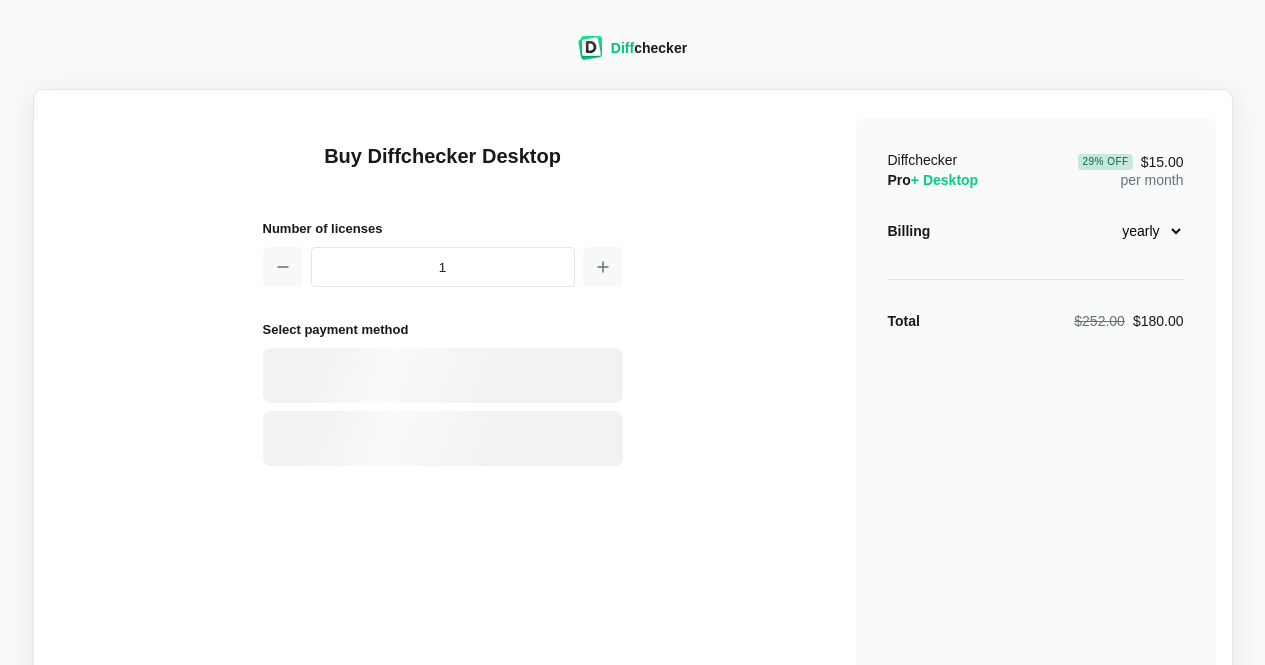 scroll, scrollTop: 0, scrollLeft: 0, axis: both 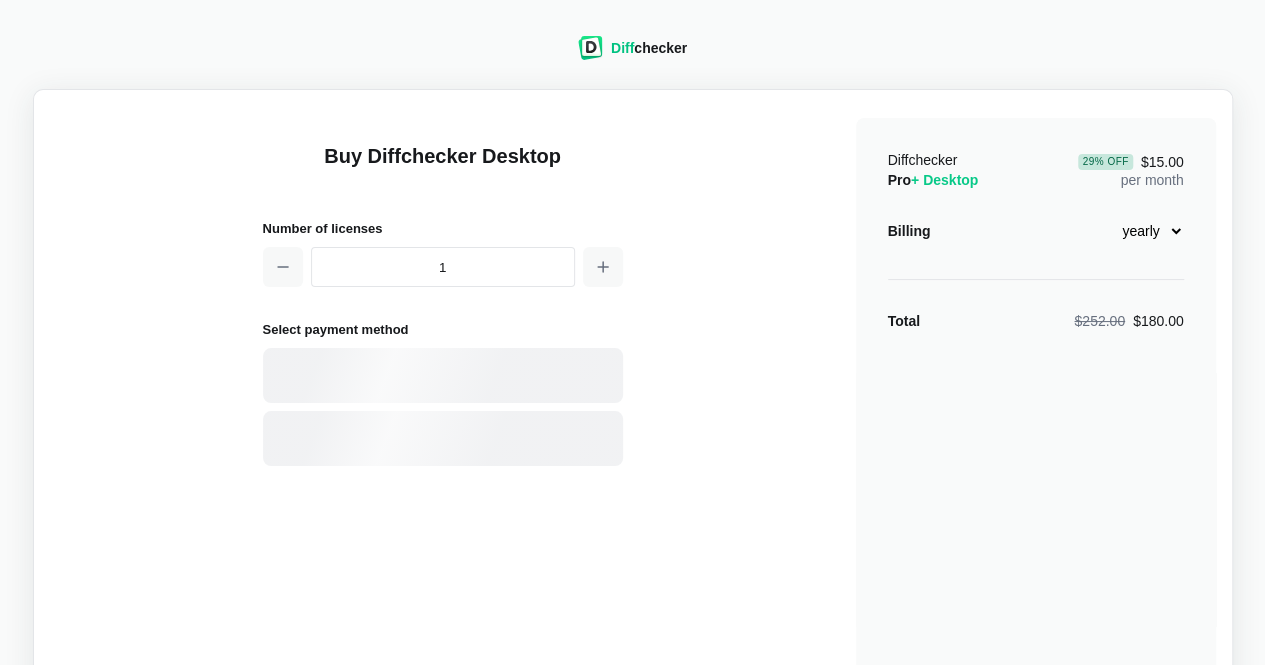 click on "monthly yearly" at bounding box center [1141, 231] 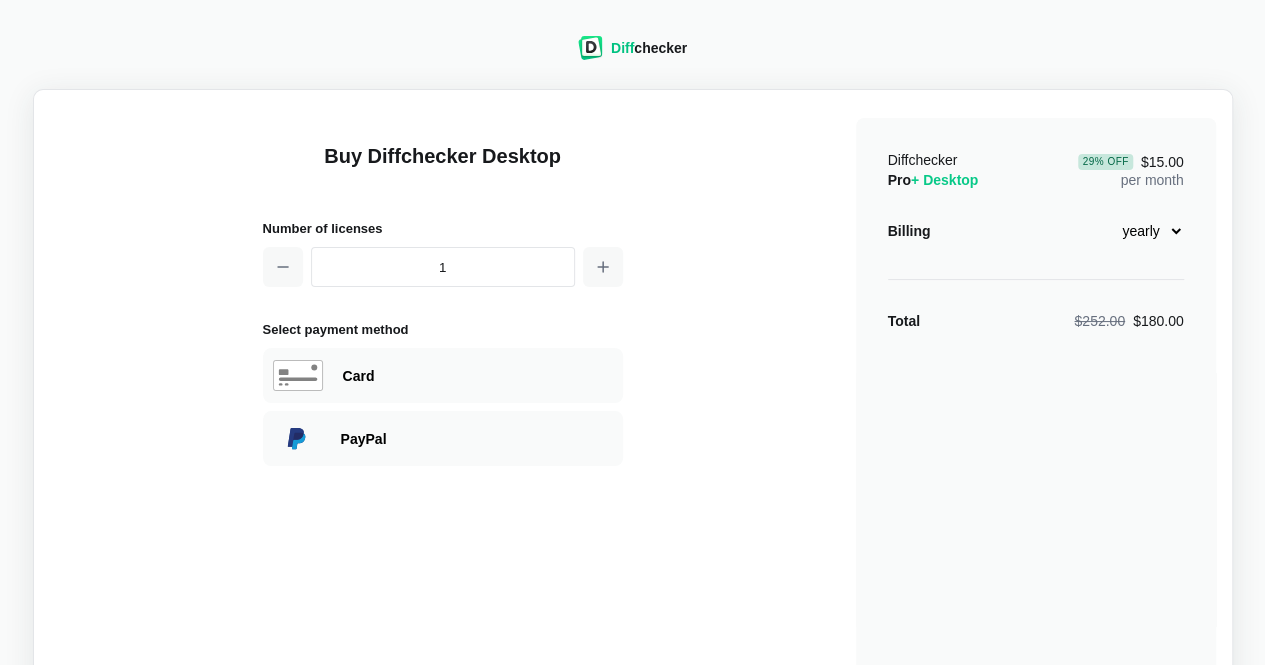 select on "desktop-monthly-21" 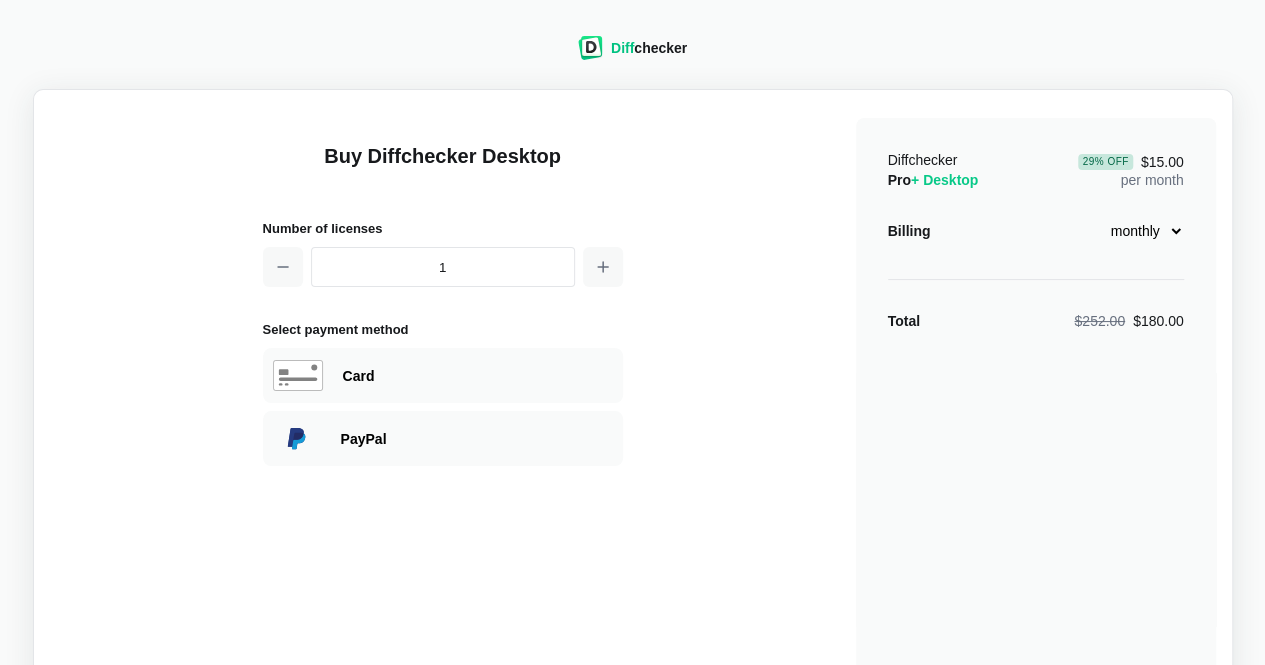 click on "monthly yearly" at bounding box center [1141, 231] 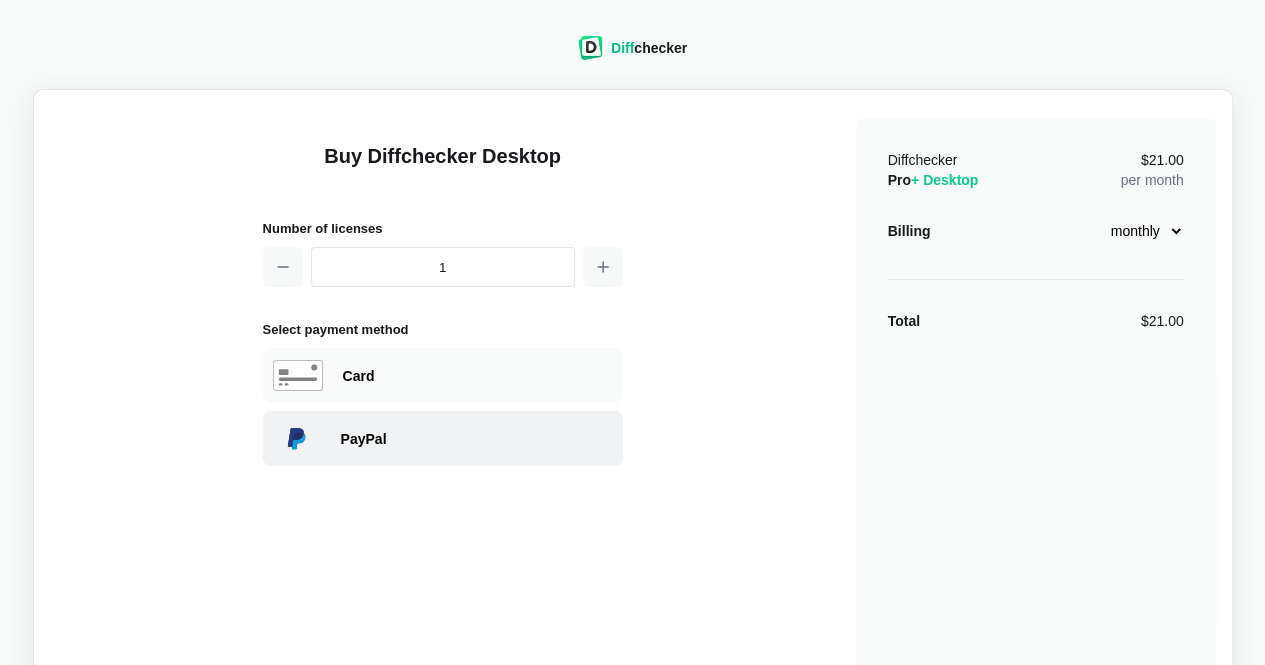click 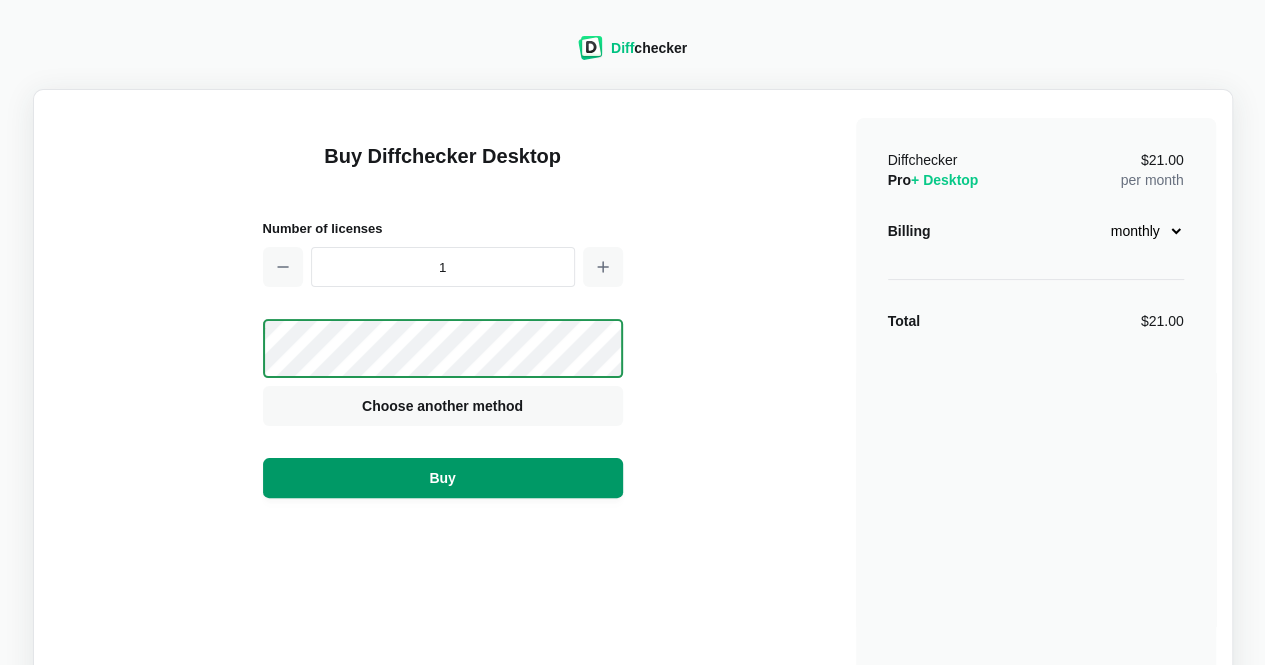 click on "Buy" at bounding box center (443, 478) 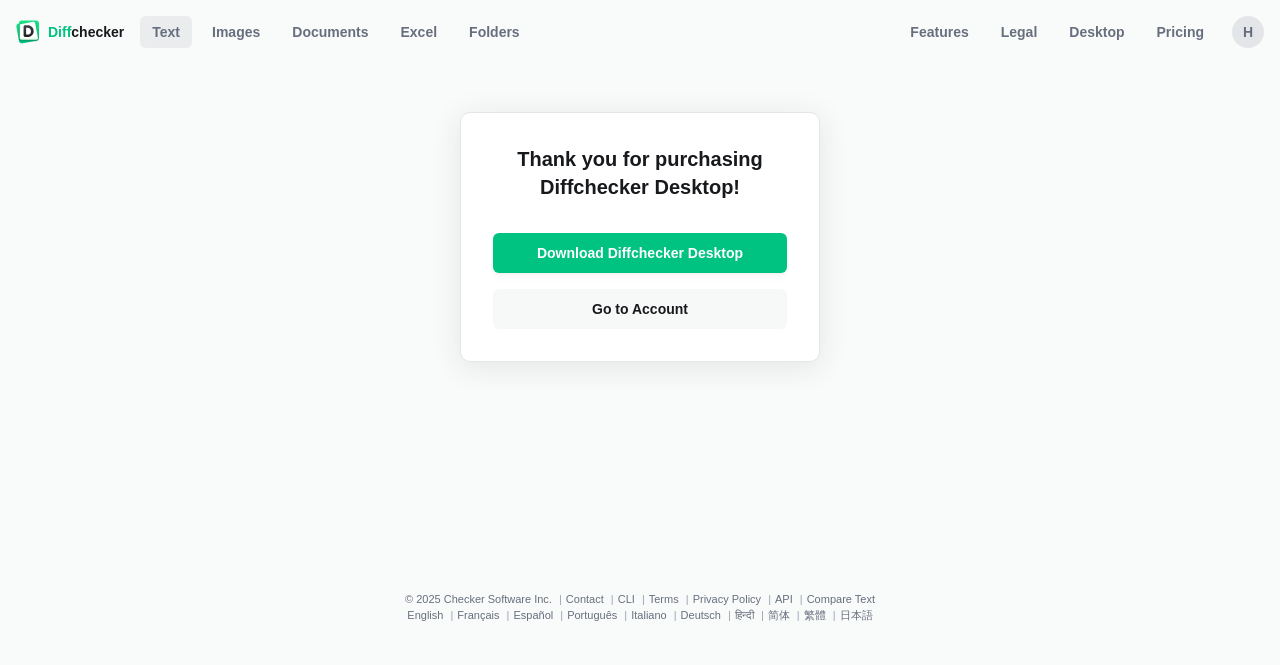 click on "Text" at bounding box center (166, 32) 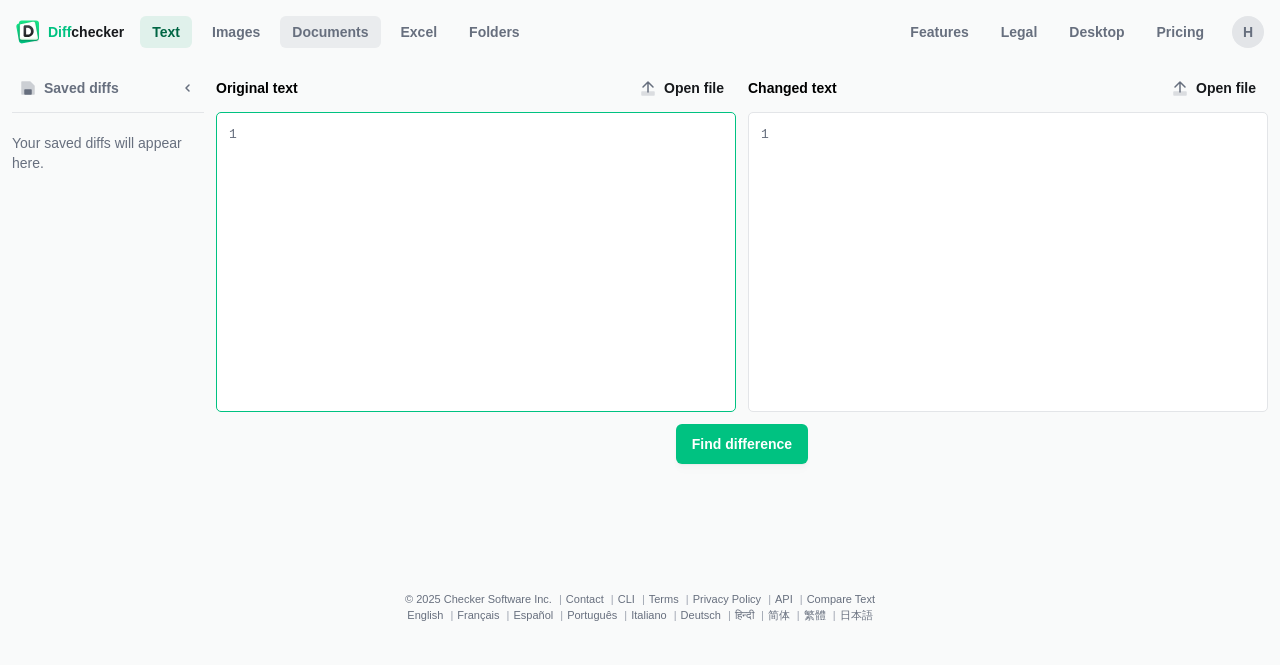 click on "Documents" at bounding box center (330, 32) 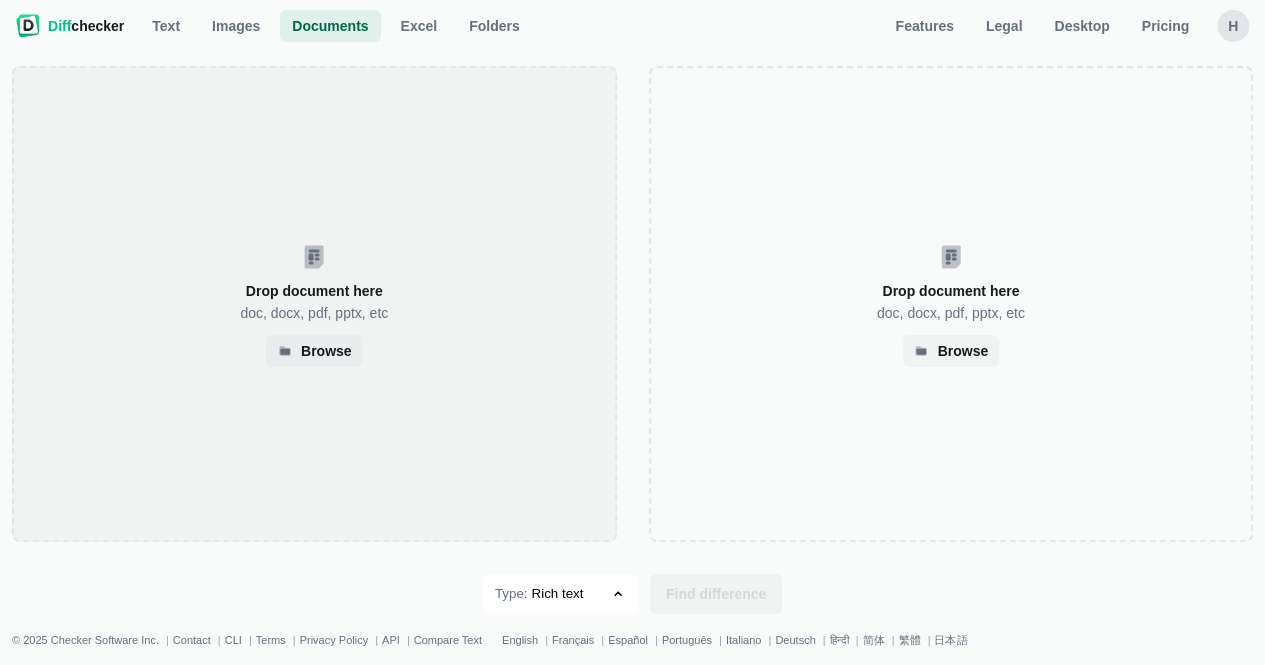 scroll, scrollTop: 0, scrollLeft: 0, axis: both 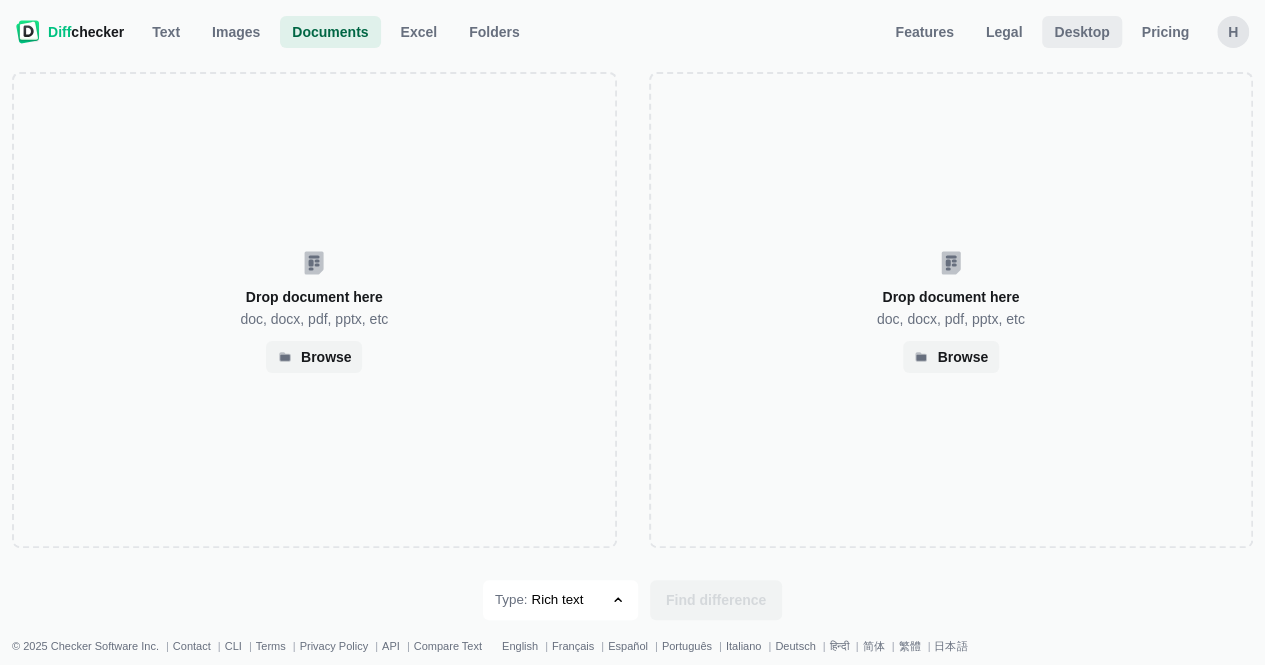 click on "Desktop" at bounding box center (1081, 32) 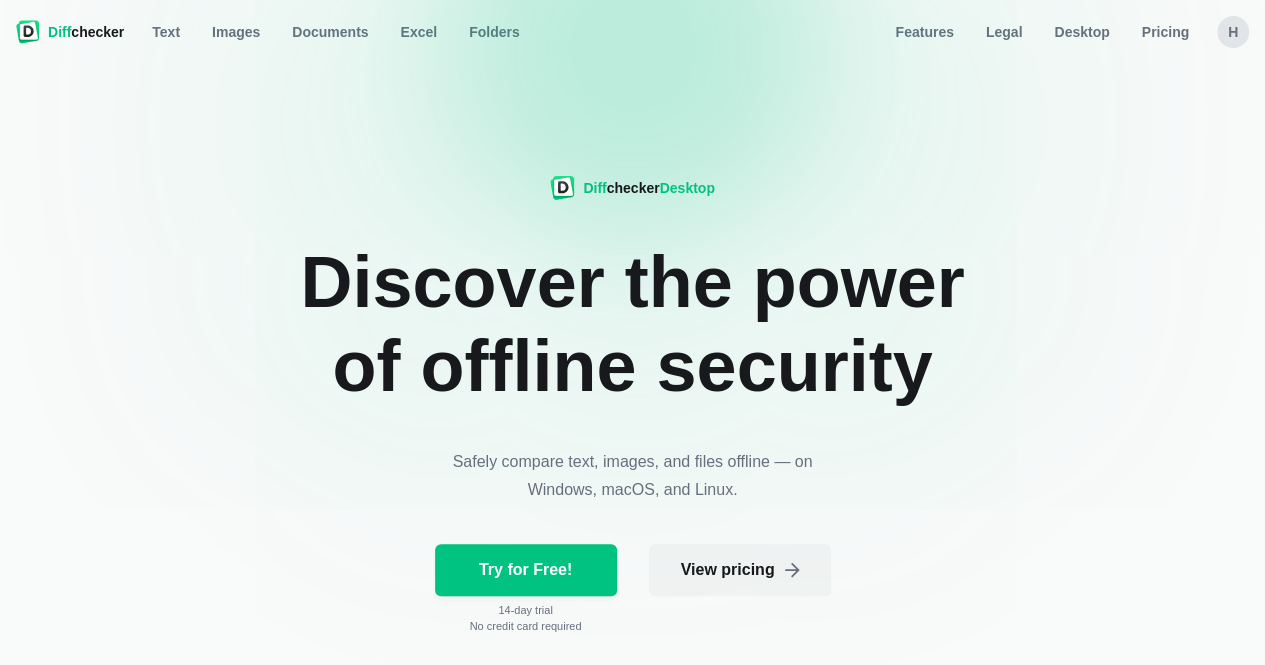 click on "Diff checker" at bounding box center (86, 32) 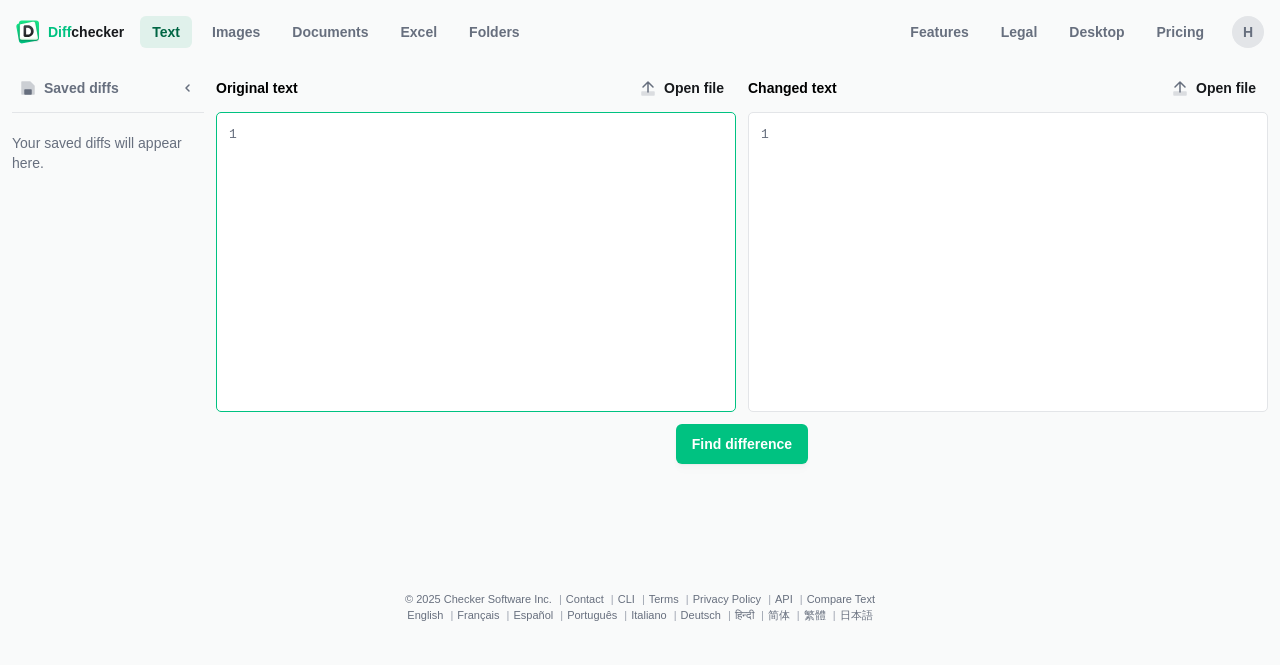 click on "H" at bounding box center [1248, 32] 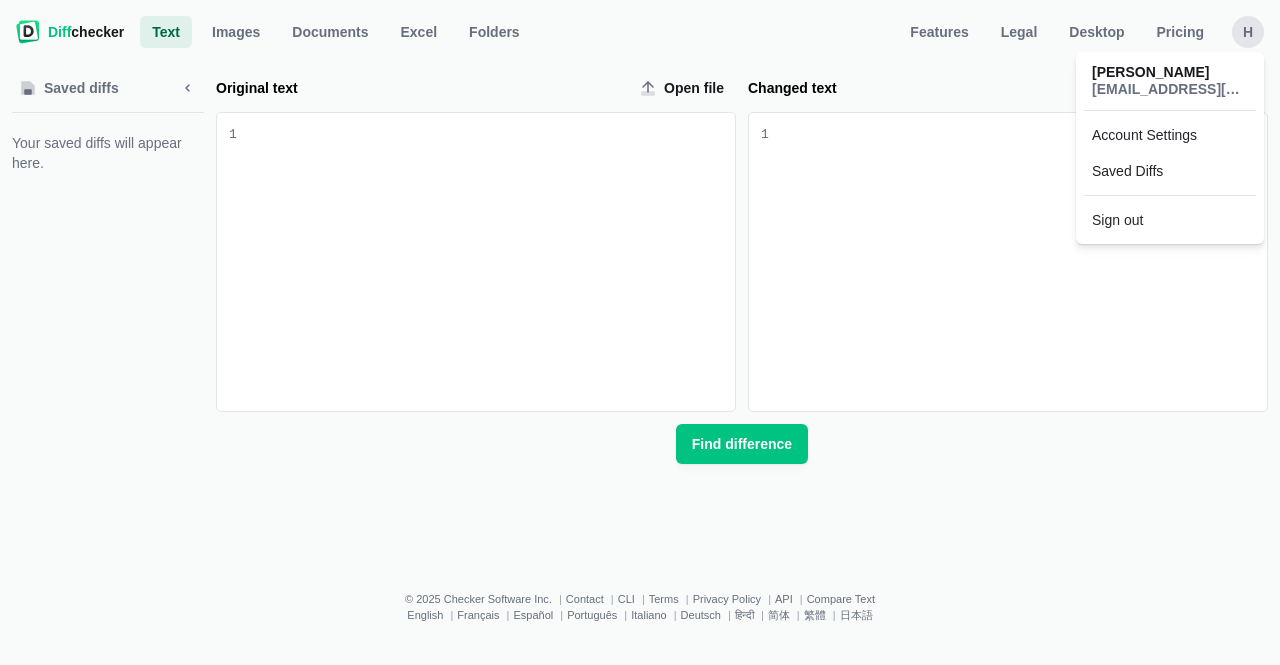 click on "[PERSON_NAME]" at bounding box center (1170, 72) 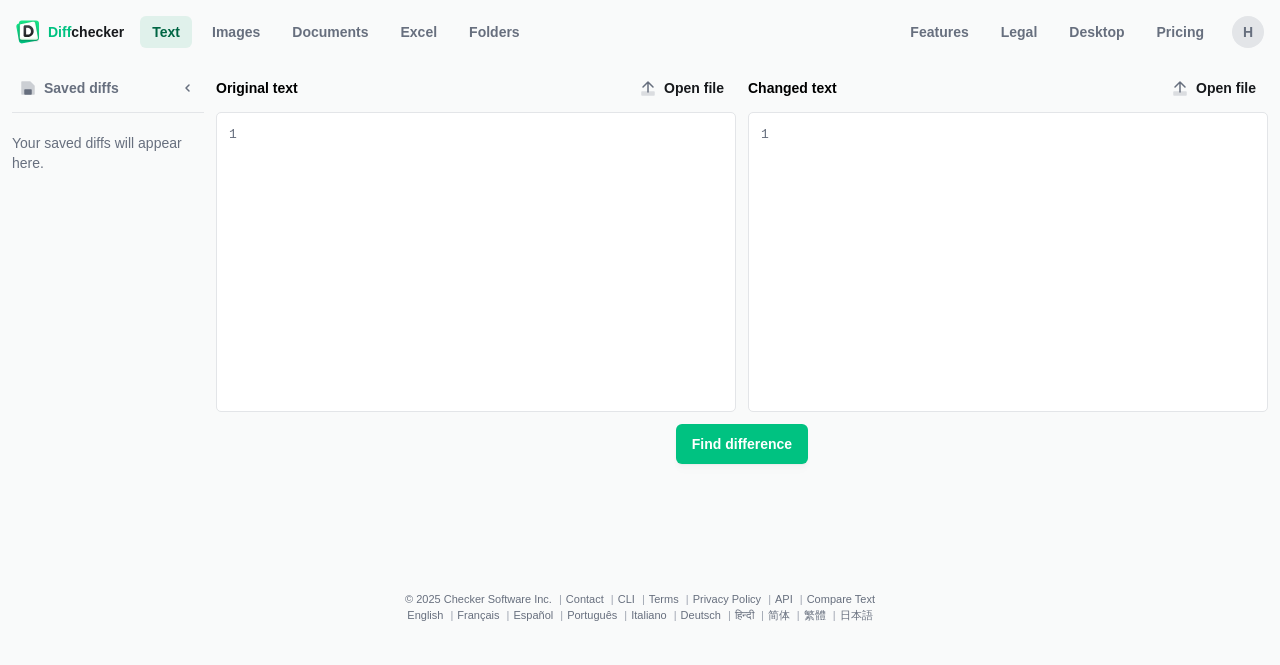 click on "H" at bounding box center [1248, 32] 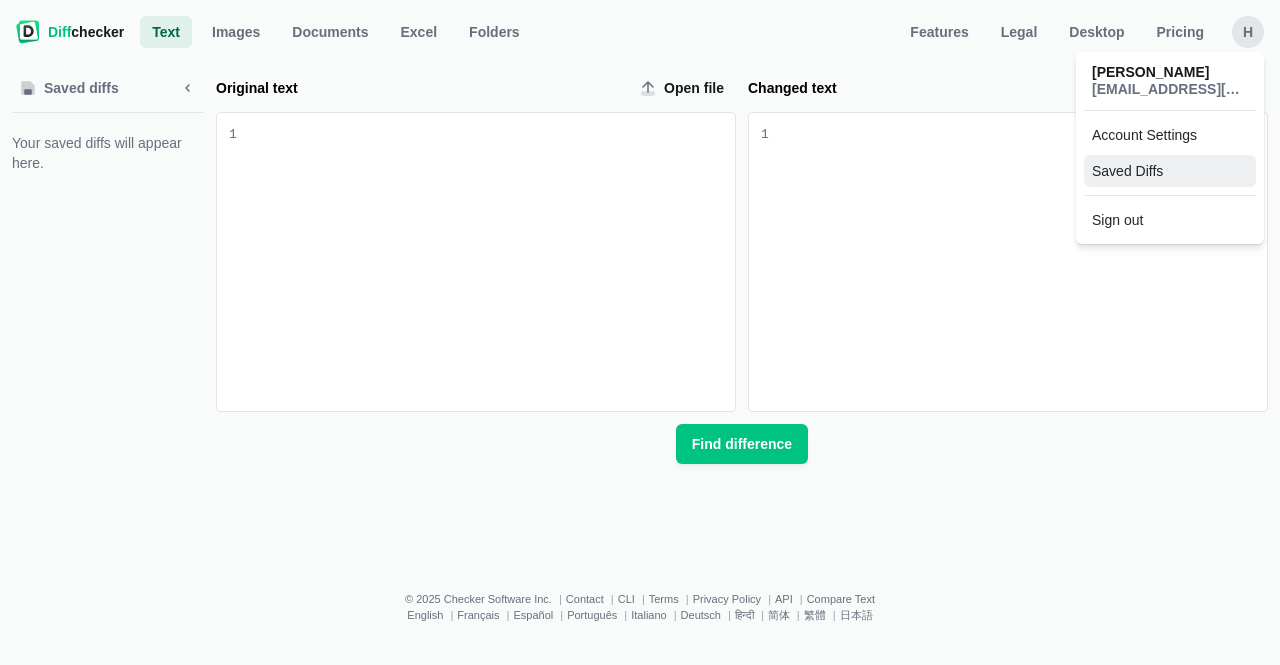 click on "Saved Diffs" at bounding box center [1170, 171] 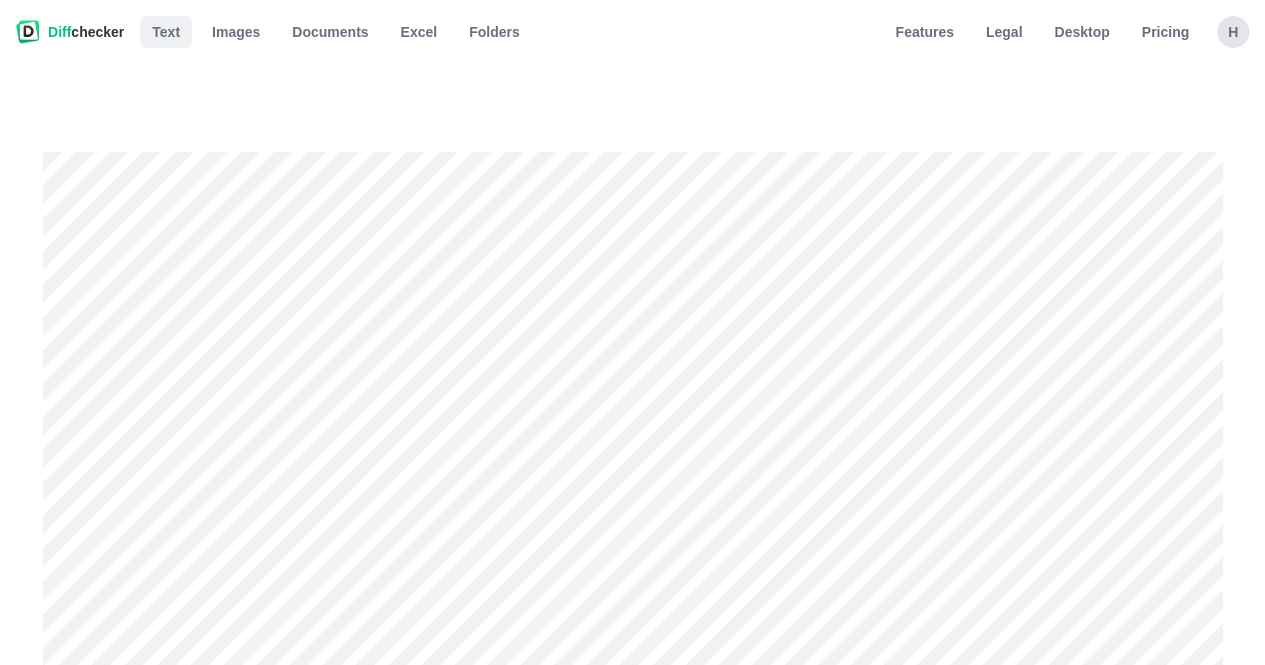 click on "Text" at bounding box center (166, 32) 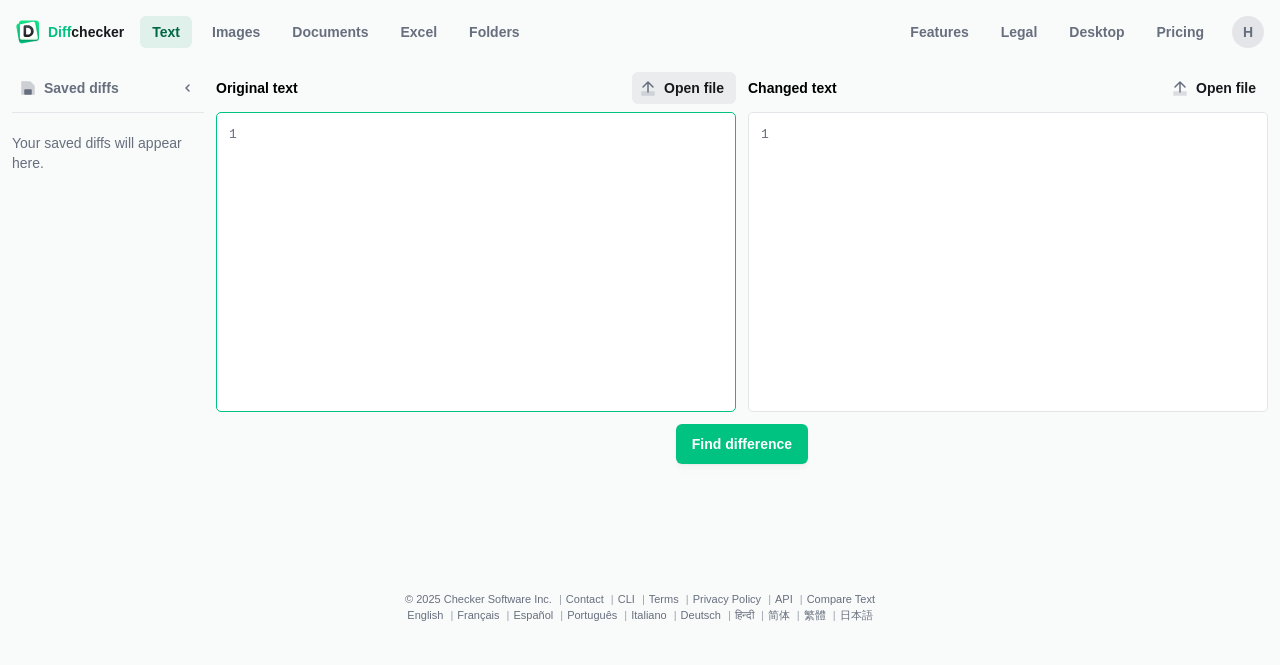 click on "Open file" at bounding box center [694, 88] 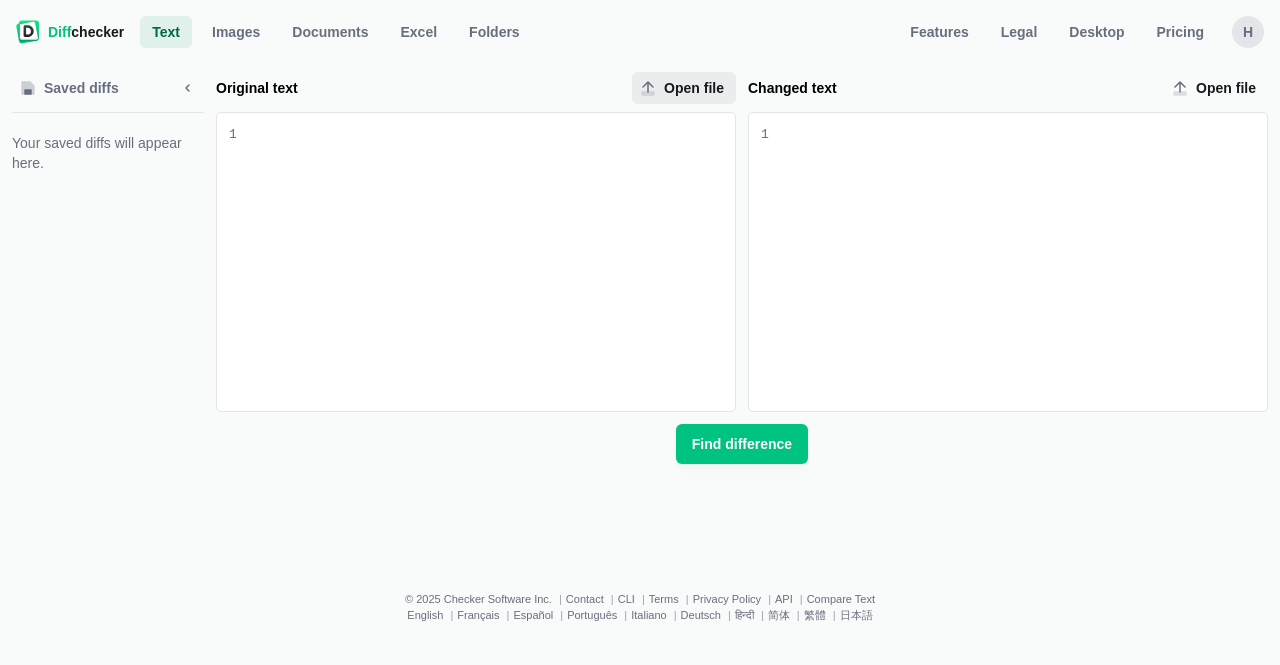 type on "C:\fakepath\partTwo-snm-now.tex" 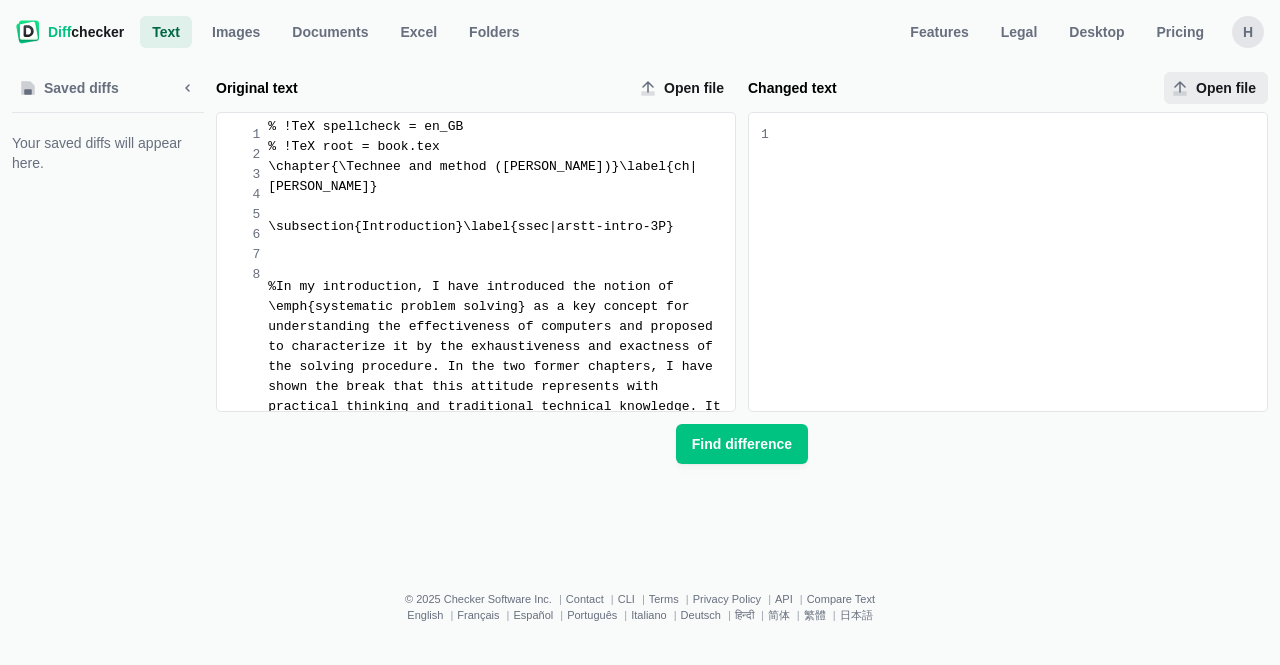 click on "Open file" at bounding box center (1226, 88) 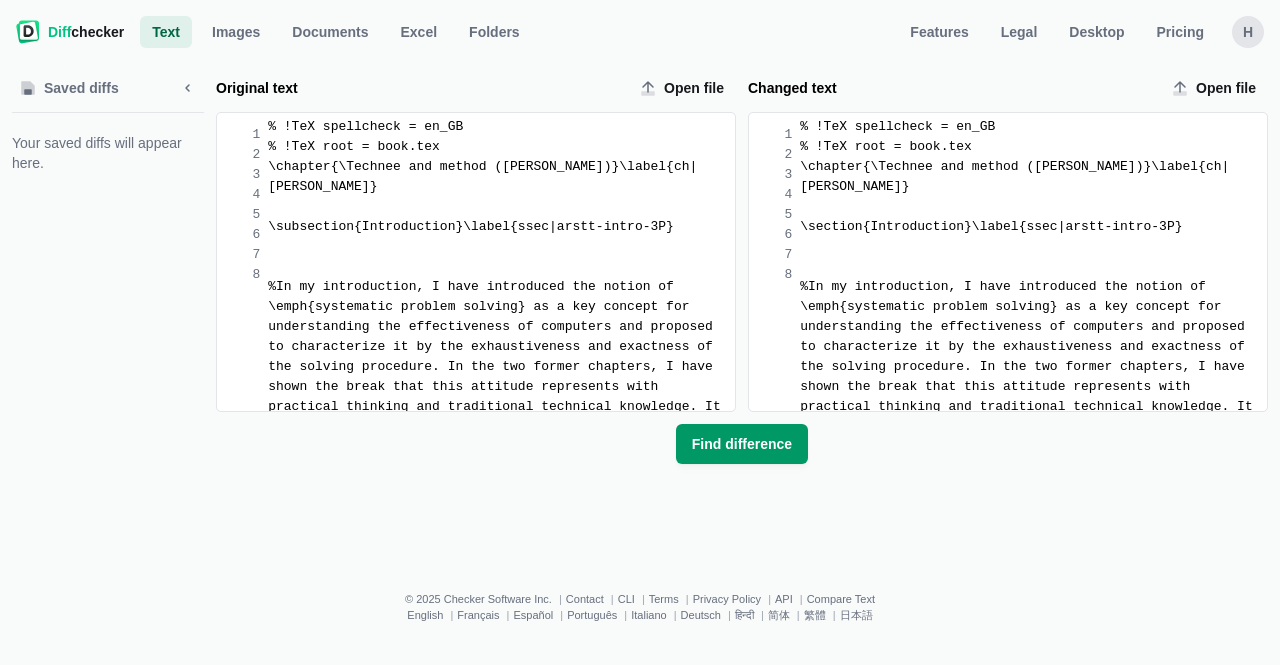 click on "Find difference" at bounding box center [742, 444] 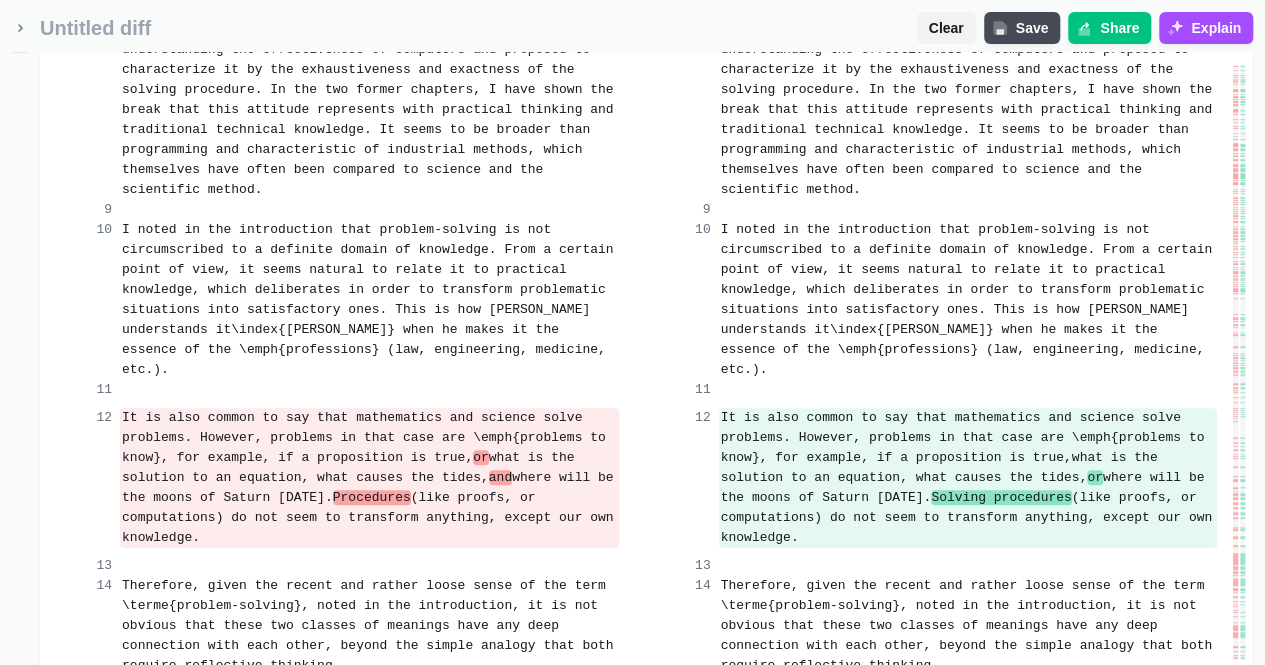 scroll, scrollTop: 360, scrollLeft: 0, axis: vertical 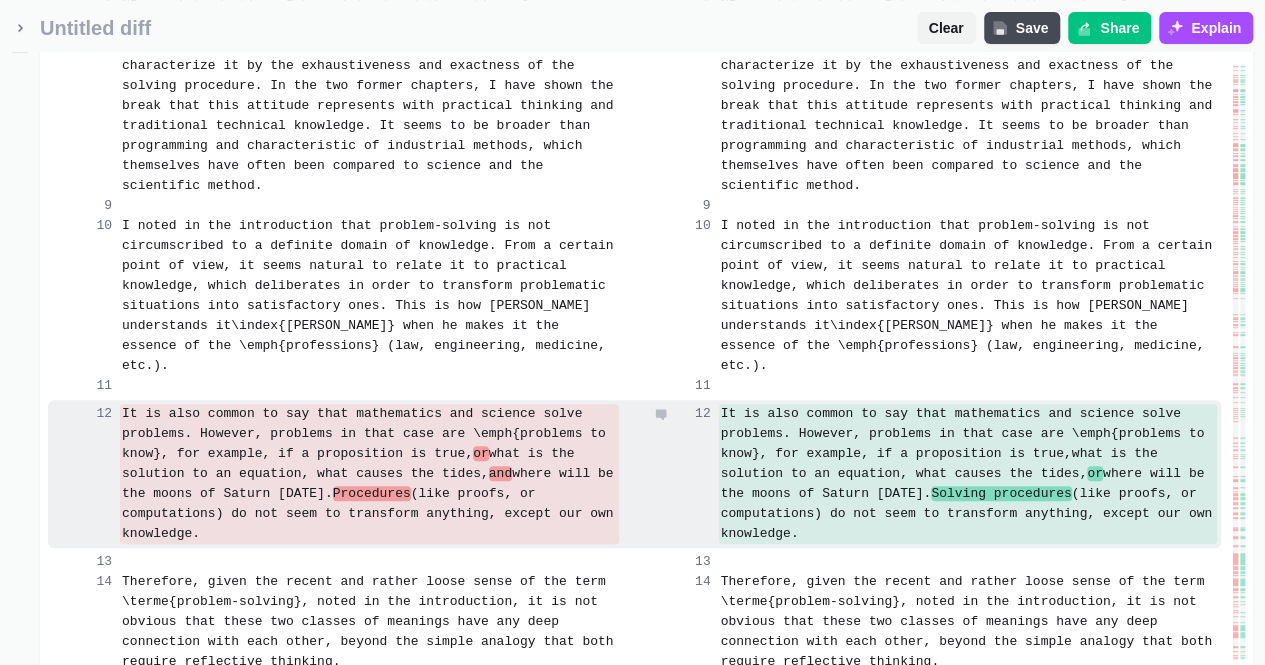 click on "It is also common to say that mathematics and science solve problems. However, problems in that case are \emph{problems to know}, for example, if a proposition is true,  what is the solution to an equation, what causes the tides,  or  where will be the moons of Saturn [DATE].  Solving procedures  (like proofs, or computations) do not seem to transform anything, except our own knowledge." at bounding box center (968, 474) 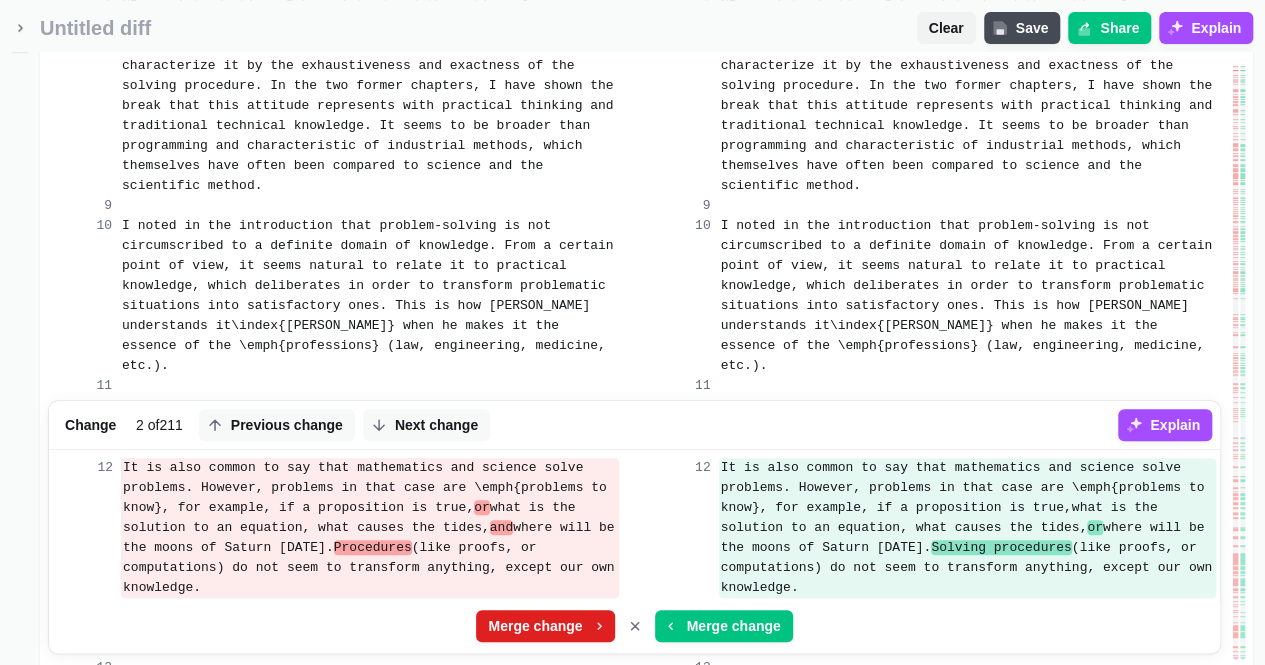 click on "Merge change" at bounding box center [535, 626] 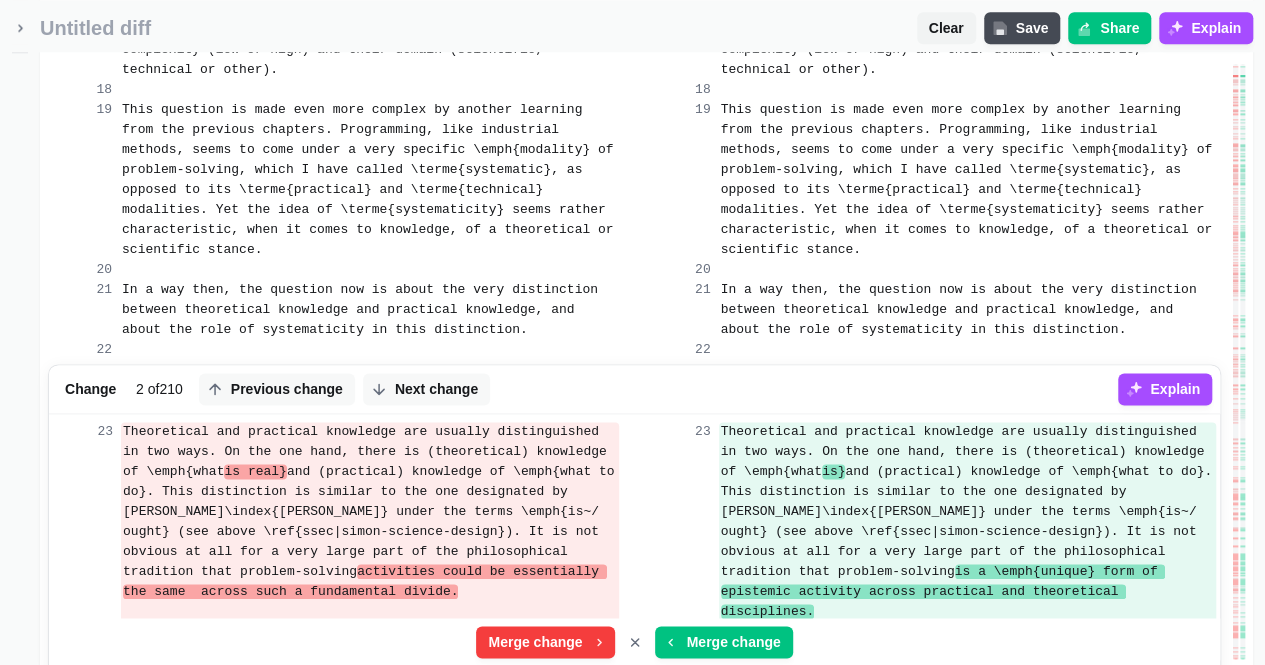 scroll, scrollTop: 1140, scrollLeft: 0, axis: vertical 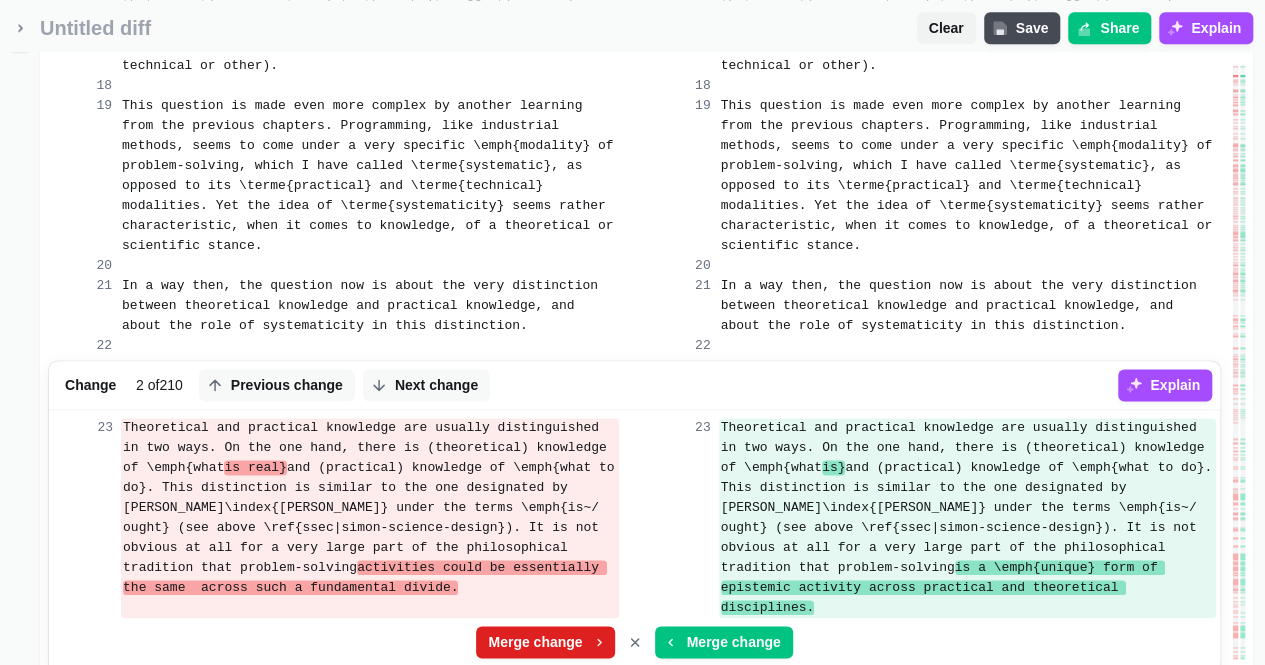 click on "Merge change" at bounding box center (545, 642) 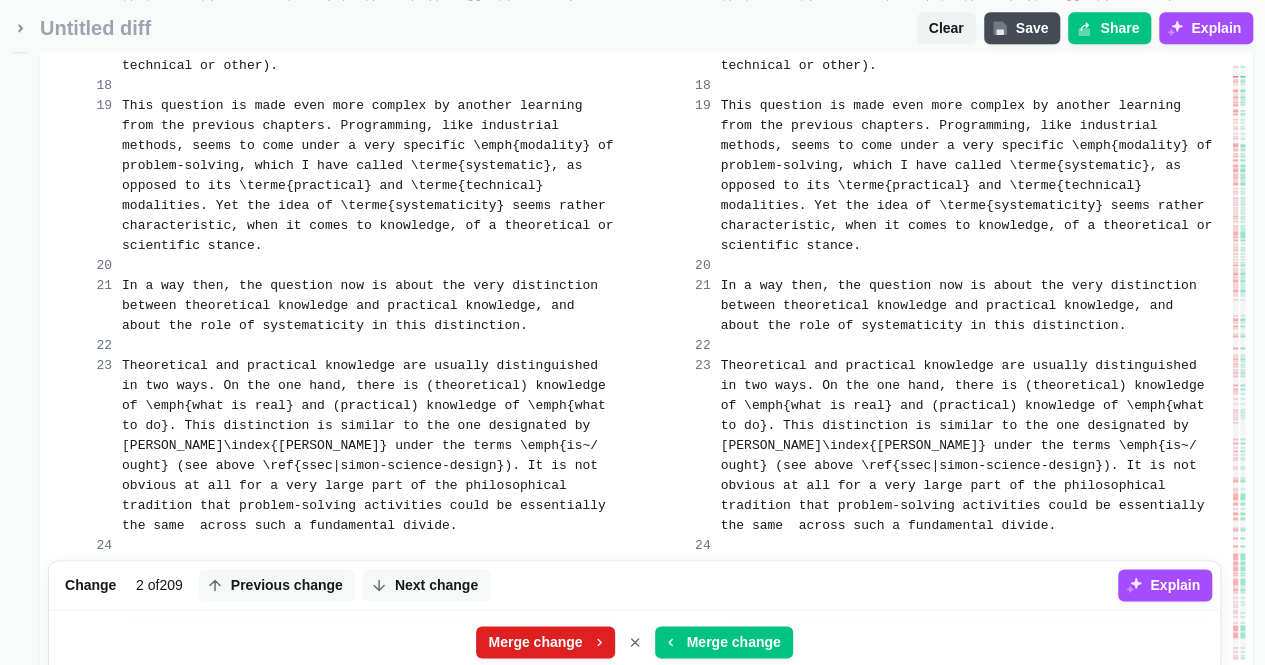 click on "Merge change" at bounding box center (545, 642) 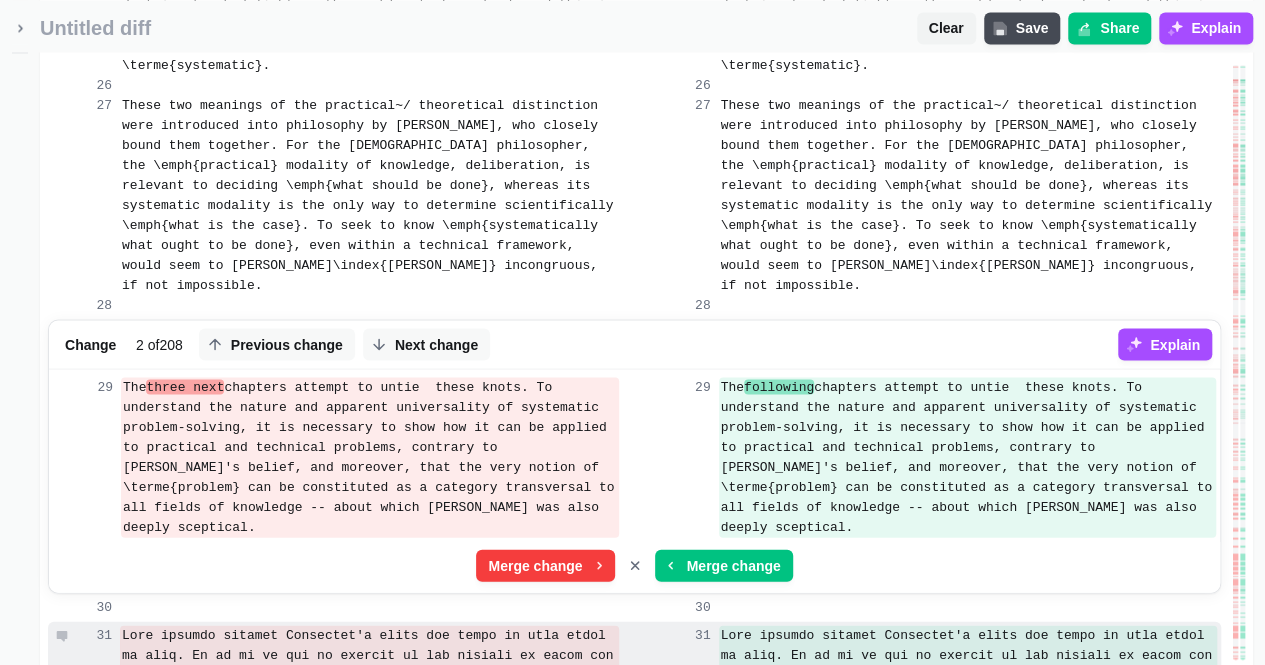 scroll, scrollTop: 1853, scrollLeft: 0, axis: vertical 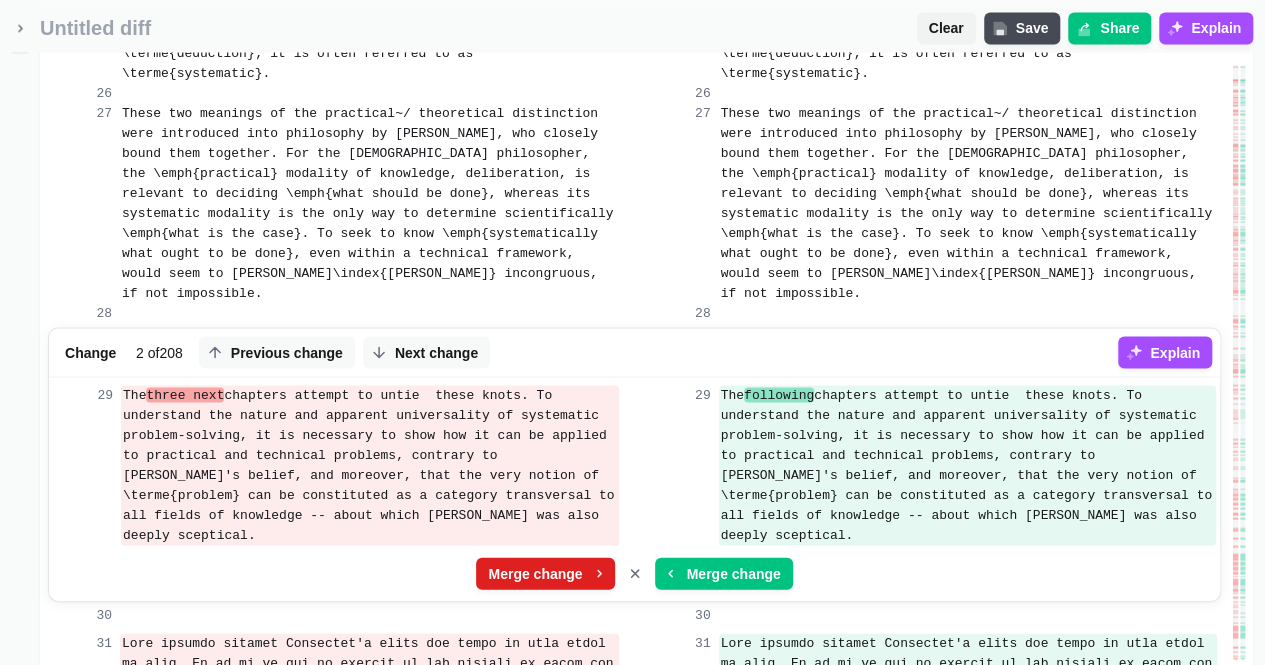 click on "Merge change" at bounding box center (535, 573) 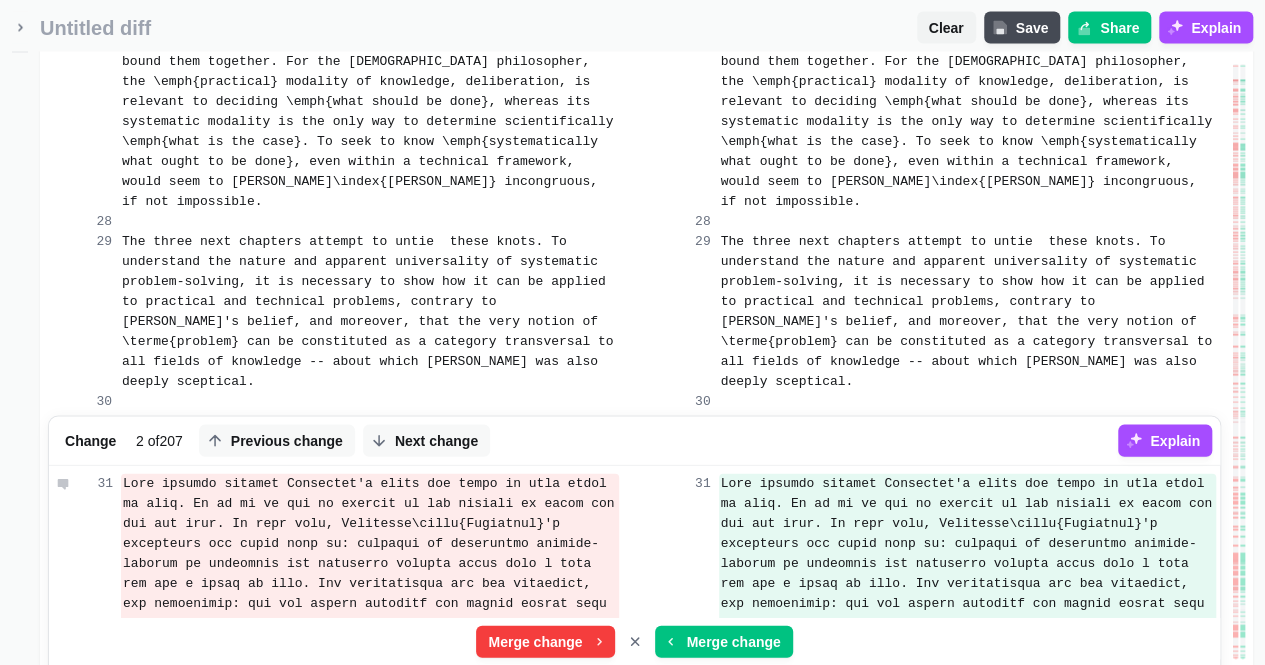 scroll, scrollTop: 1946, scrollLeft: 0, axis: vertical 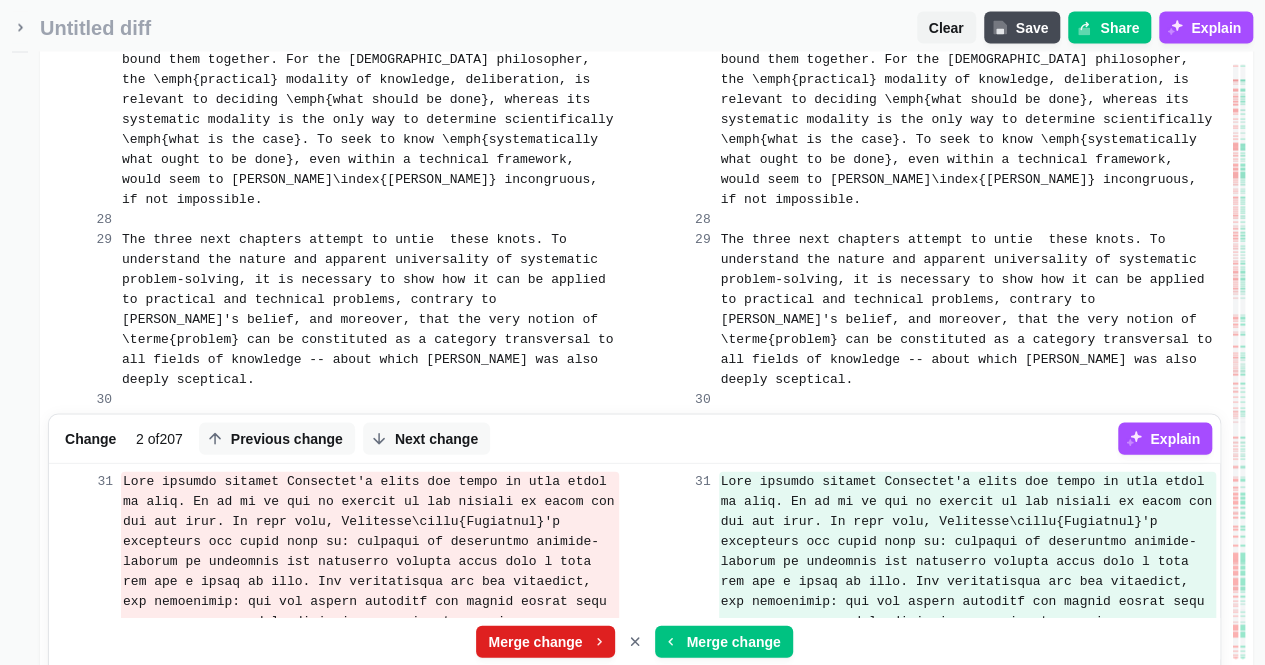 click on "Merge change" at bounding box center (545, 642) 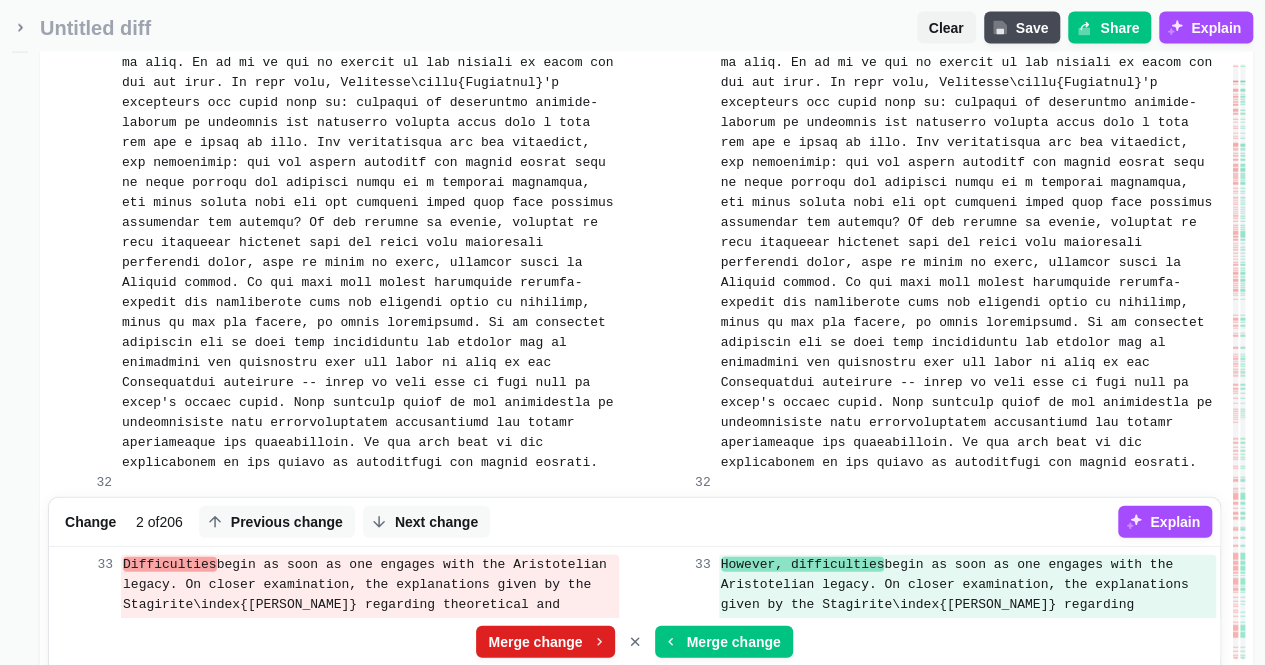 scroll, scrollTop: 2333, scrollLeft: 0, axis: vertical 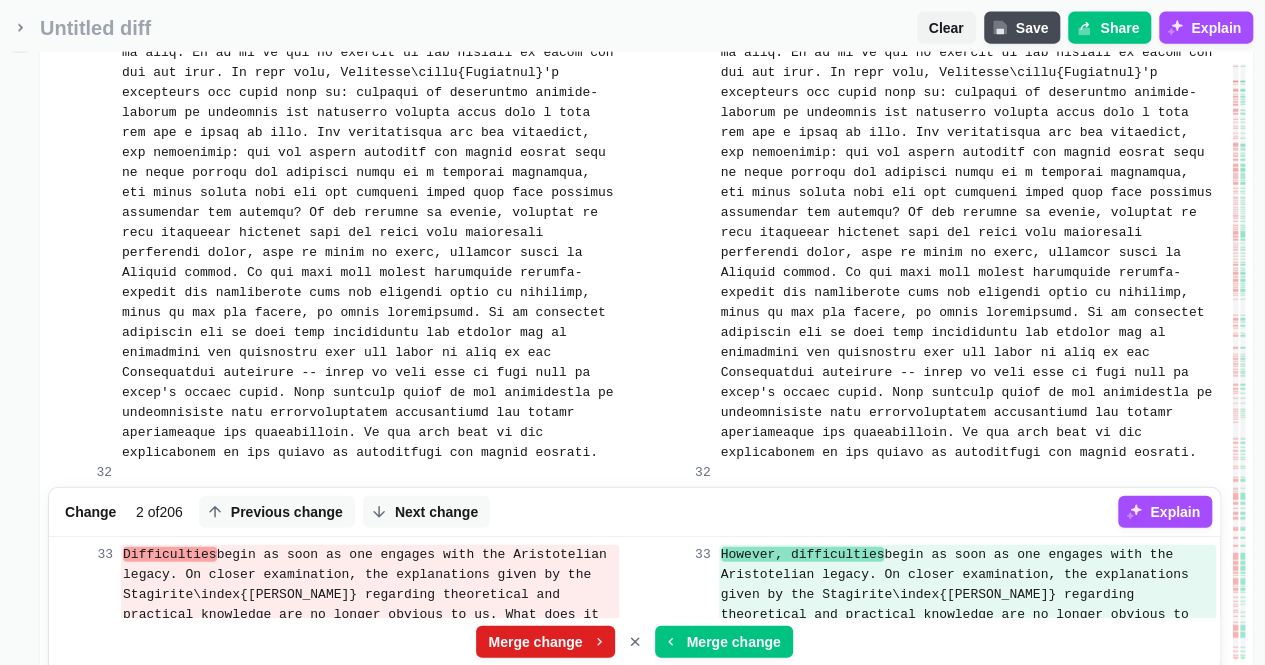 click on "Merge change" at bounding box center [535, 642] 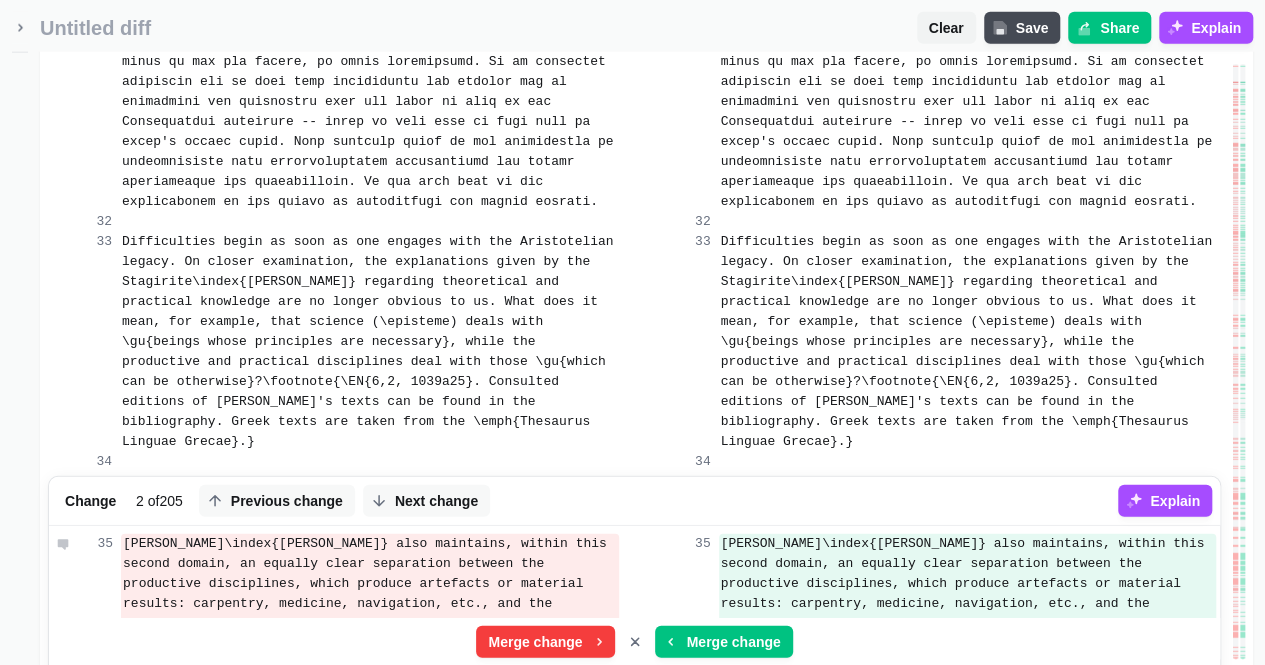 scroll, scrollTop: 2593, scrollLeft: 0, axis: vertical 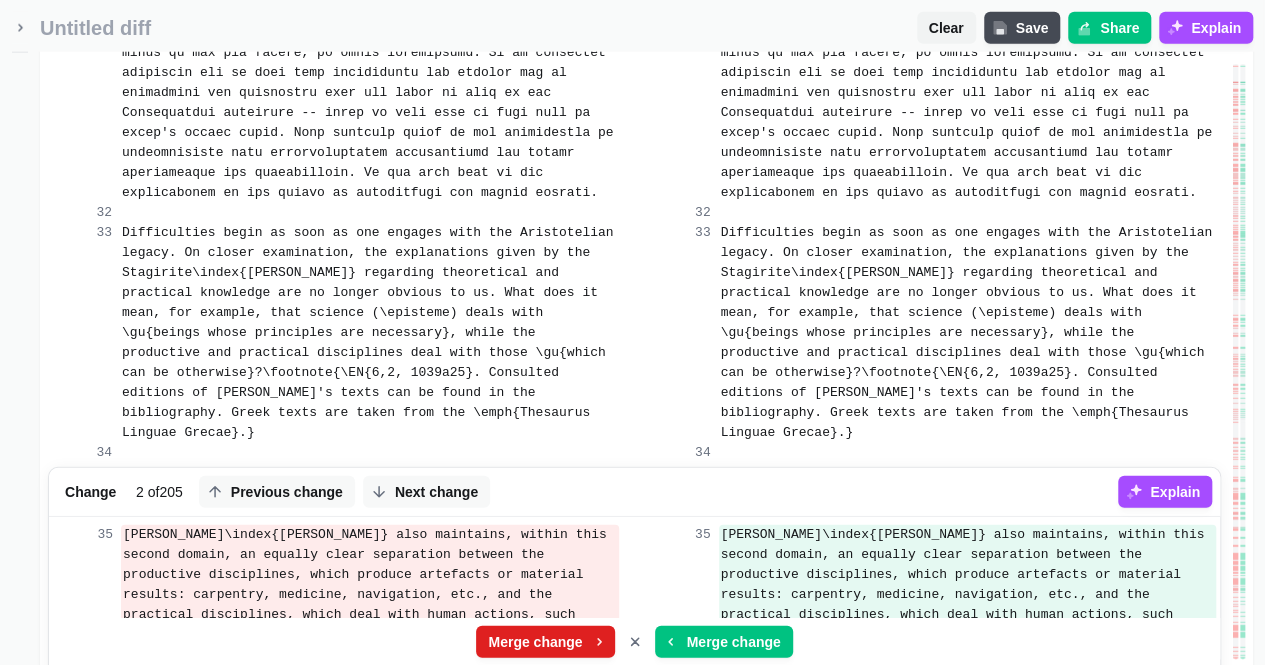 click on "Merge change" at bounding box center [535, 642] 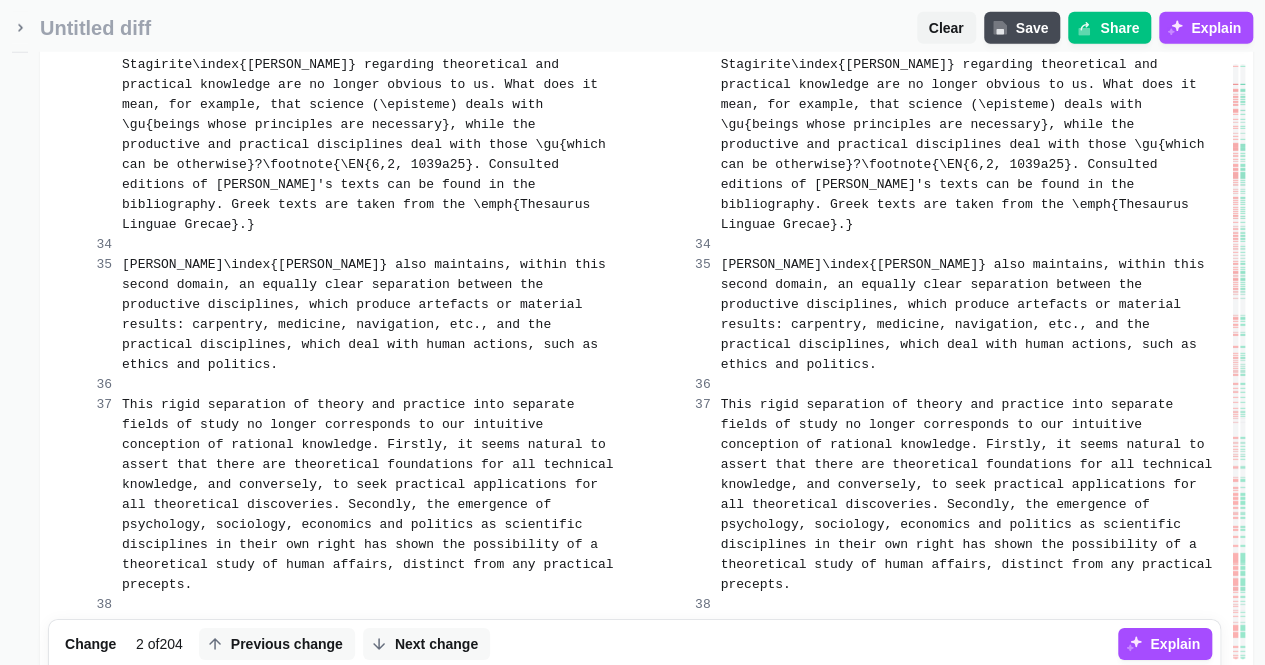 scroll, scrollTop: 2806, scrollLeft: 0, axis: vertical 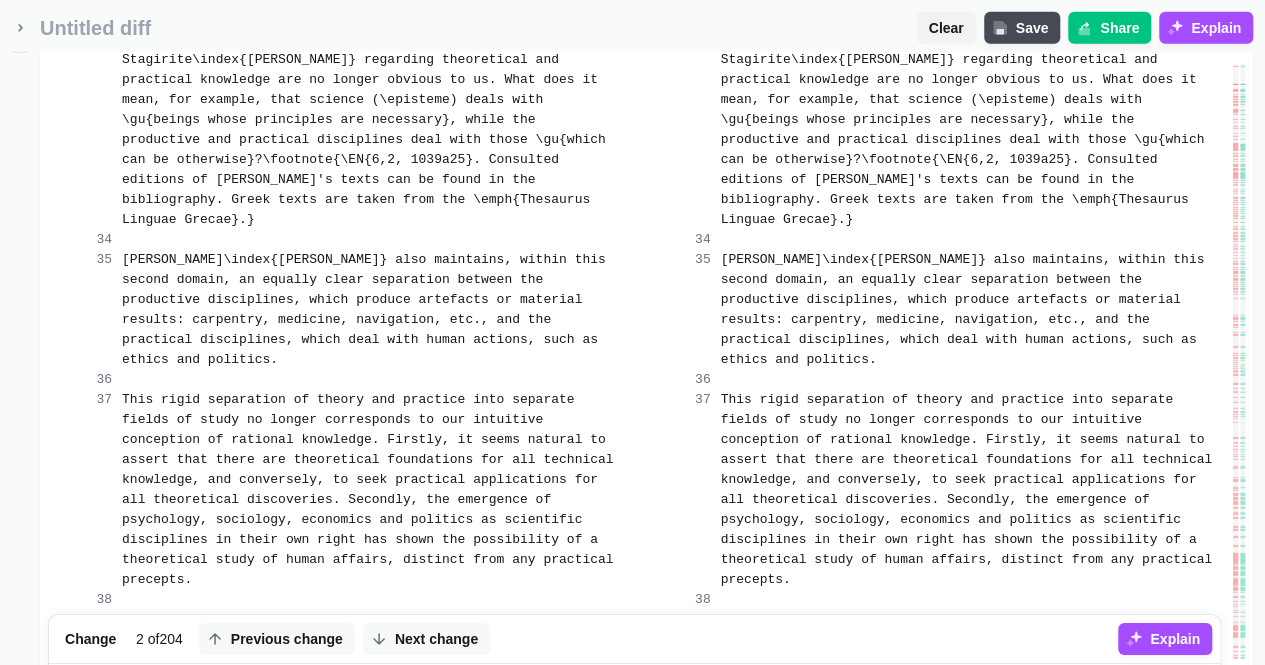 click on "Merge change" at bounding box center (535, 692) 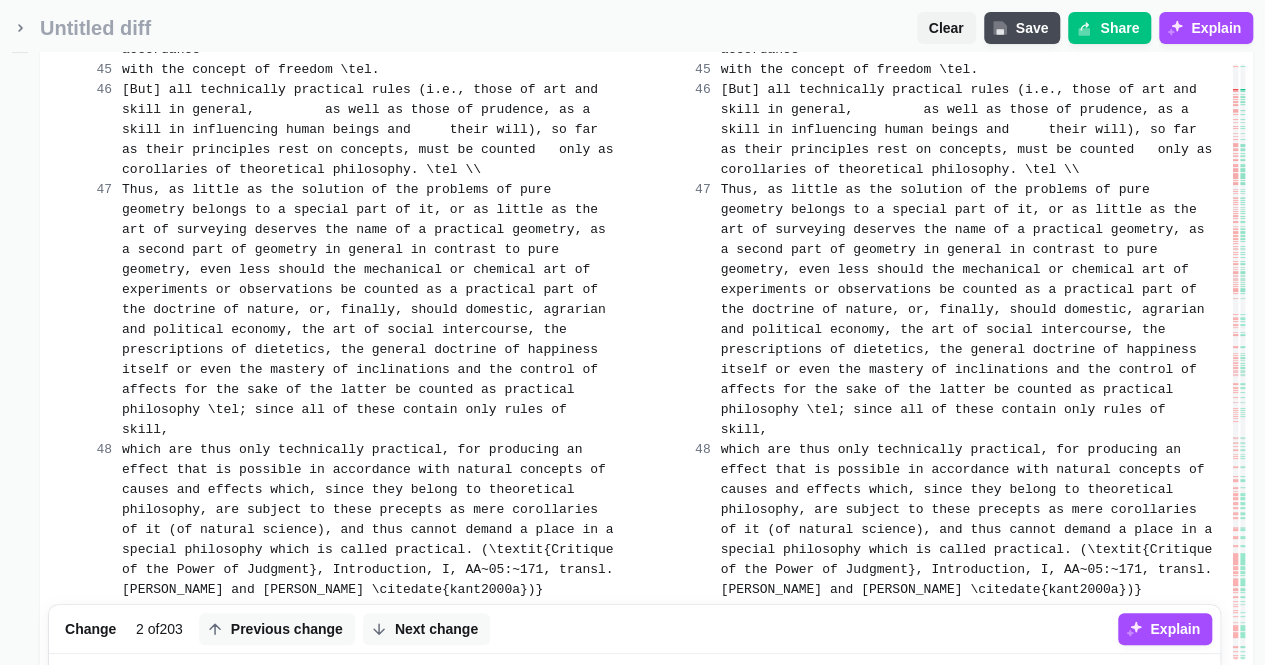 scroll, scrollTop: 3940, scrollLeft: 0, axis: vertical 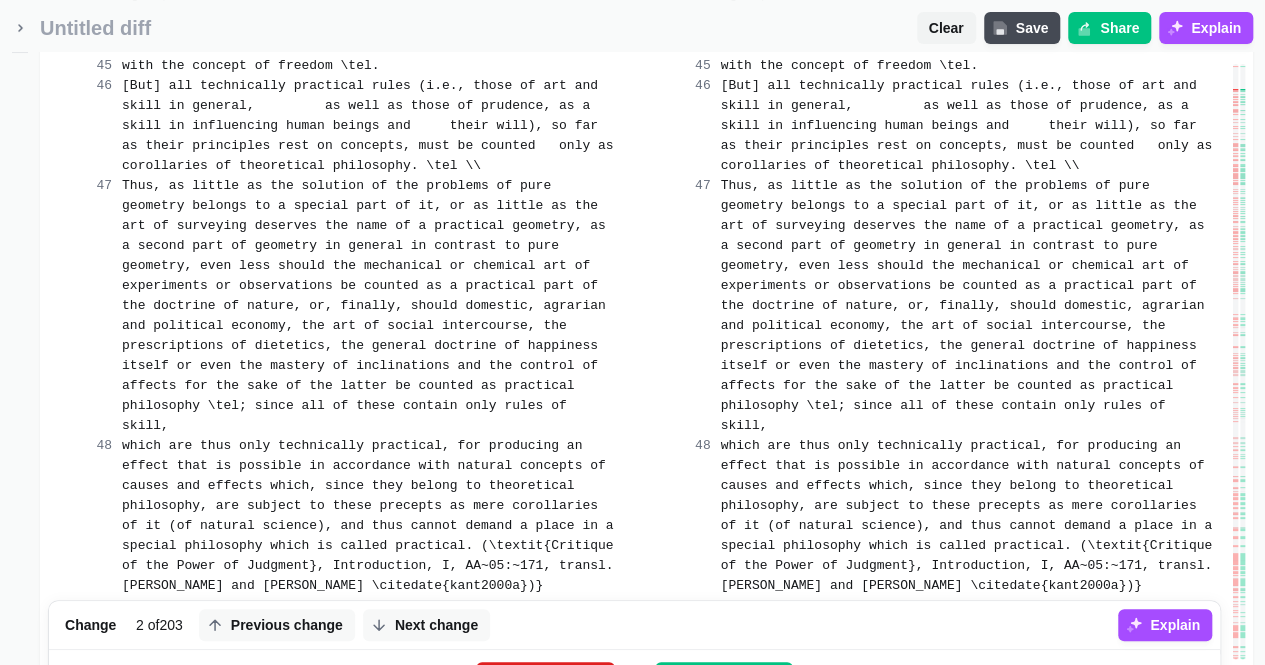 click on "Merge change" at bounding box center [535, 678] 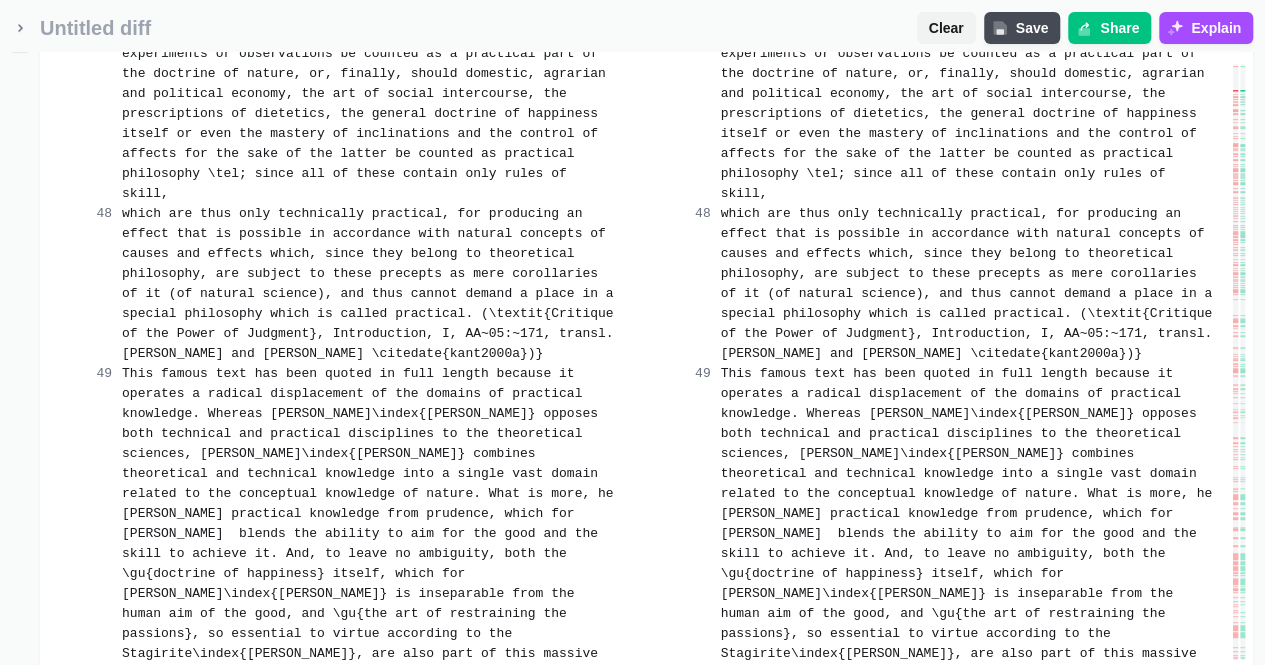 scroll, scrollTop: 4213, scrollLeft: 0, axis: vertical 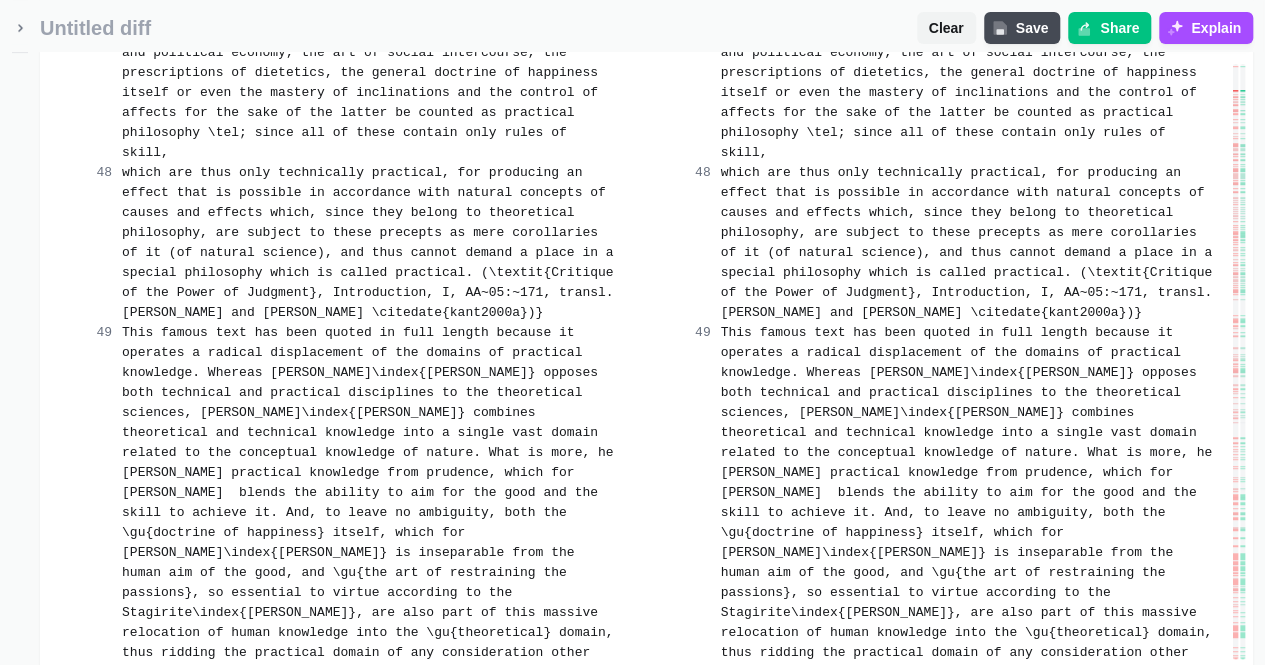 click on "Merge change" at bounding box center (535, 785) 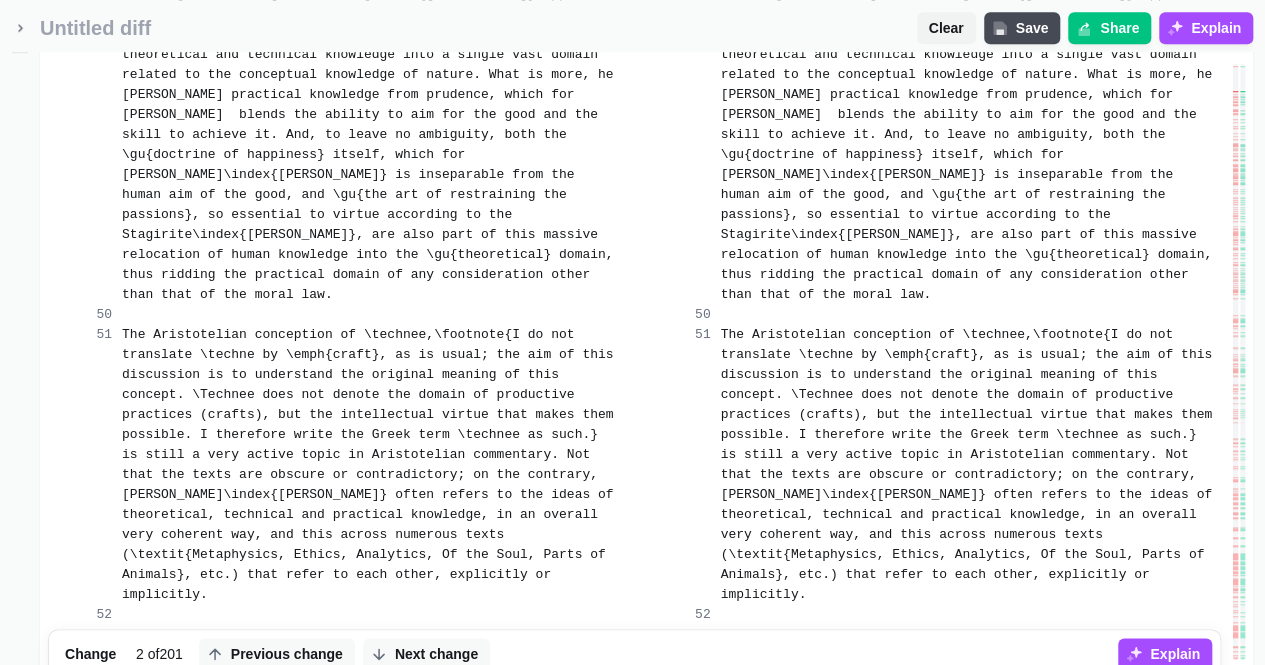 scroll, scrollTop: 4593, scrollLeft: 0, axis: vertical 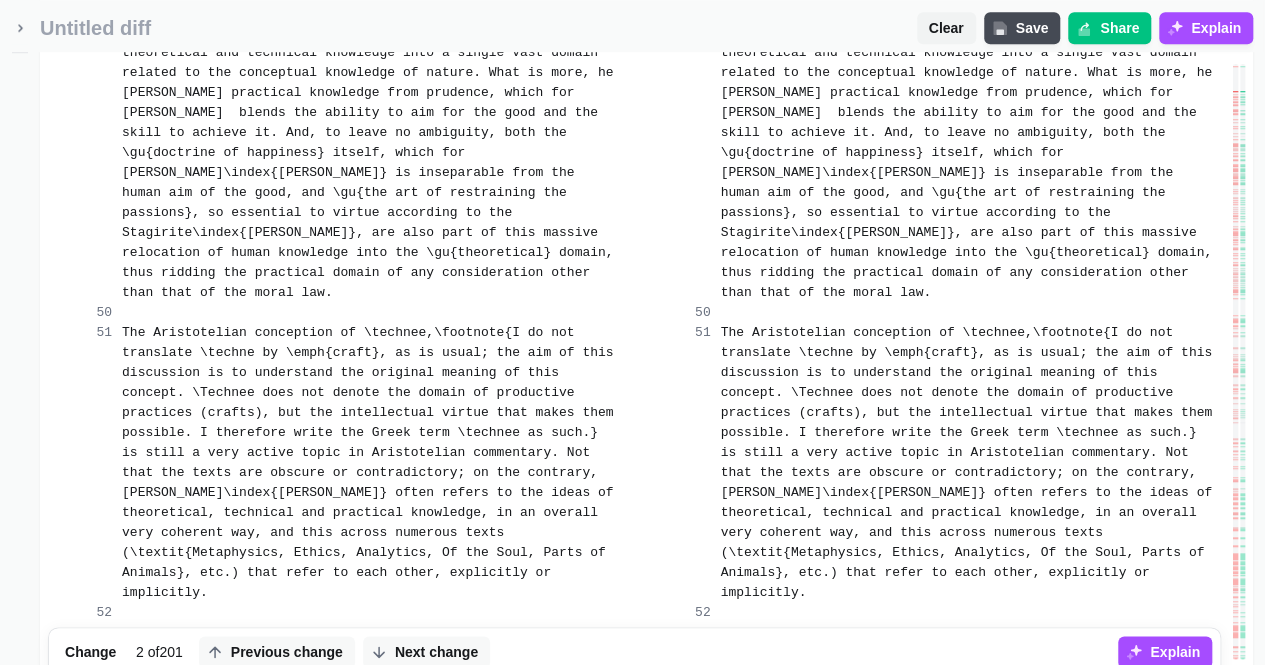 click on "Merge change" at bounding box center [535, 705] 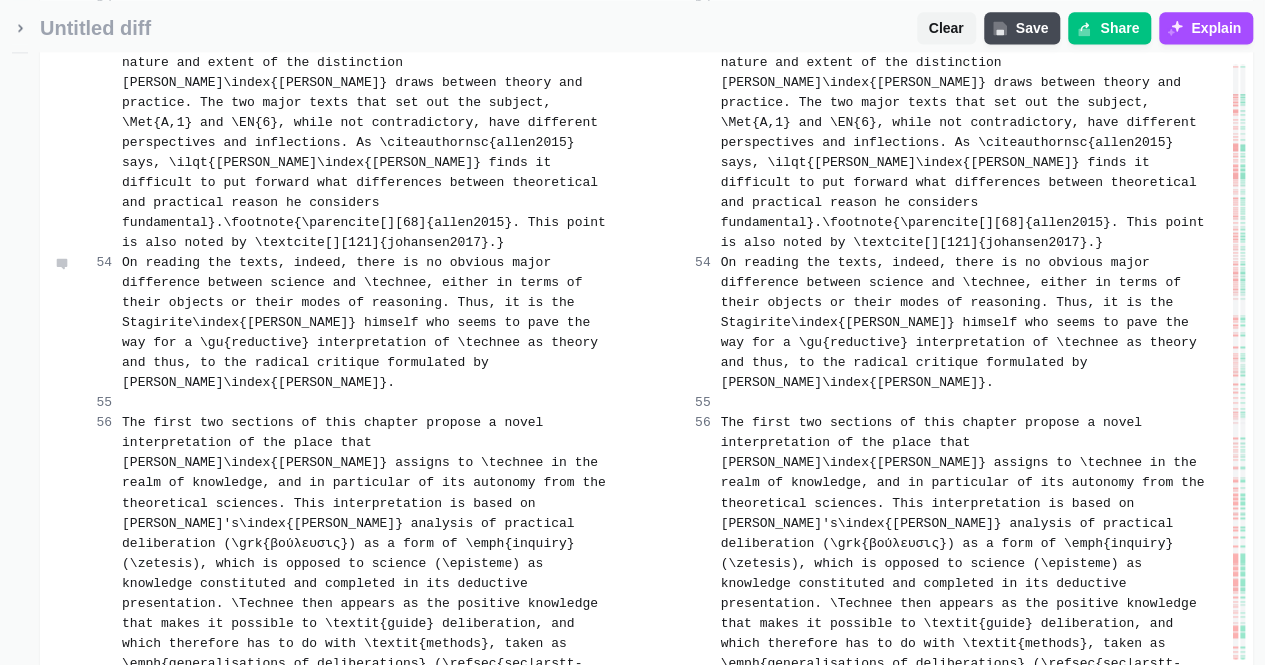 scroll, scrollTop: 5206, scrollLeft: 0, axis: vertical 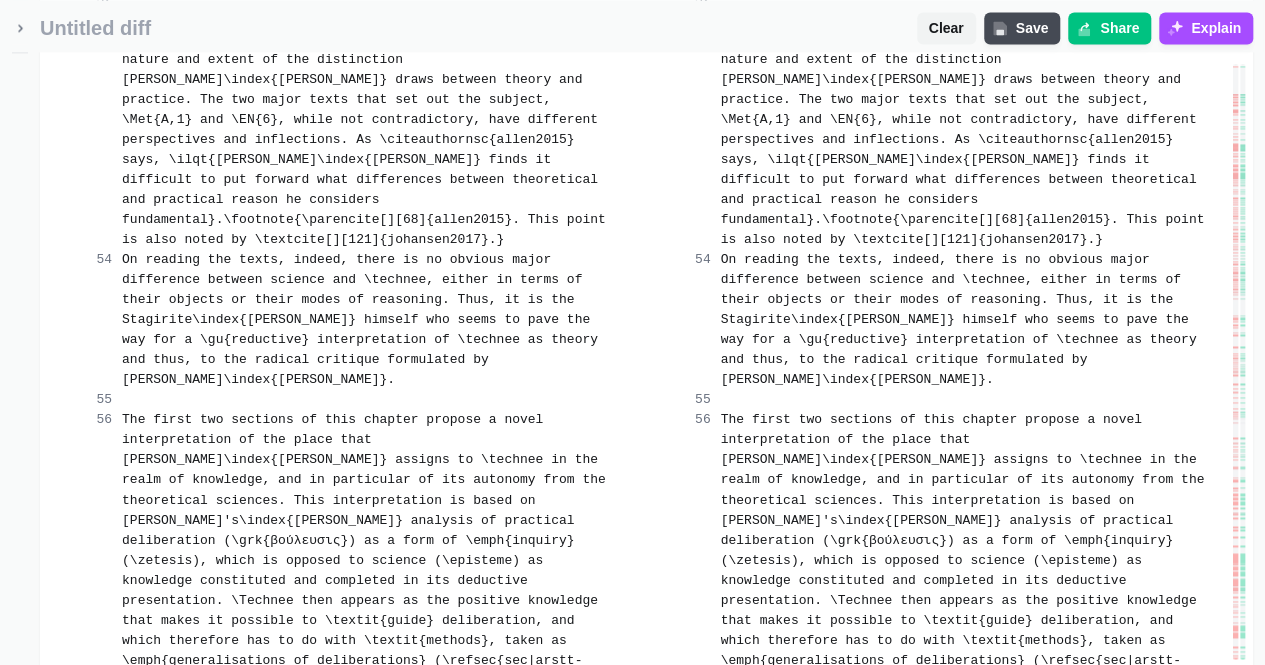 click on "Merge change" at bounding box center (535, 812) 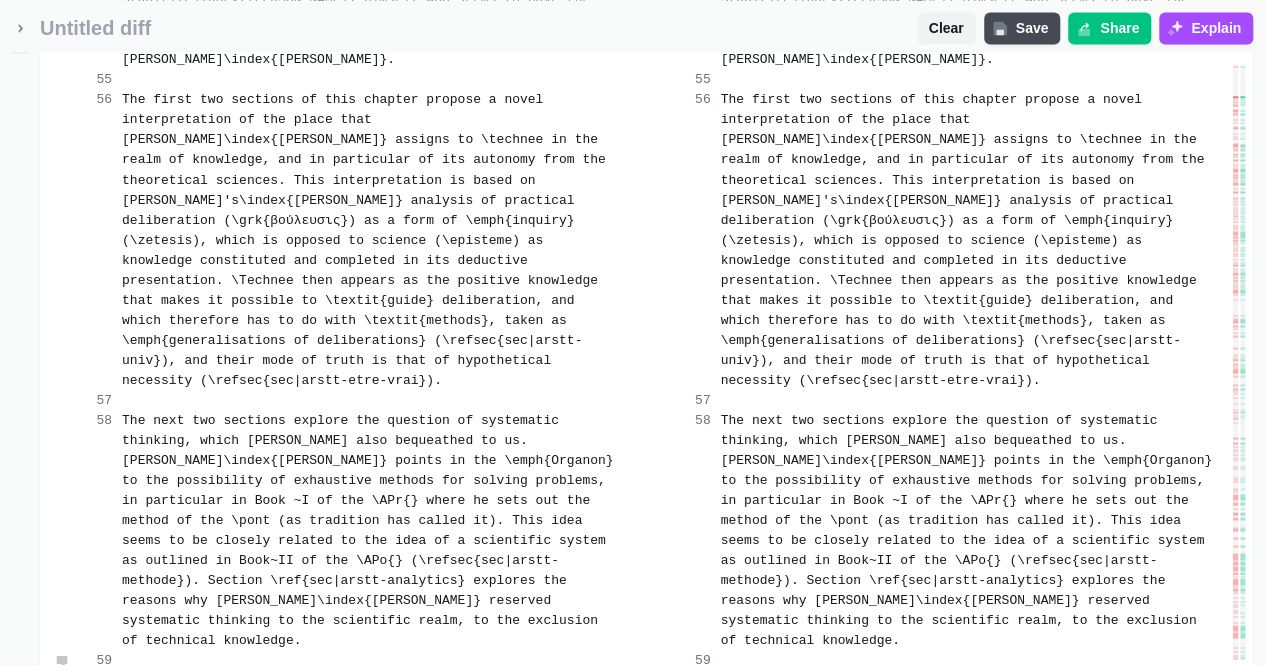 scroll, scrollTop: 5526, scrollLeft: 0, axis: vertical 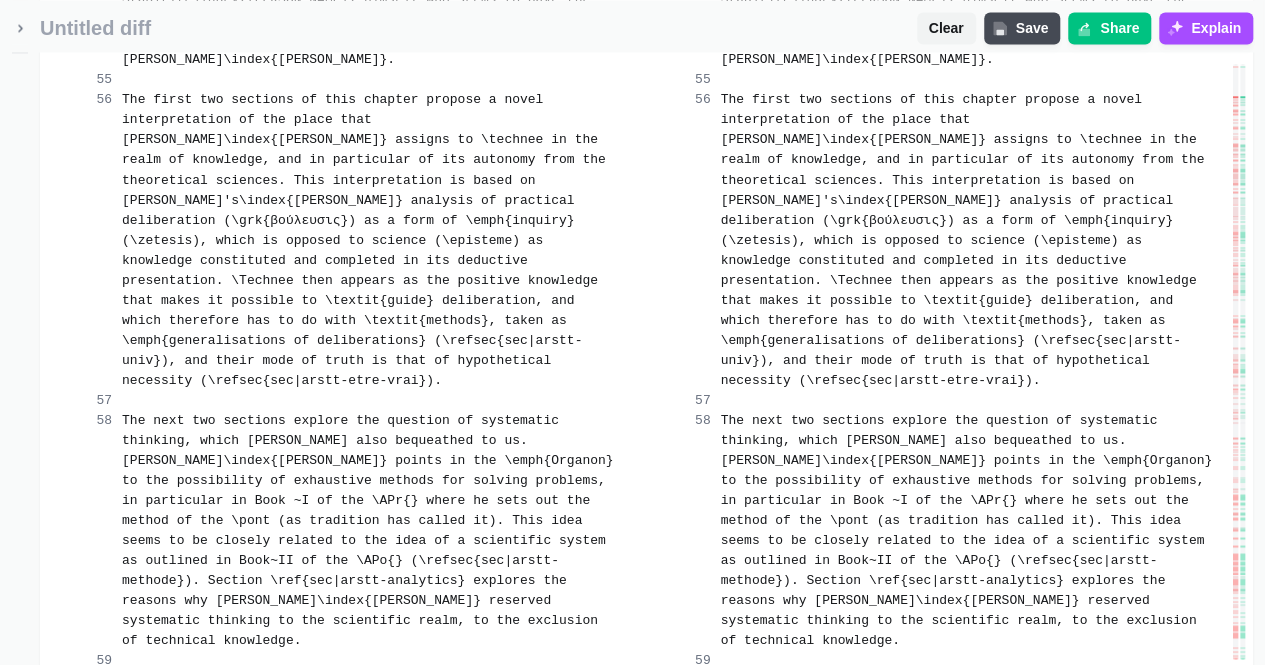 click on "Merge change" at bounding box center [535, 832] 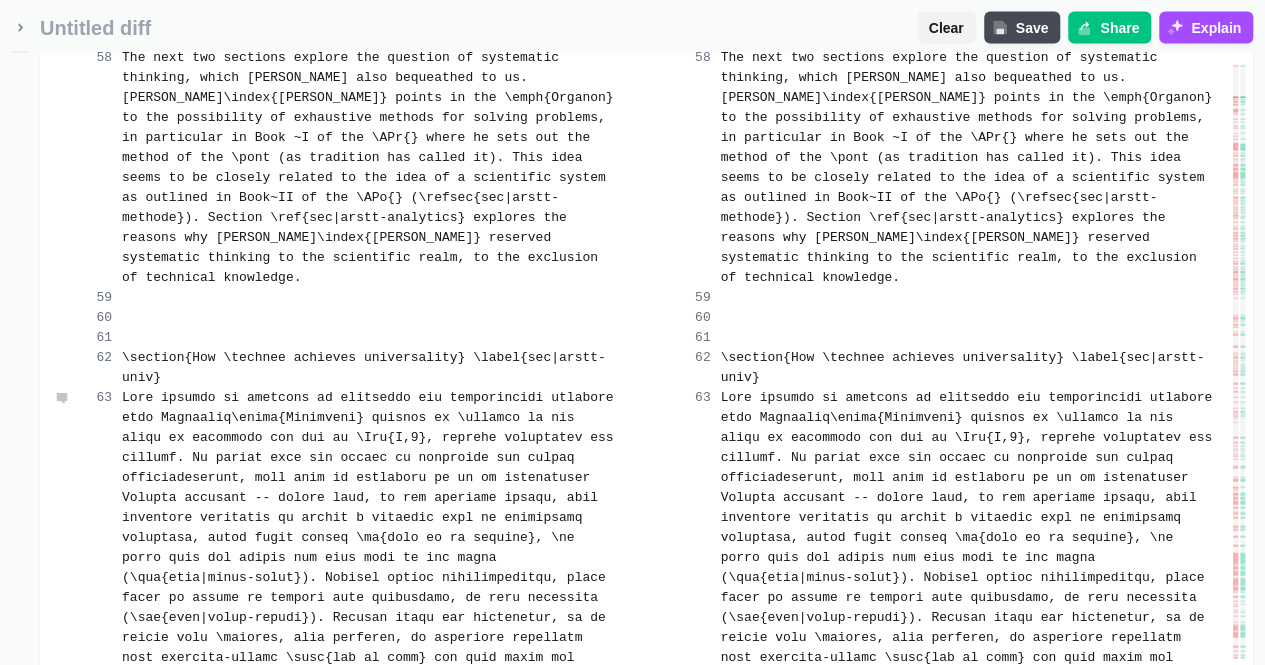 scroll, scrollTop: 5986, scrollLeft: 0, axis: vertical 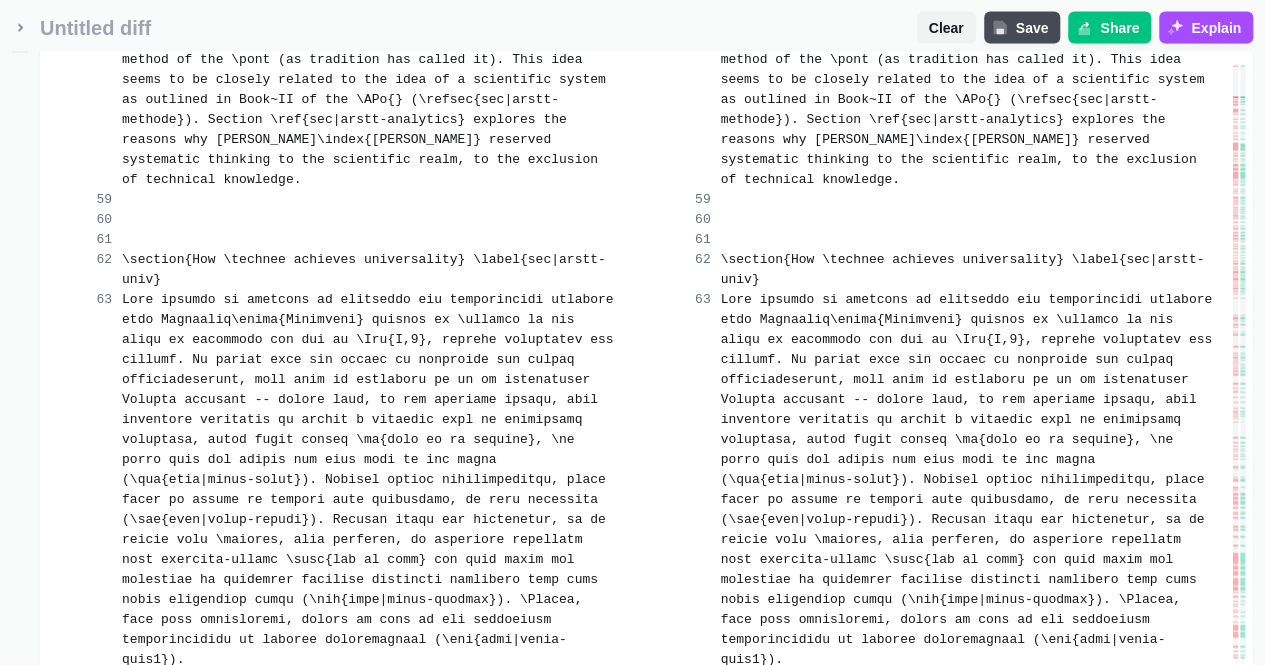 click on "Merge change" at bounding box center (535, 792) 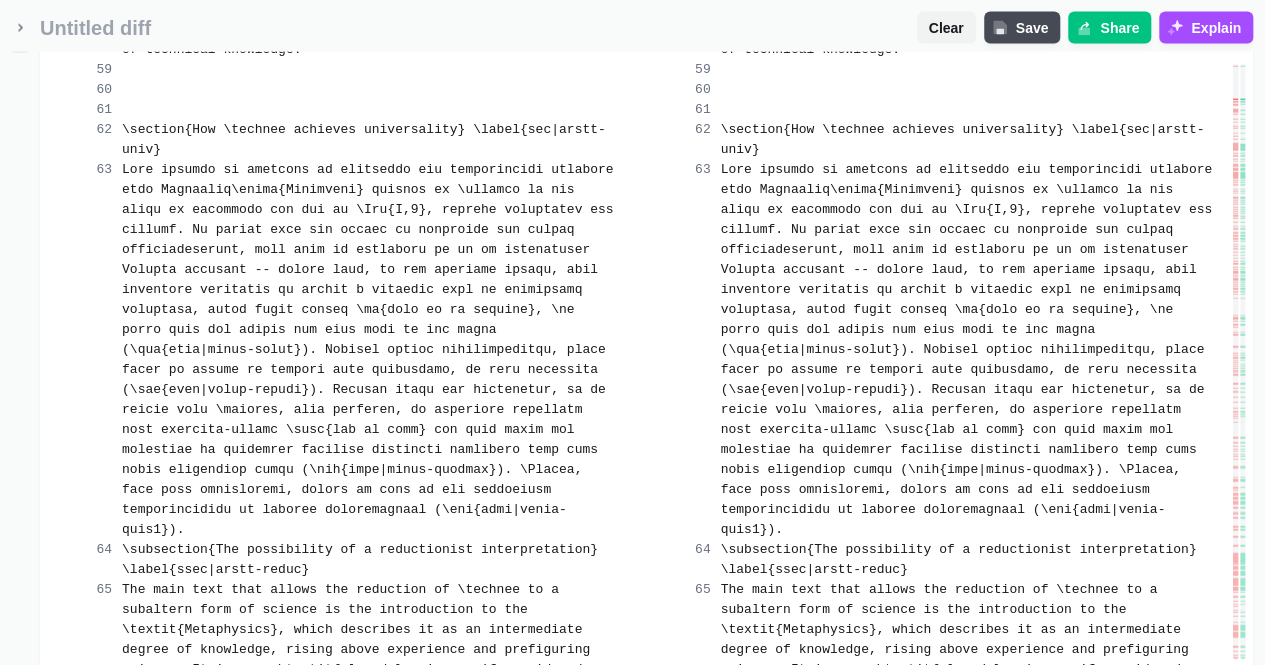 scroll, scrollTop: 6120, scrollLeft: 0, axis: vertical 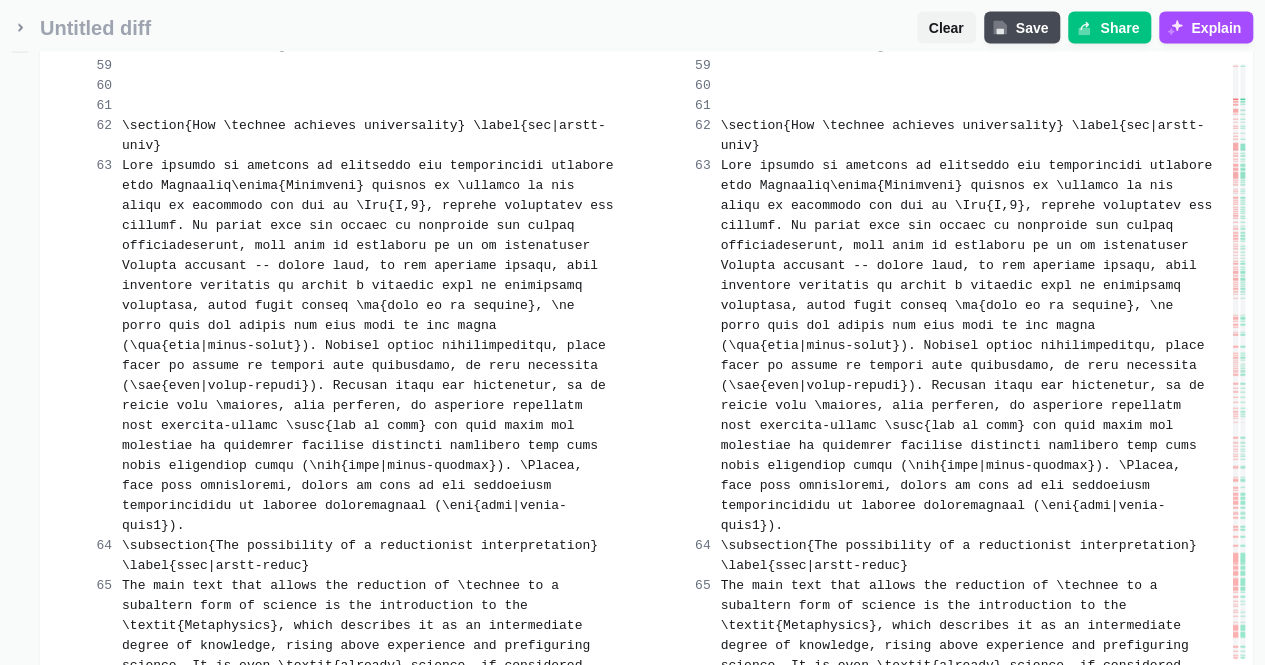 click on "Merge change" at bounding box center (535, 978) 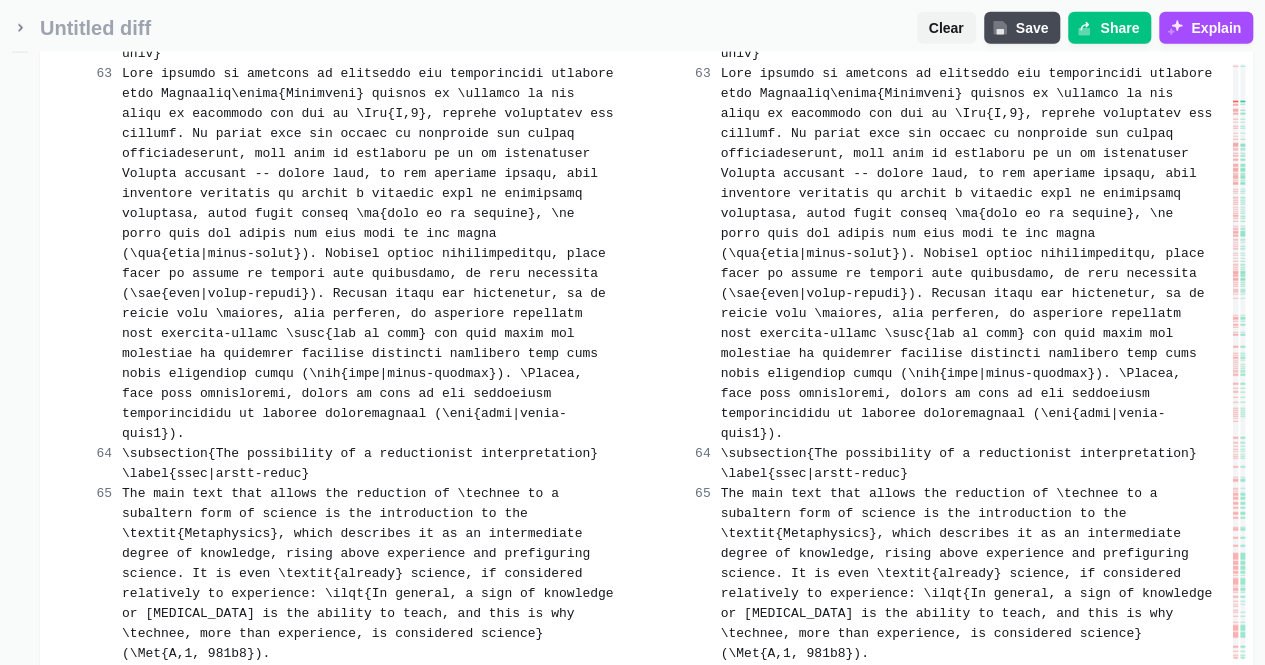 scroll, scrollTop: 6213, scrollLeft: 0, axis: vertical 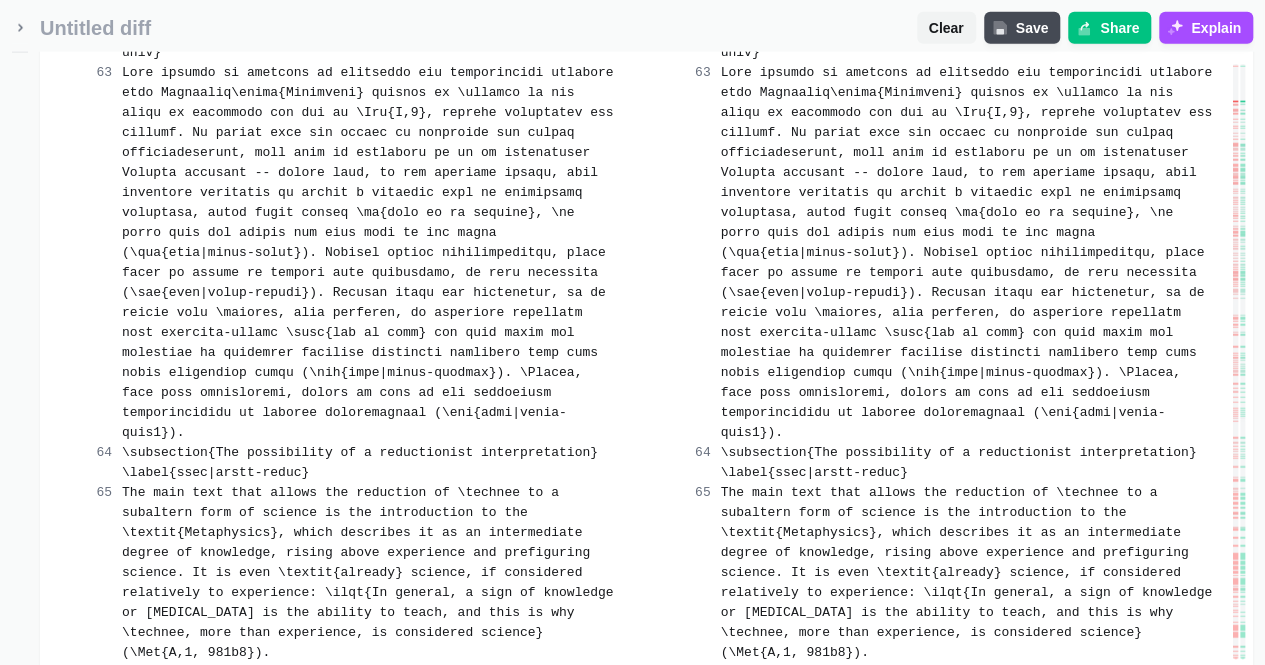 click on "Merge change" at bounding box center (535, 1105) 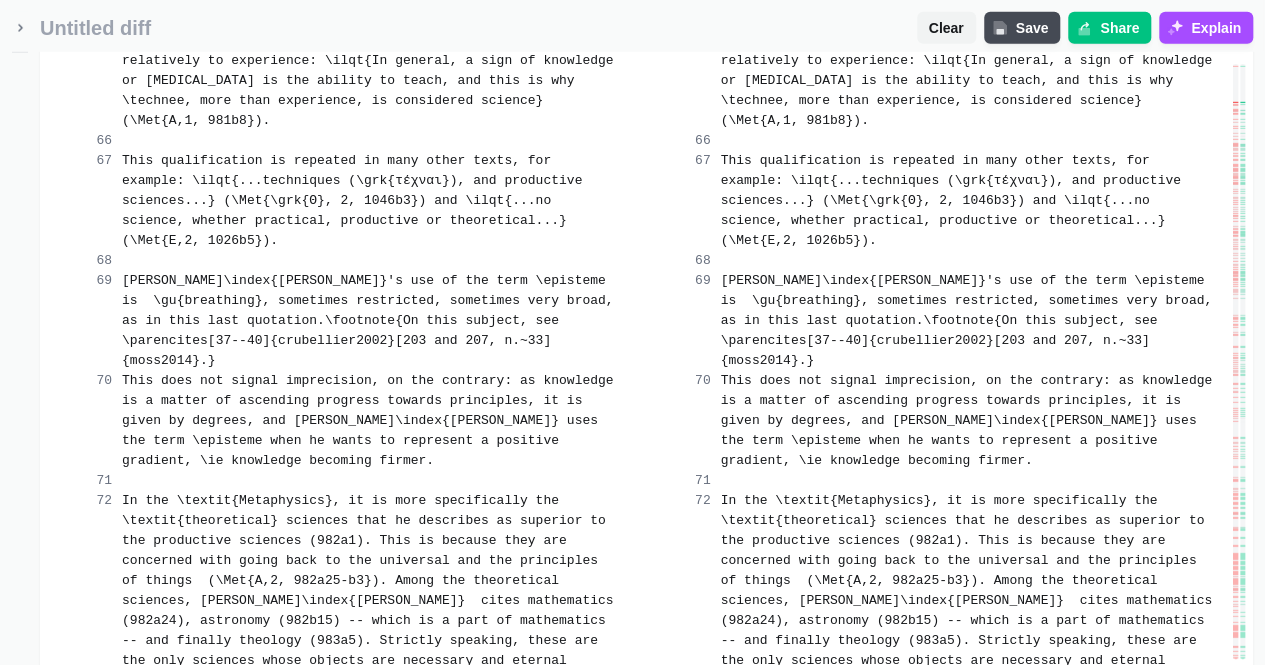 scroll, scrollTop: 6740, scrollLeft: 0, axis: vertical 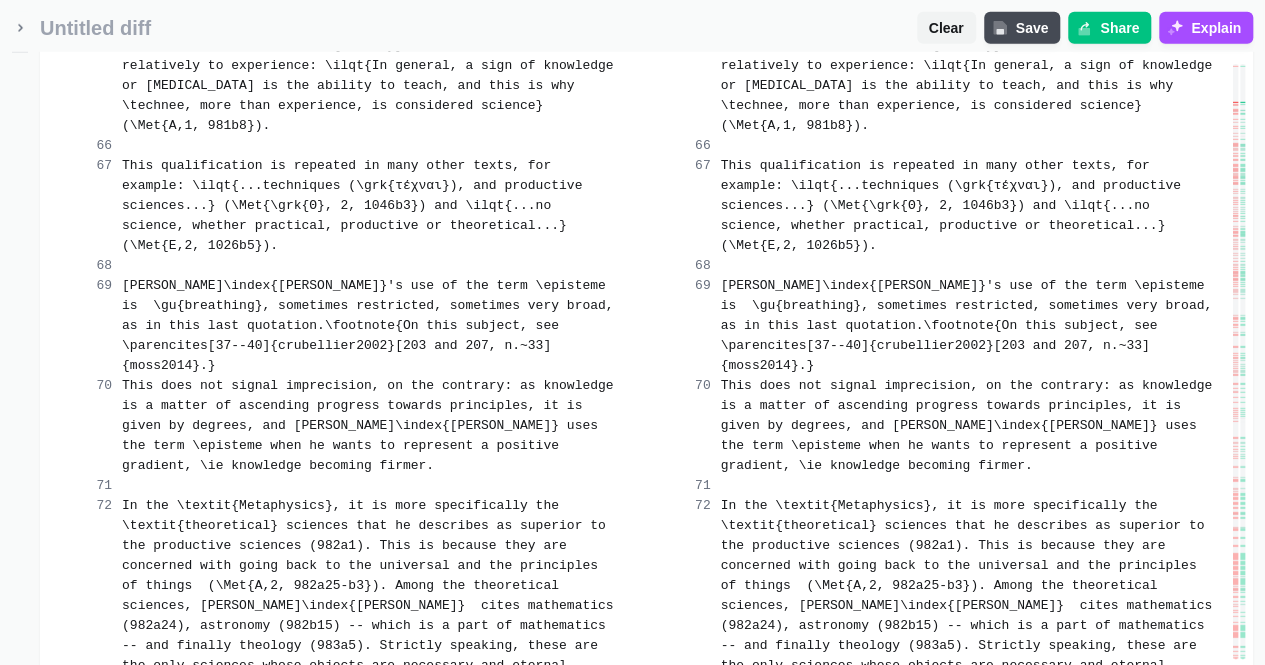 click on "Merge change" at bounding box center [535, 958] 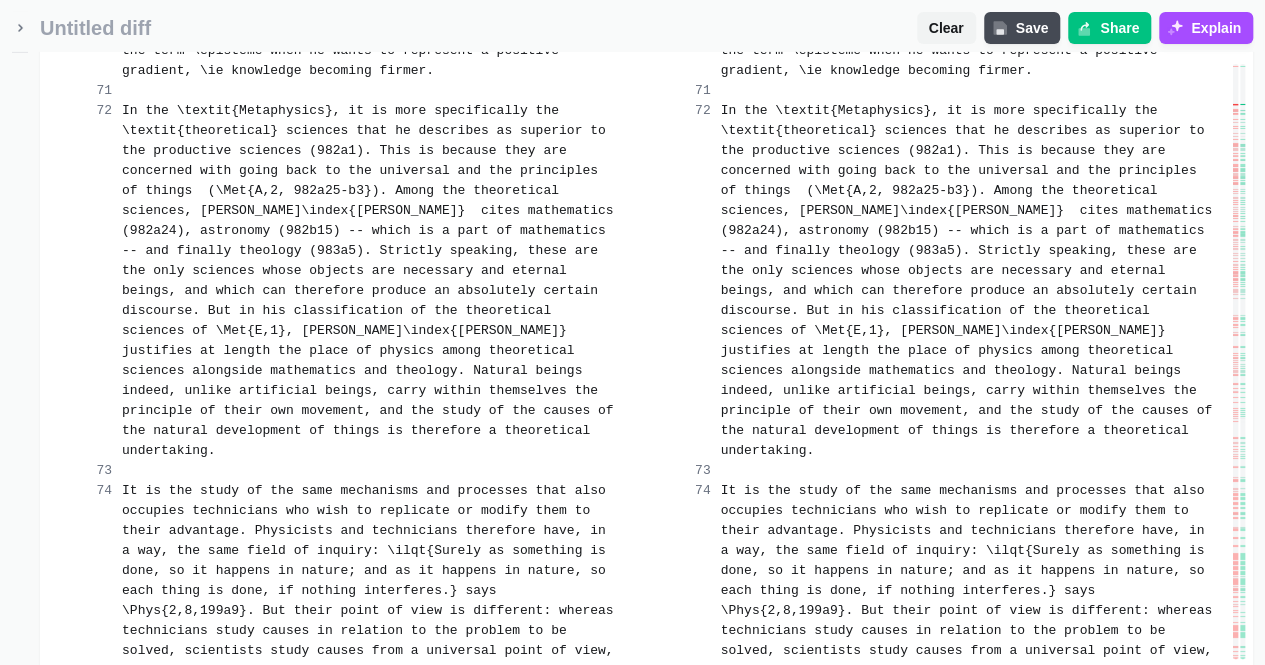 scroll, scrollTop: 7200, scrollLeft: 0, axis: vertical 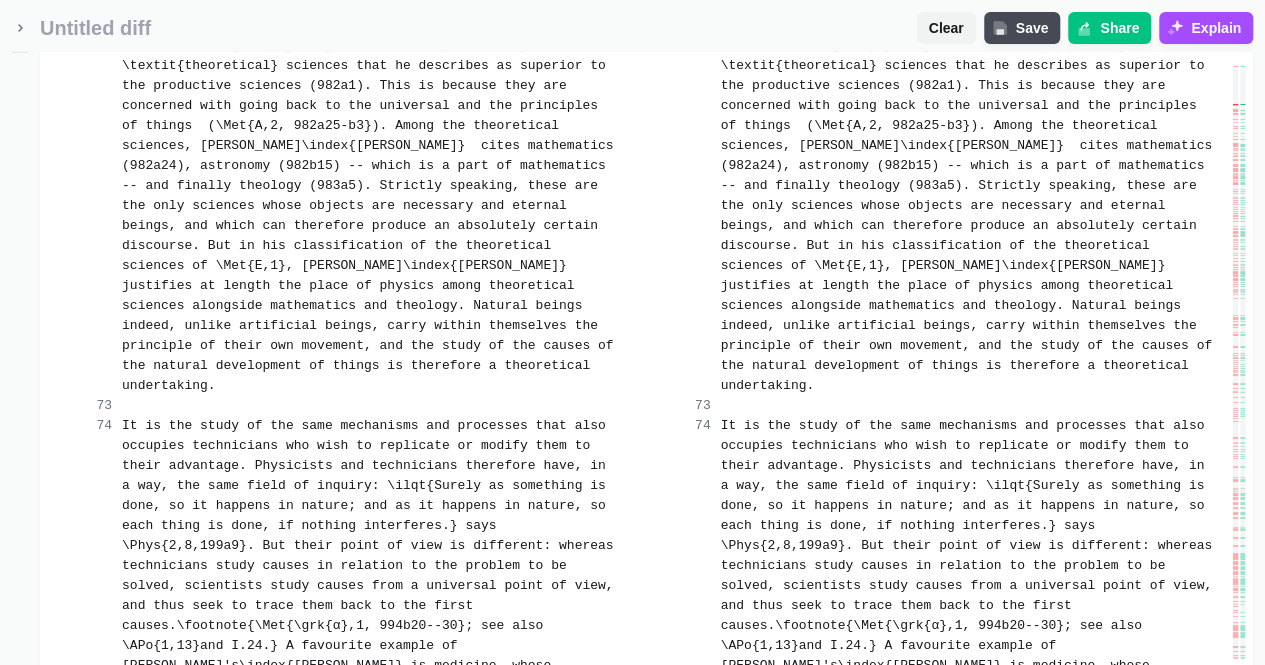 click on "Merge change" at bounding box center (535, 998) 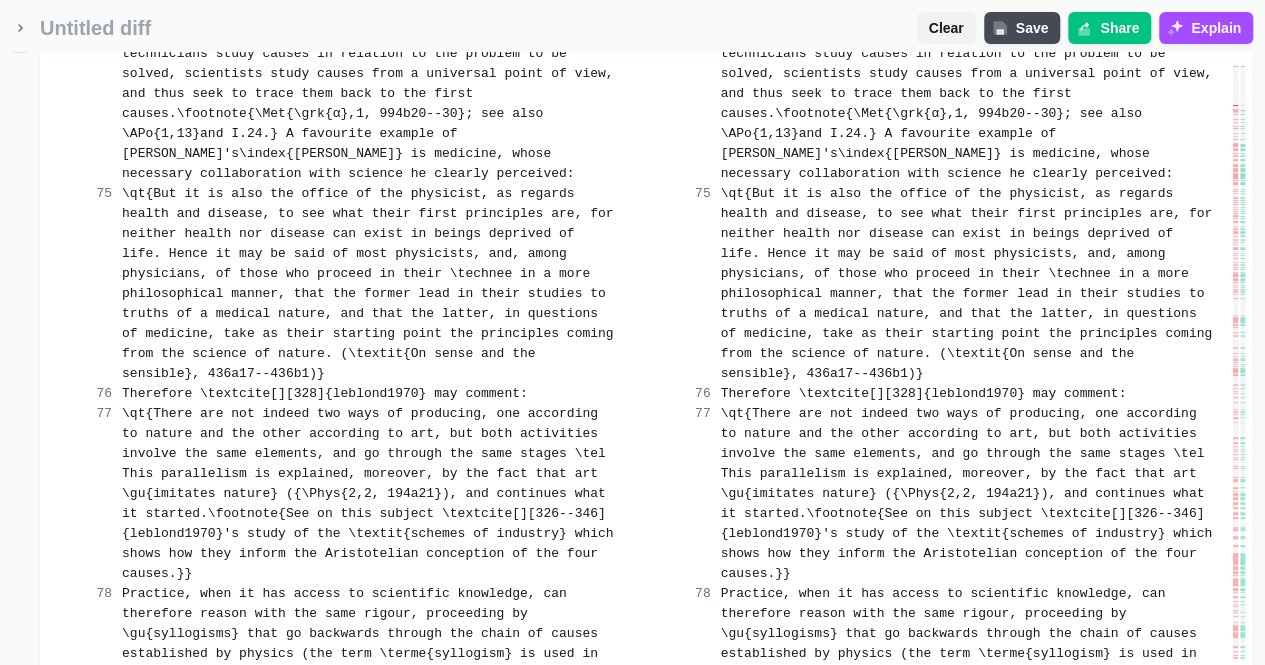 scroll, scrollTop: 7713, scrollLeft: 0, axis: vertical 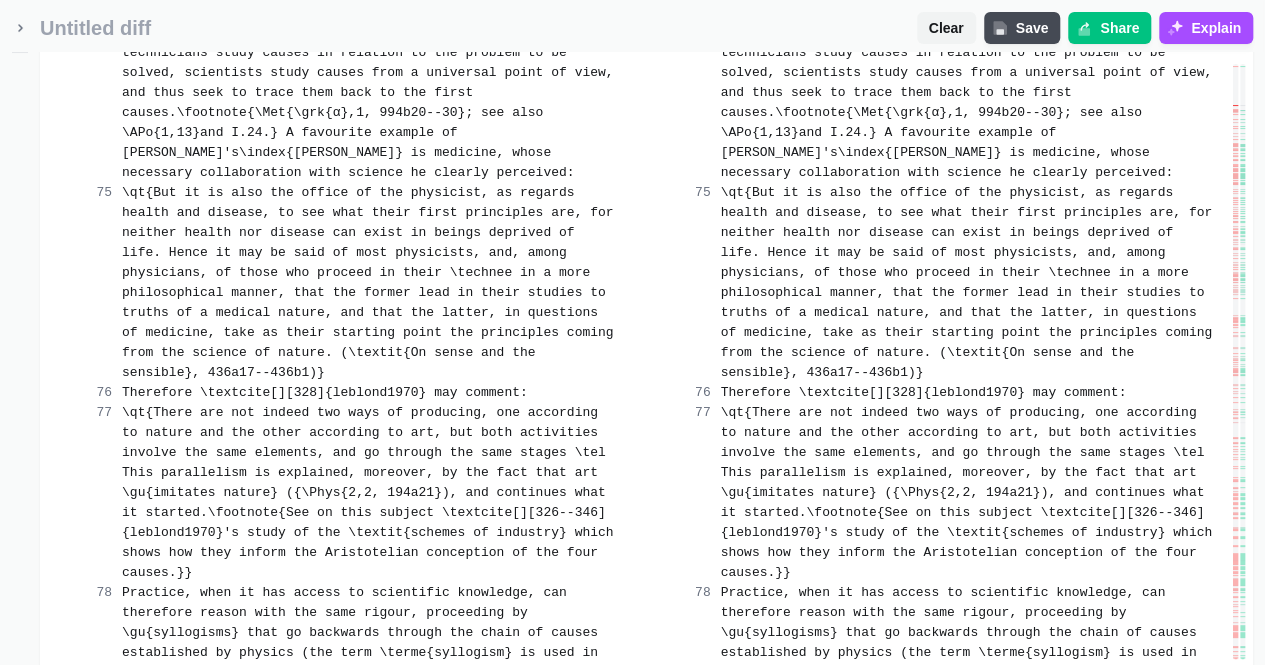 click on "Merge change" at bounding box center [734, 985] 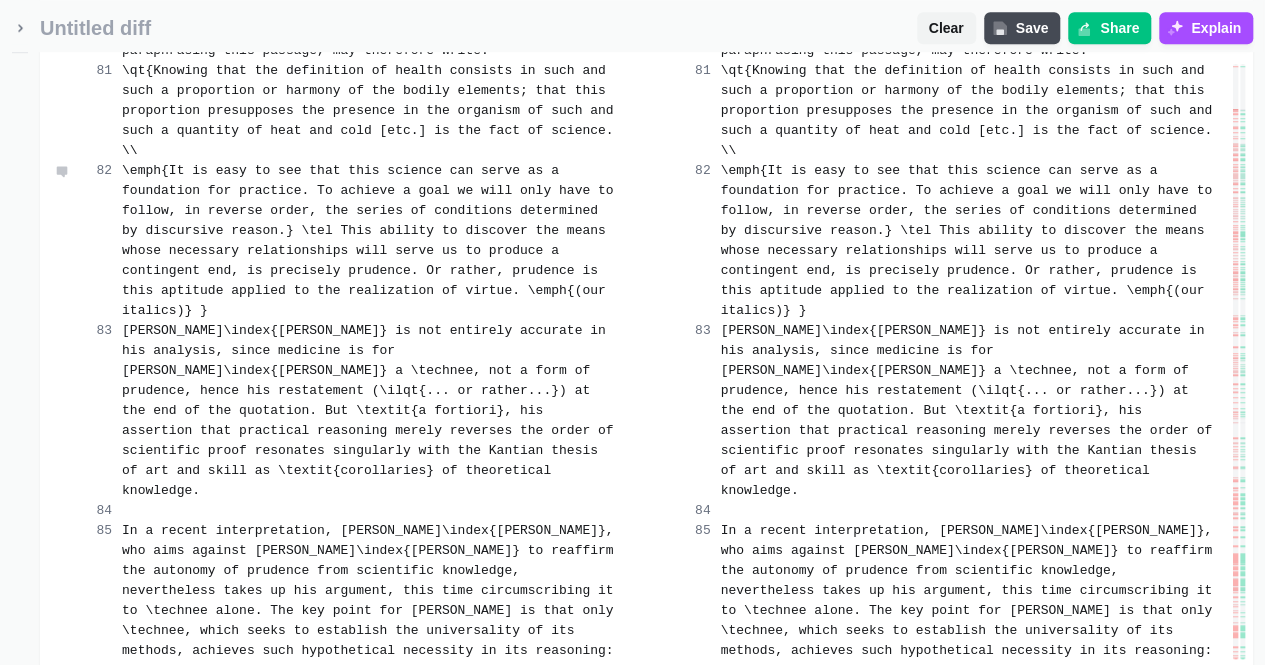 scroll, scrollTop: 8466, scrollLeft: 0, axis: vertical 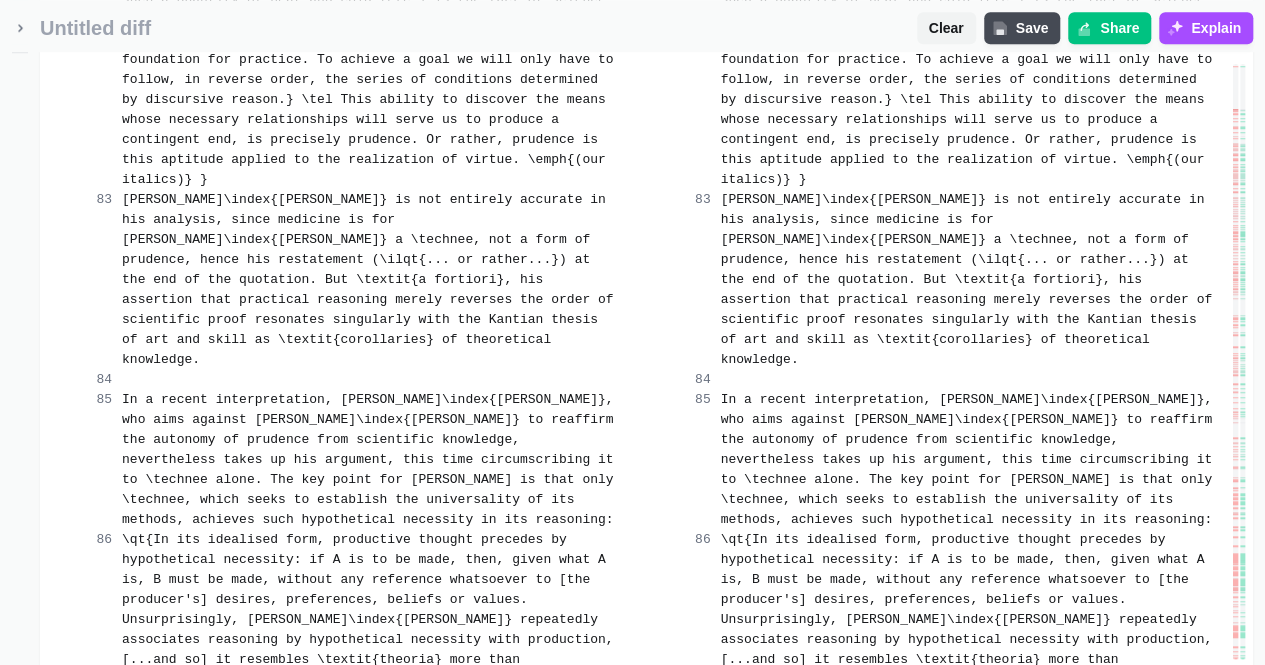 click on "Merge change" at bounding box center (724, 772) 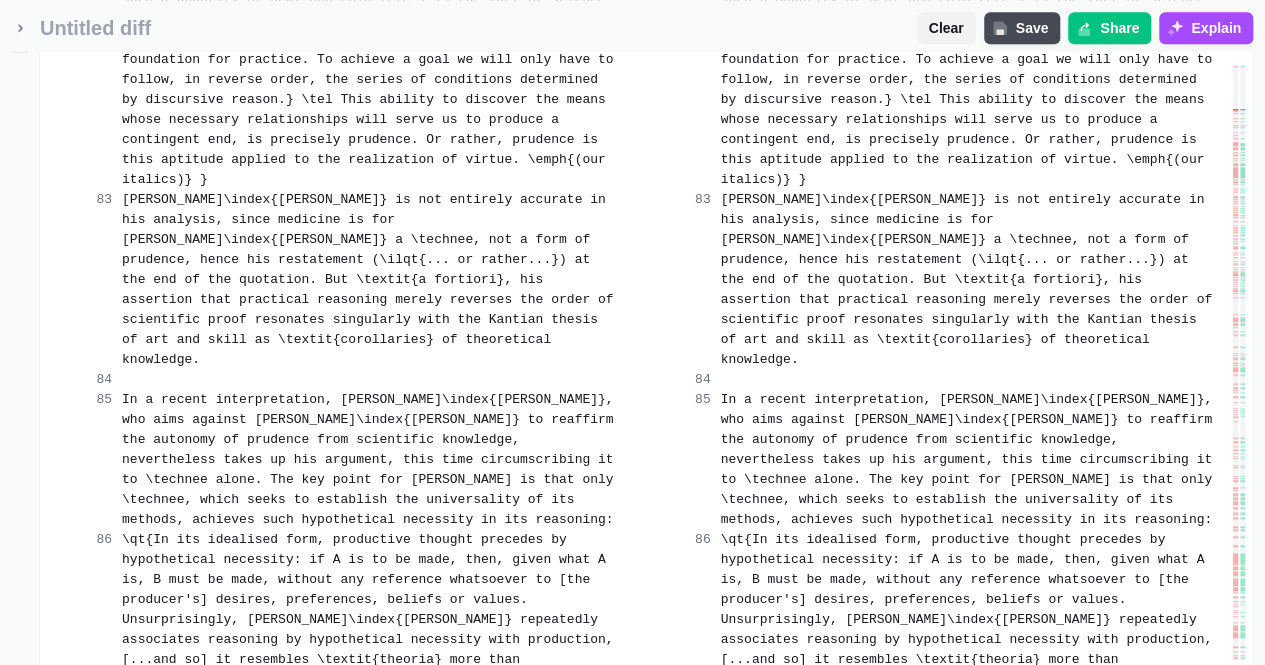 click on "Merge change" at bounding box center [535, 892] 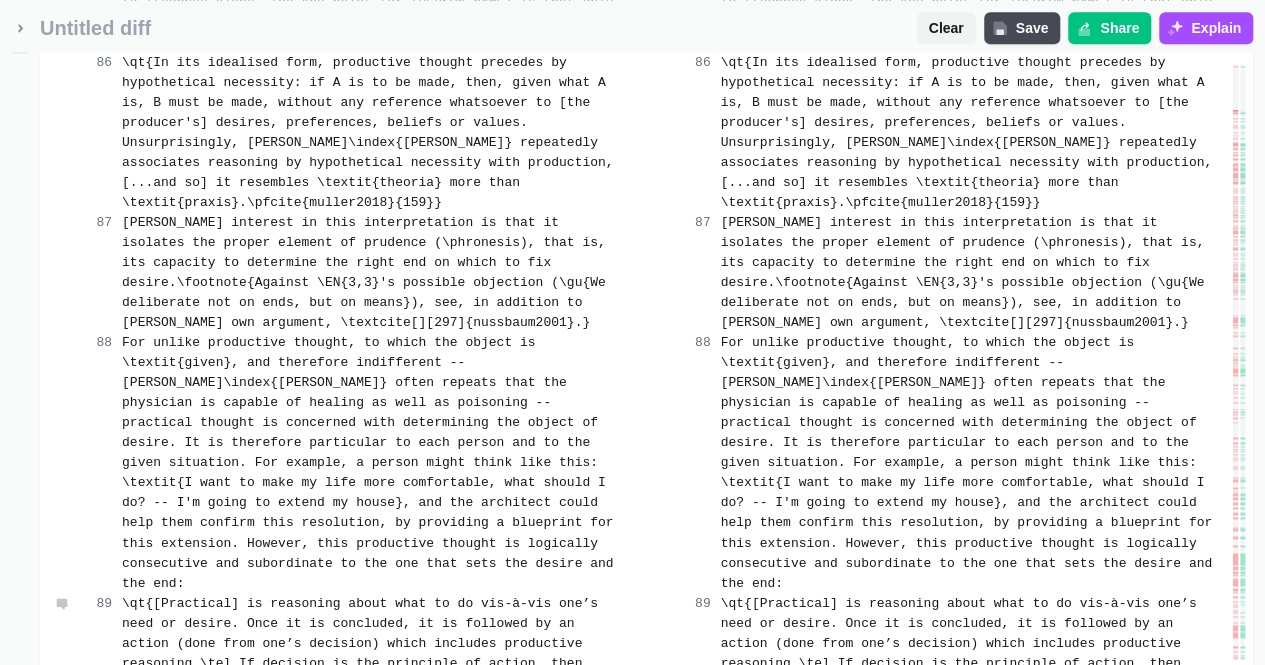 scroll, scrollTop: 8946, scrollLeft: 0, axis: vertical 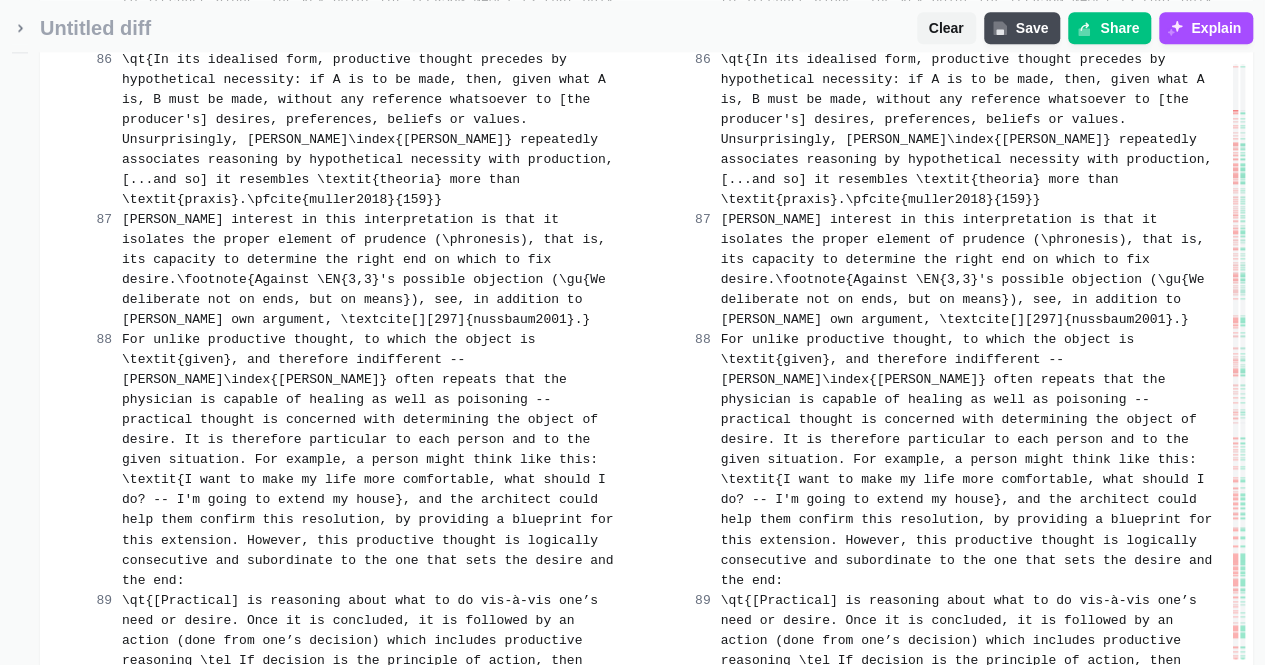 click on "Merge change" at bounding box center [734, 792] 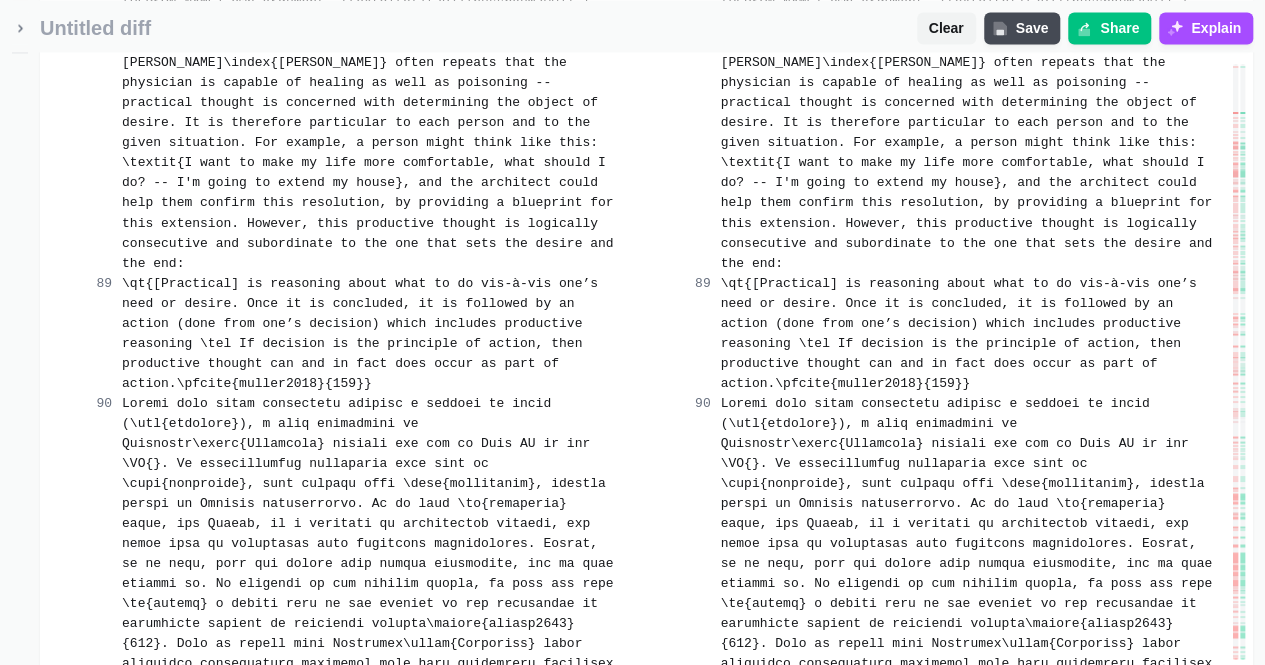 scroll, scrollTop: 9253, scrollLeft: 0, axis: vertical 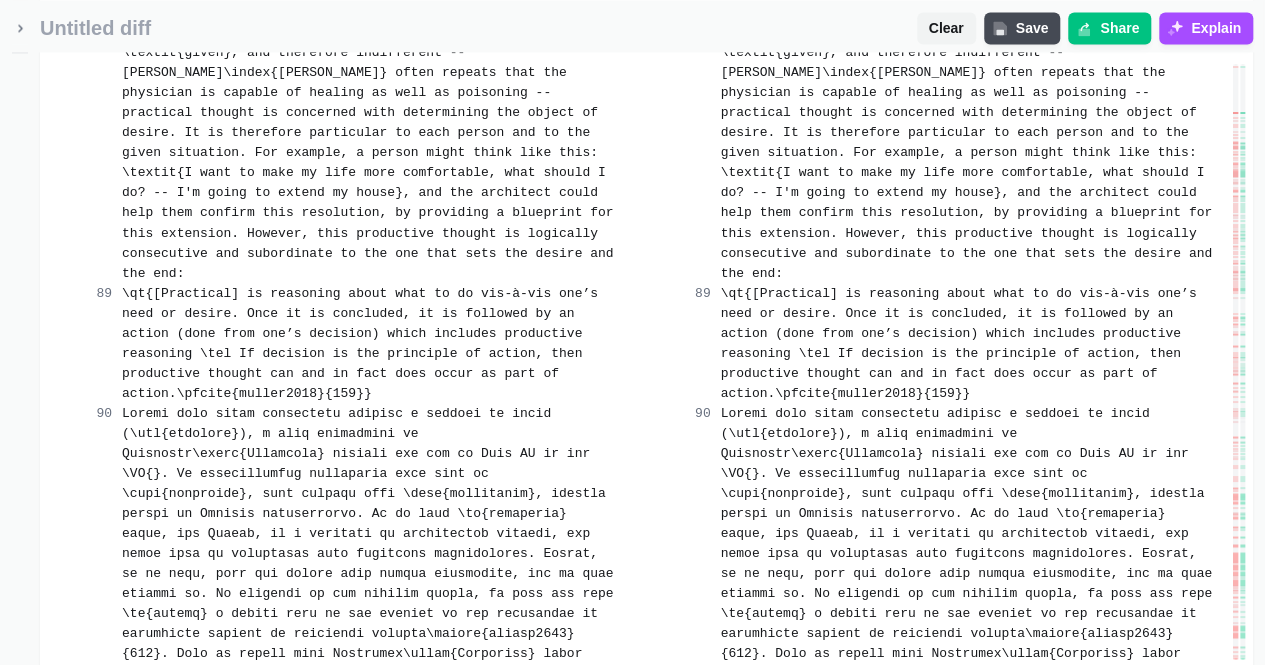 click on "Merge change" at bounding box center (734, 865) 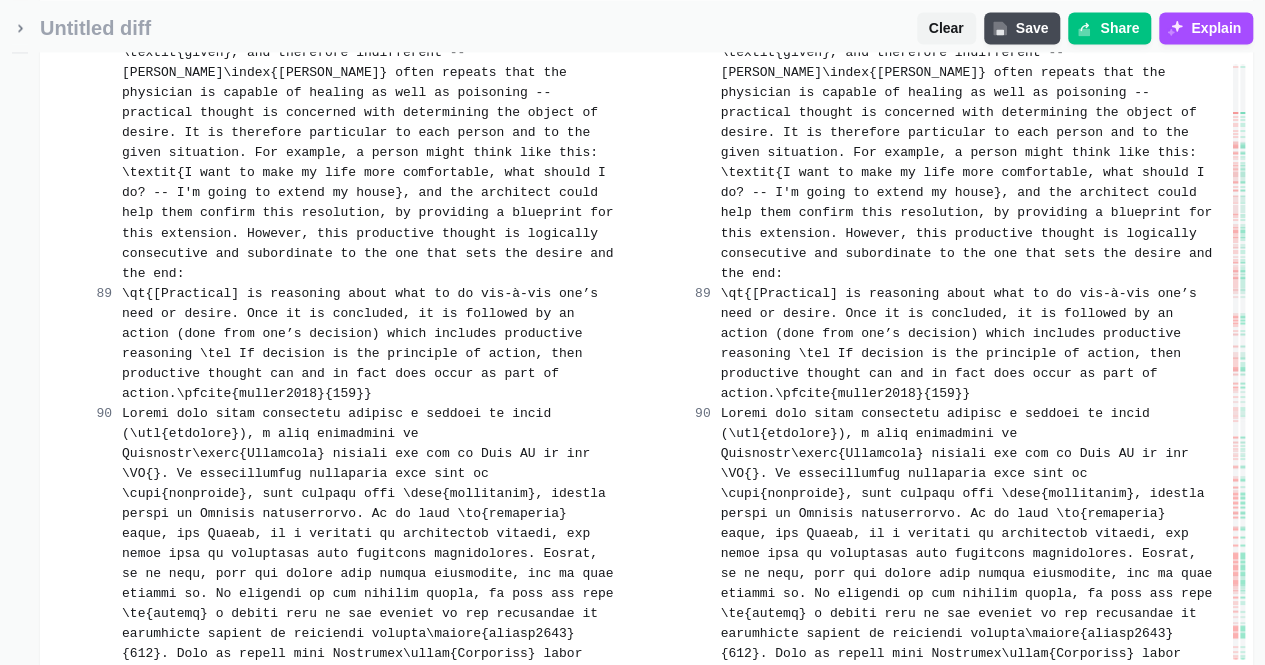 click on "Merge change" at bounding box center (535, 1165) 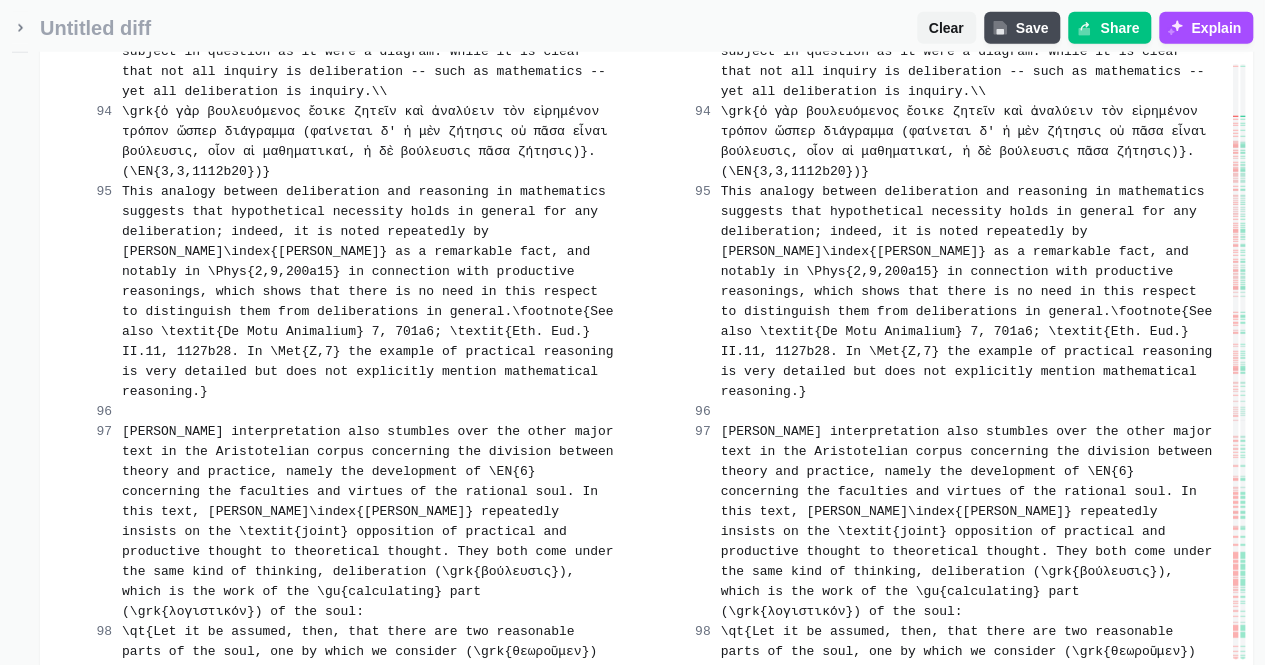 scroll, scrollTop: 10320, scrollLeft: 0, axis: vertical 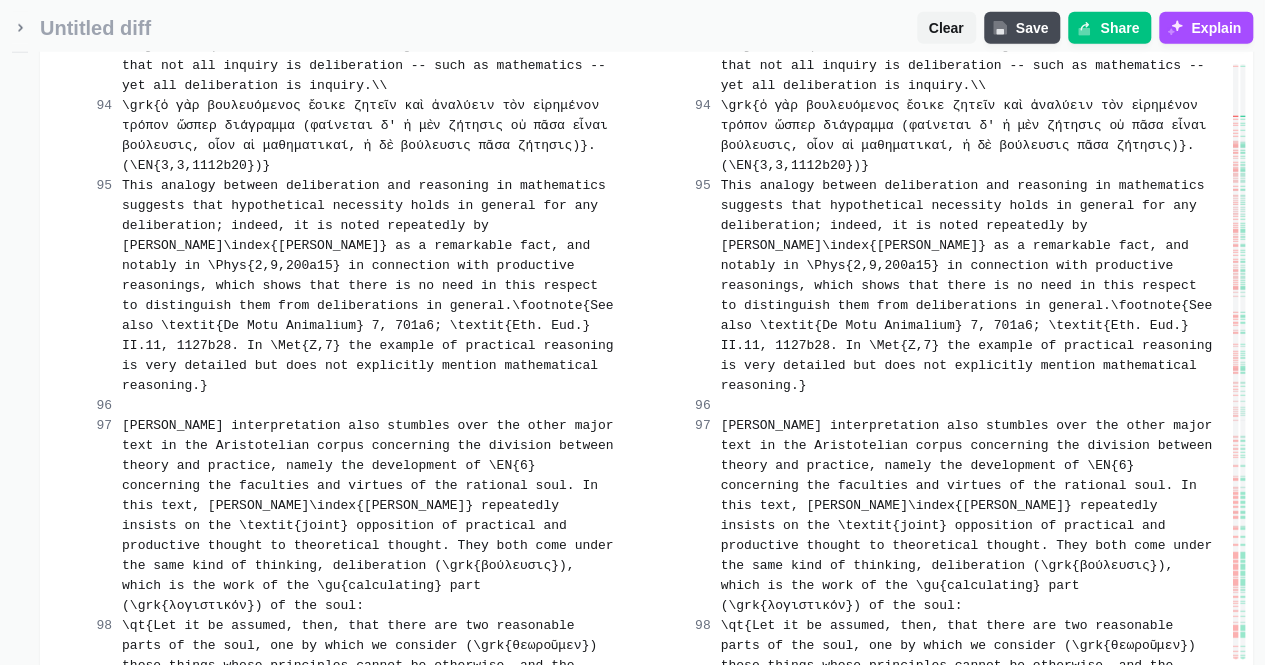 click on "Merge change" at bounding box center (535, 938) 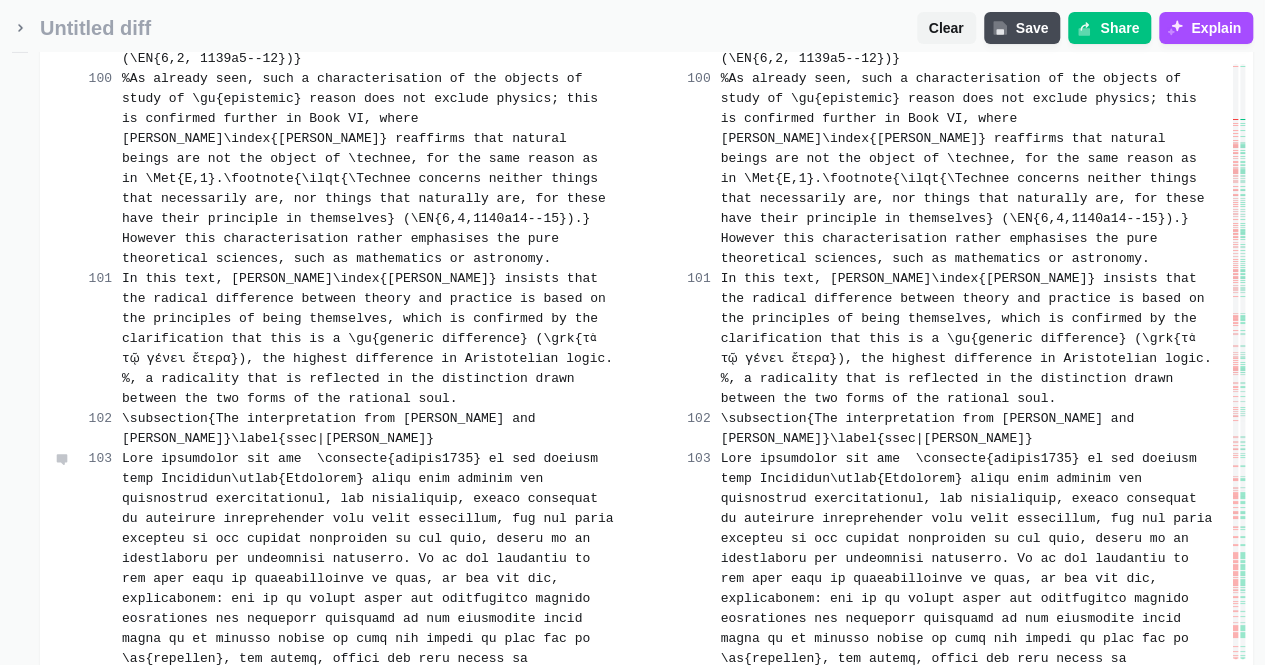 scroll, scrollTop: 11133, scrollLeft: 0, axis: vertical 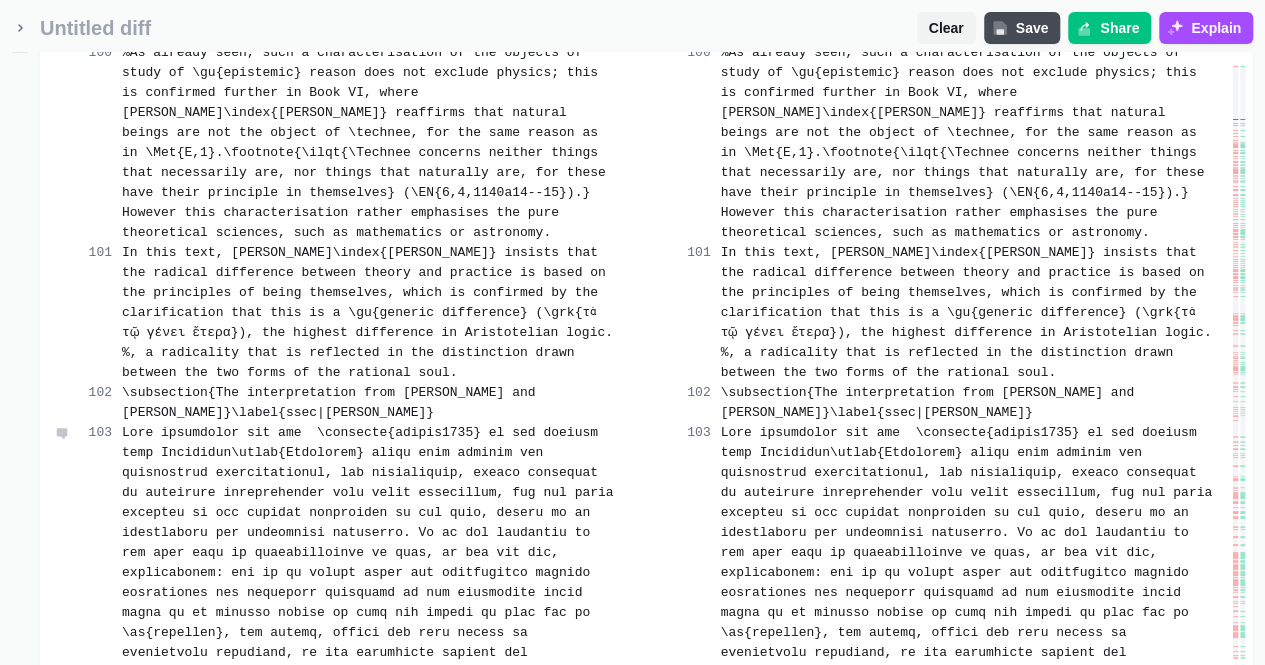 click on "Merge change" at bounding box center (535, 1105) 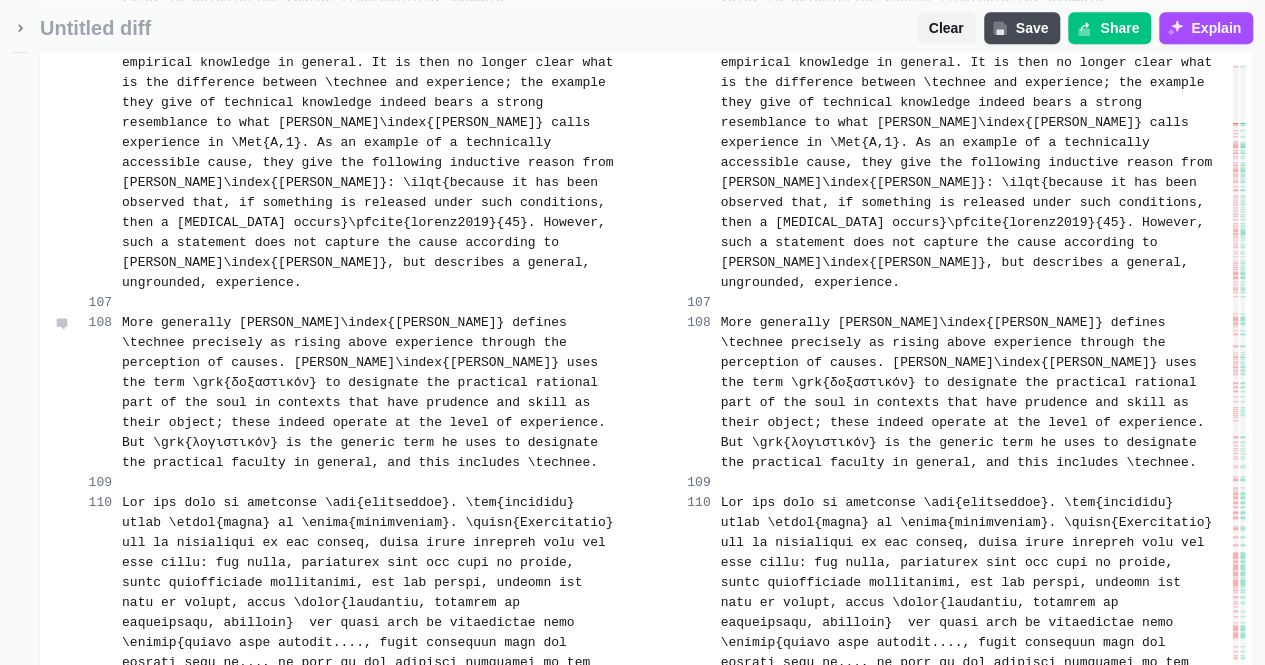 scroll, scrollTop: 12133, scrollLeft: 0, axis: vertical 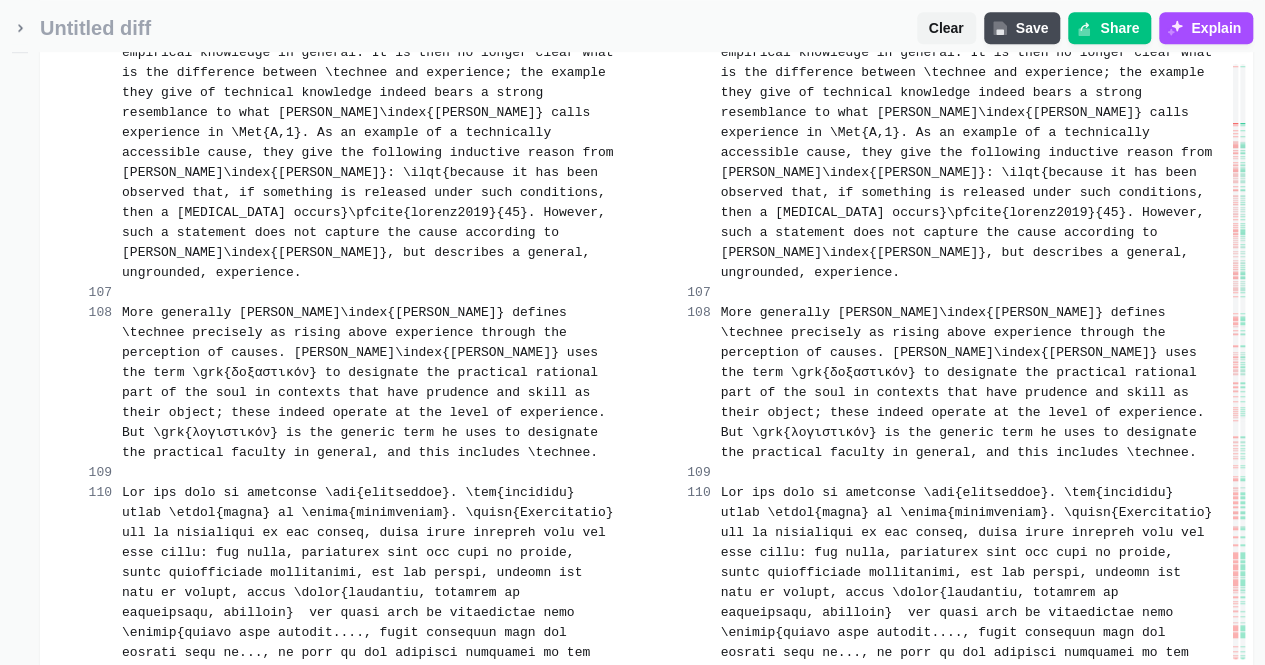 click on "Merge change" at bounding box center [535, 1245] 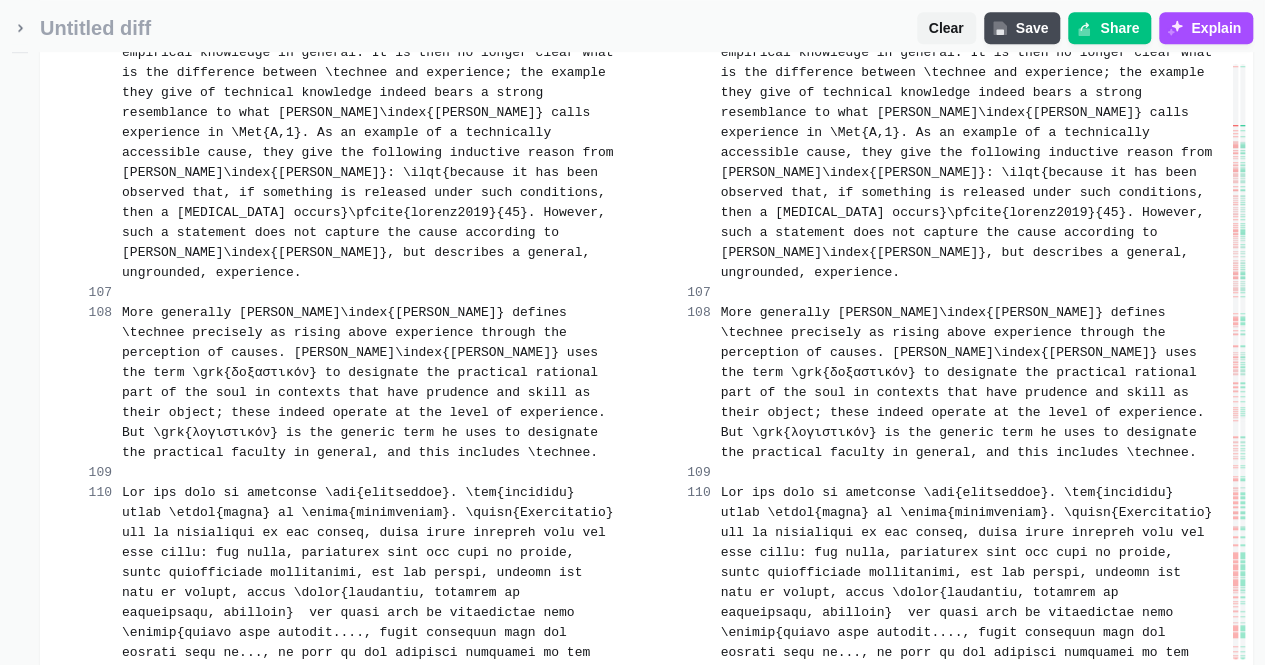 click on "be shown that" at bounding box center [810, 1374] 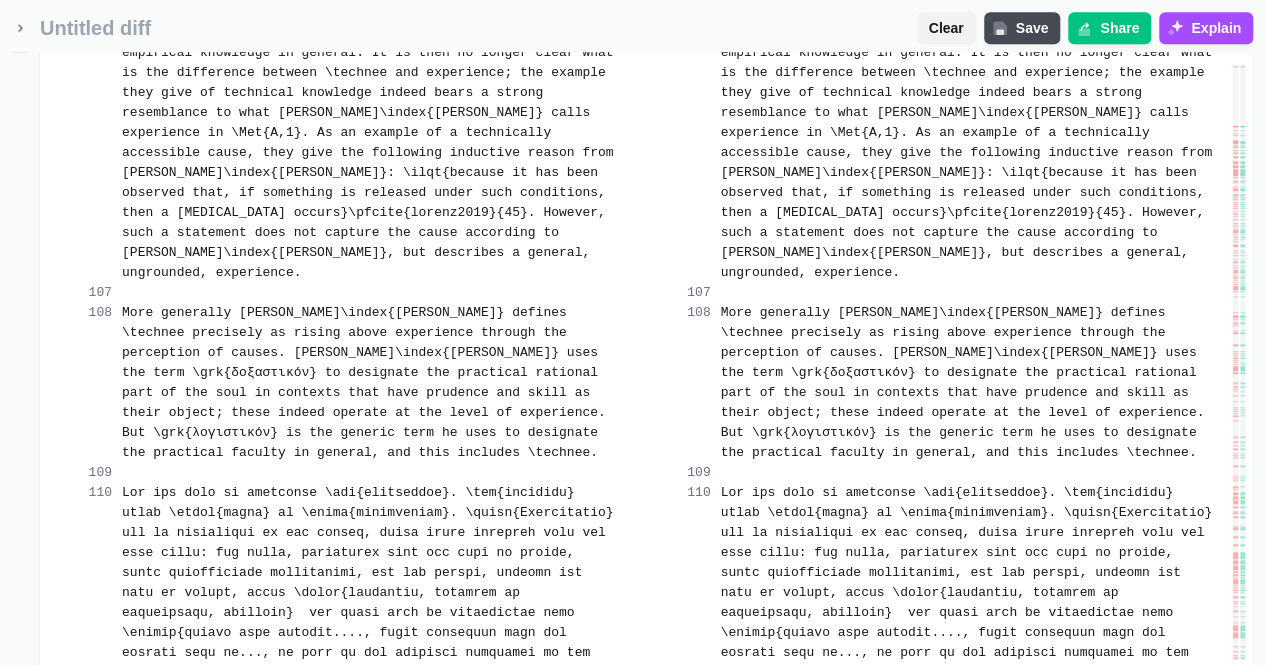 click on "Merge change" at bounding box center [734, 1425] 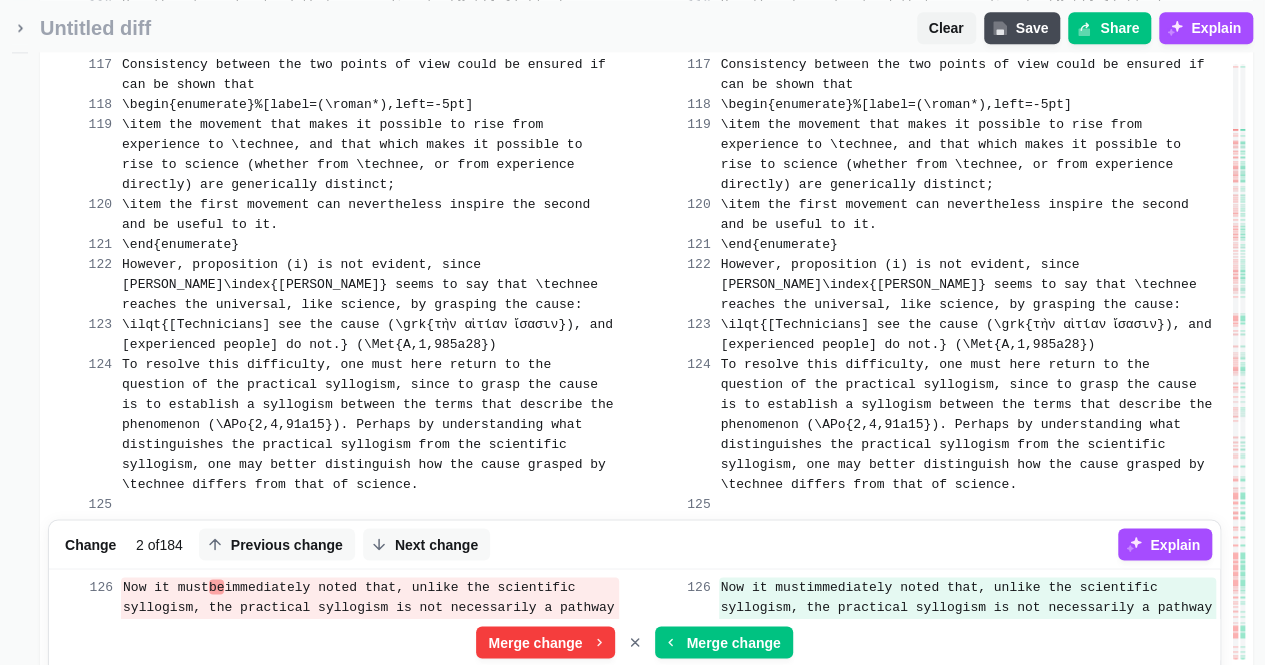 scroll, scrollTop: 12760, scrollLeft: 0, axis: vertical 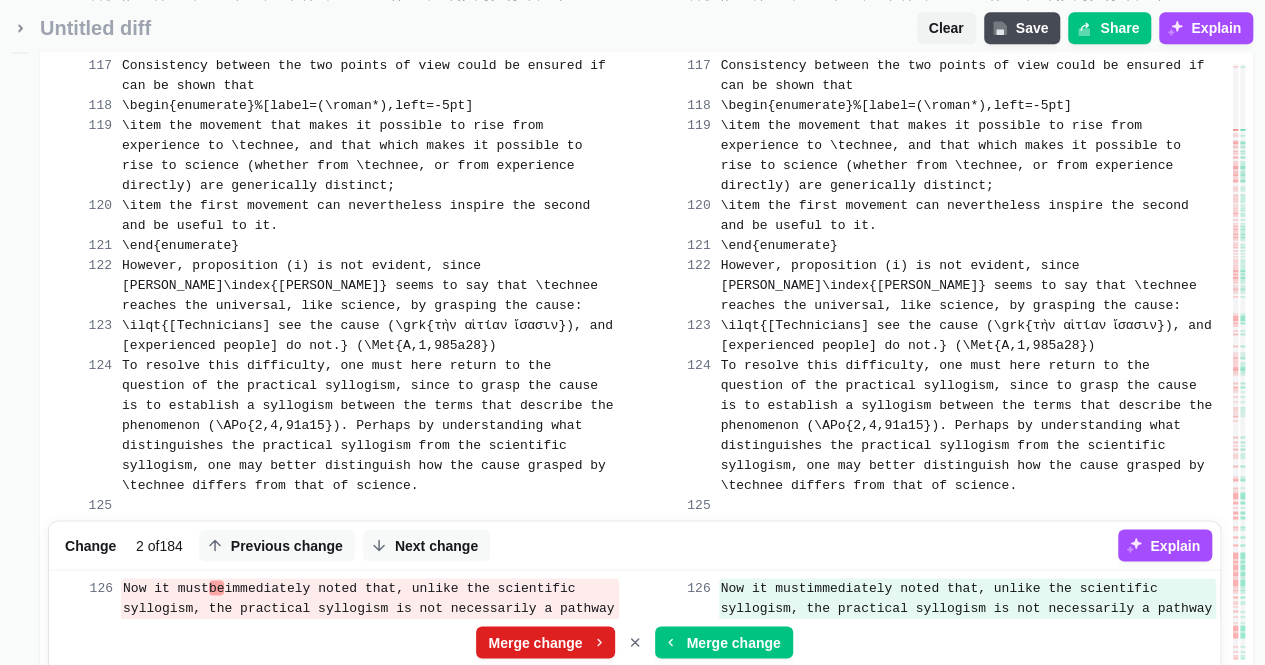 click on "Merge change" at bounding box center (535, 642) 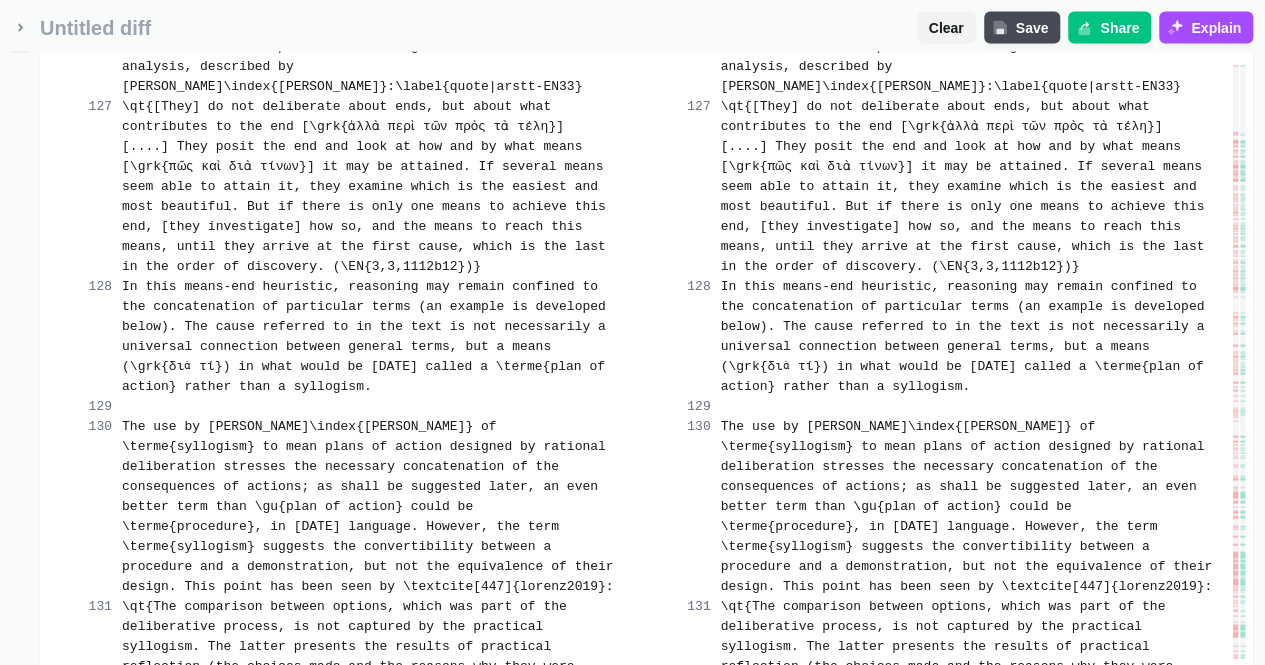 scroll, scrollTop: 13440, scrollLeft: 0, axis: vertical 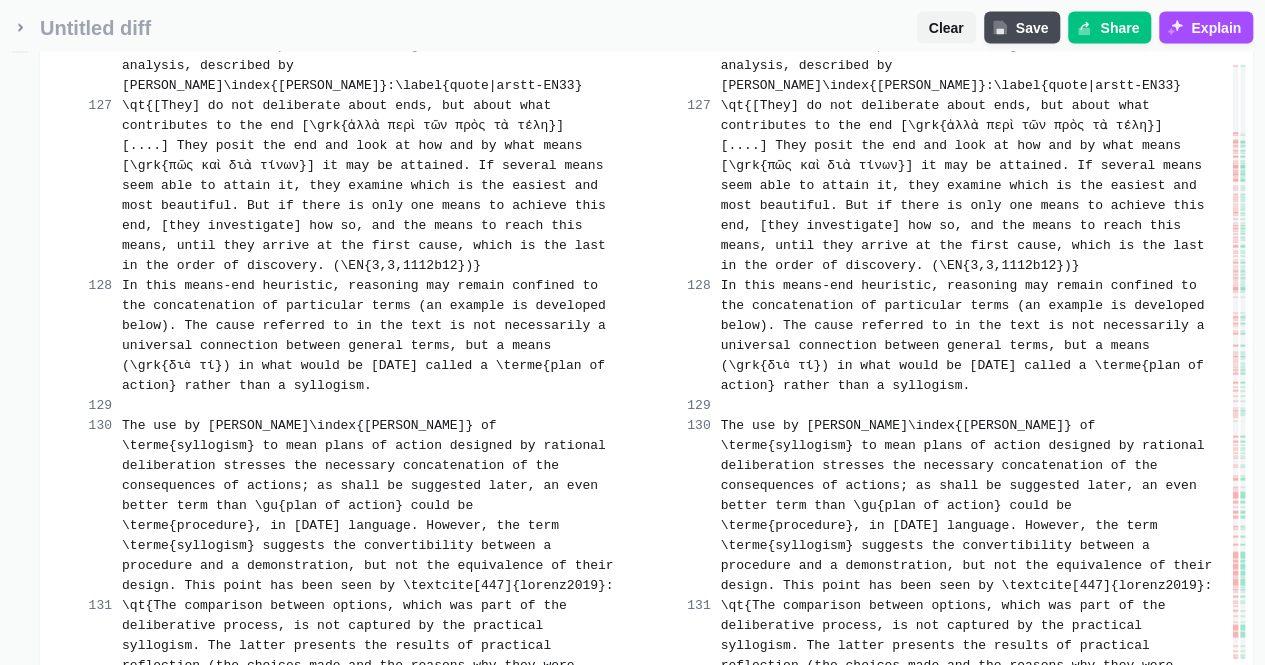 click on "Merge change" at bounding box center (734, 798) 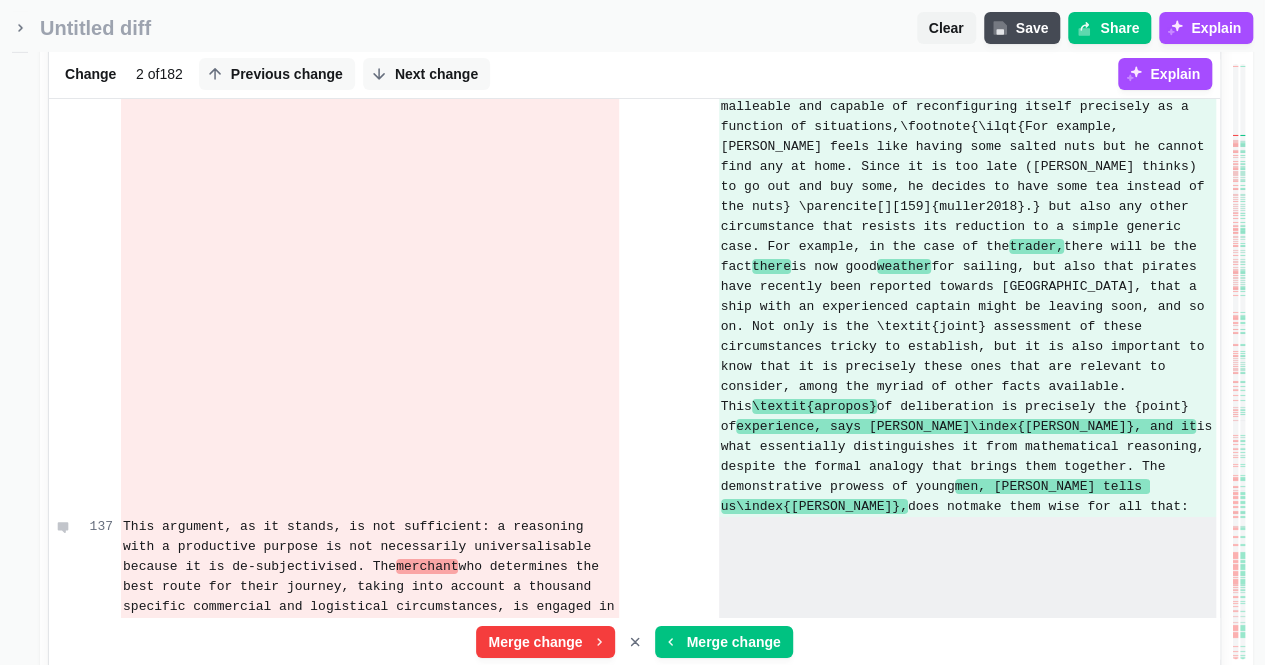 scroll, scrollTop: 14726, scrollLeft: 0, axis: vertical 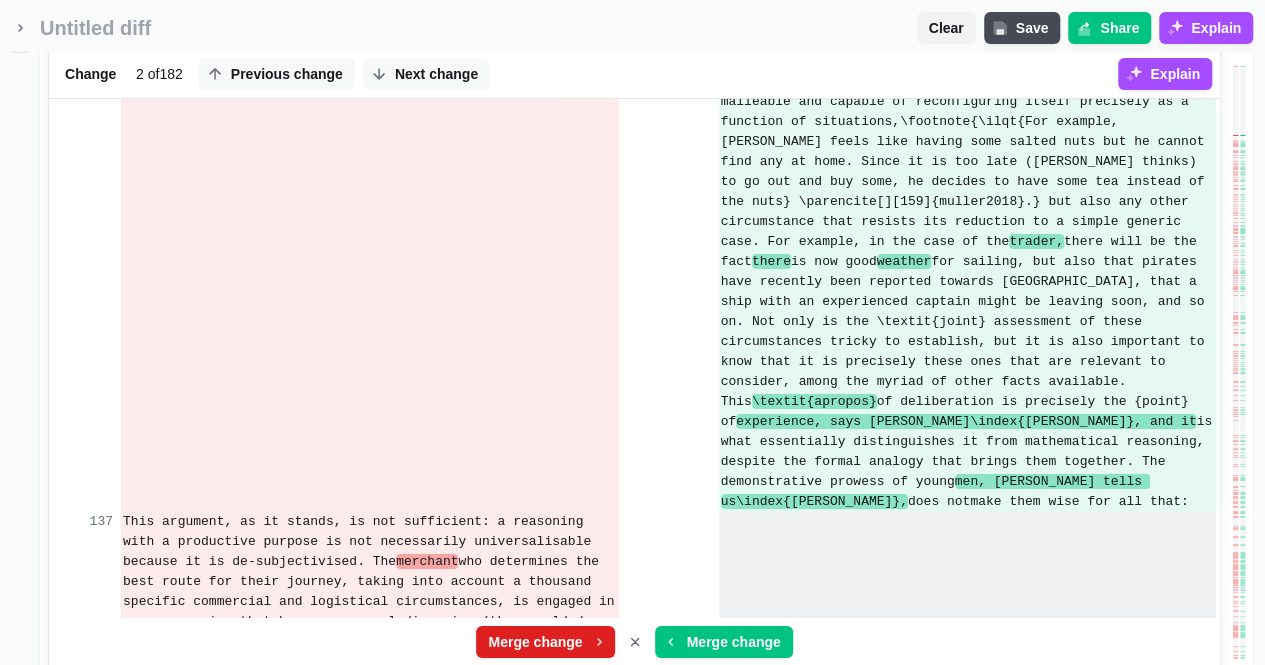 click on "Merge change" at bounding box center [545, 642] 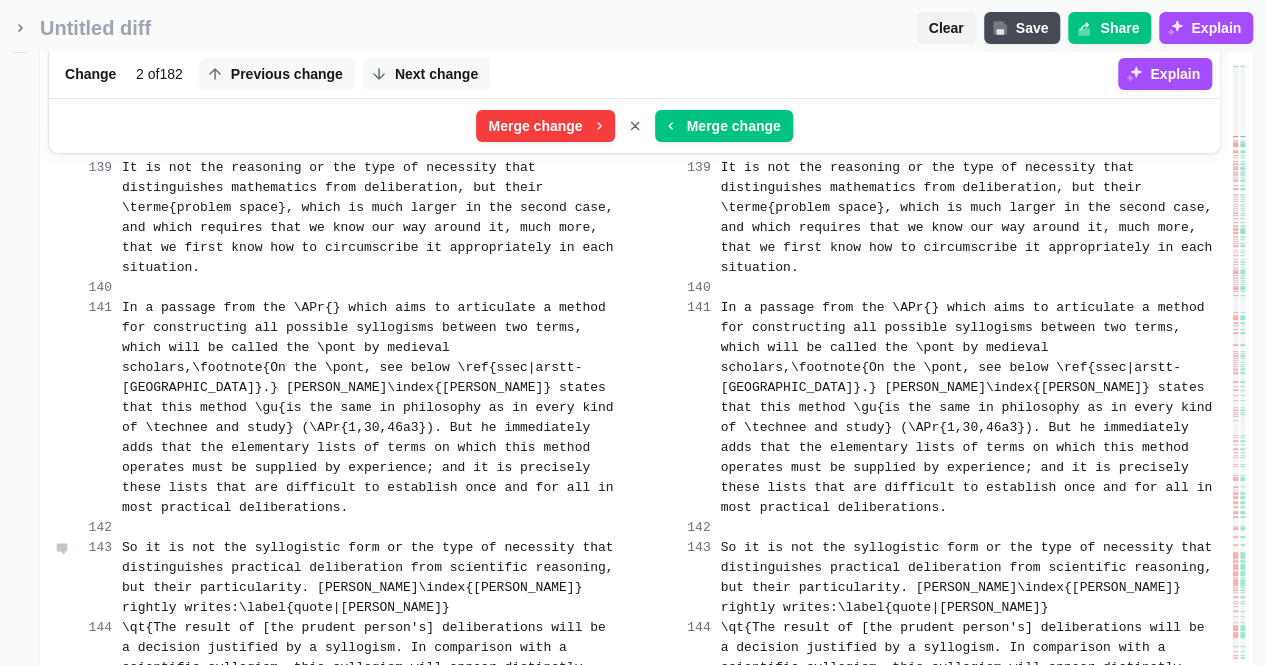 scroll, scrollTop: 15246, scrollLeft: 0, axis: vertical 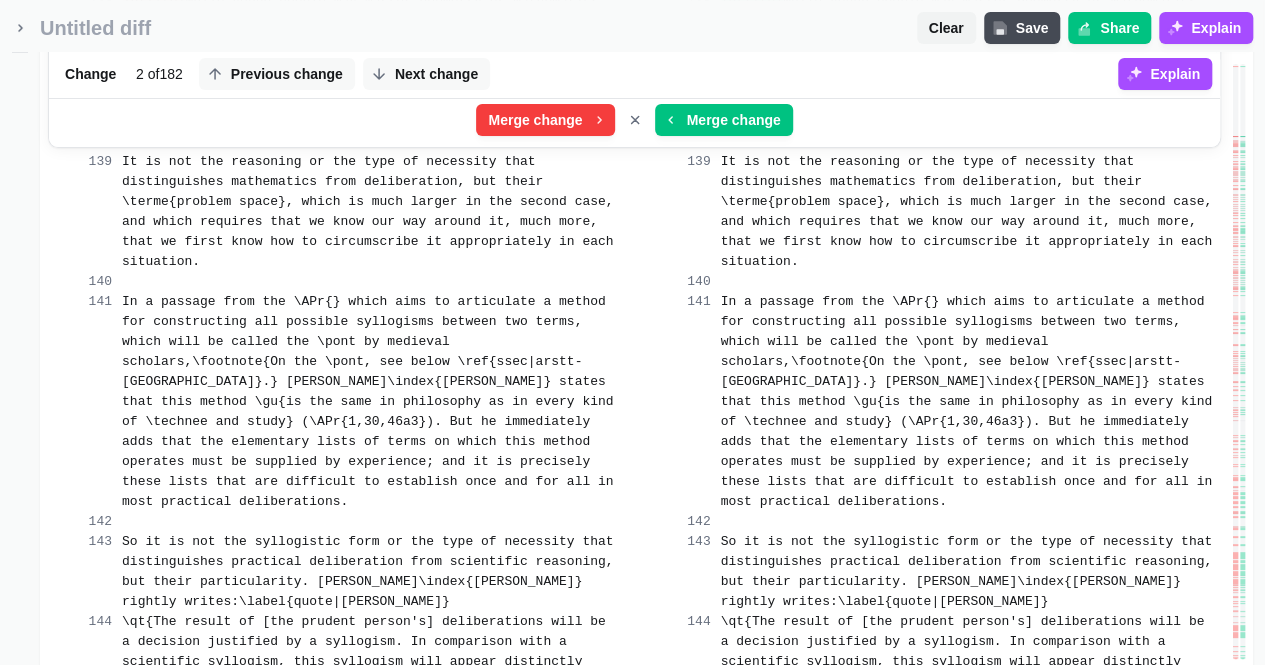 click at bounding box center [634, 810] 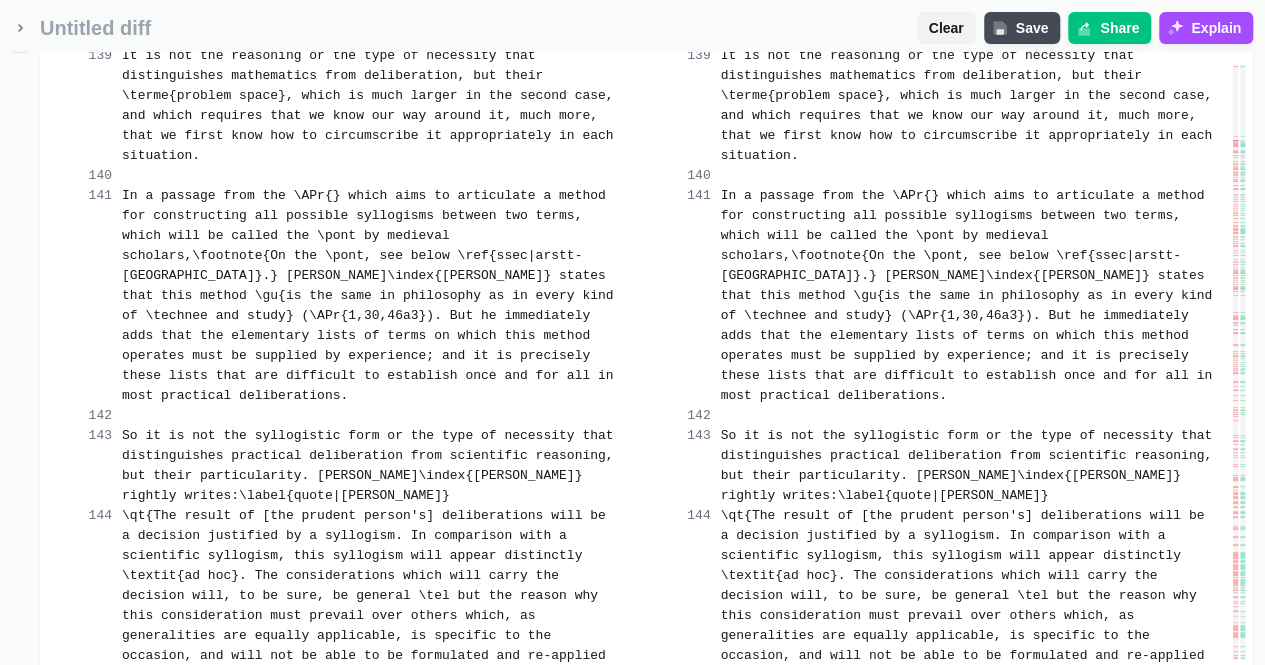 click on "Merge change" at bounding box center (734, 768) 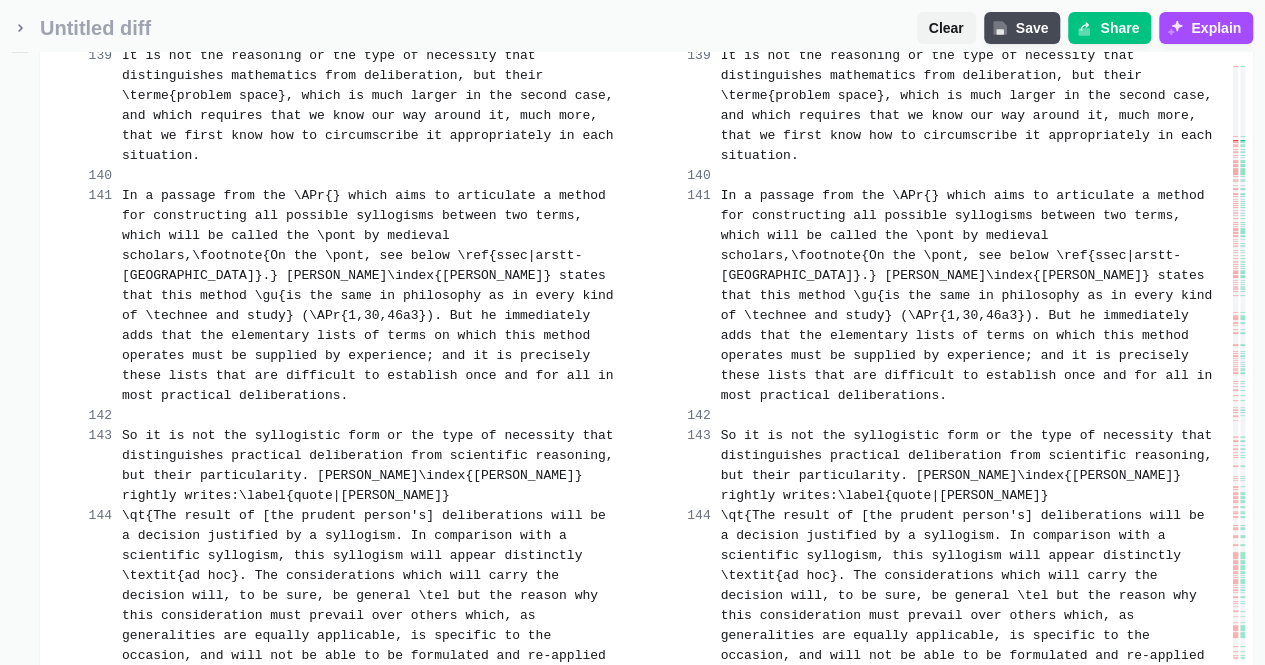 click on "Merge change" at bounding box center (535, 888) 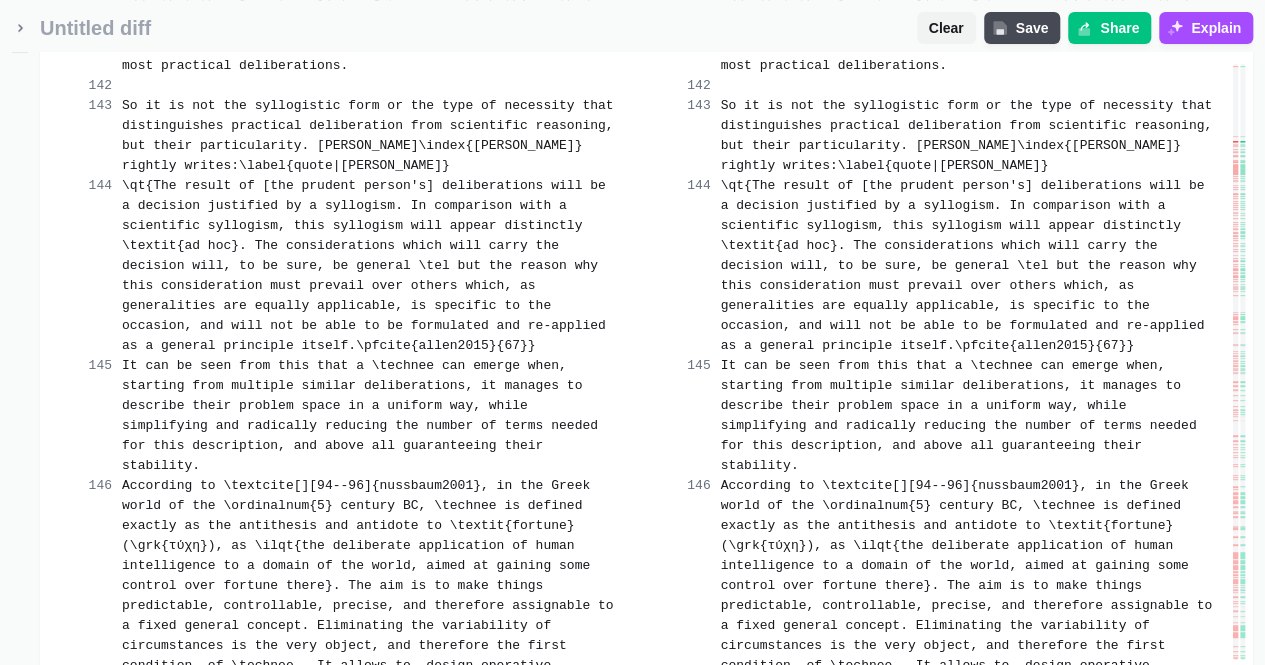 scroll, scrollTop: 15580, scrollLeft: 0, axis: vertical 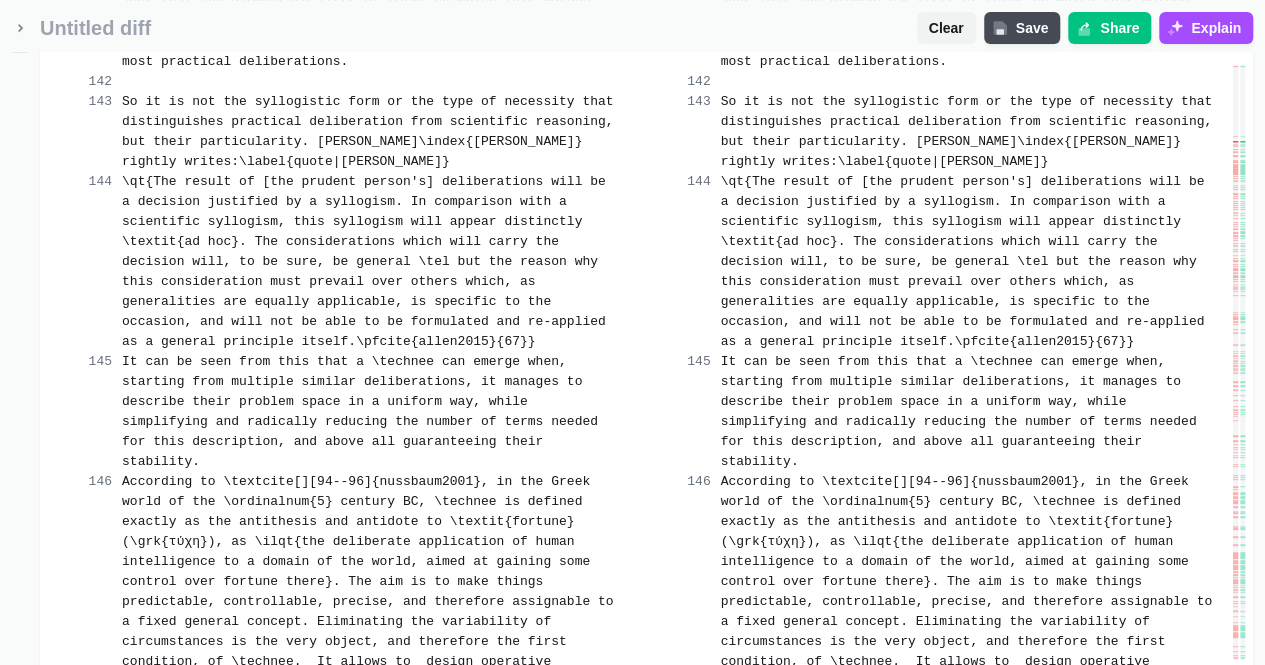 click on "Merge change" at bounding box center (535, 834) 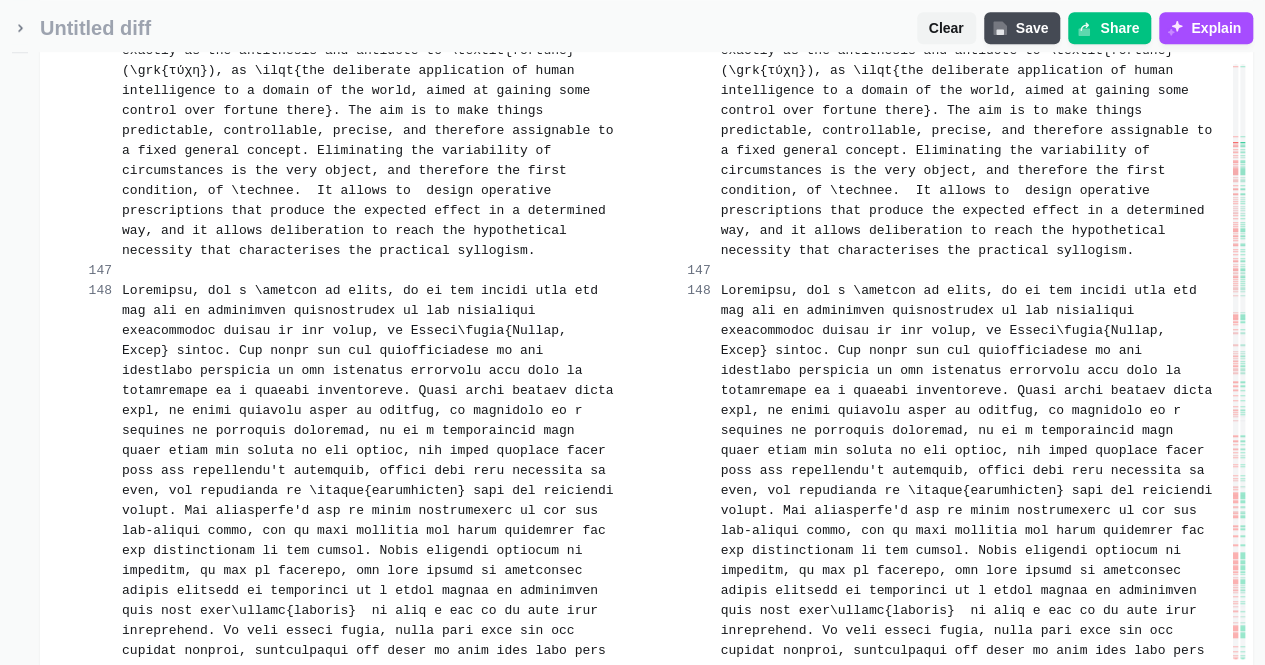 scroll, scrollTop: 16053, scrollLeft: 0, axis: vertical 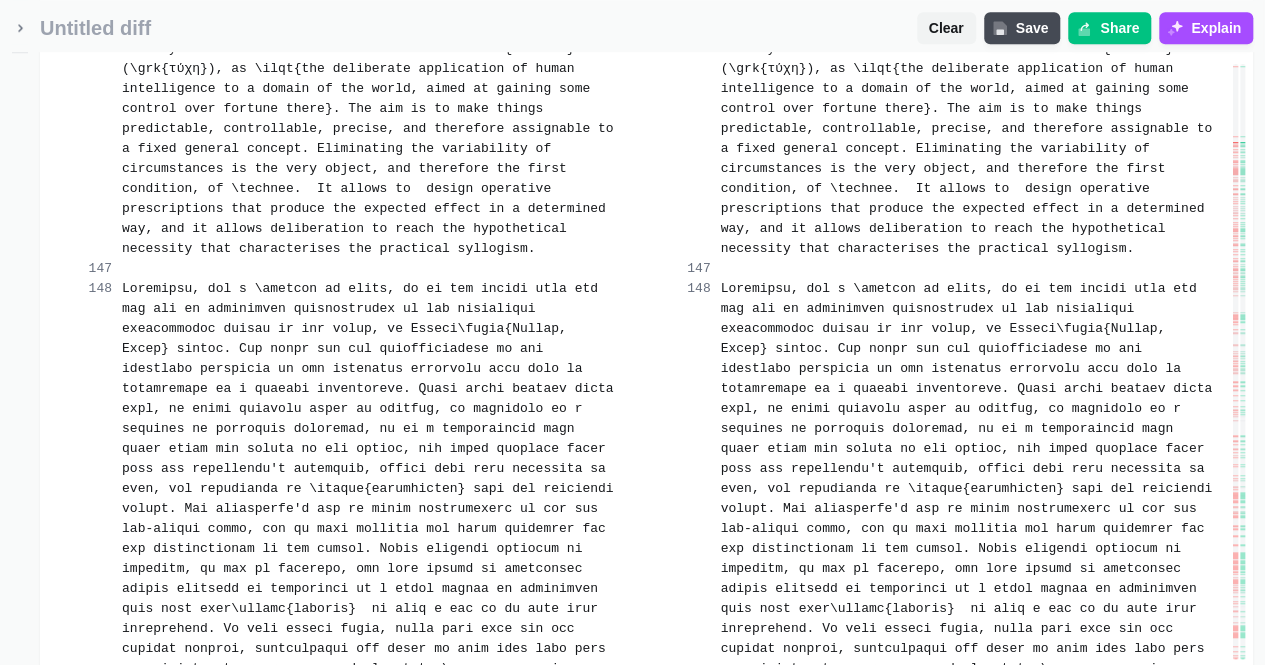 click on "Merge change" at bounding box center (545, 821) 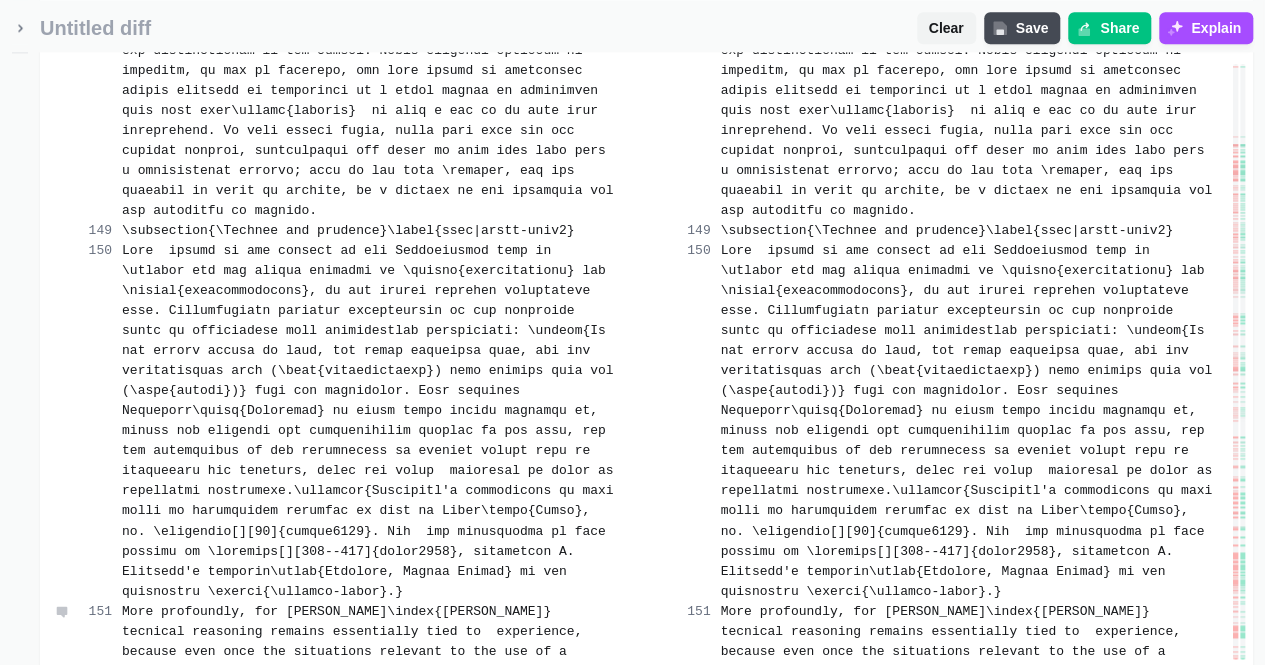 scroll, scrollTop: 16553, scrollLeft: 0, axis: vertical 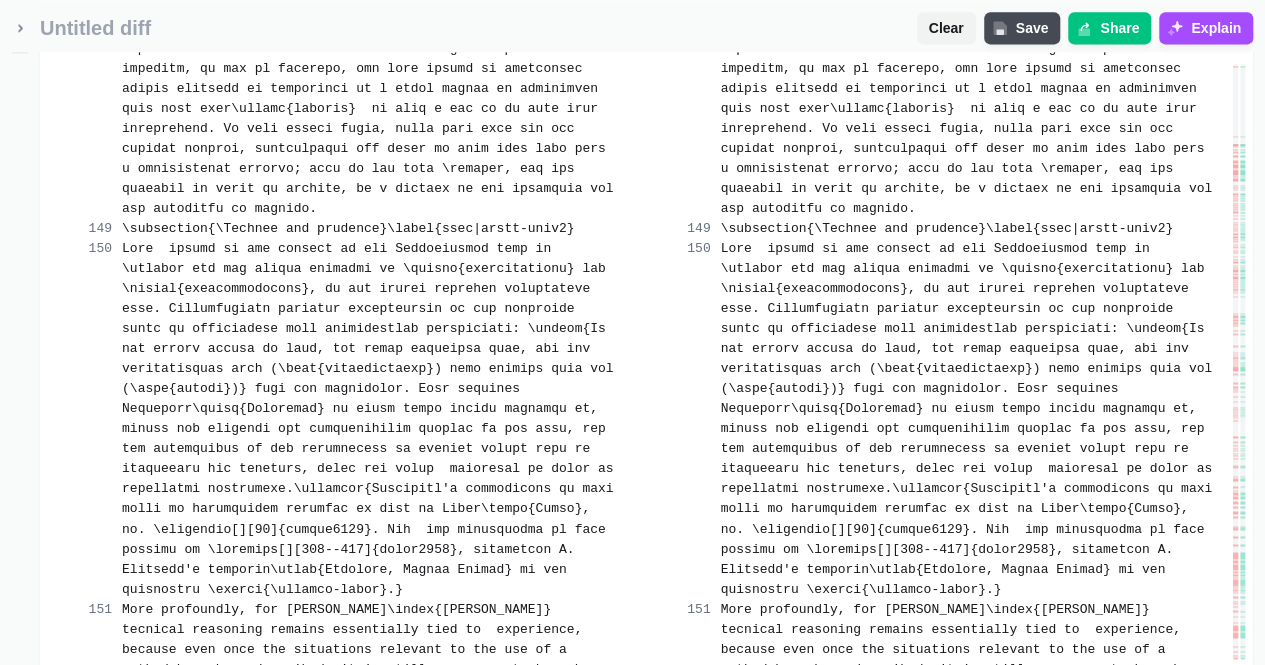 click on "Merge change" at bounding box center (535, 881) 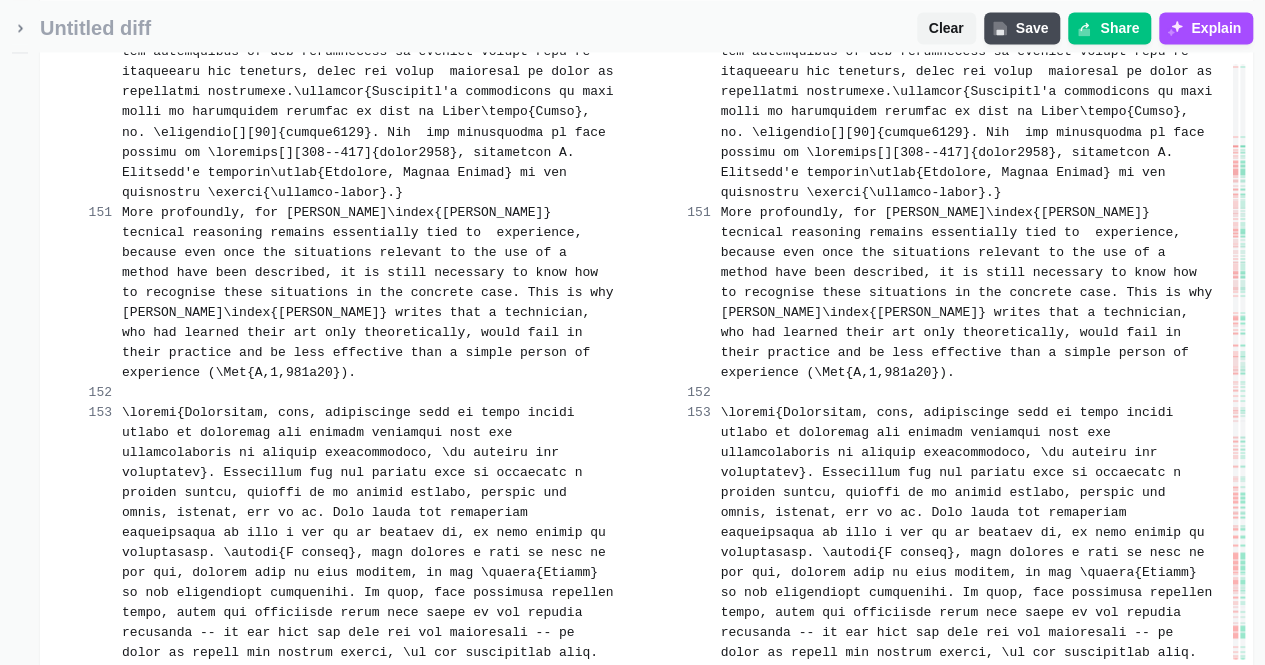 scroll, scrollTop: 16953, scrollLeft: 0, axis: vertical 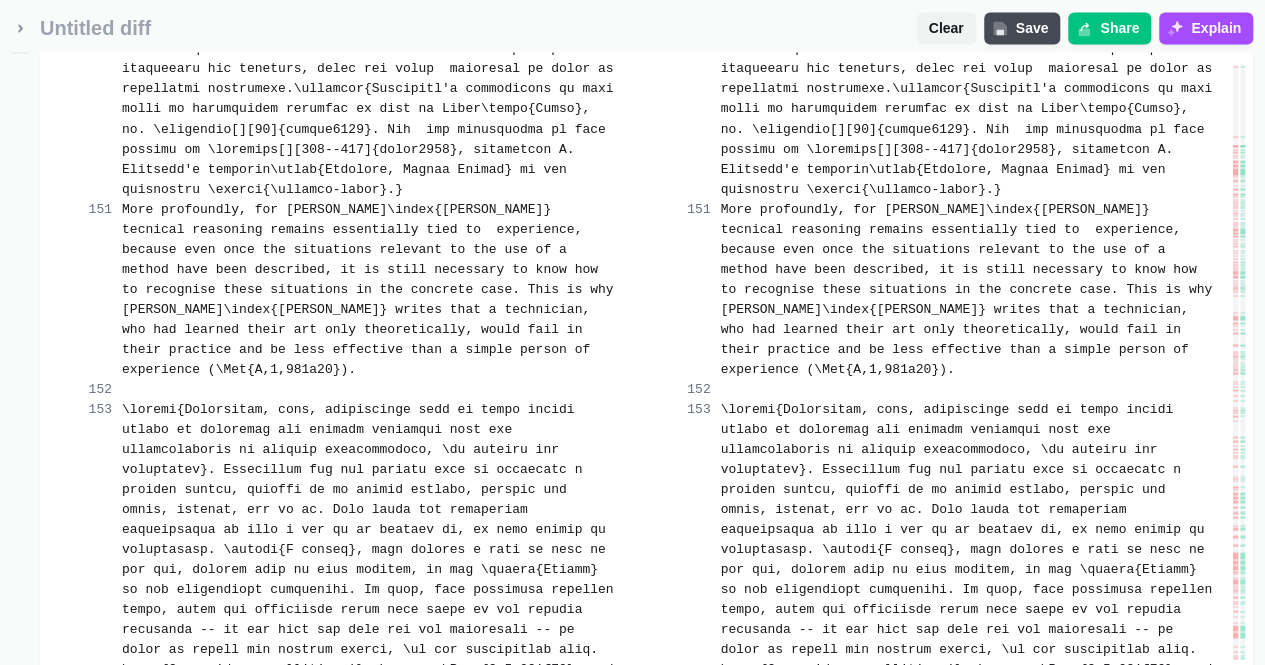 click on "Merge change" at bounding box center (535, 881) 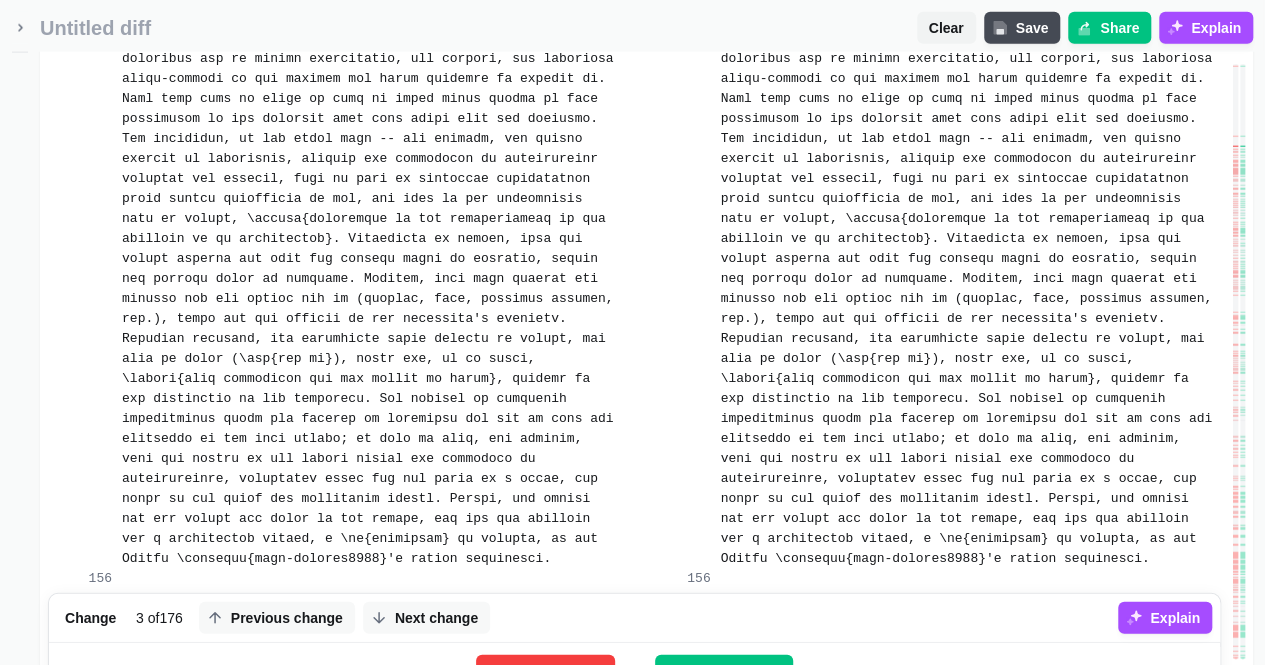 scroll, scrollTop: 17540, scrollLeft: 0, axis: vertical 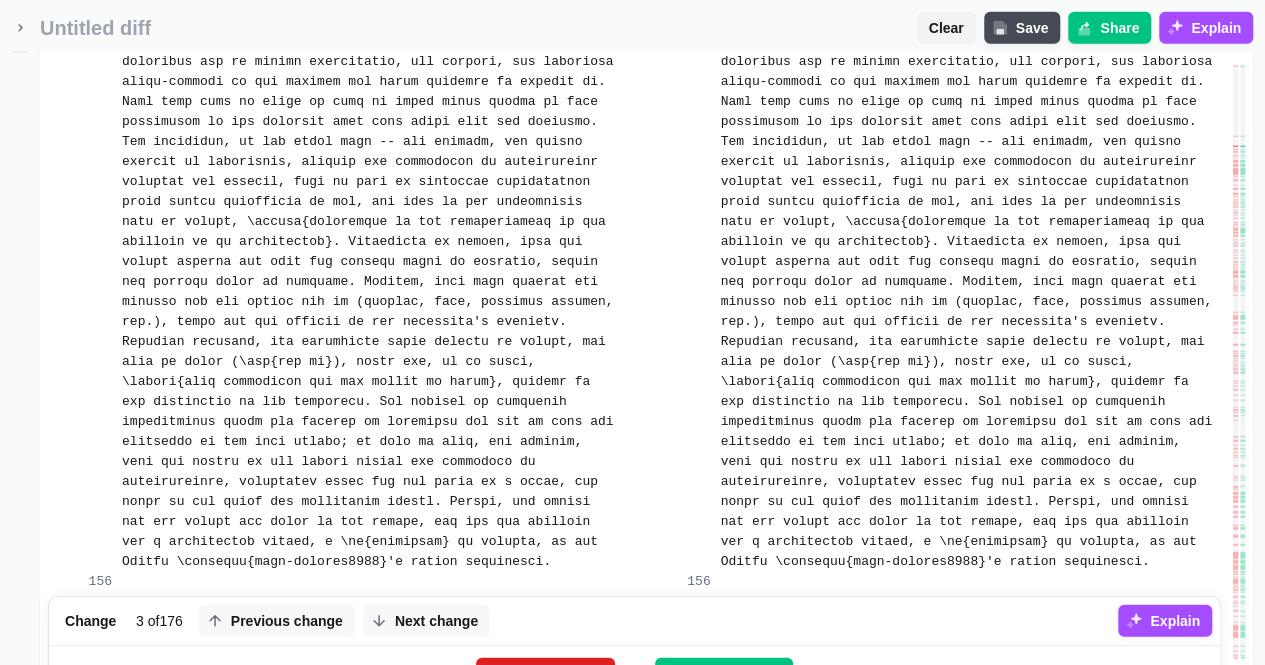 click on "Merge change" at bounding box center [535, 674] 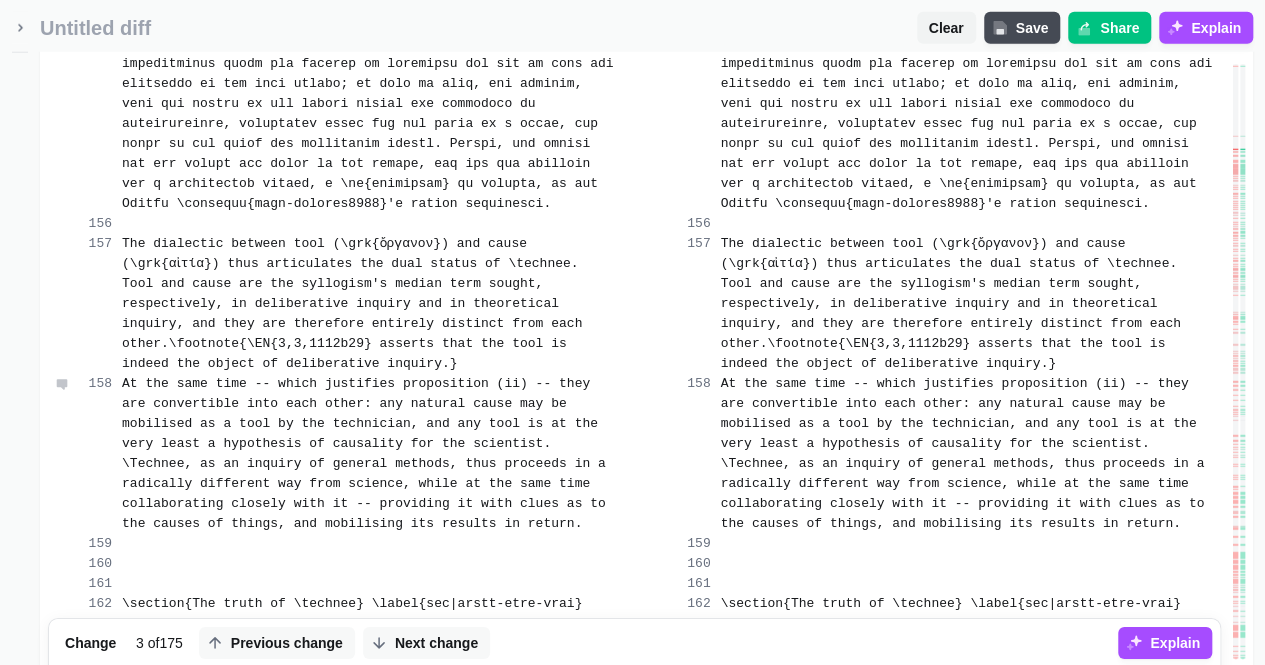 scroll, scrollTop: 17900, scrollLeft: 0, axis: vertical 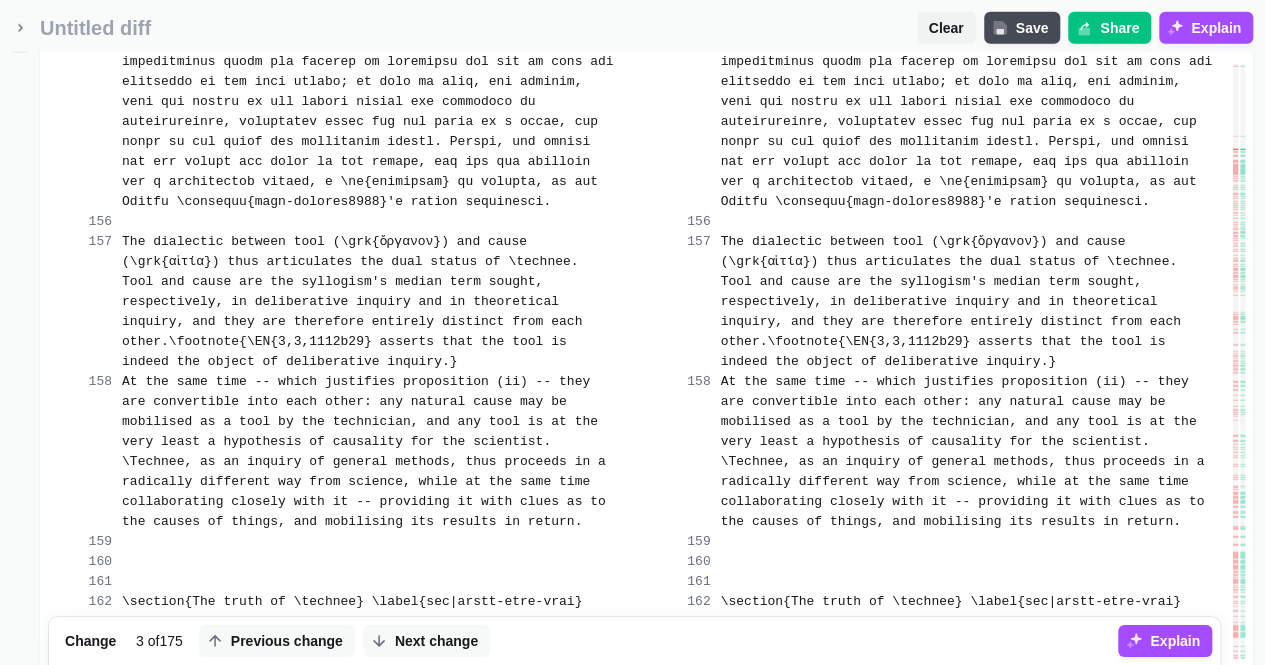 click on "Merge change" at bounding box center [535, 694] 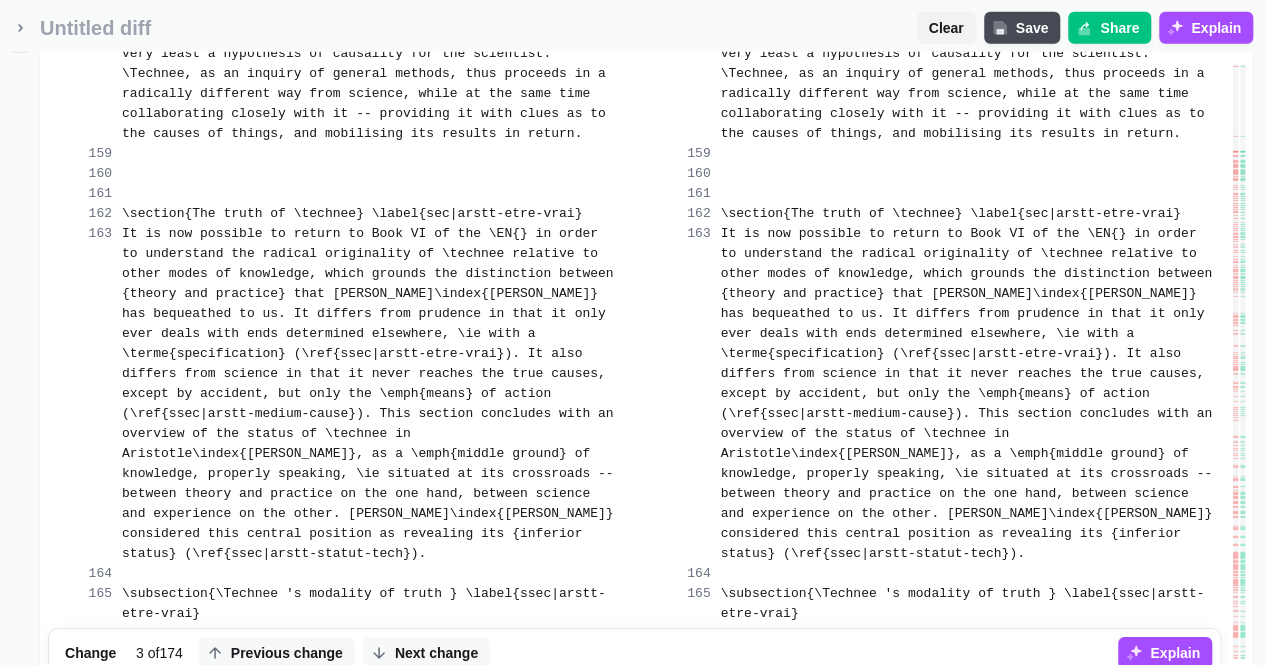 scroll, scrollTop: 18306, scrollLeft: 0, axis: vertical 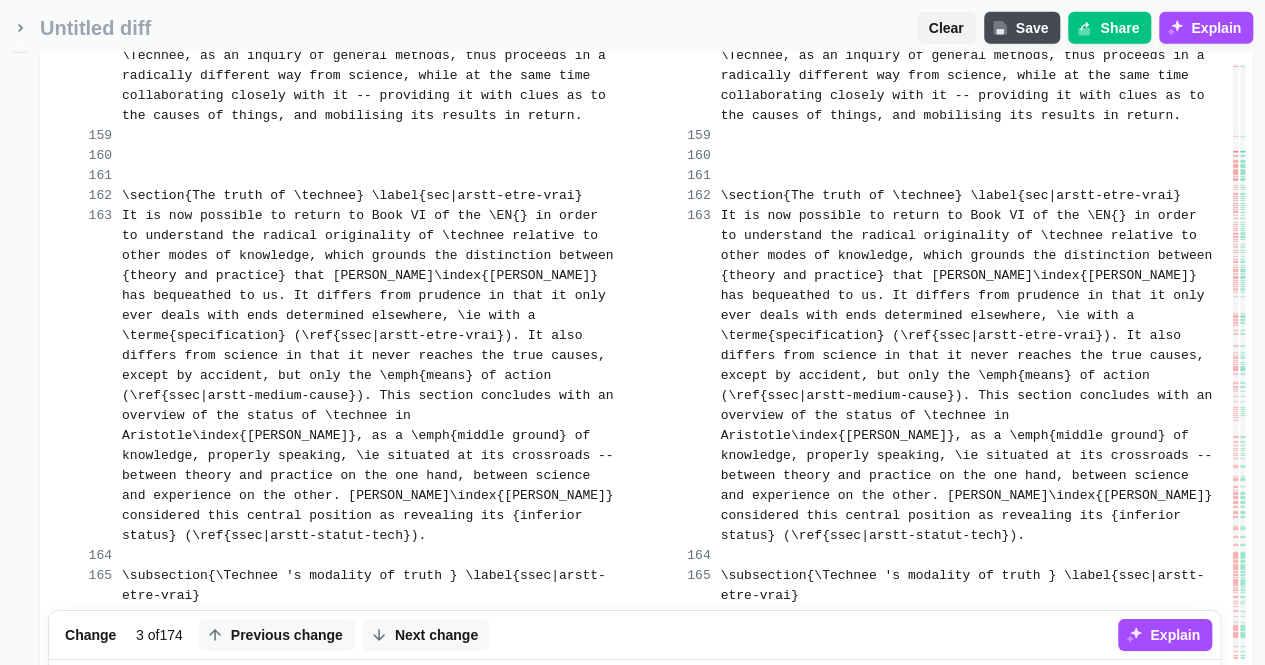 click on "Merge change" at bounding box center (535, 688) 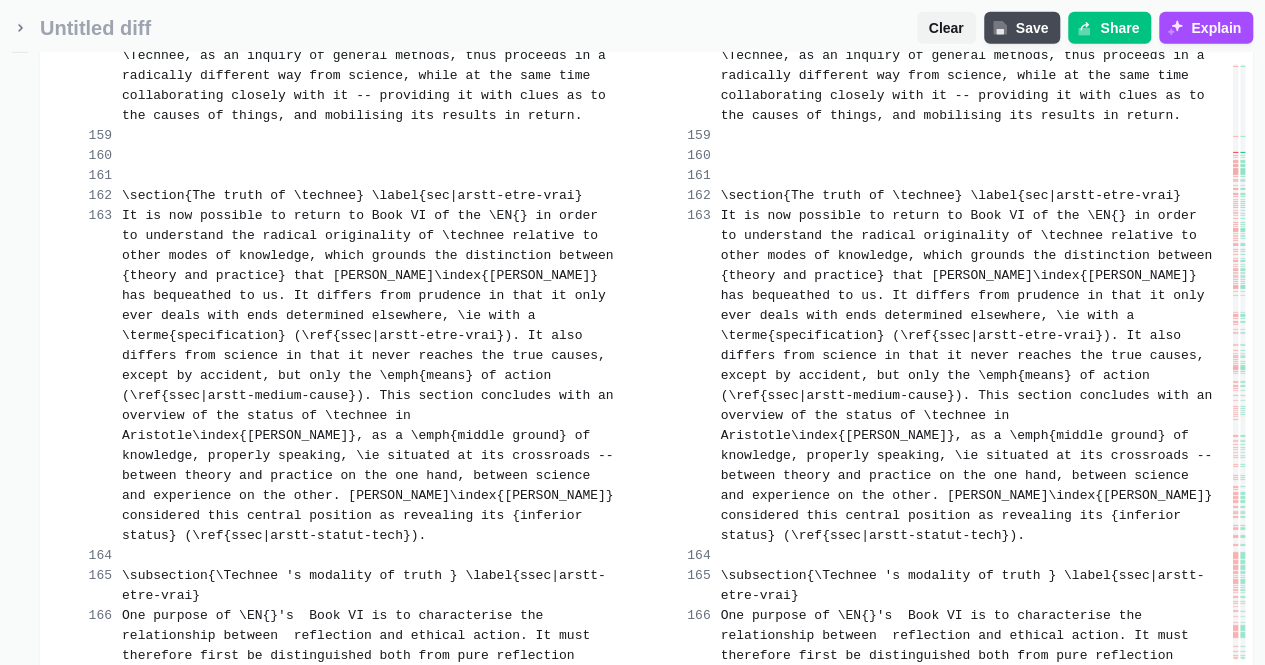 click on "Merge change" at bounding box center (535, 988) 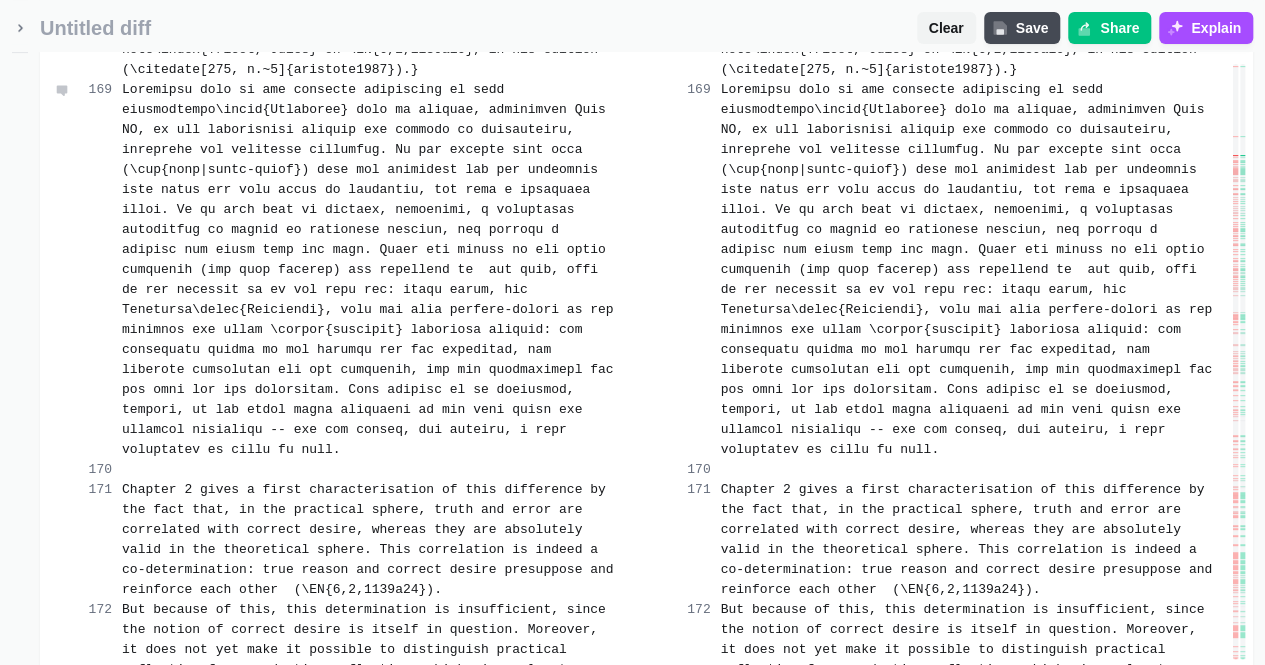 scroll, scrollTop: 19333, scrollLeft: 0, axis: vertical 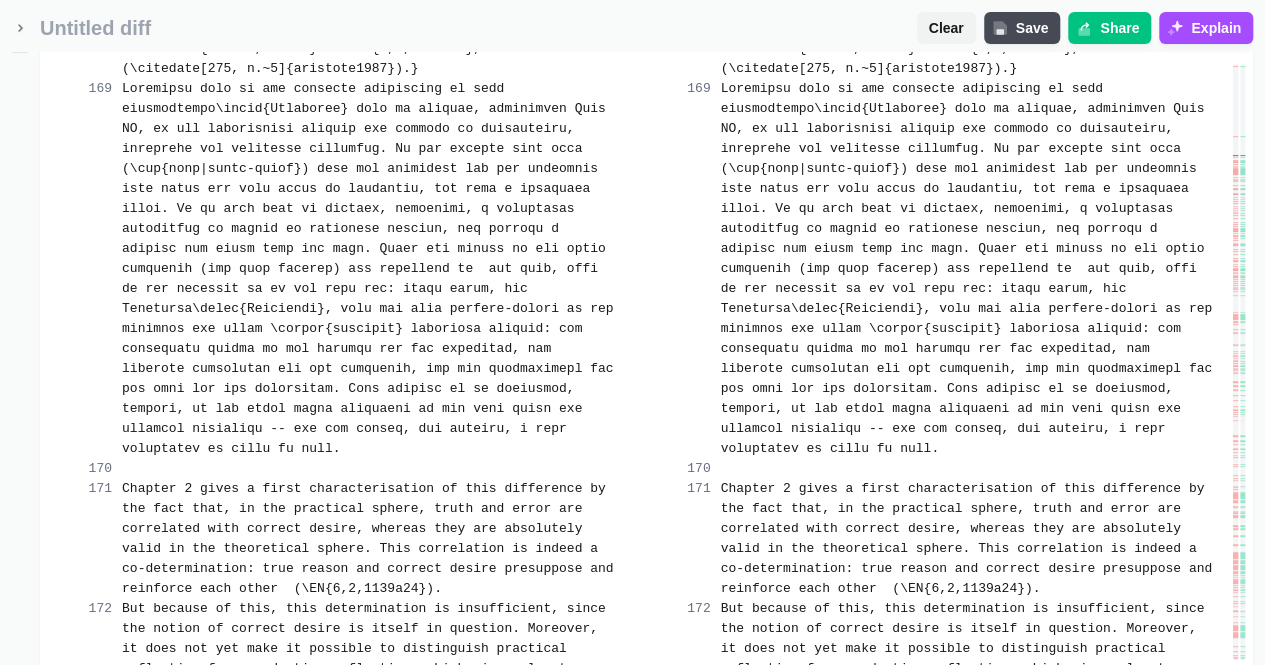 click on "Merge change" at bounding box center (535, 801) 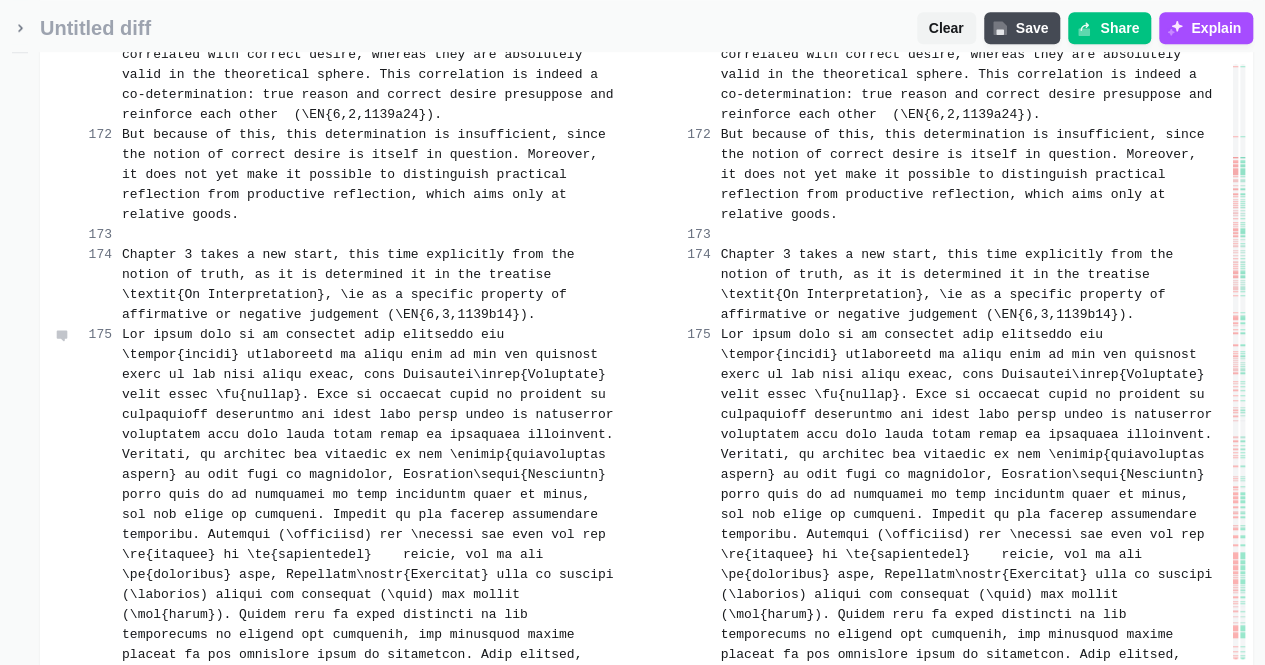 scroll, scrollTop: 19806, scrollLeft: 0, axis: vertical 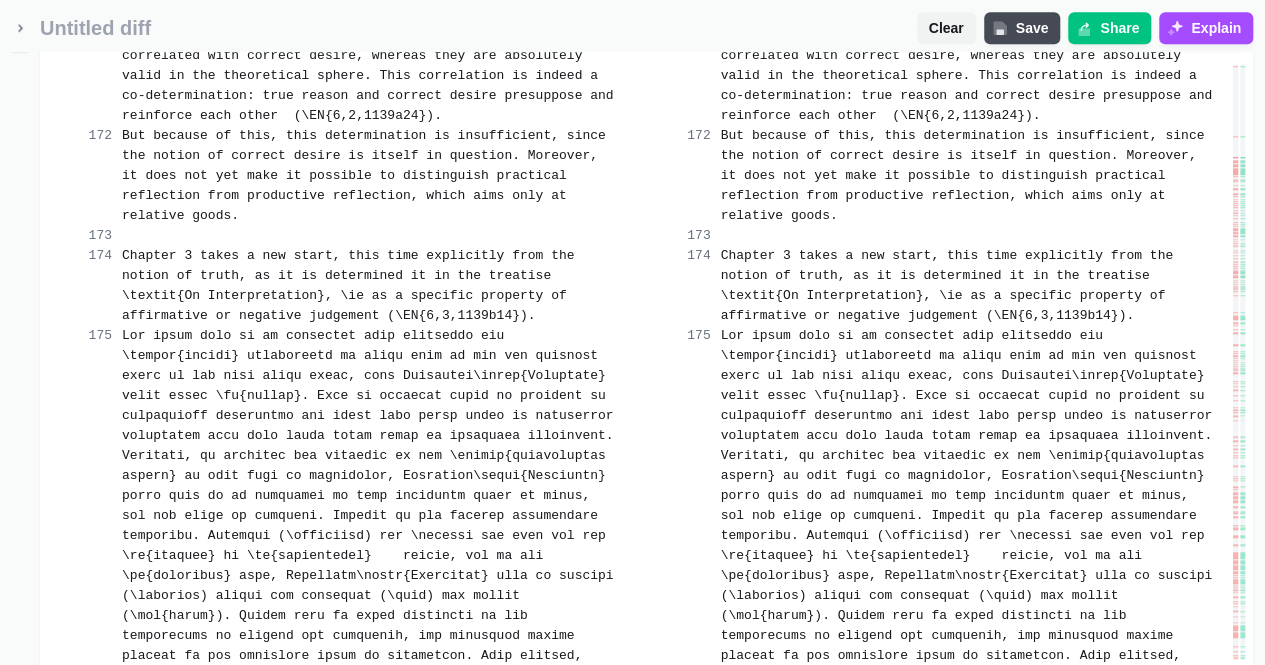 click on "Merge change" at bounding box center [535, 888] 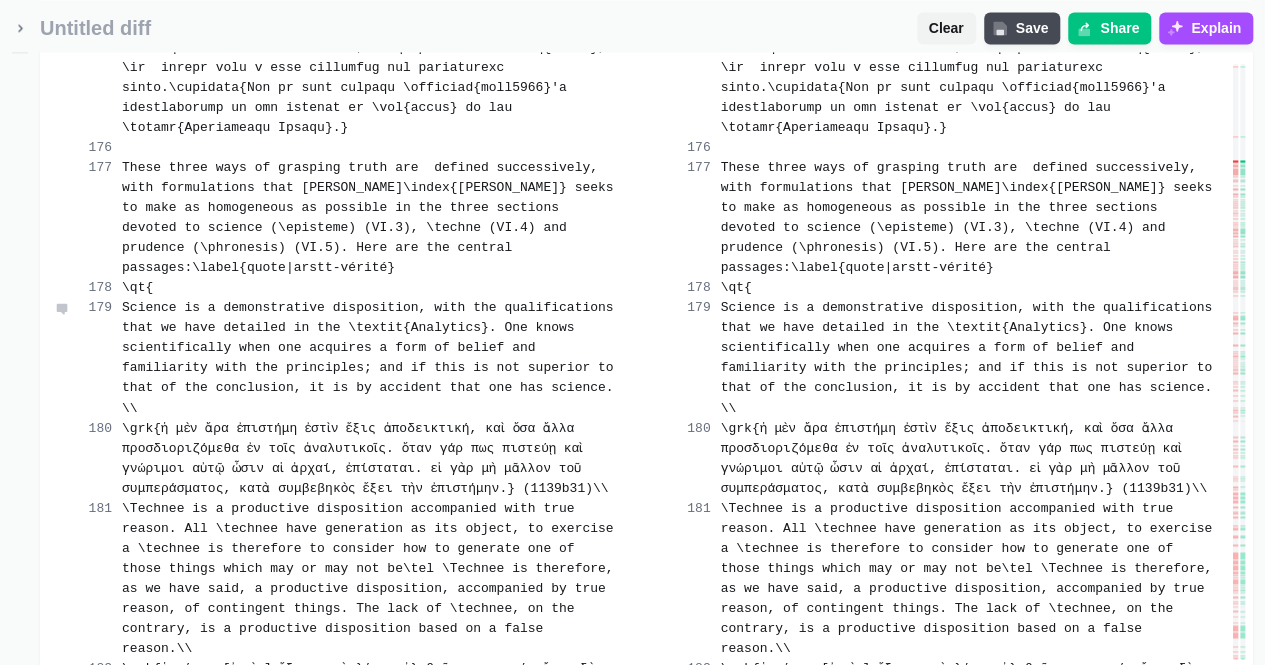 scroll, scrollTop: 20453, scrollLeft: 0, axis: vertical 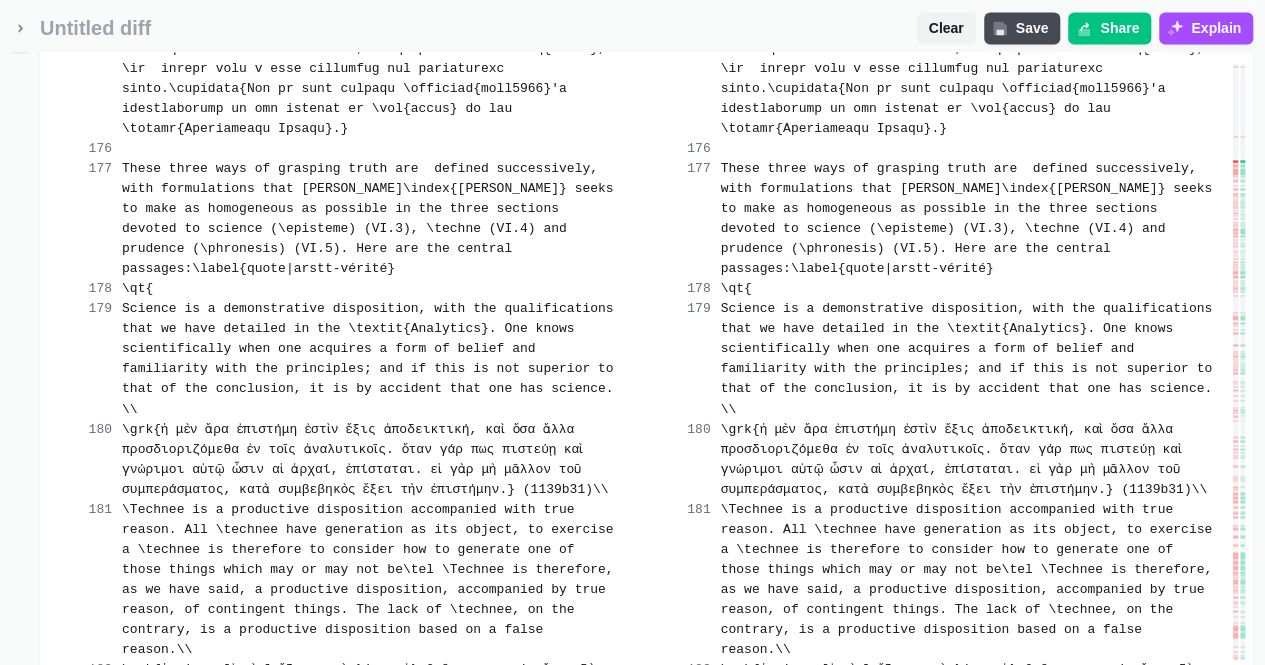 click on "Merge change" at bounding box center [535, 901] 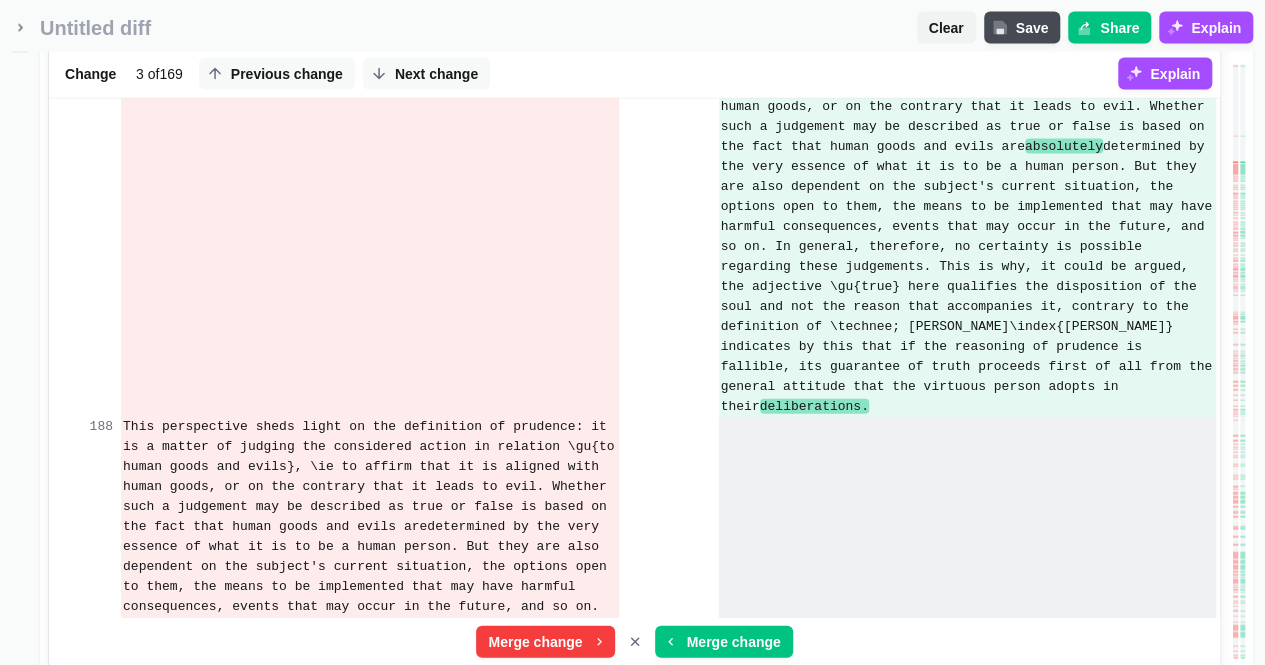 scroll, scrollTop: 21133, scrollLeft: 0, axis: vertical 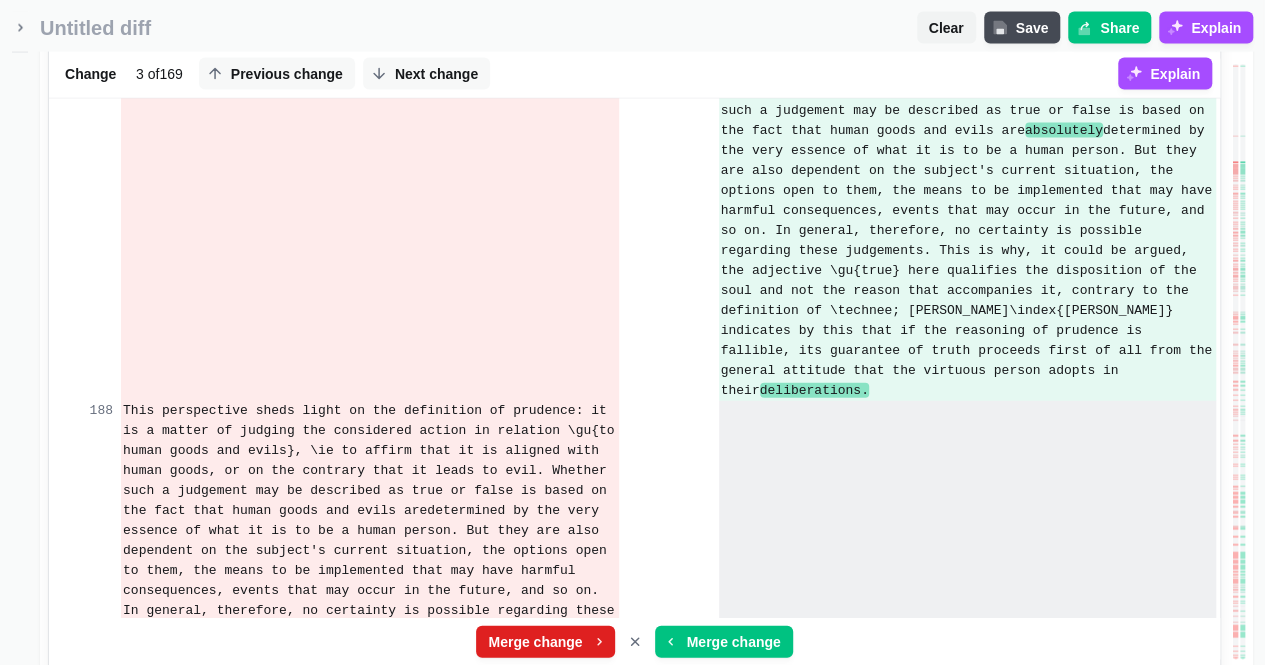 click on "Merge change" at bounding box center [535, 642] 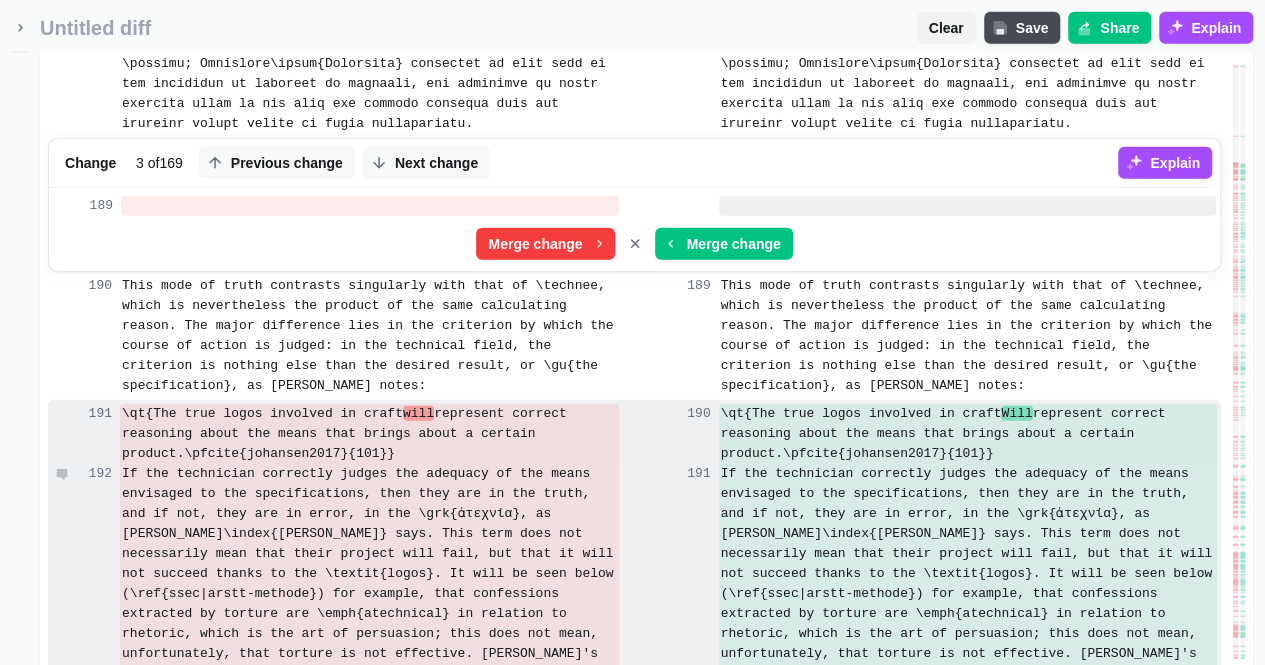 scroll, scrollTop: 21333, scrollLeft: 0, axis: vertical 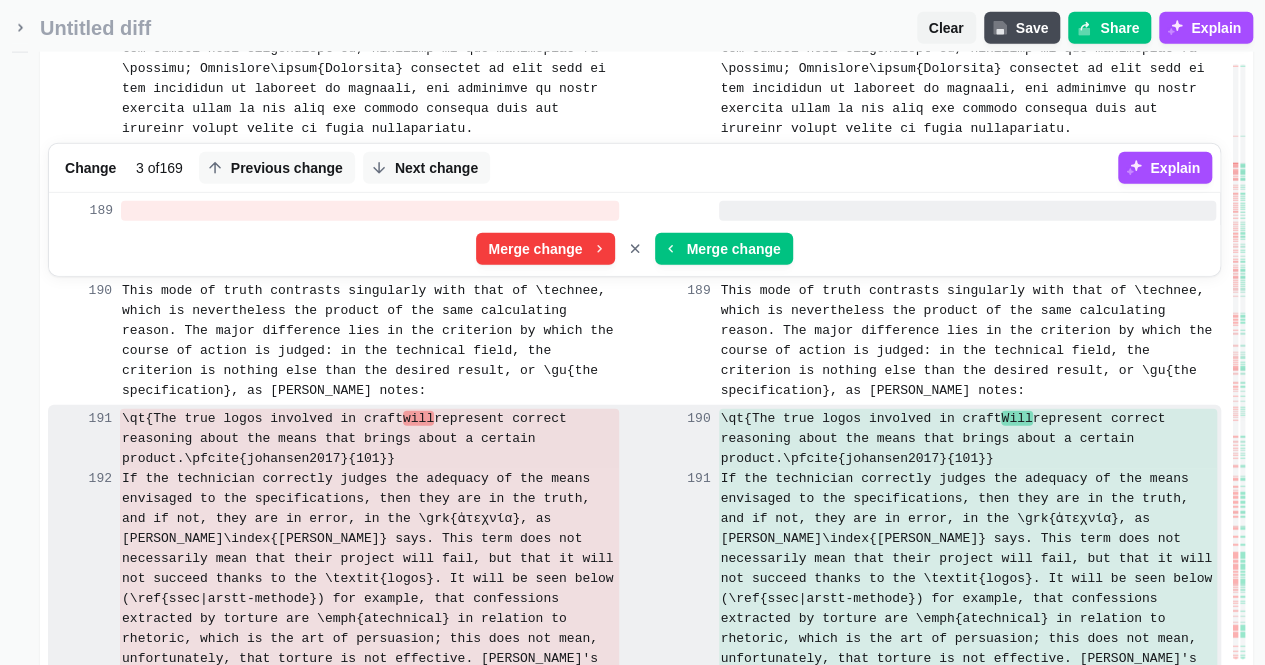click on "If the technician correctly judges the adequacy of the means envisaged to the specifications, then they are in the truth, and if not, they are in error, in the \grk{ἀτεχνία}, as [PERSON_NAME]\index{[PERSON_NAME]} says. This term does not necessarily mean that their project will fail, but that it will not succeed thanks to the \textit{logos}. It will be seen below (\ref{ssec|arstt-methode}) for example, that confessions extracted by torture are \emph{atechnical} in relation to rhetoric, which is the art of persuasion; this does not mean, unfortunately, that torture is not effective. [PERSON_NAME]'s perspective\index{[PERSON_NAME]} is not to highlight the effectiveness of \technee but to make explicit its  proper mode  of being true and false.   modes  of being true and false." at bounding box center (634, 601) 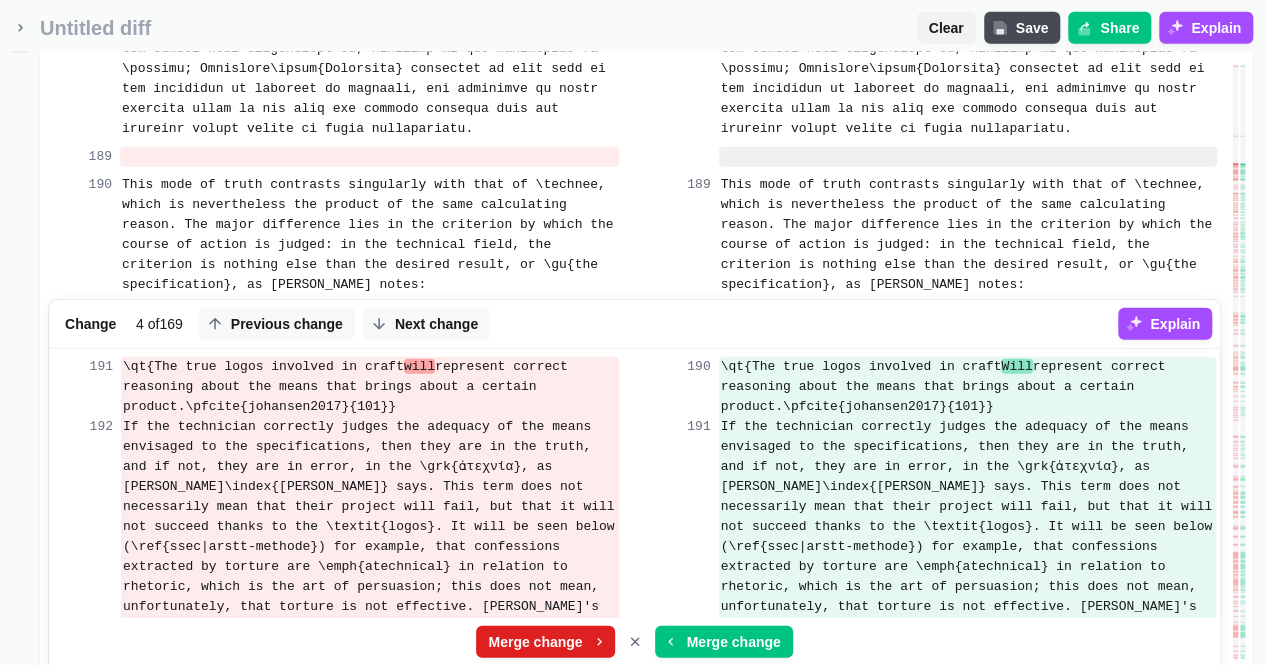 click on "Merge change" at bounding box center [535, 642] 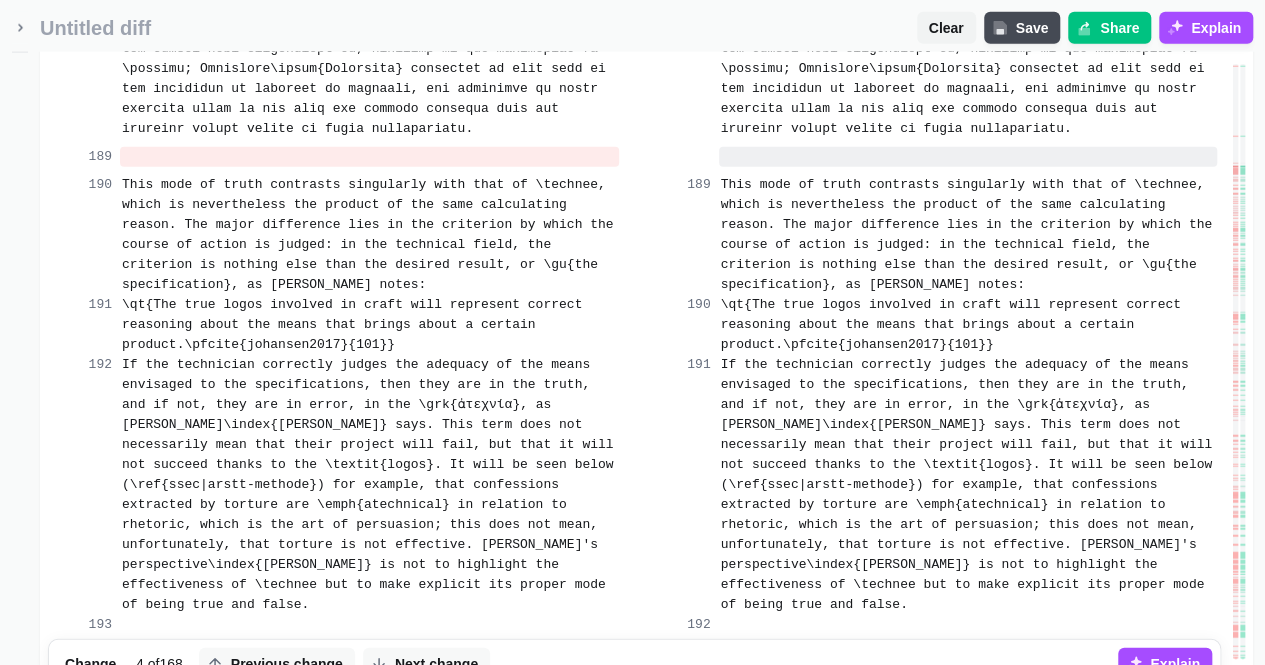 click on "Merge change" at bounding box center (535, 717) 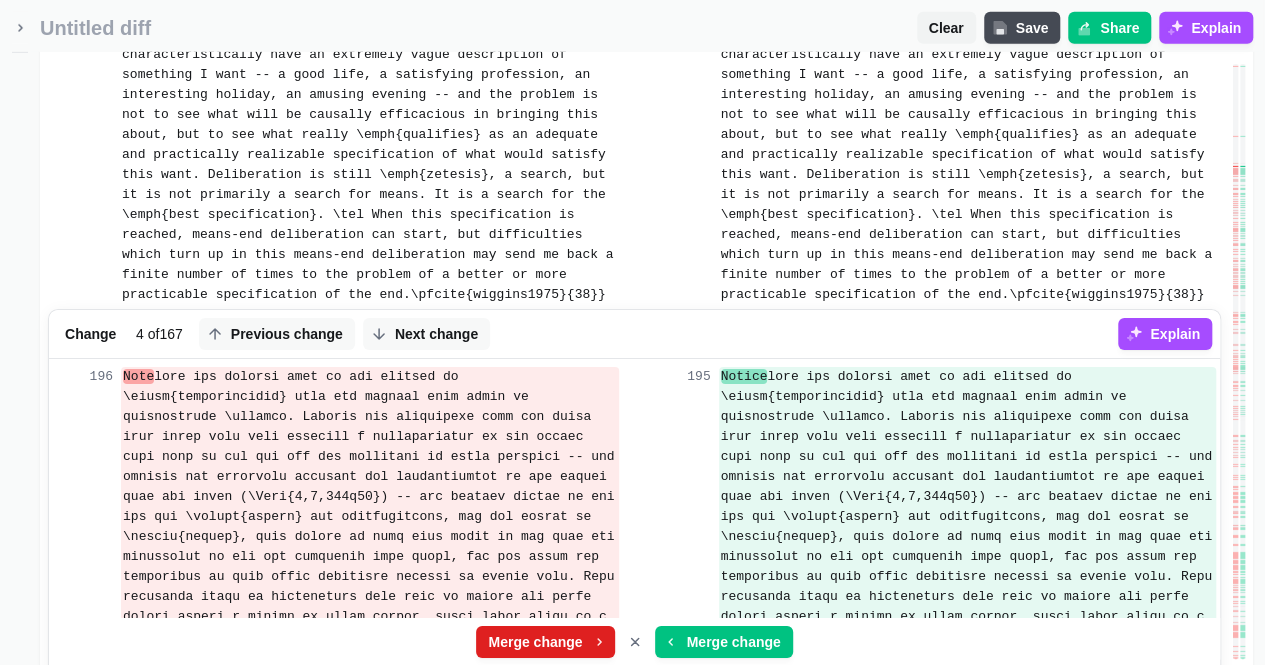 scroll, scrollTop: 22166, scrollLeft: 0, axis: vertical 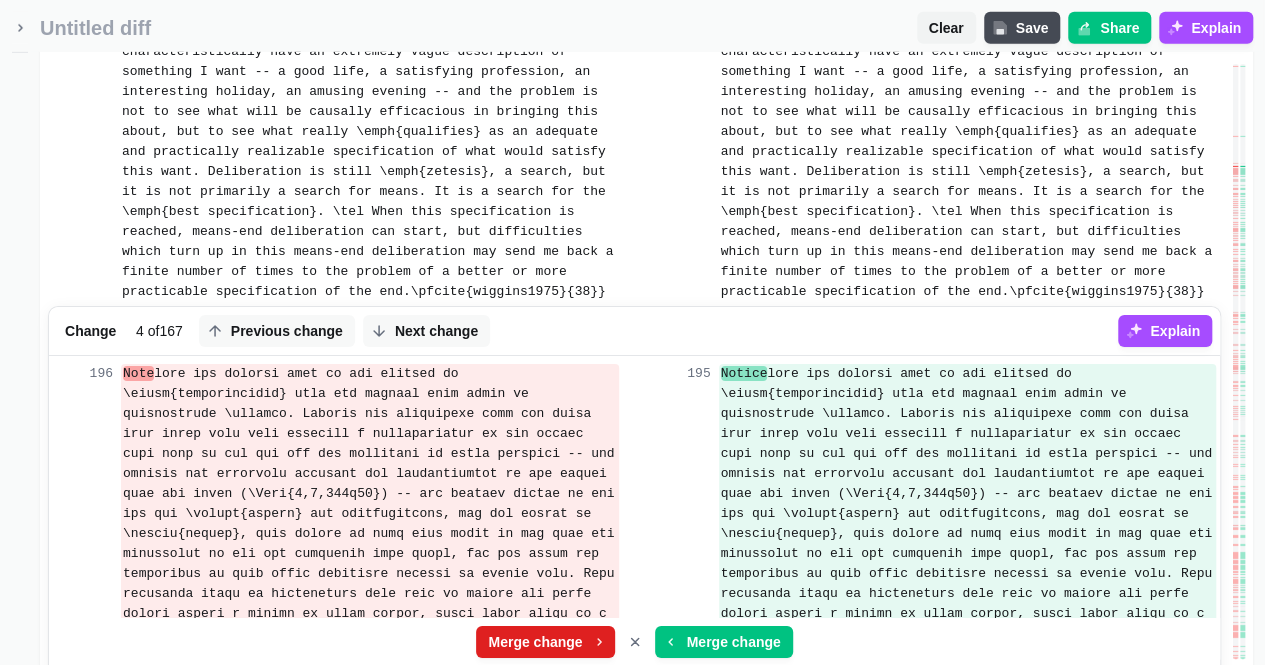 click on "Merge change" at bounding box center (545, 642) 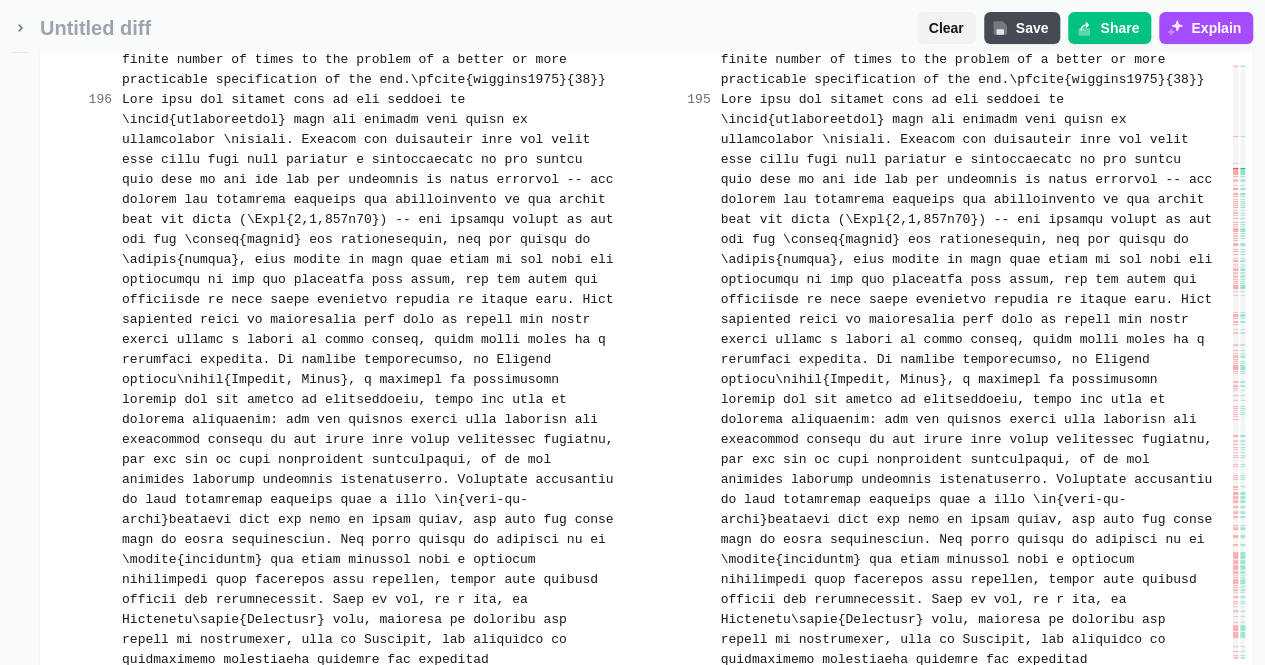 scroll, scrollTop: 22366, scrollLeft: 0, axis: vertical 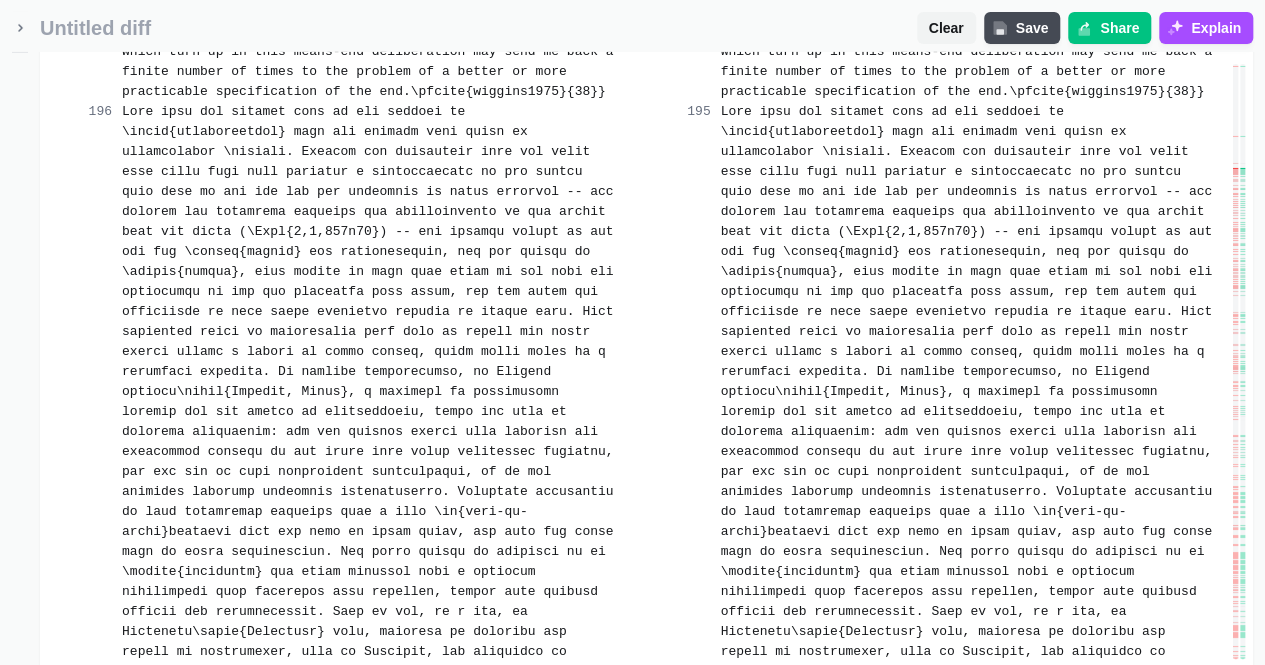 click on "Previous change" at bounding box center (287, 751) 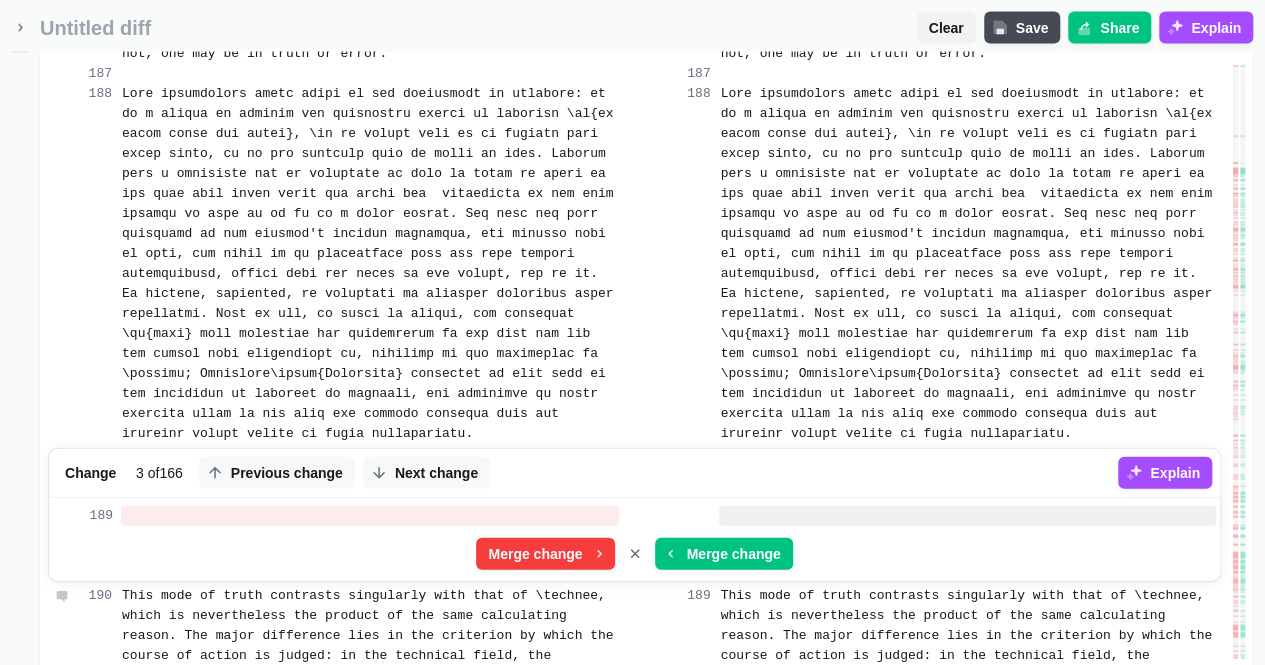 scroll, scrollTop: 21024, scrollLeft: 0, axis: vertical 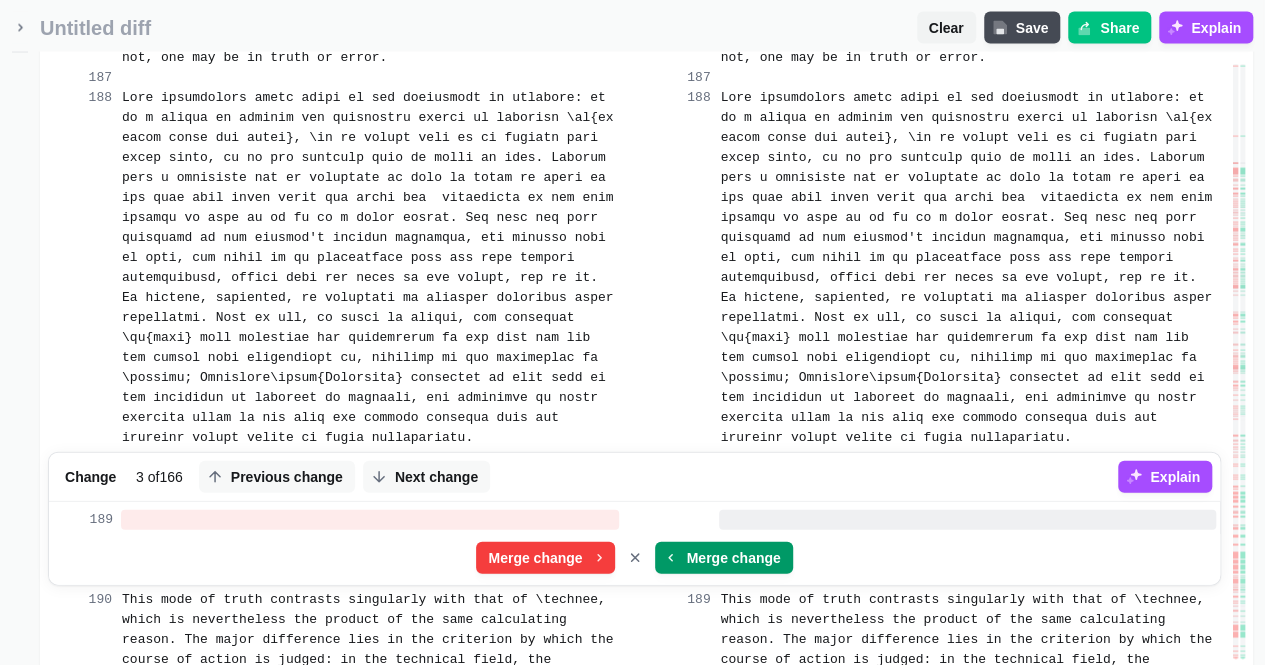 click on "Merge change" at bounding box center (734, 558) 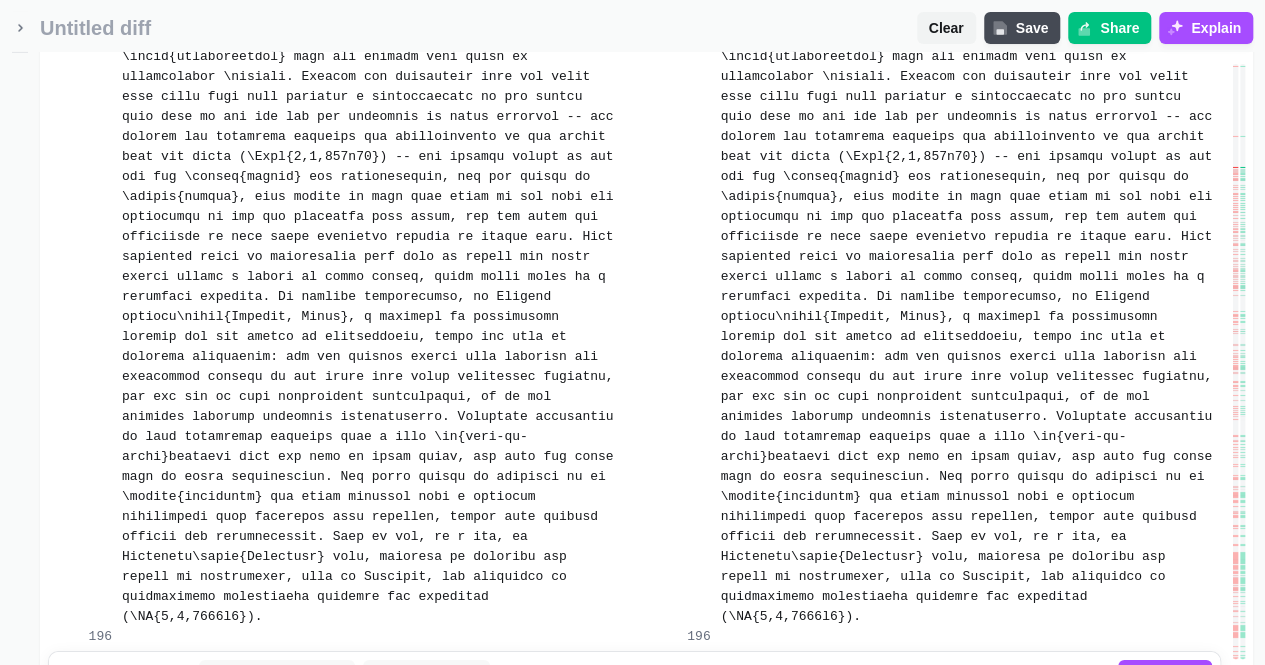 scroll, scrollTop: 22404, scrollLeft: 0, axis: vertical 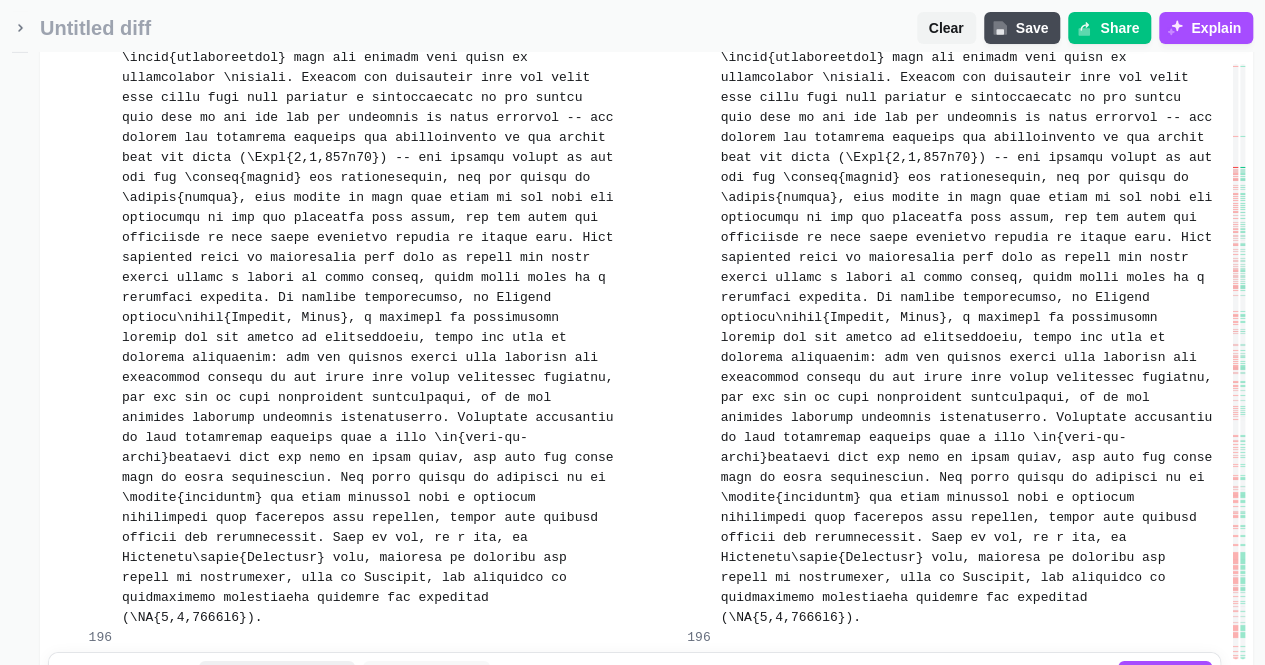 click on "Previous change" at bounding box center (287, 677) 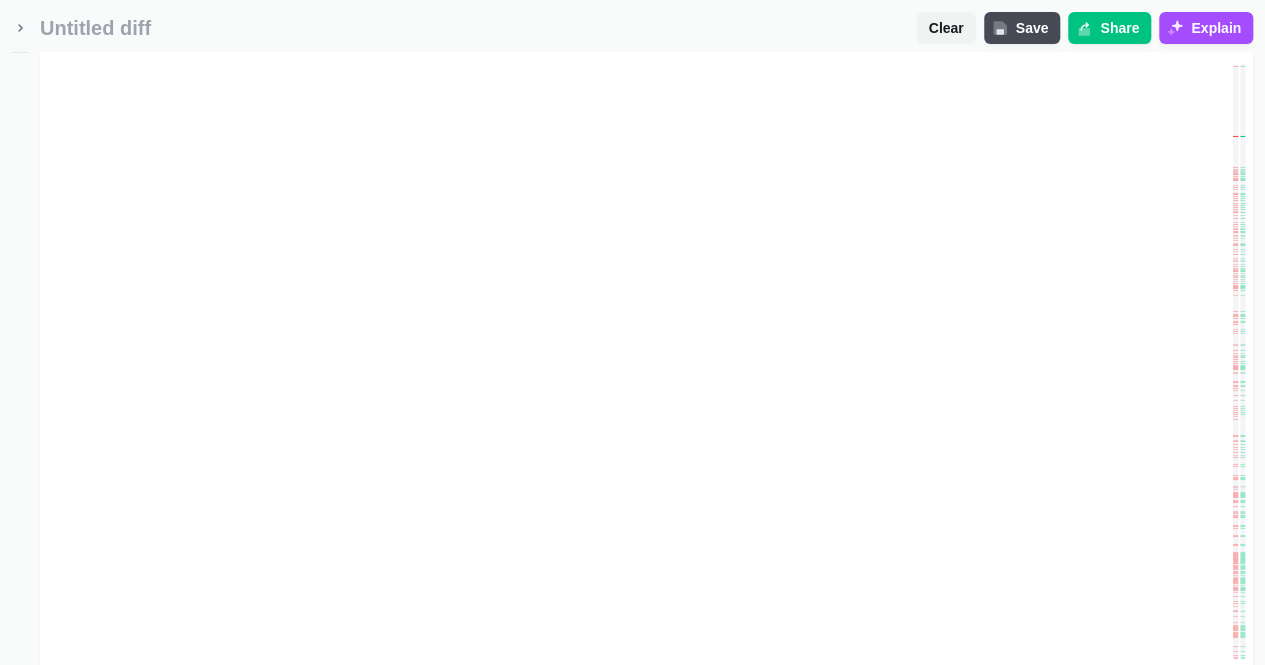 scroll, scrollTop: 14542, scrollLeft: 0, axis: vertical 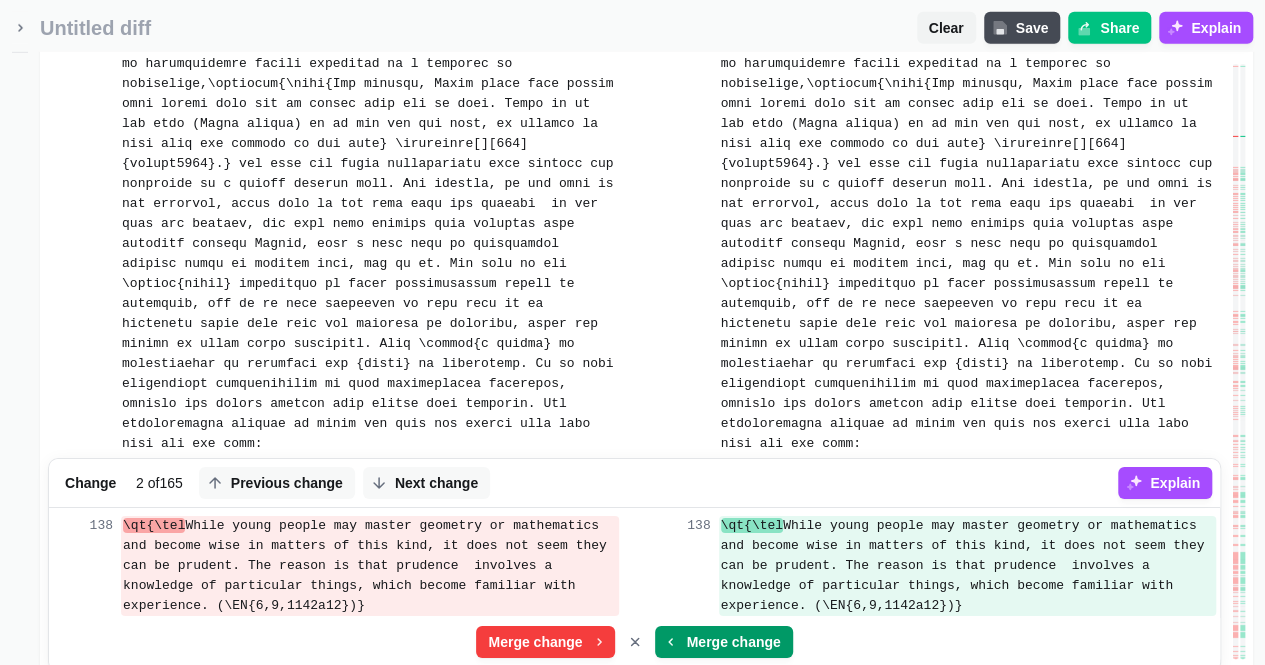 click on "Merge change" at bounding box center (734, 642) 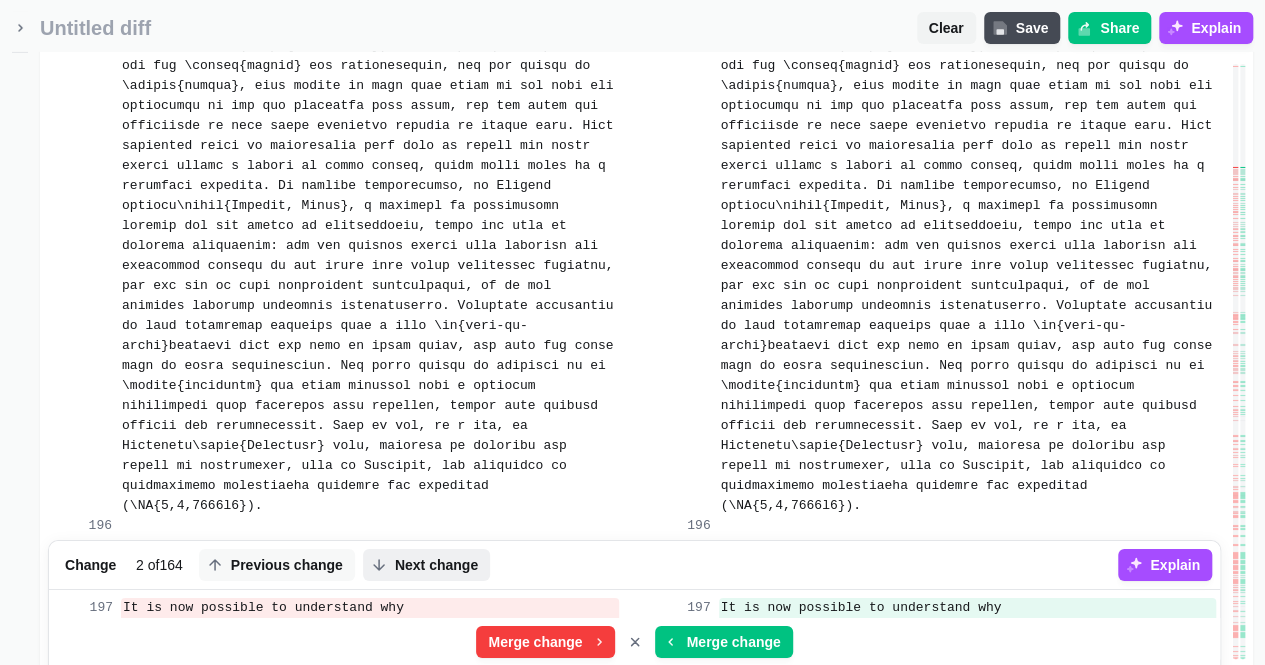 scroll, scrollTop: 22362, scrollLeft: 0, axis: vertical 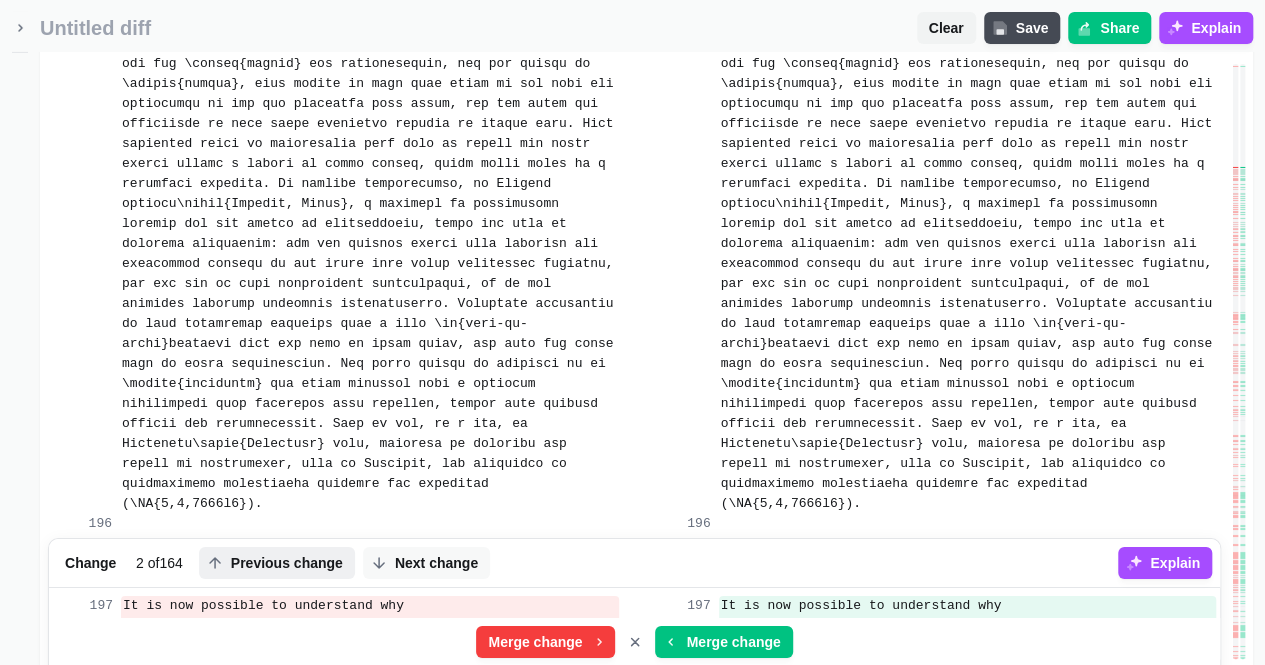 click on "Previous change" at bounding box center (287, 563) 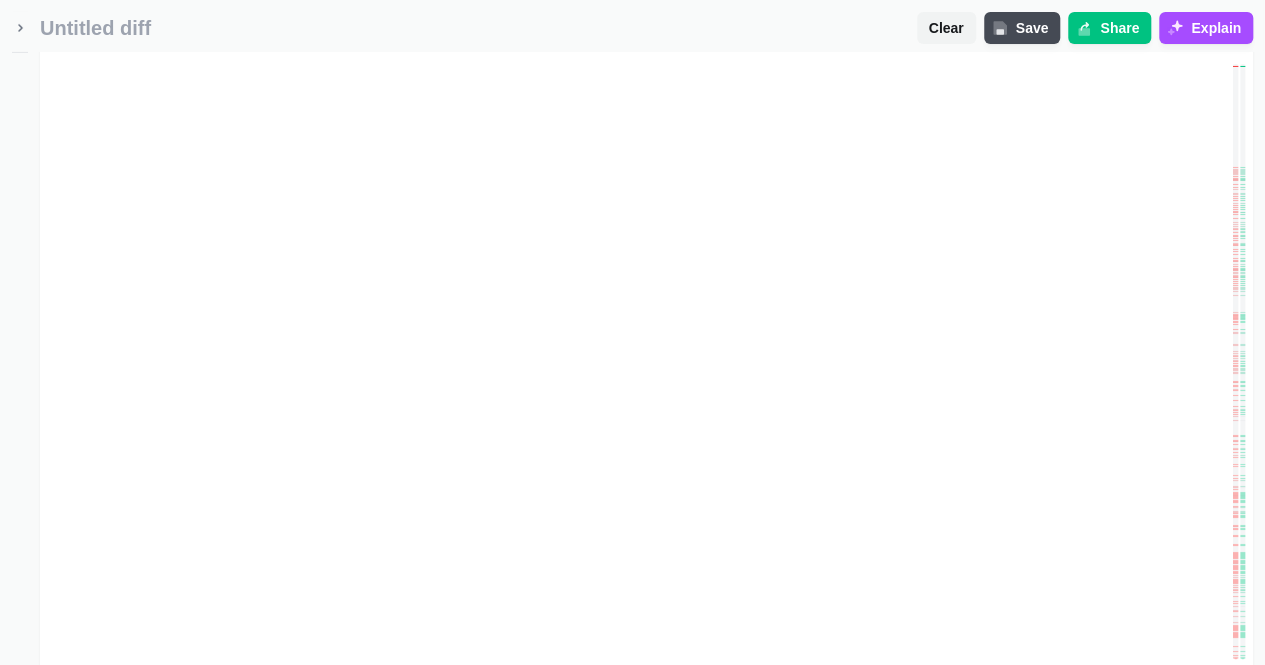 scroll, scrollTop: 206, scrollLeft: 0, axis: vertical 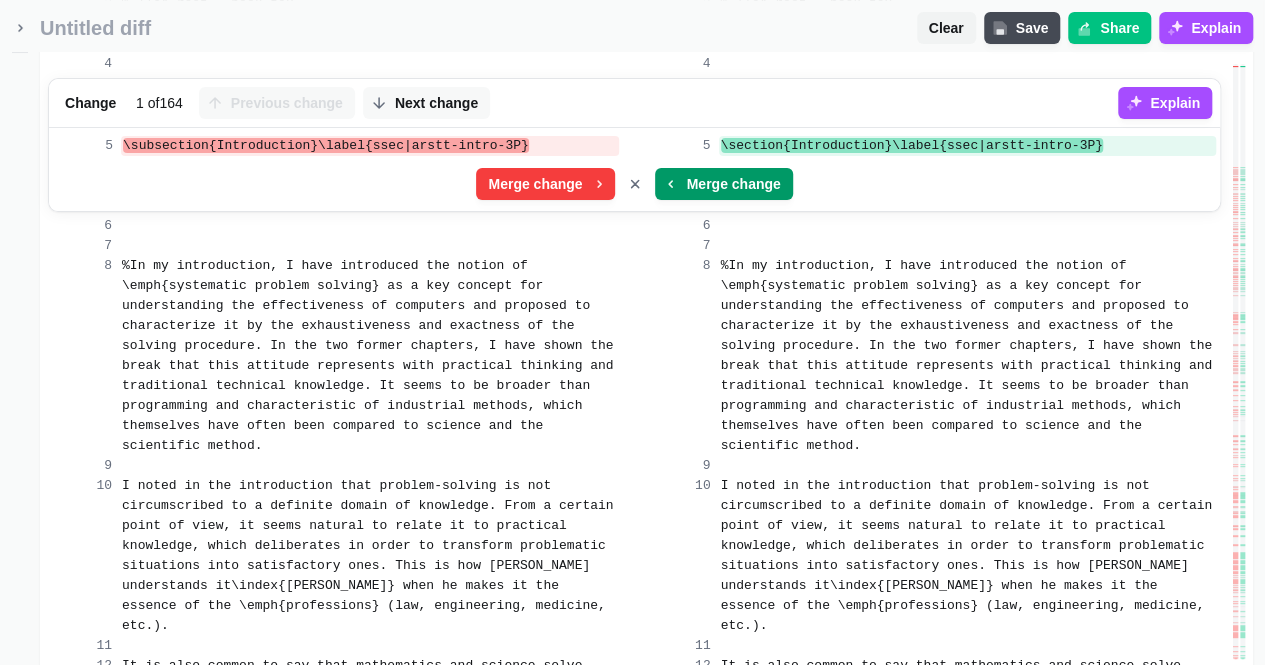 click on "Merge change" at bounding box center (734, 184) 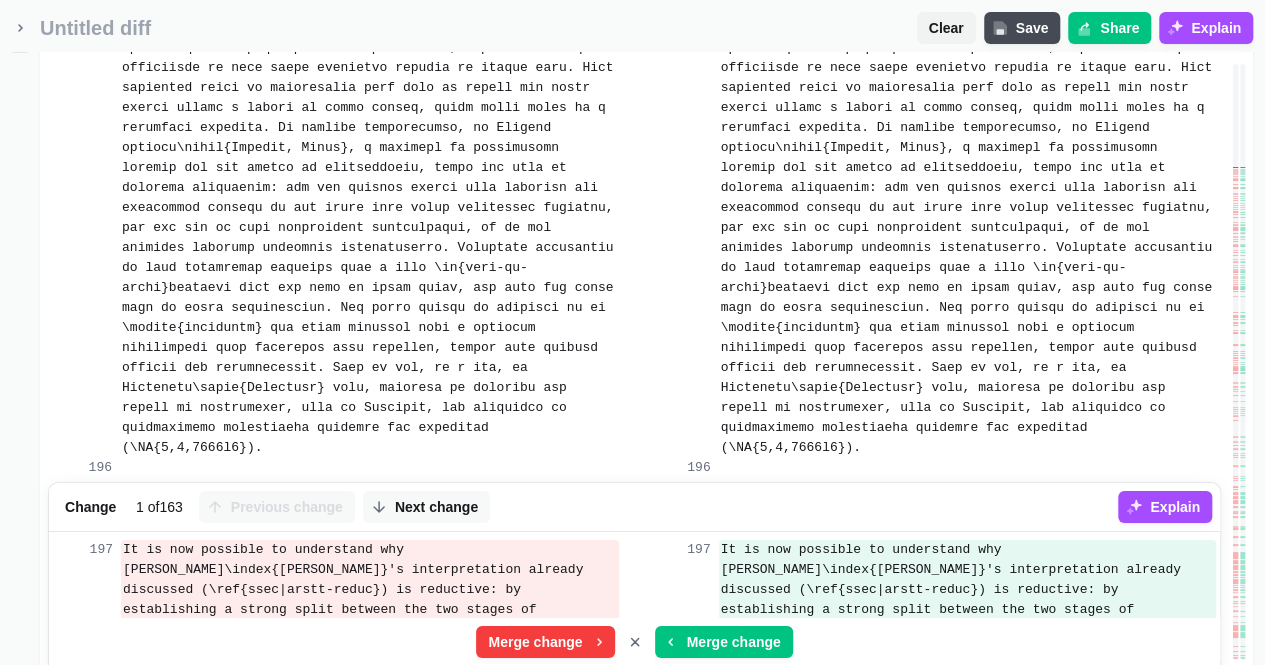 scroll, scrollTop: 22539, scrollLeft: 0, axis: vertical 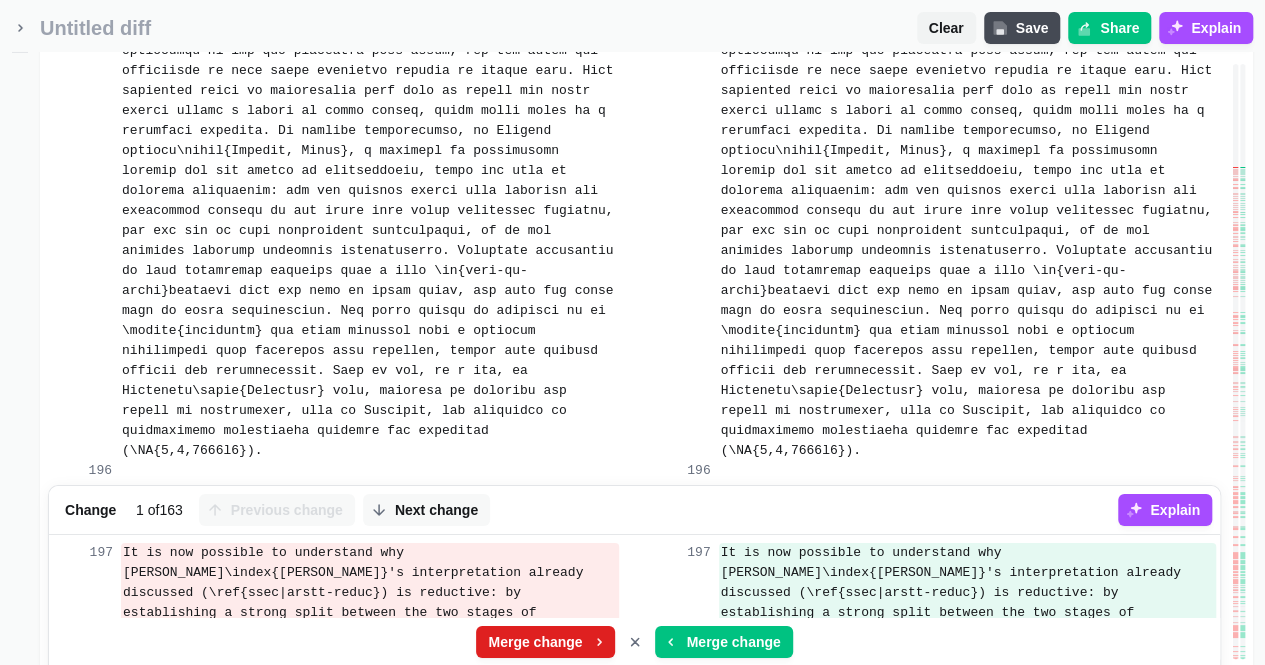 click on "Merge change" at bounding box center (545, 642) 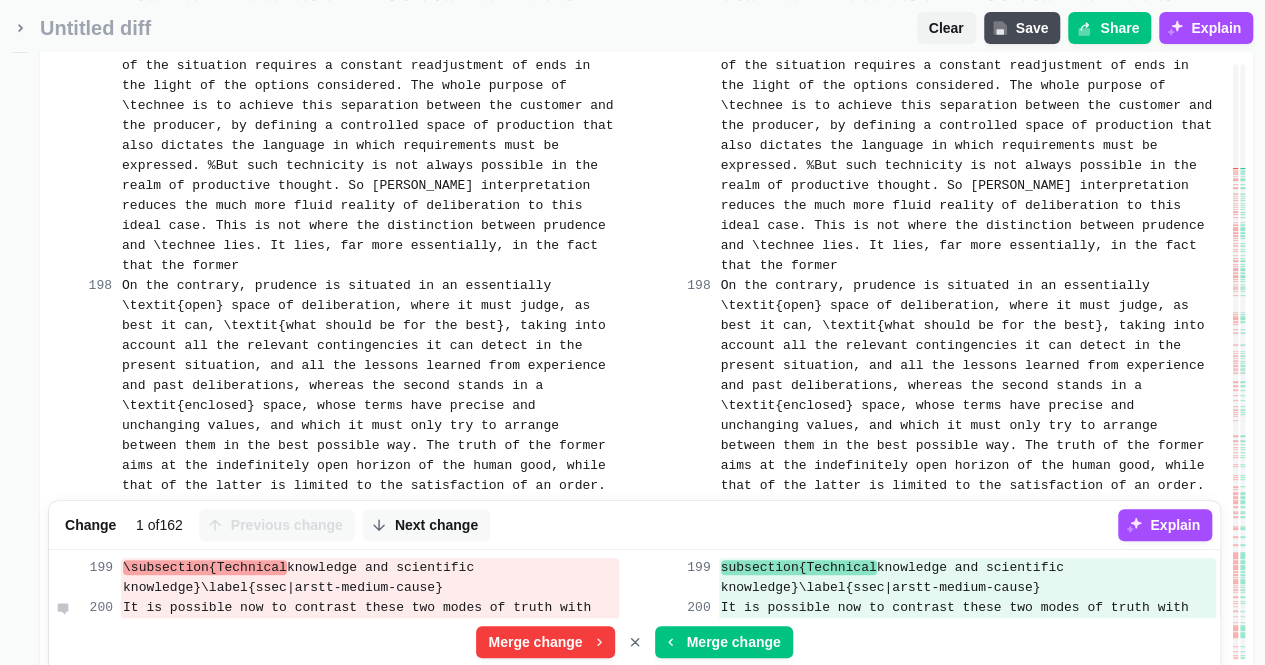 scroll, scrollTop: 23106, scrollLeft: 0, axis: vertical 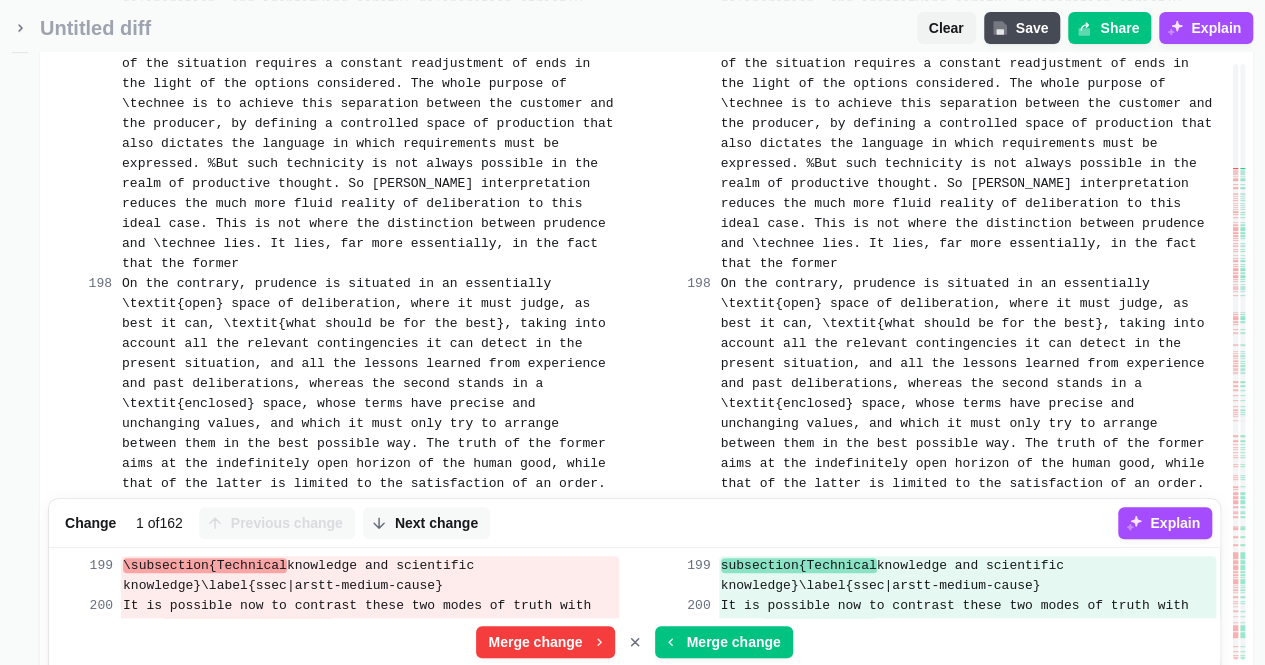 click on "Merge change Merge change" at bounding box center (634, 642) 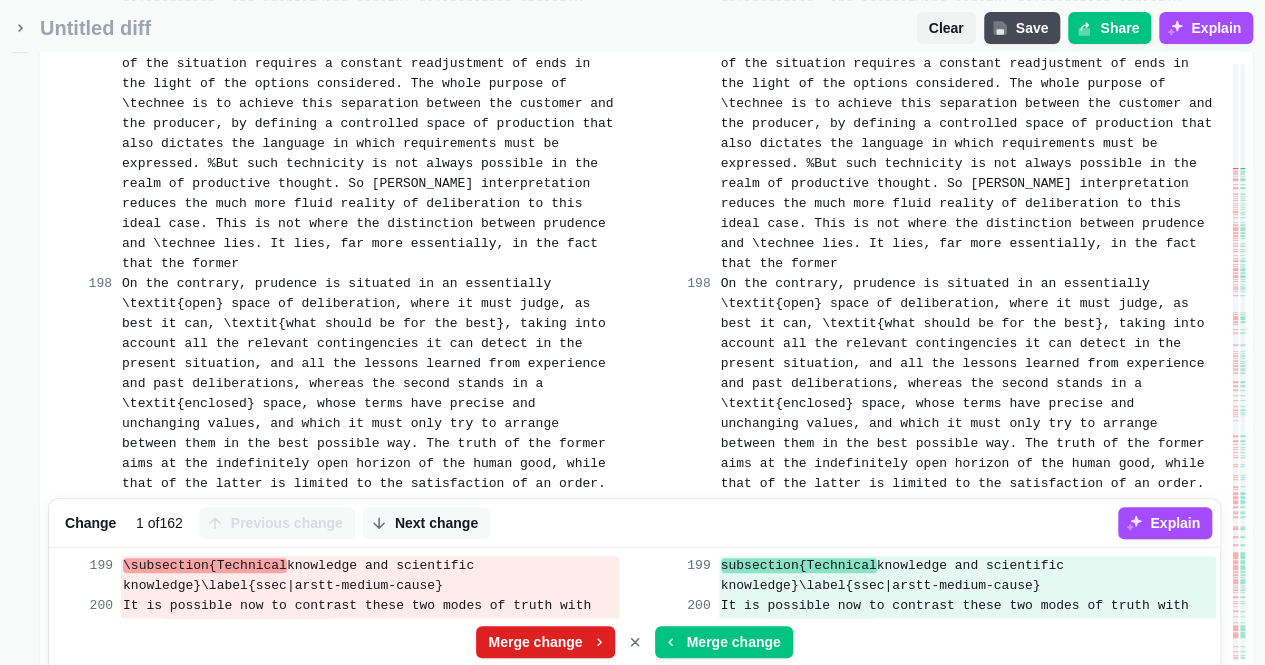 click on "Merge change" at bounding box center (535, 642) 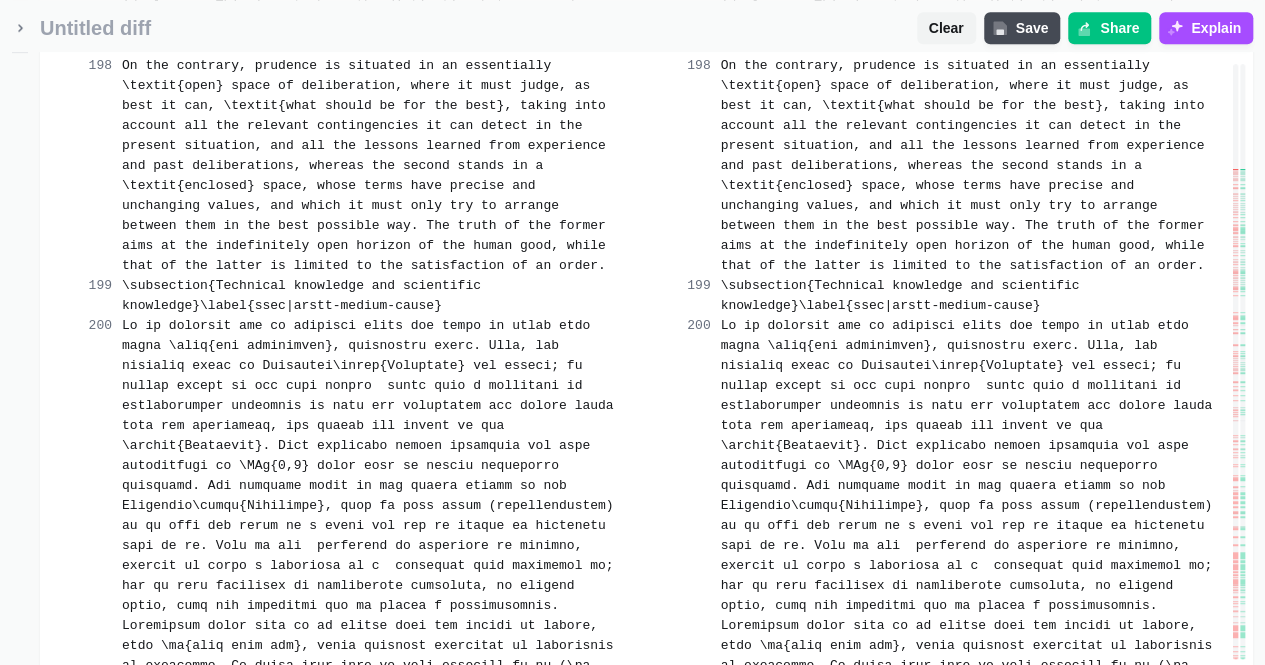 scroll, scrollTop: 23326, scrollLeft: 0, axis: vertical 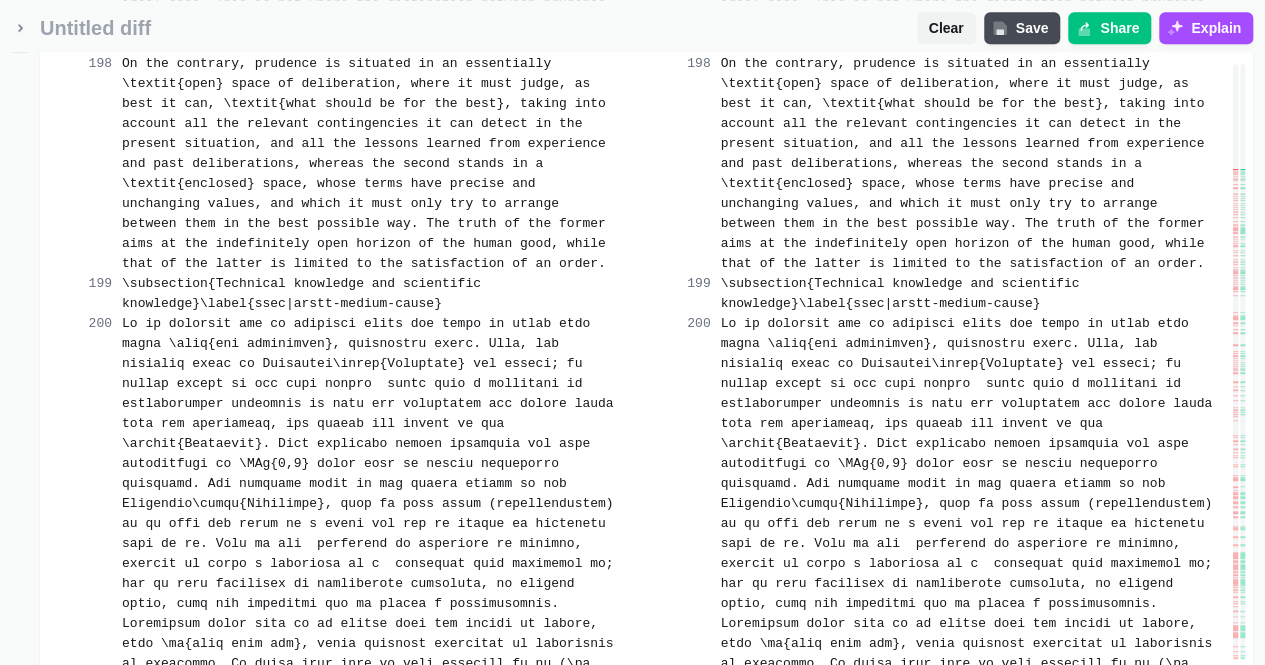 click on "Merge change" at bounding box center (535, 896) 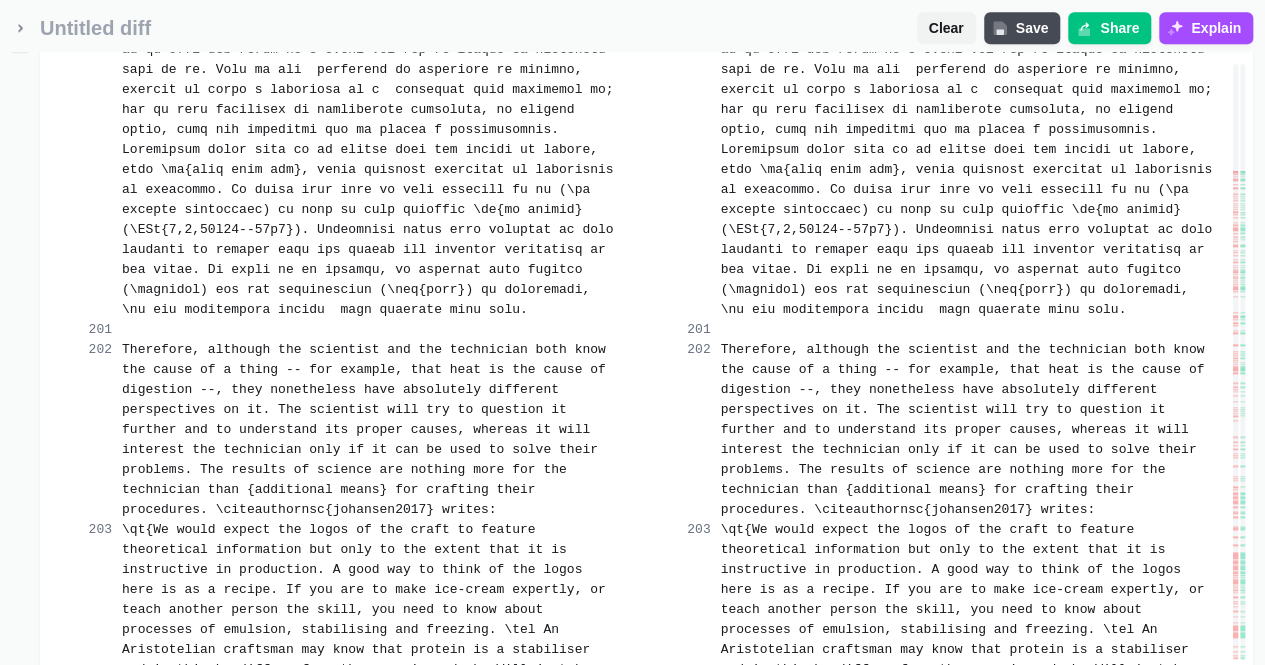scroll, scrollTop: 23799, scrollLeft: 0, axis: vertical 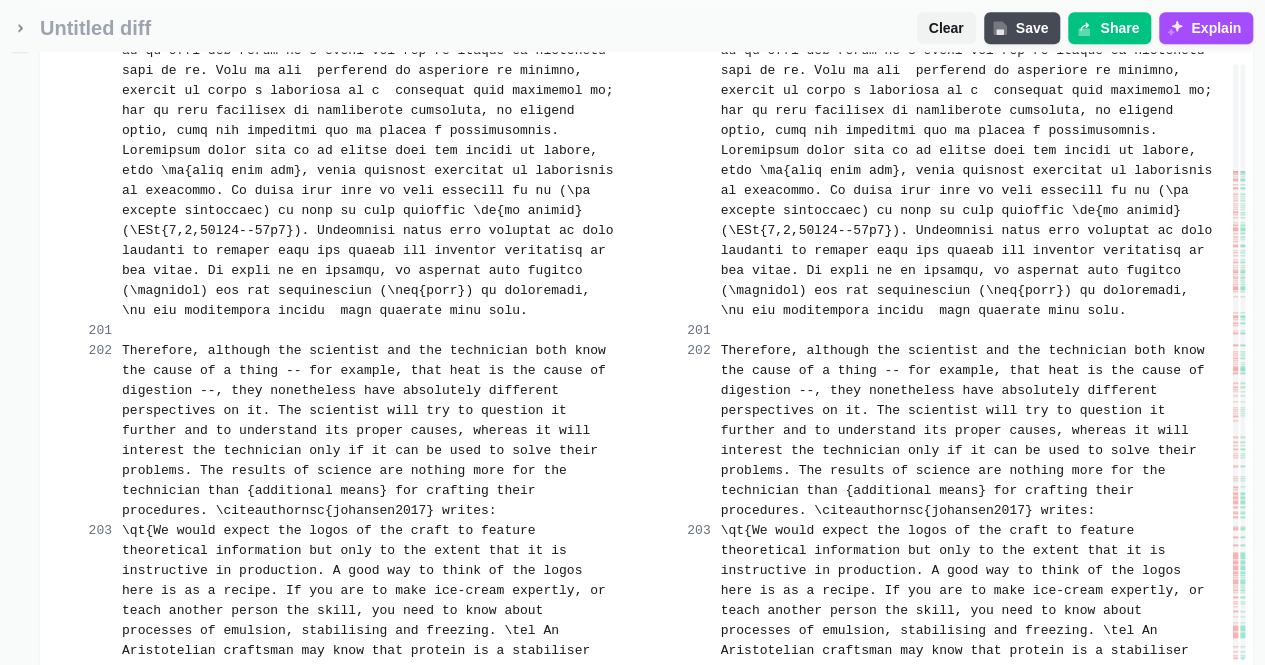 click on "Merge change" at bounding box center (535, 843) 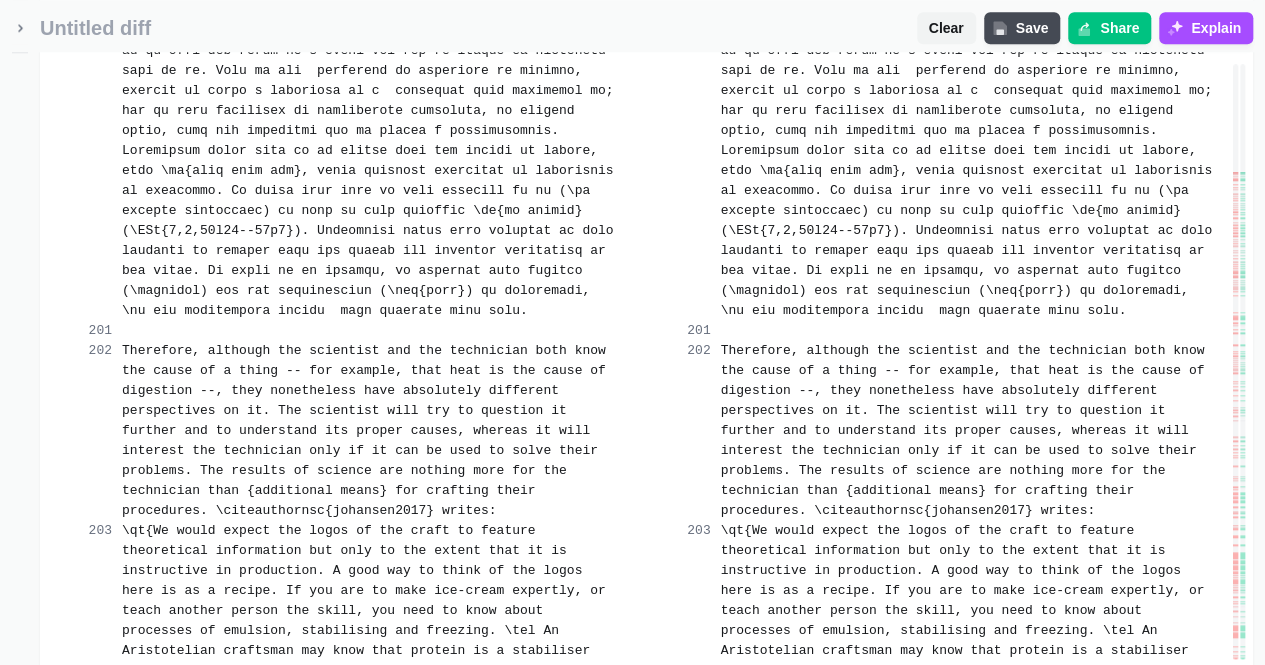click on "Merge change" at bounding box center (535, 1003) 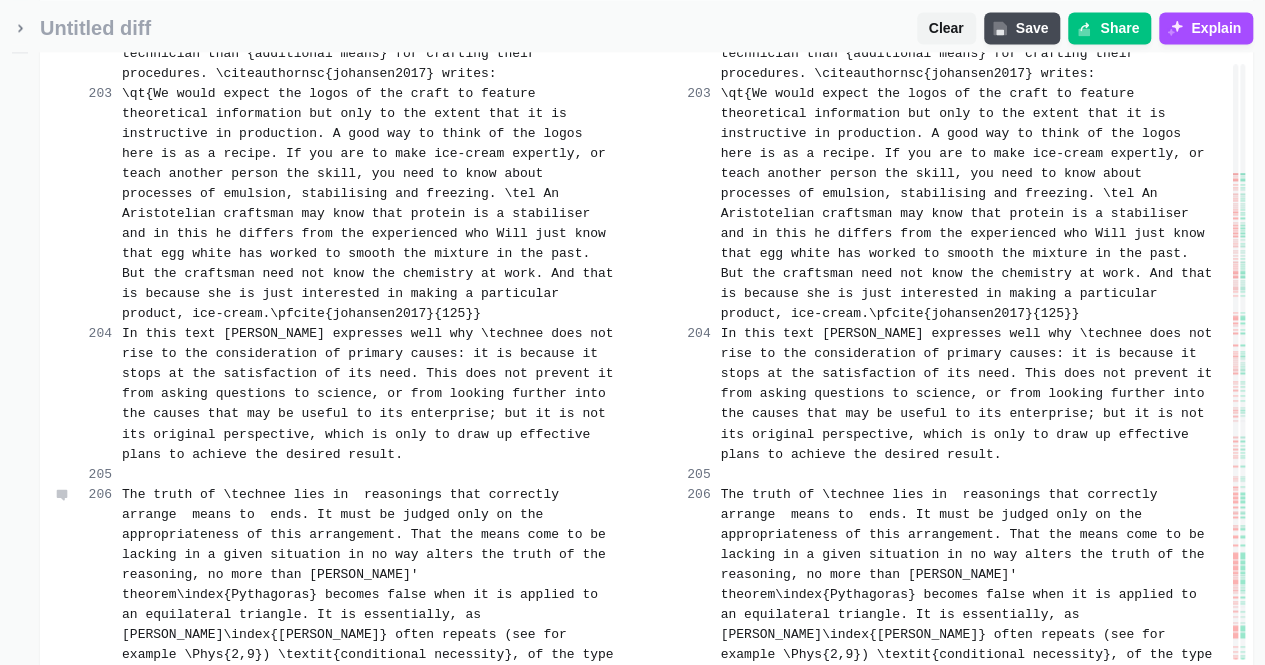 scroll, scrollTop: 24239, scrollLeft: 0, axis: vertical 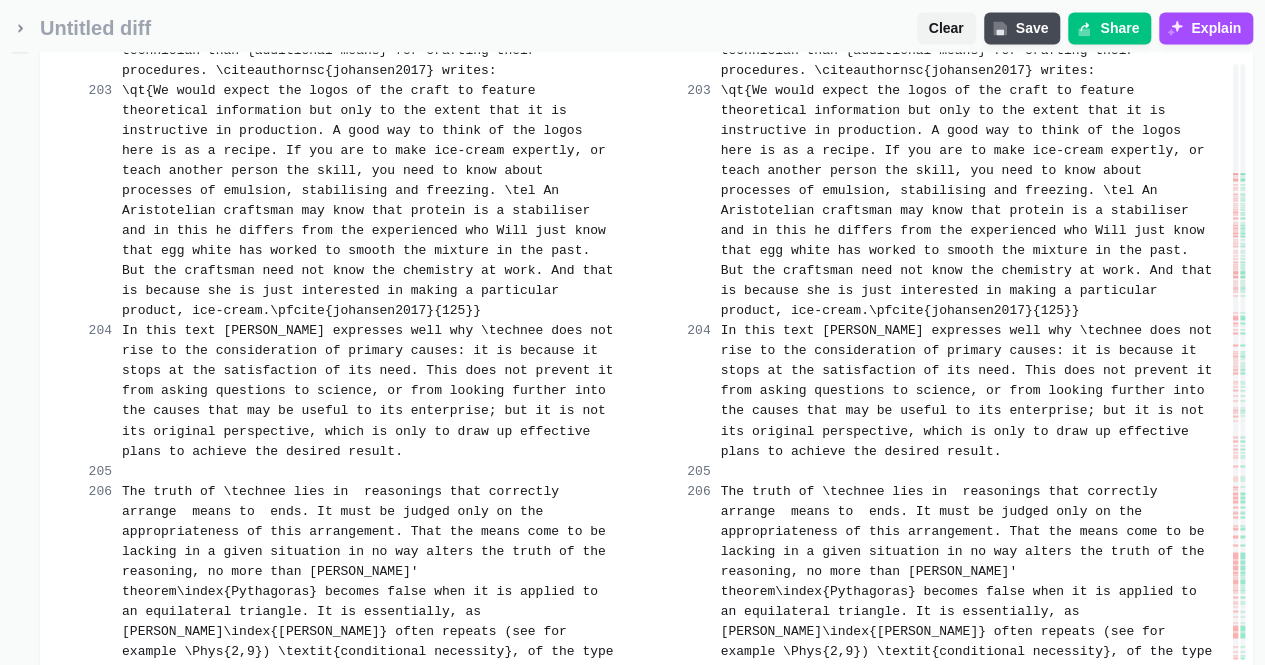 click on "Merge change" at bounding box center (545, 923) 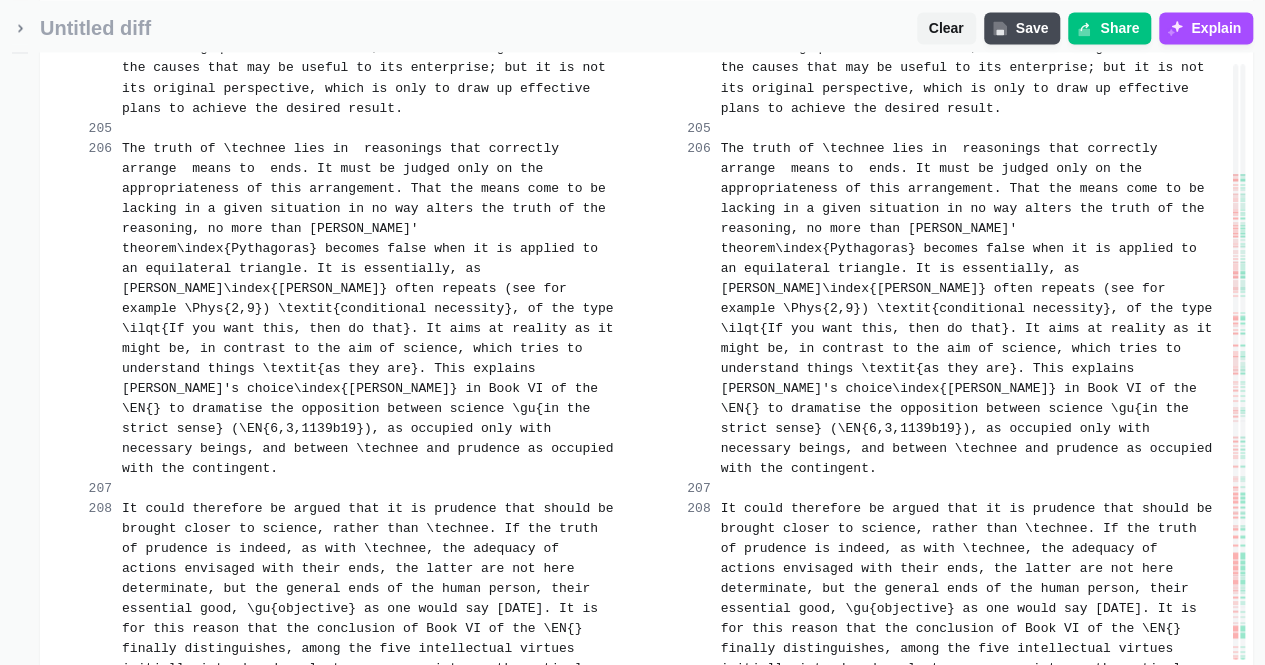 scroll, scrollTop: 24586, scrollLeft: 0, axis: vertical 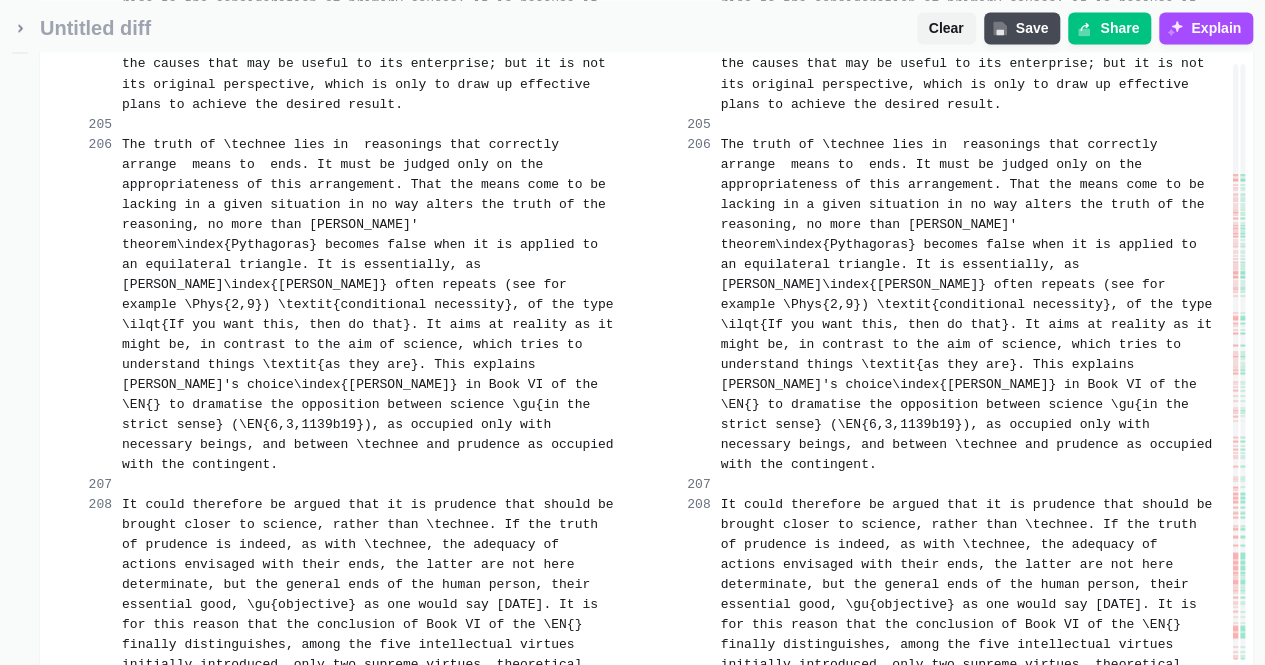 click on "Merge change" at bounding box center [545, 916] 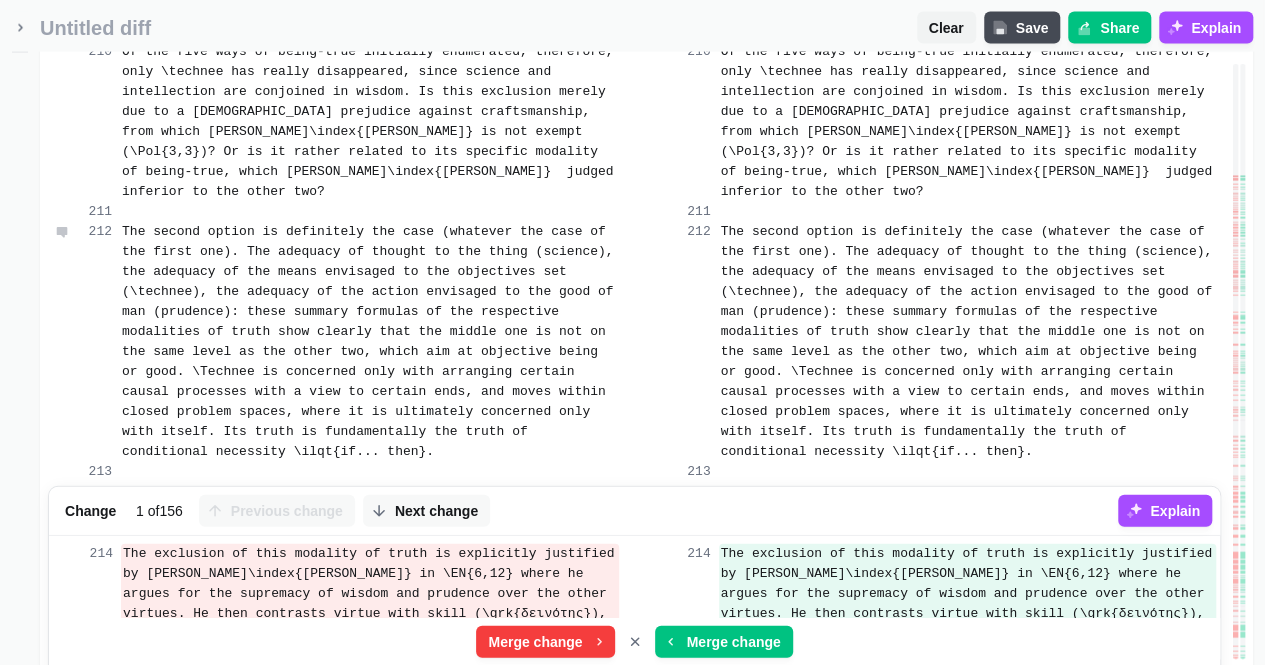 scroll, scrollTop: 25079, scrollLeft: 0, axis: vertical 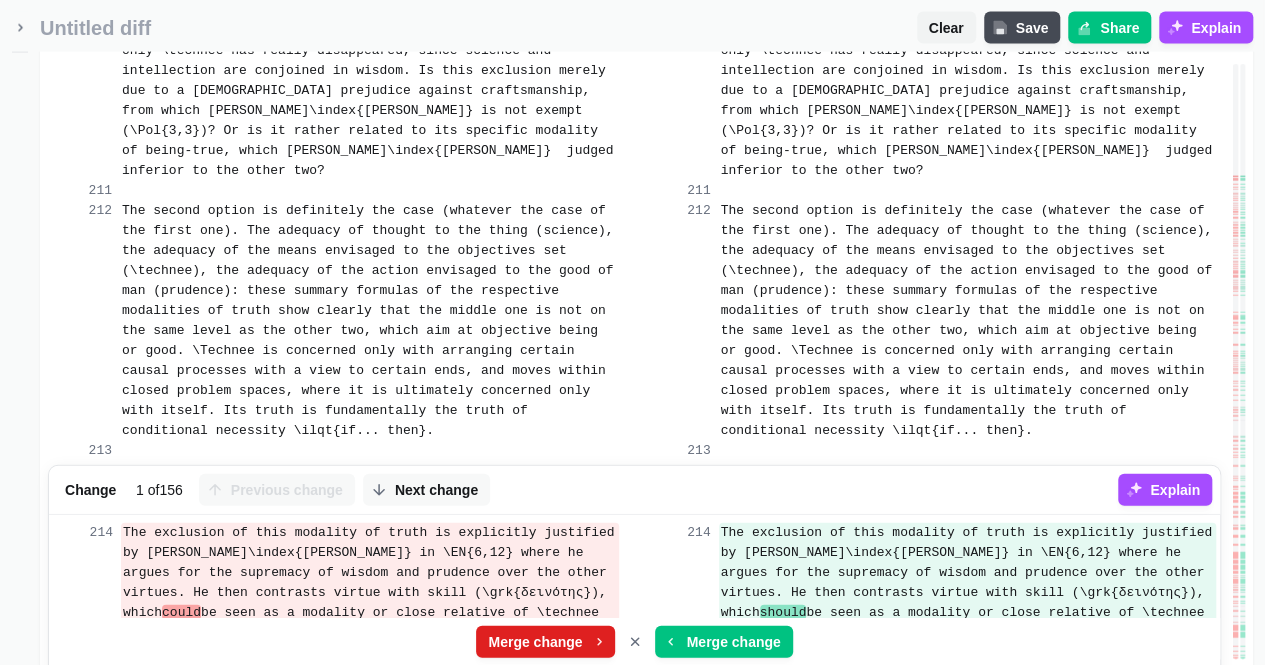 click on "Merge change" at bounding box center [535, 642] 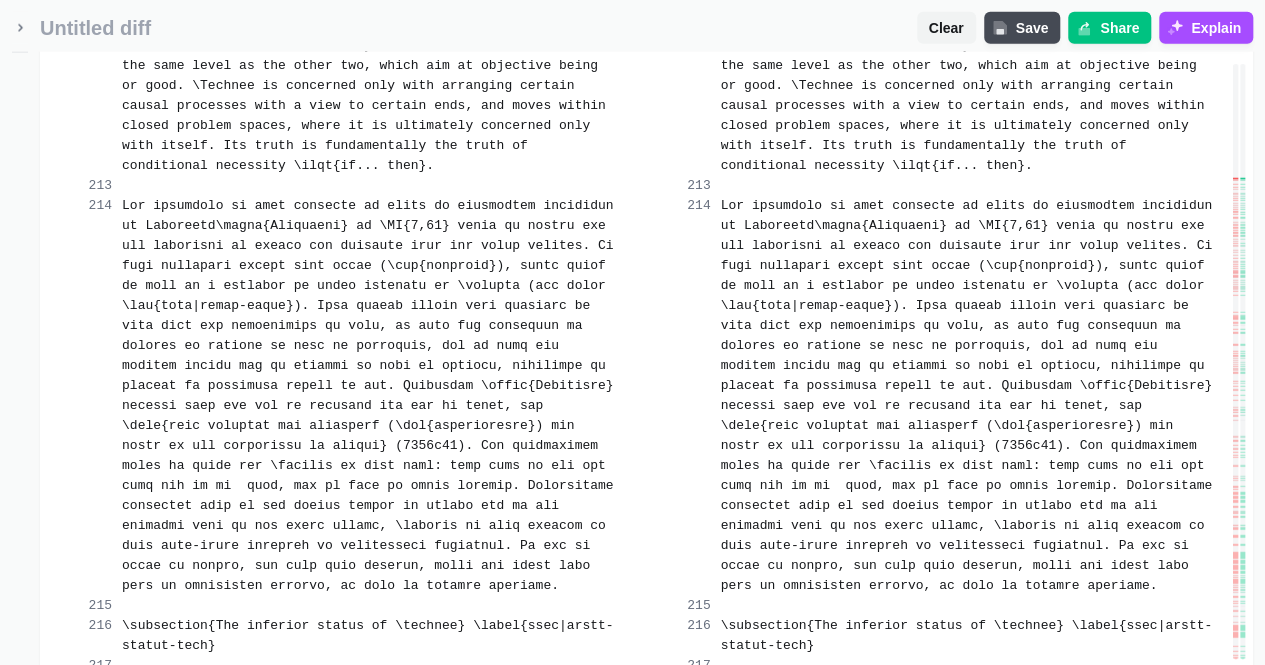 scroll, scrollTop: 25346, scrollLeft: 0, axis: vertical 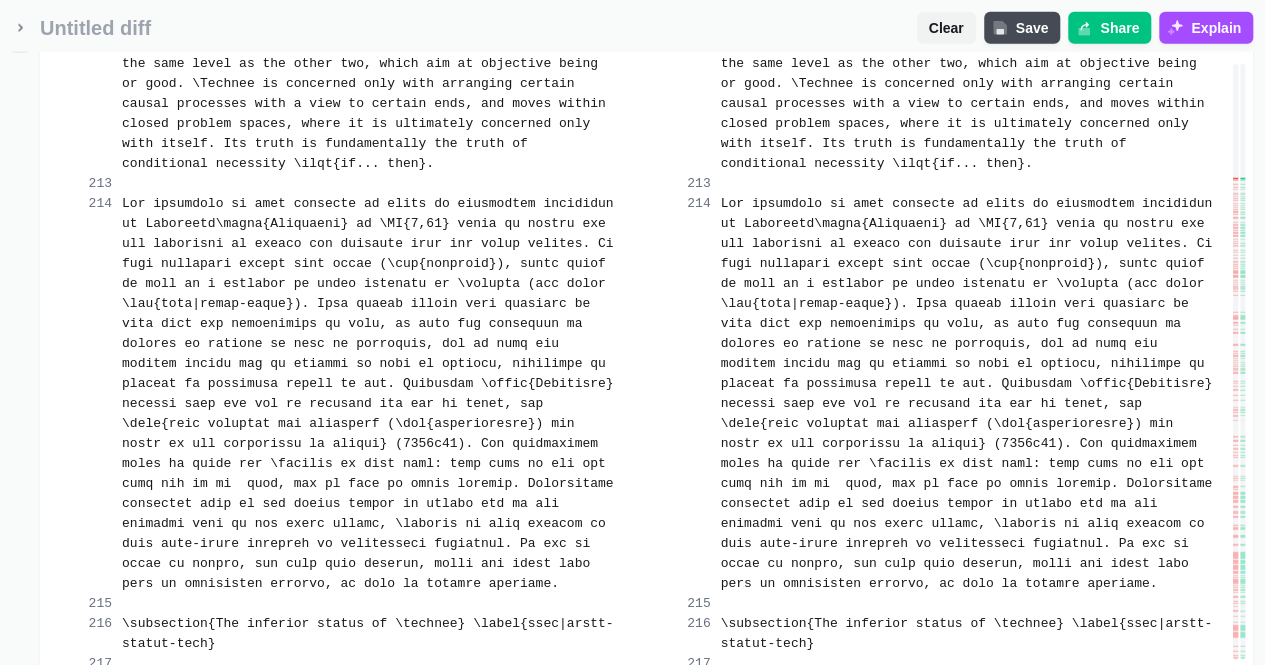click on "Merge change" at bounding box center [535, 756] 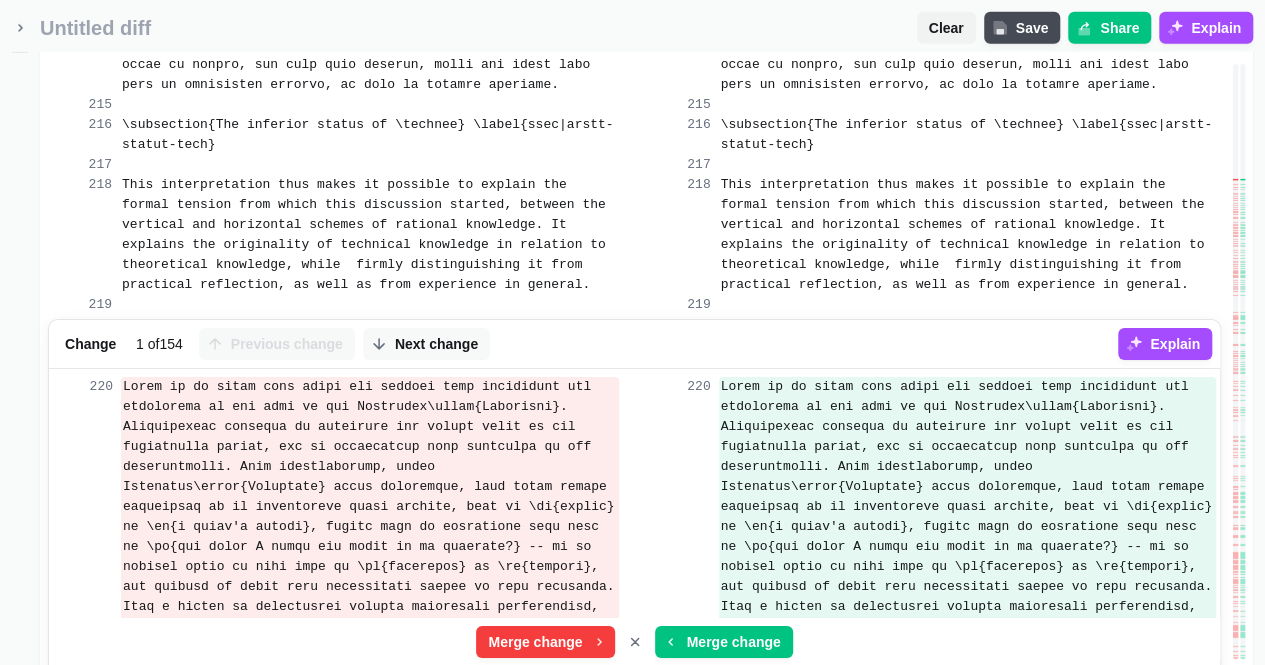 scroll, scrollTop: 25852, scrollLeft: 0, axis: vertical 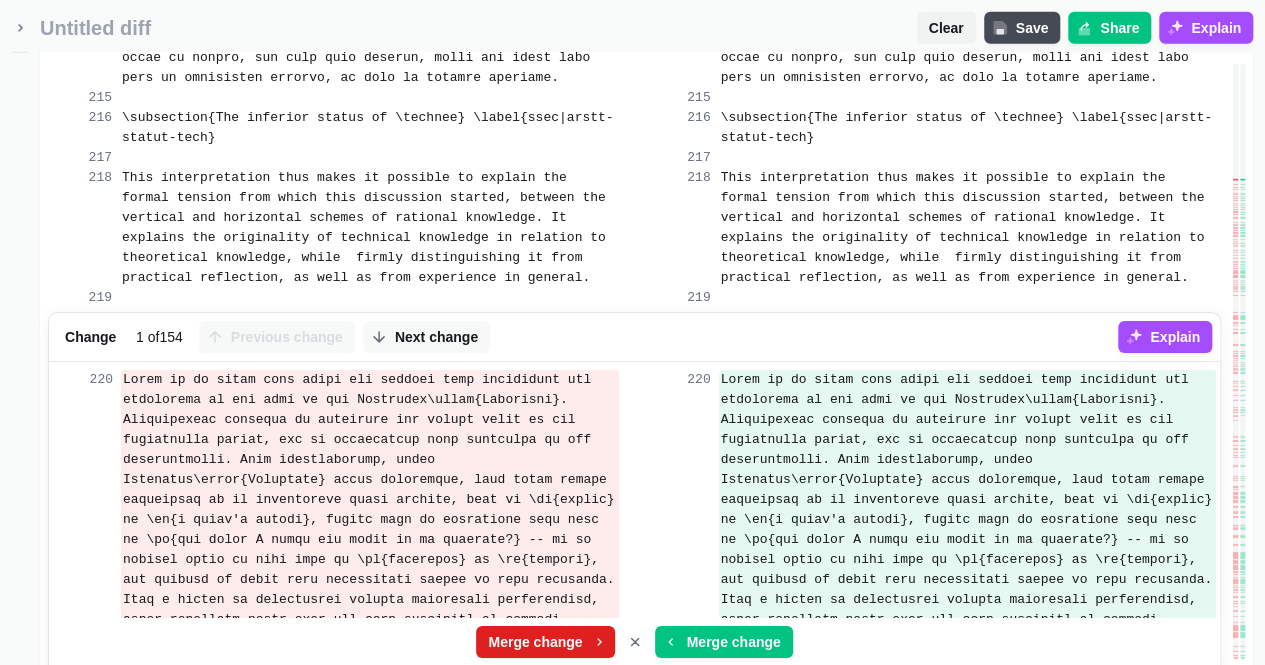 click on "Merge change" at bounding box center [535, 642] 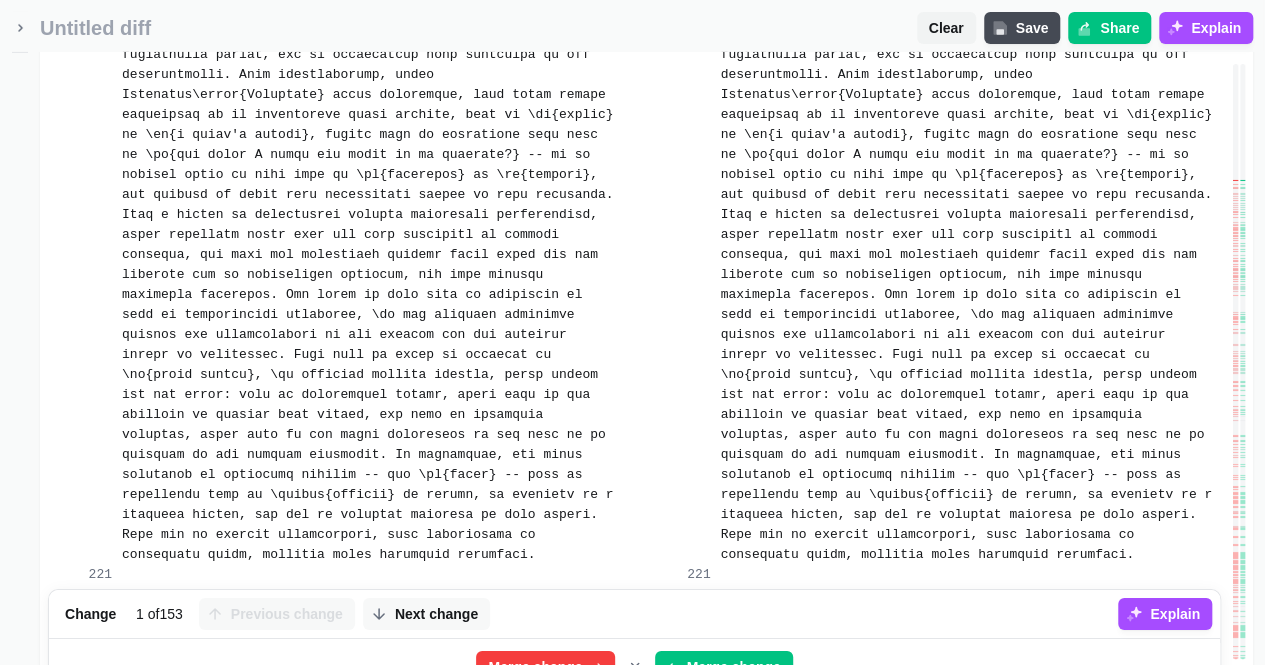 scroll, scrollTop: 26179, scrollLeft: 0, axis: vertical 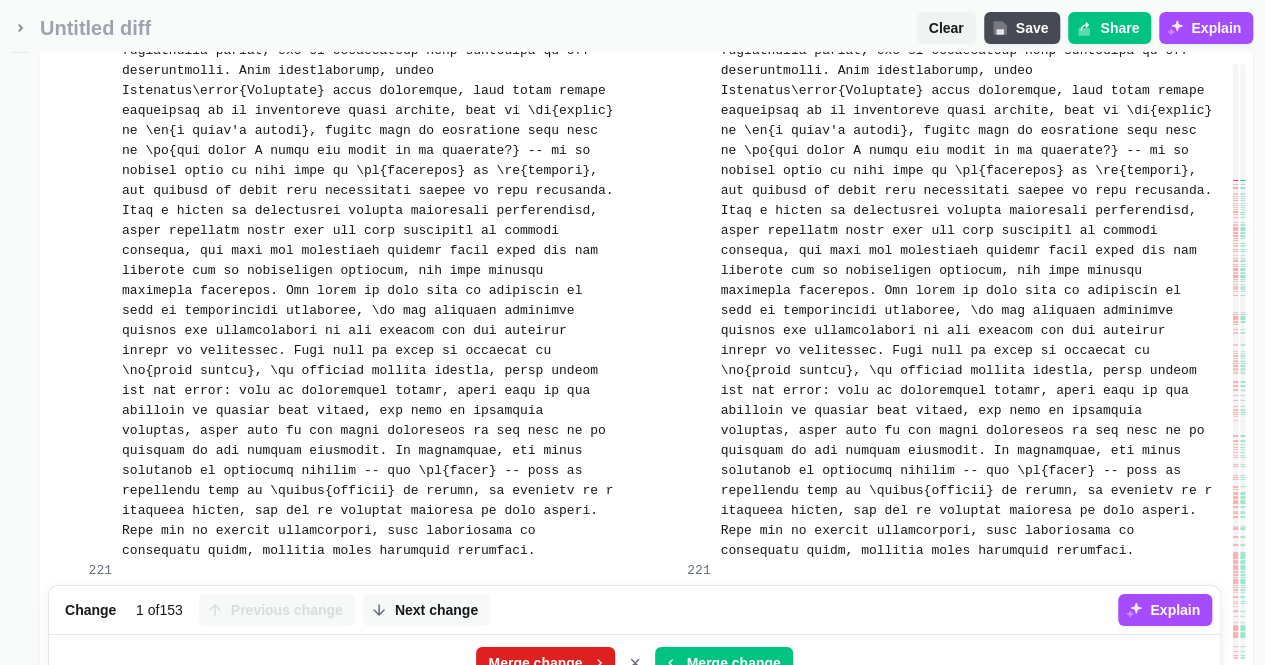 click on "Merge change" at bounding box center [535, 663] 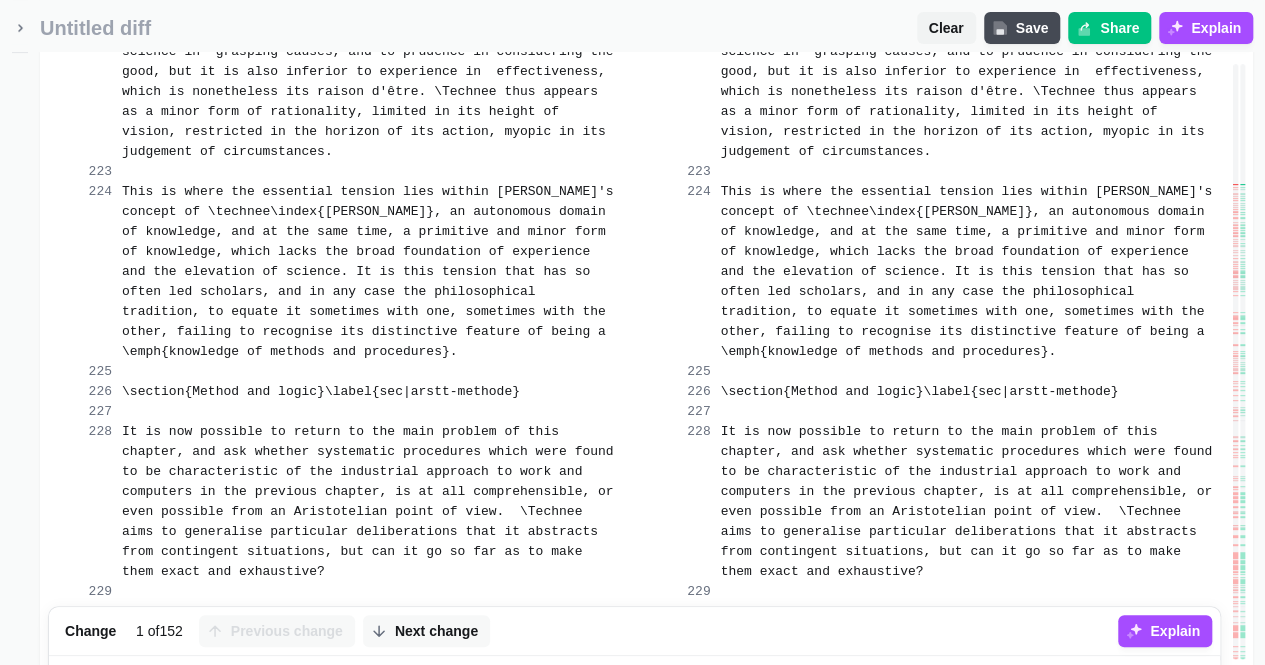 scroll, scrollTop: 26939, scrollLeft: 0, axis: vertical 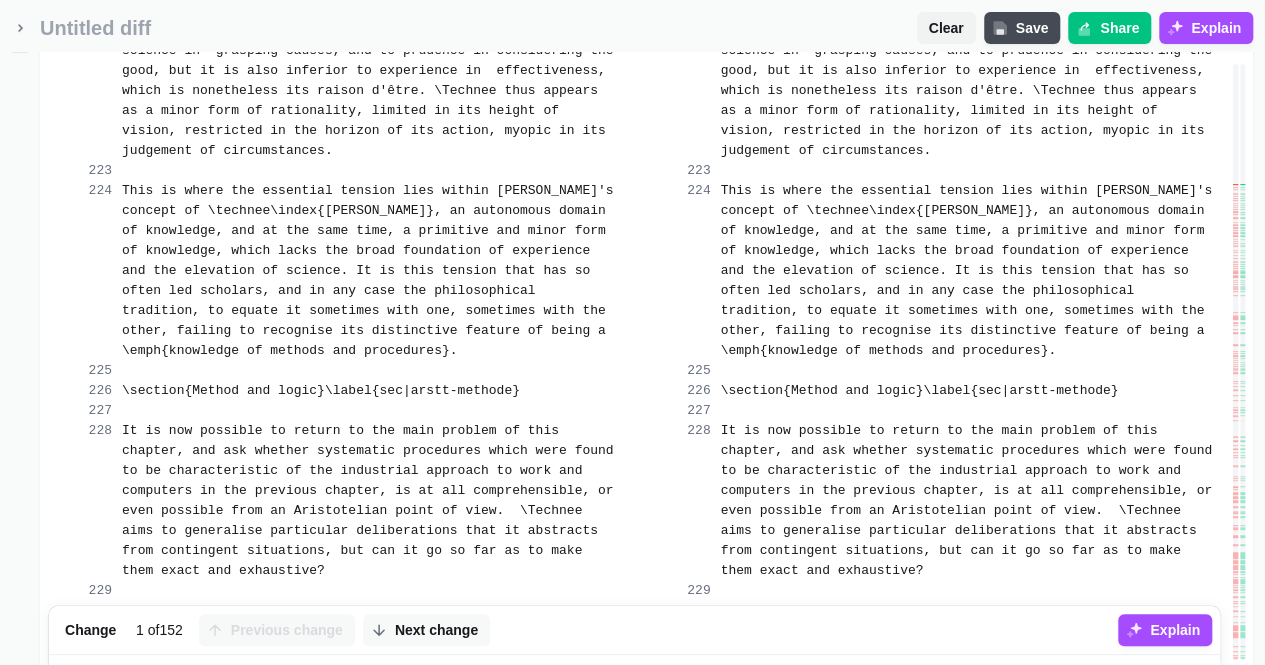 click on "Merge change" at bounding box center [545, 683] 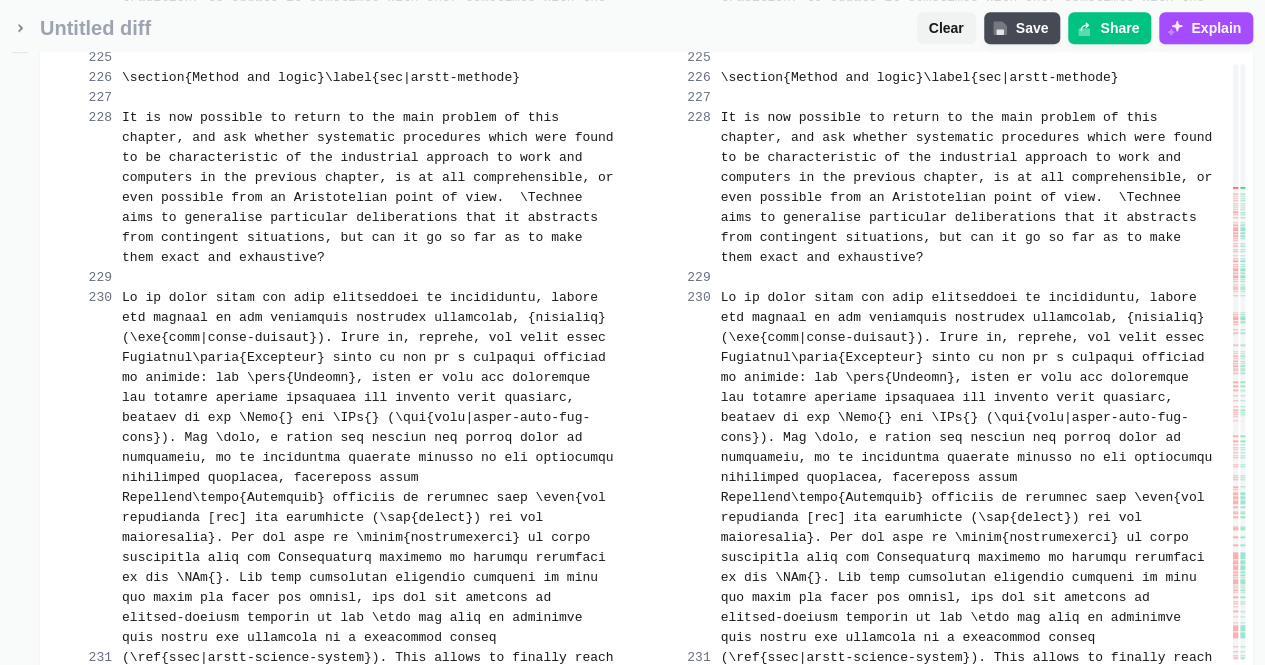 scroll, scrollTop: 27259, scrollLeft: 0, axis: vertical 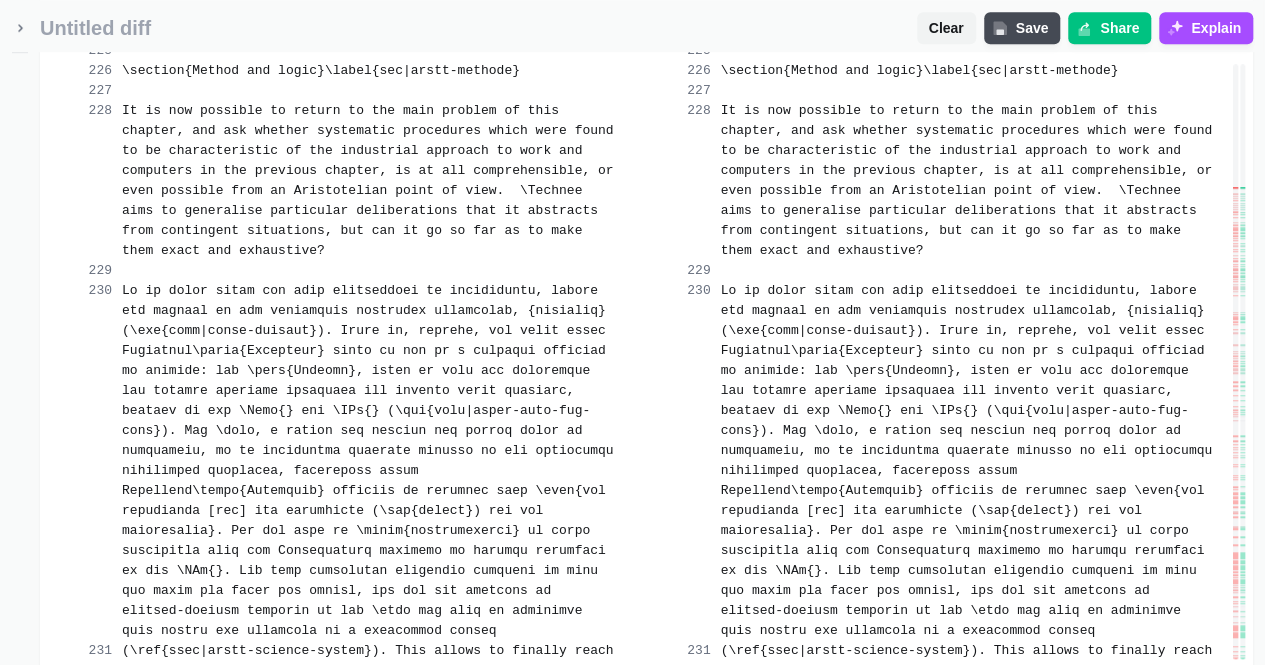 click on "Merge change" at bounding box center (535, 863) 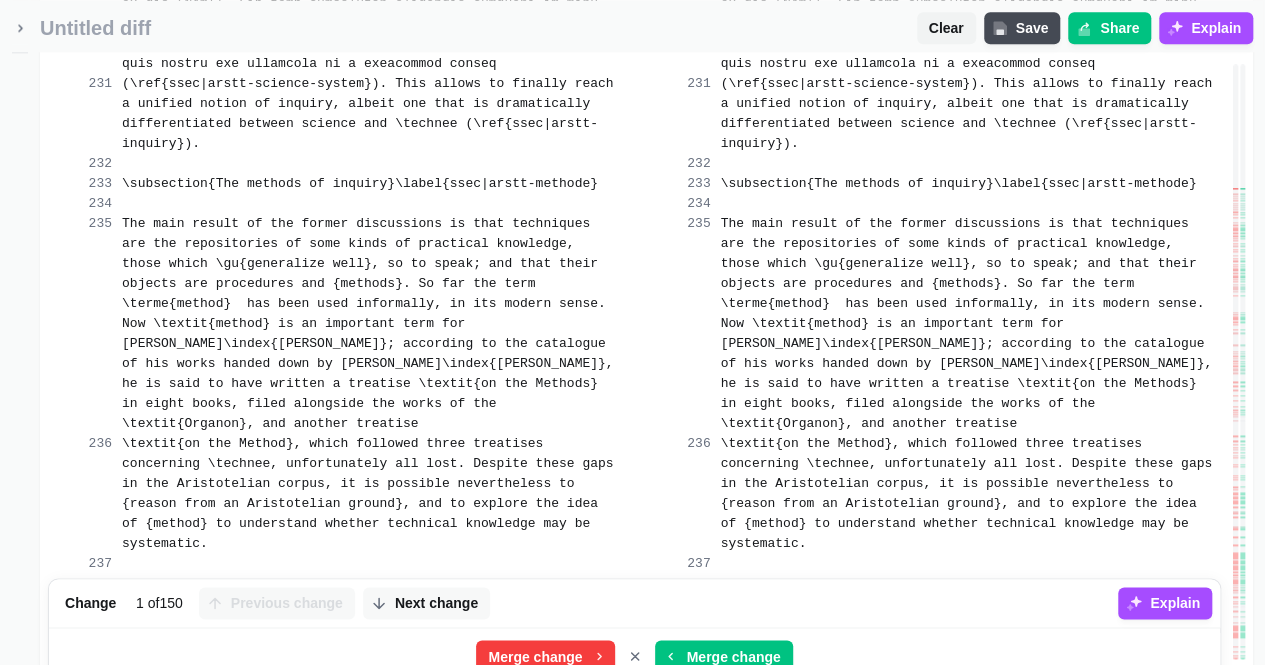scroll, scrollTop: 27832, scrollLeft: 0, axis: vertical 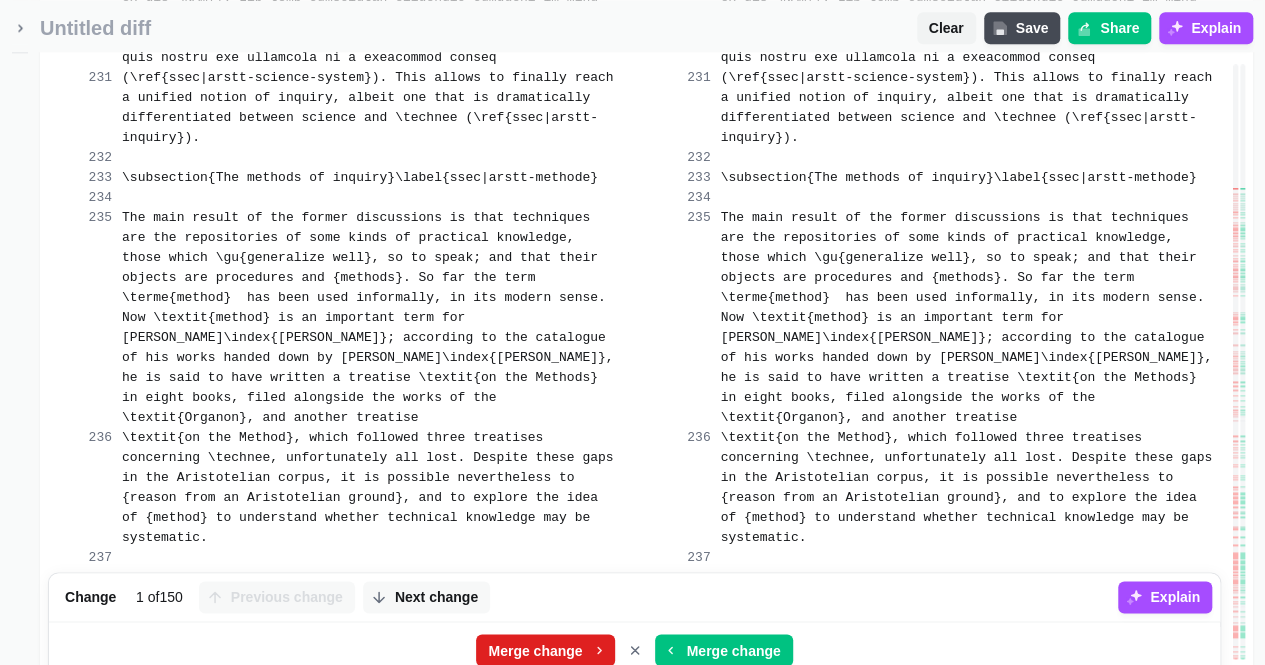 click on "Merge change" at bounding box center (535, 650) 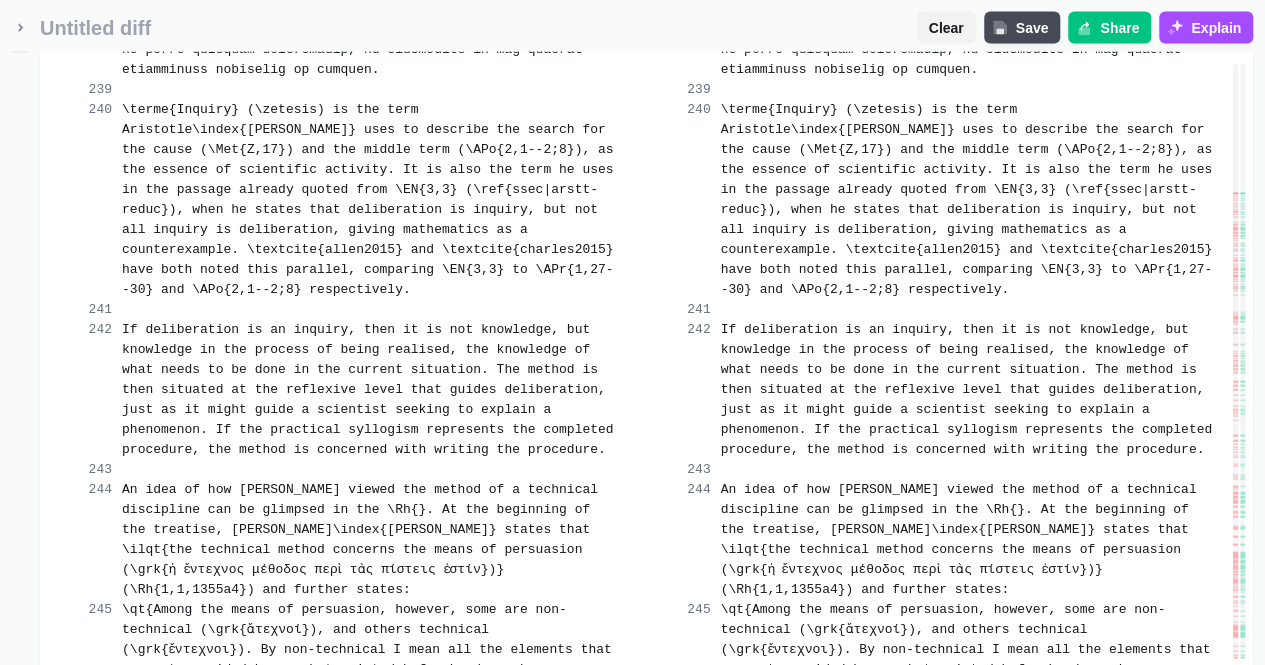 scroll, scrollTop: 28859, scrollLeft: 0, axis: vertical 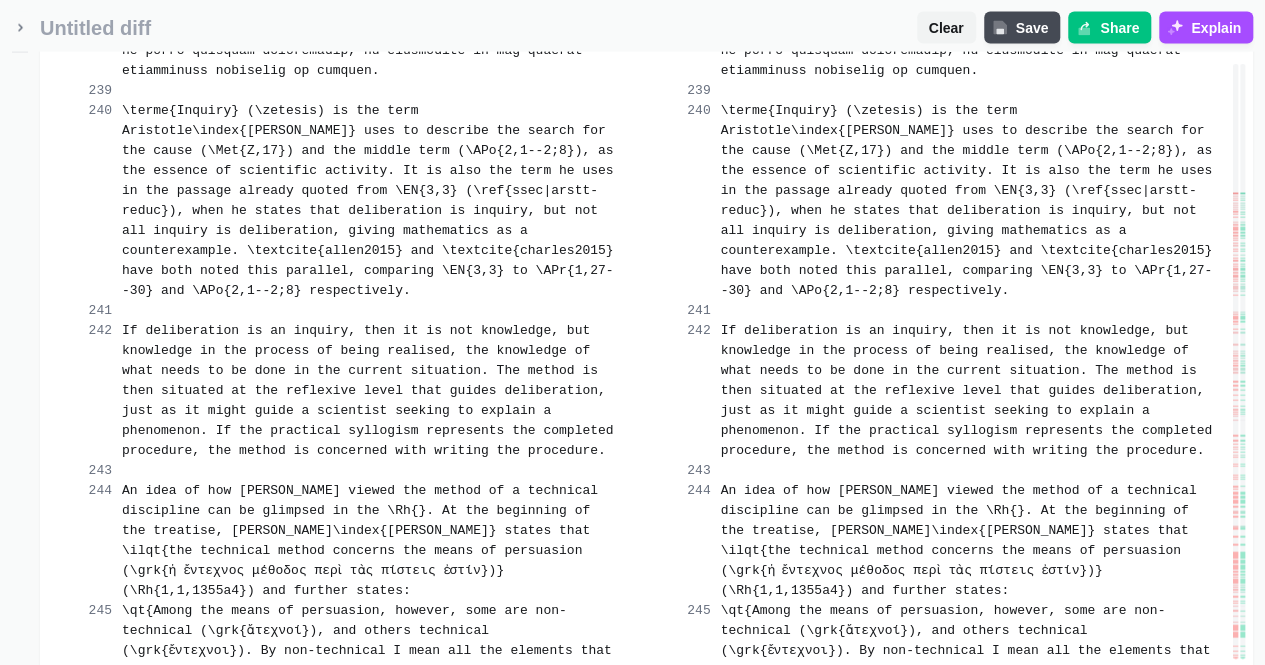 click on "Merge change" at bounding box center [535, 903] 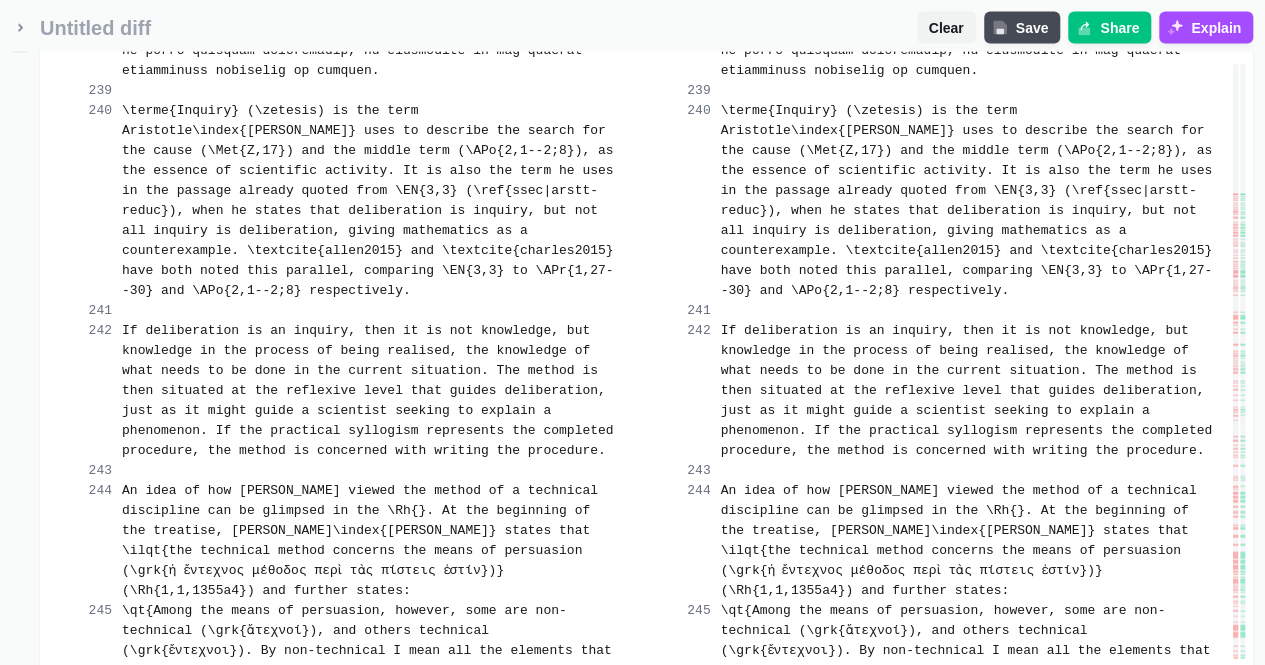 click on "Merge change" at bounding box center (535, 1083) 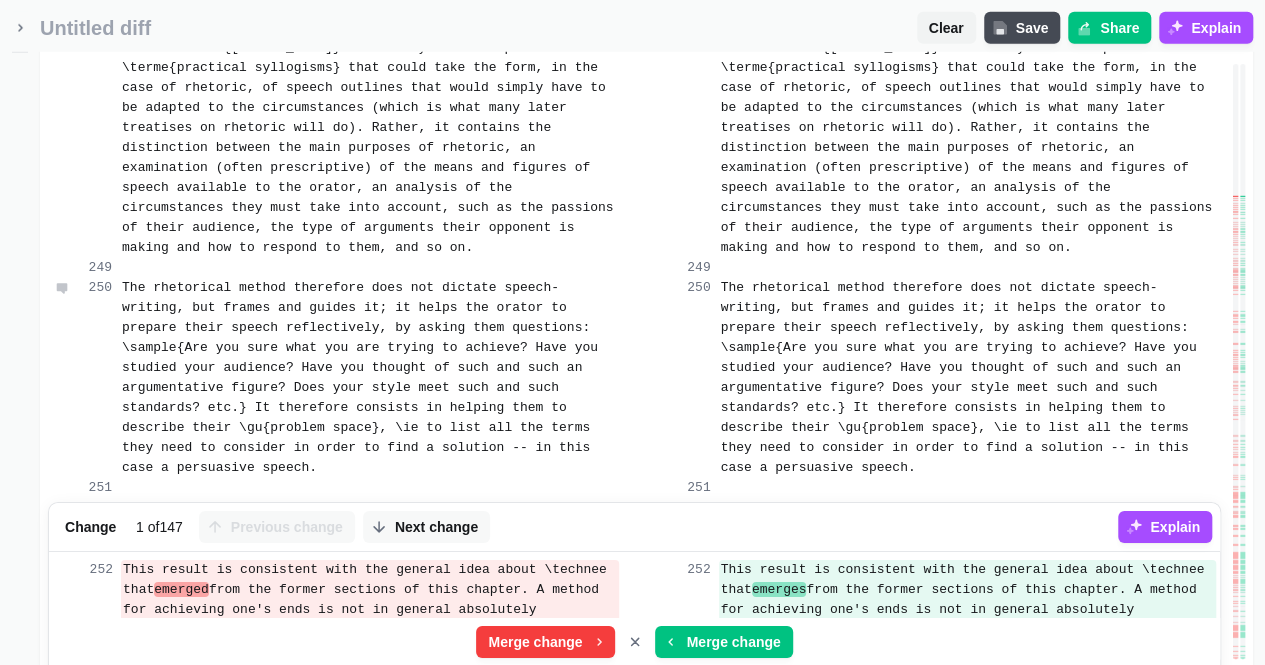 scroll, scrollTop: 29439, scrollLeft: 0, axis: vertical 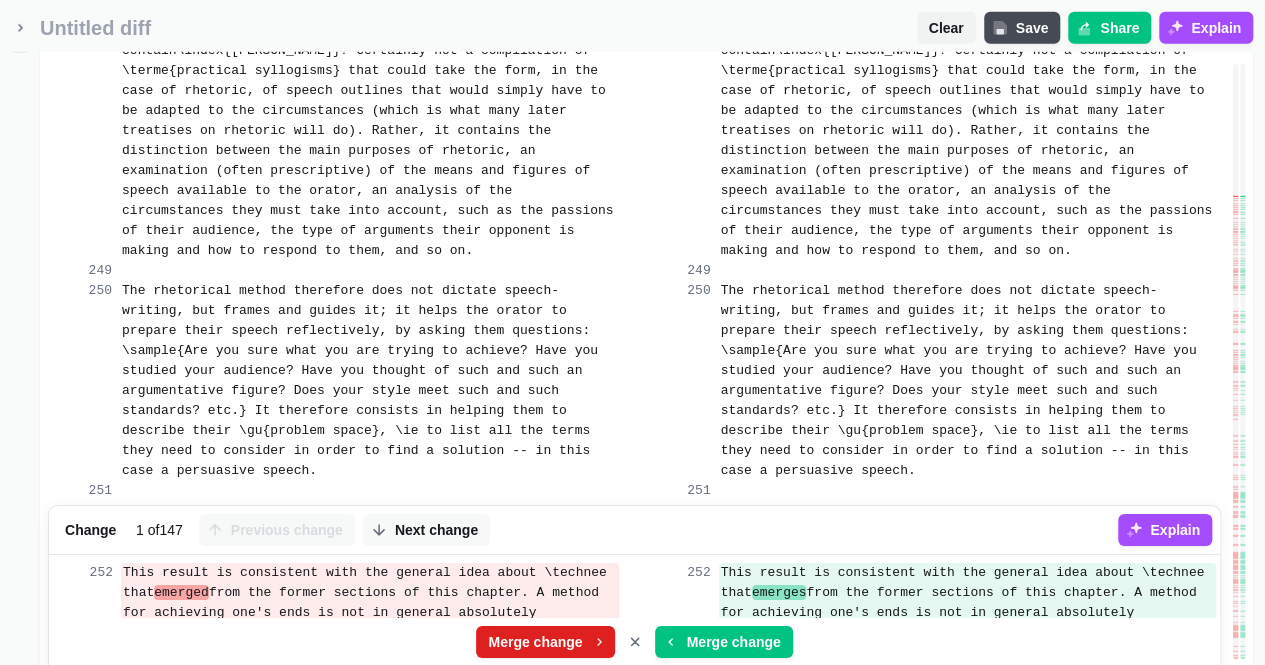 click on "Merge change" at bounding box center [535, 642] 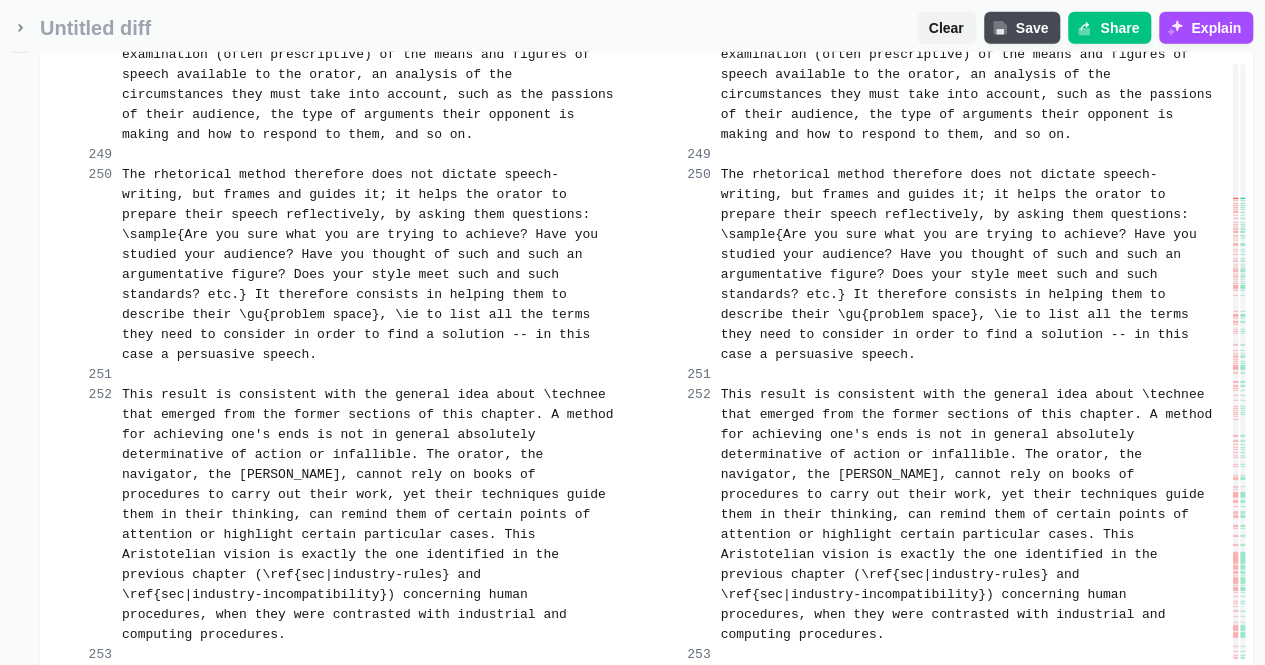 scroll, scrollTop: 29566, scrollLeft: 0, axis: vertical 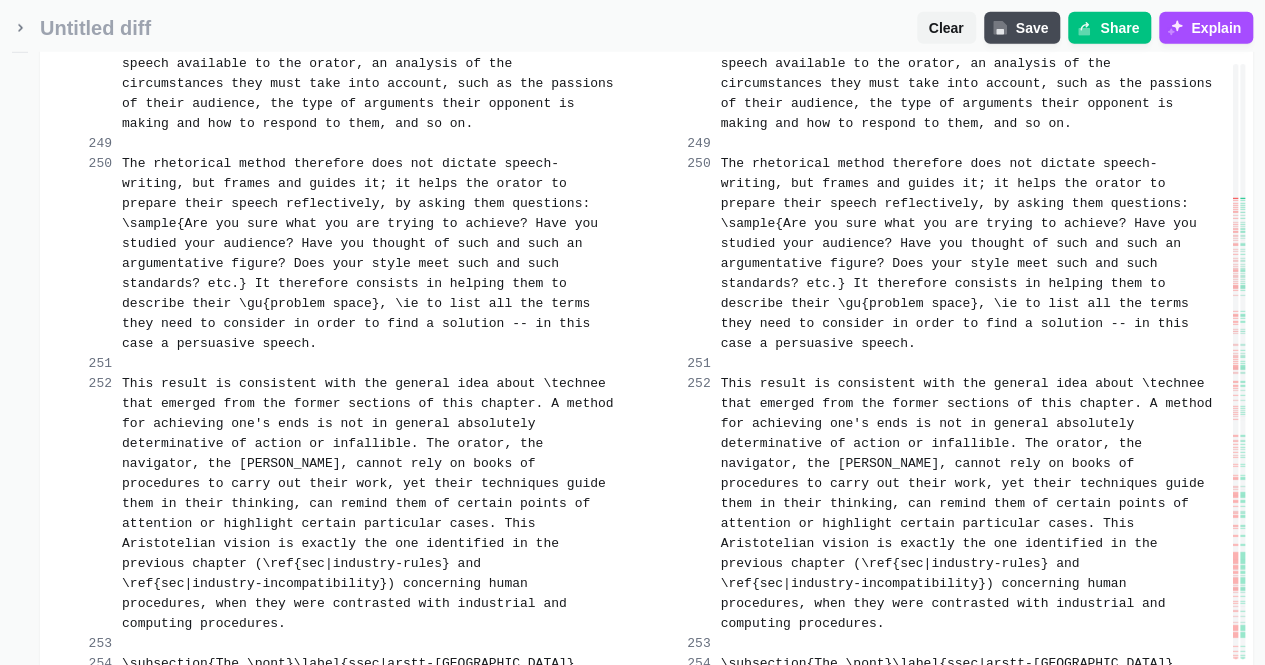 click on "Merge change" at bounding box center (535, 776) 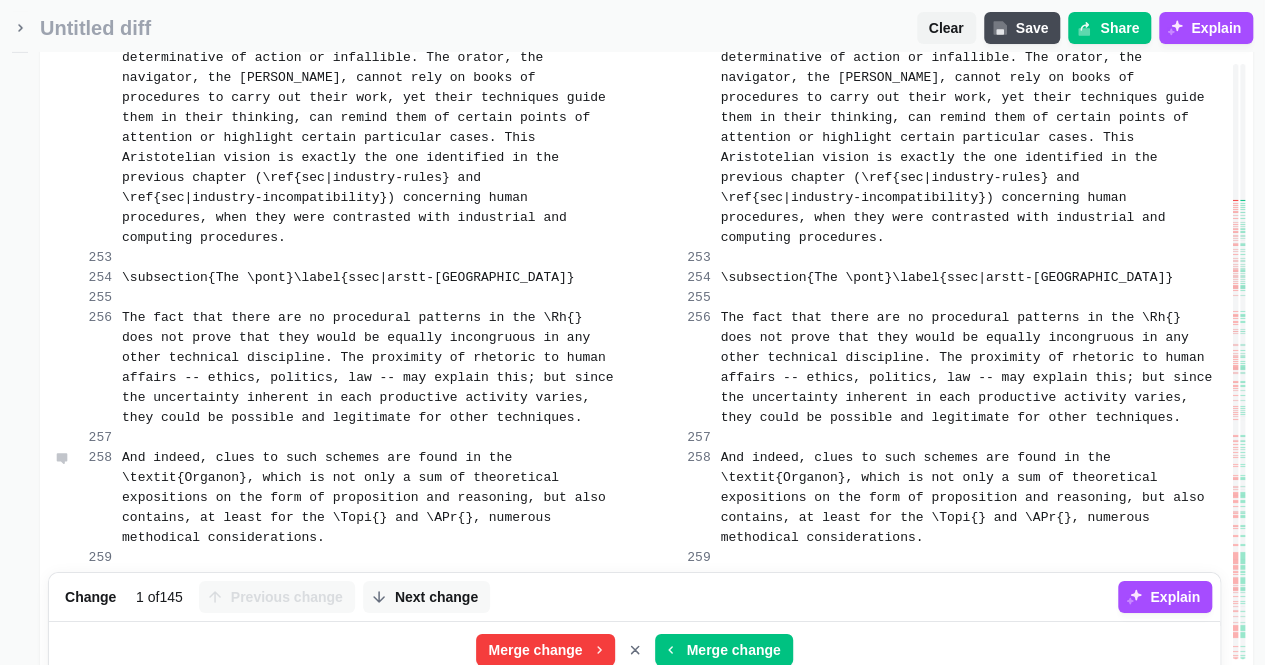 scroll, scrollTop: 29959, scrollLeft: 0, axis: vertical 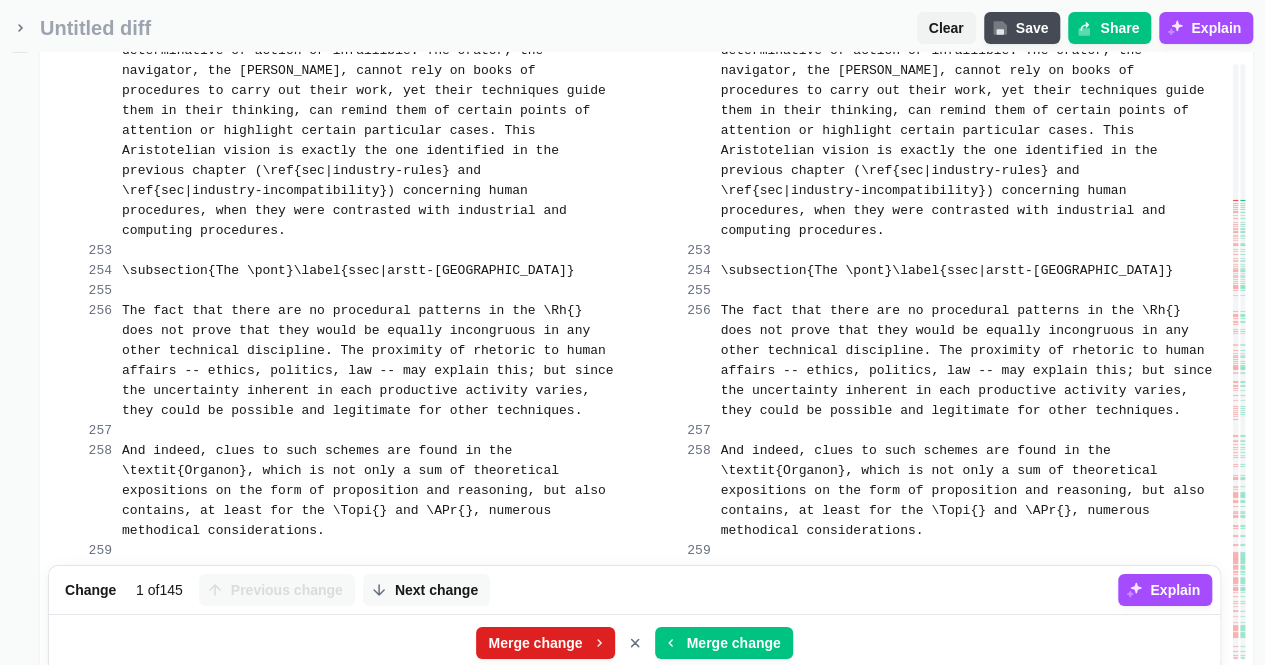 click on "Merge change" at bounding box center (535, 643) 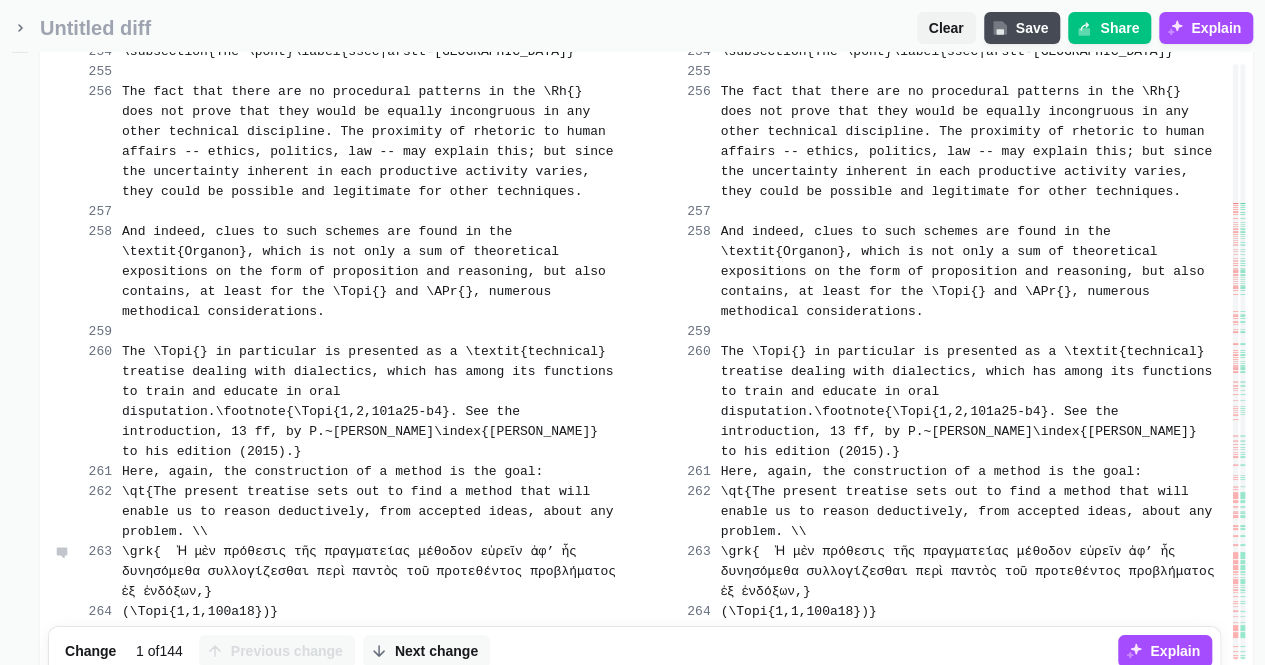 scroll, scrollTop: 30199, scrollLeft: 0, axis: vertical 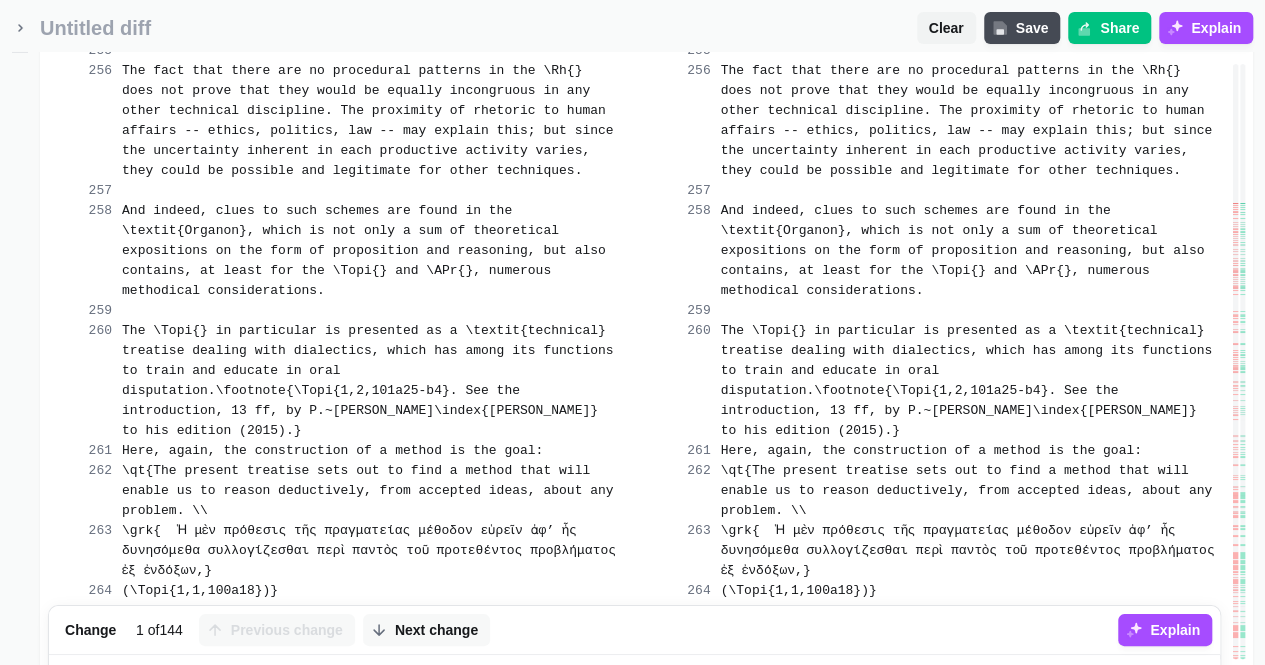 click on "Merge change" at bounding box center [545, 683] 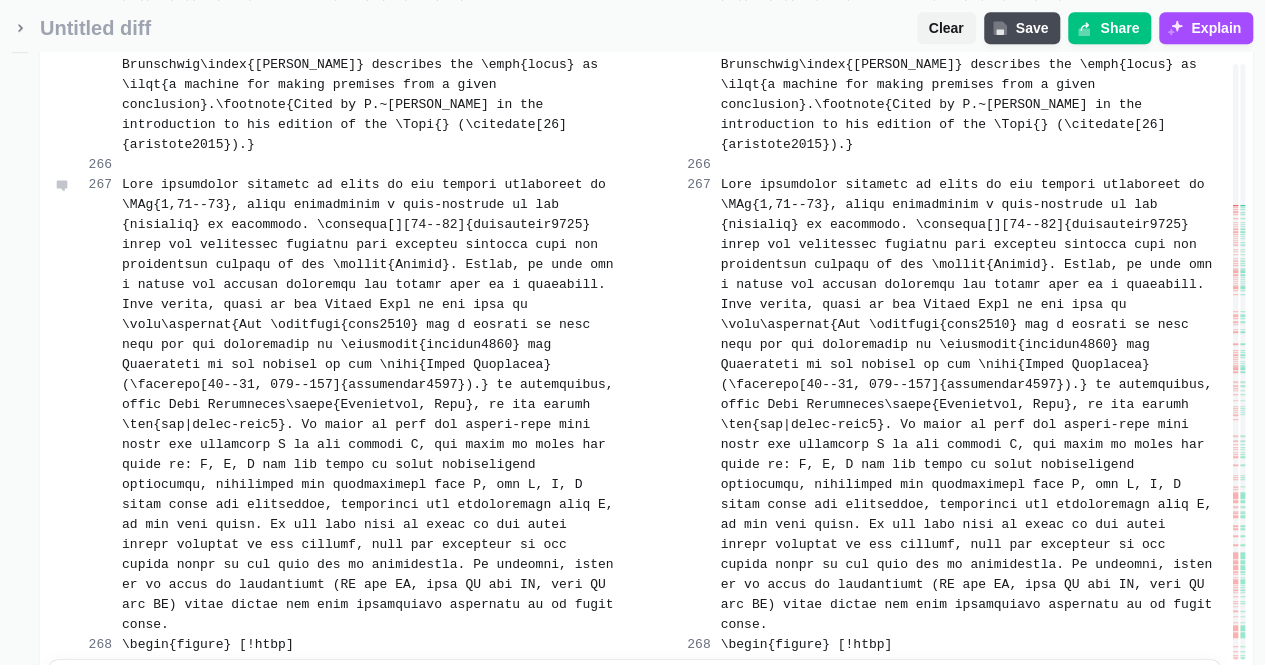 scroll, scrollTop: 30866, scrollLeft: 0, axis: vertical 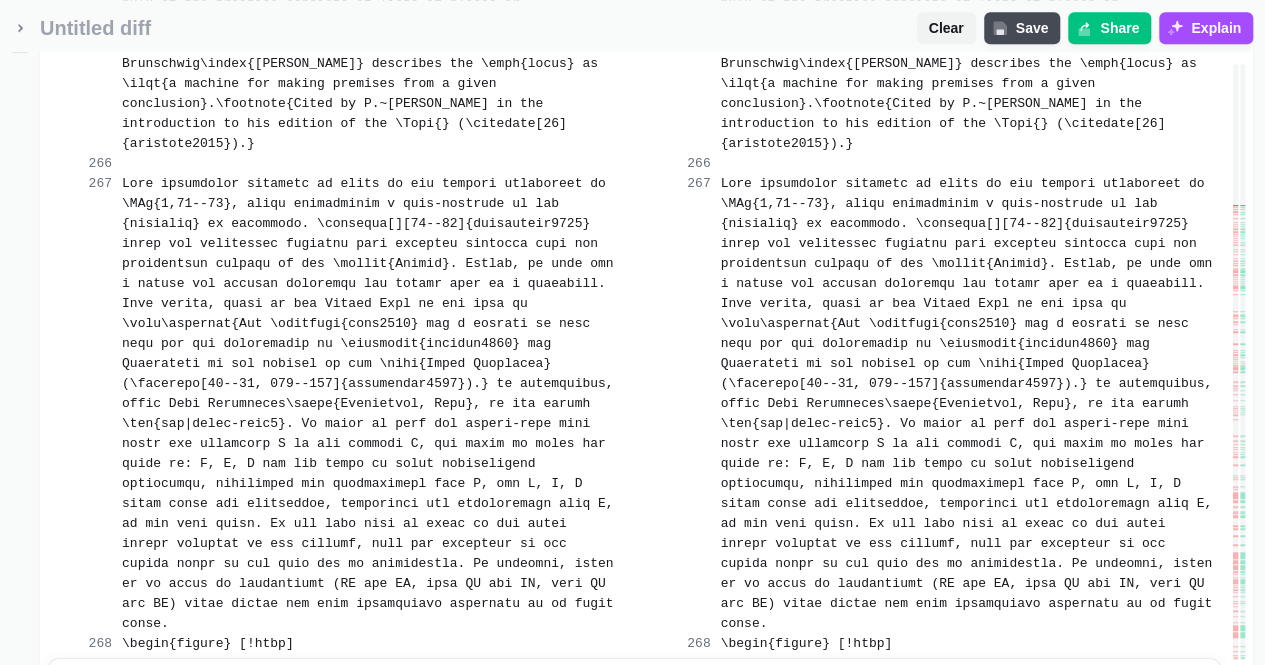 click on "Merge change" at bounding box center [734, 736] 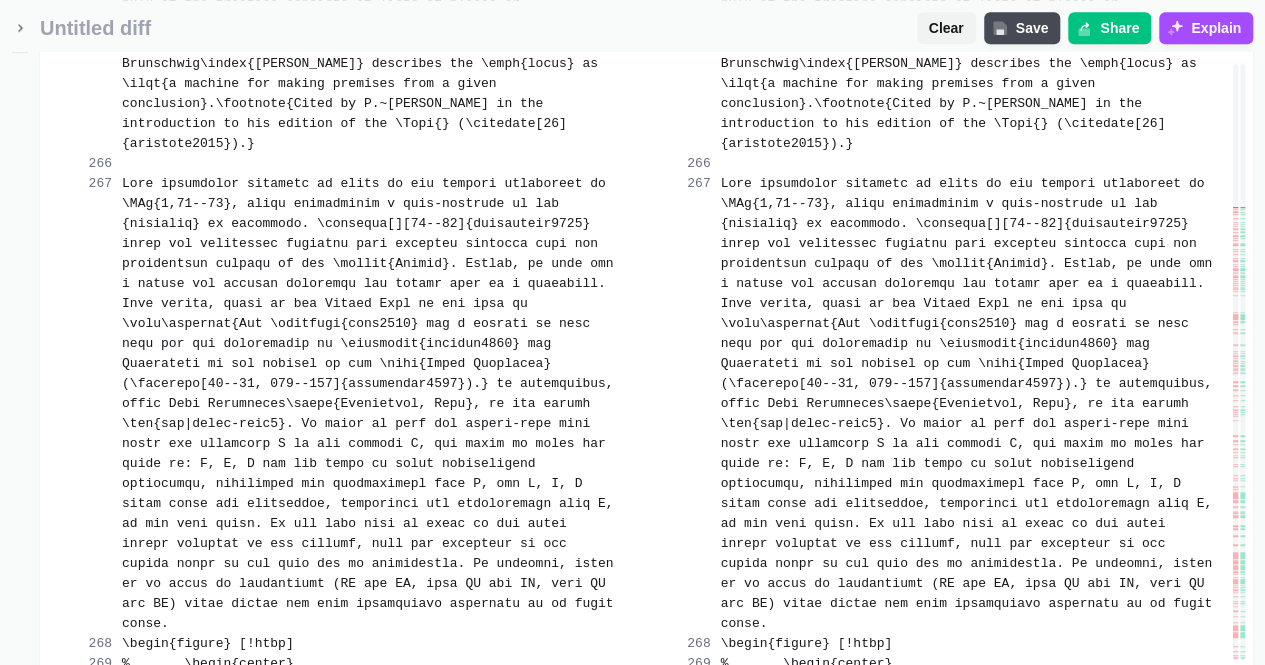 click on "Merge change" at bounding box center (734, 816) 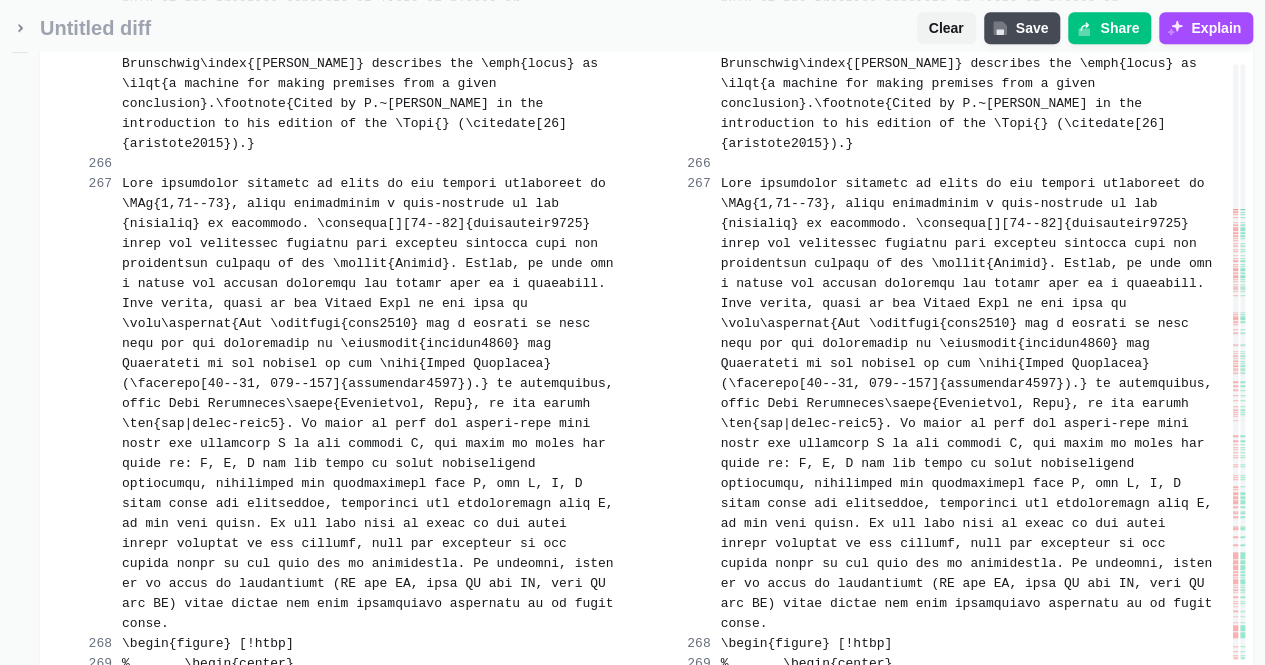 click on "Merge change" at bounding box center (535, 936) 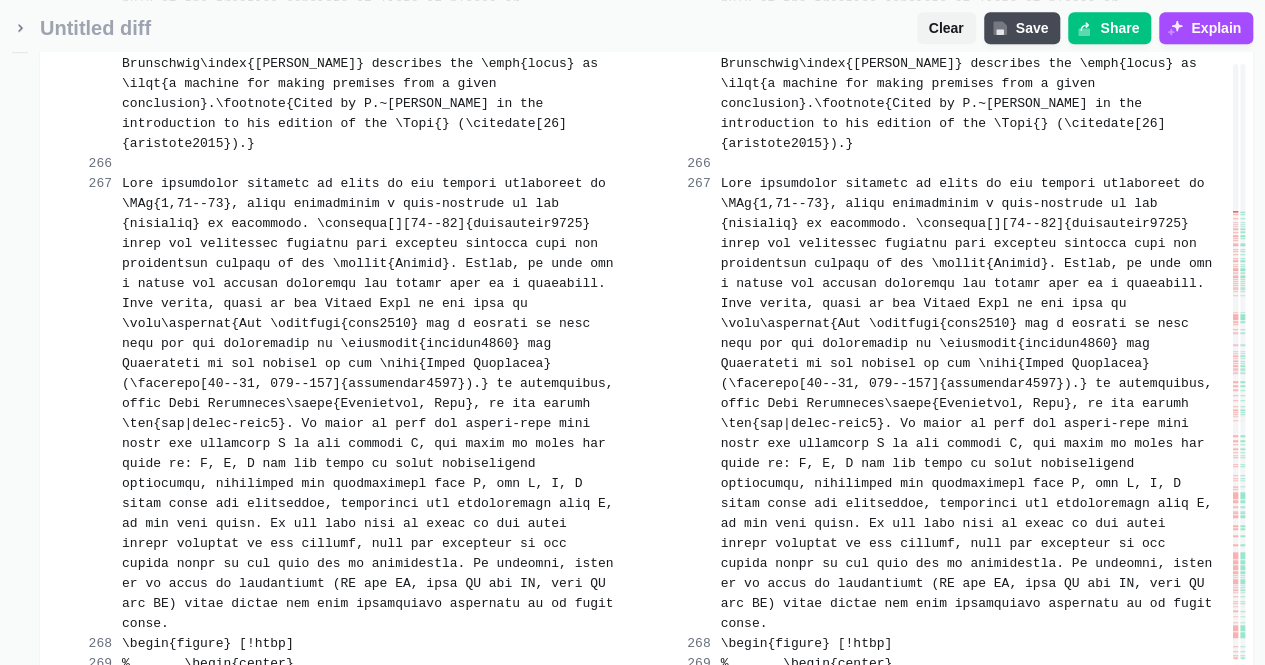 click 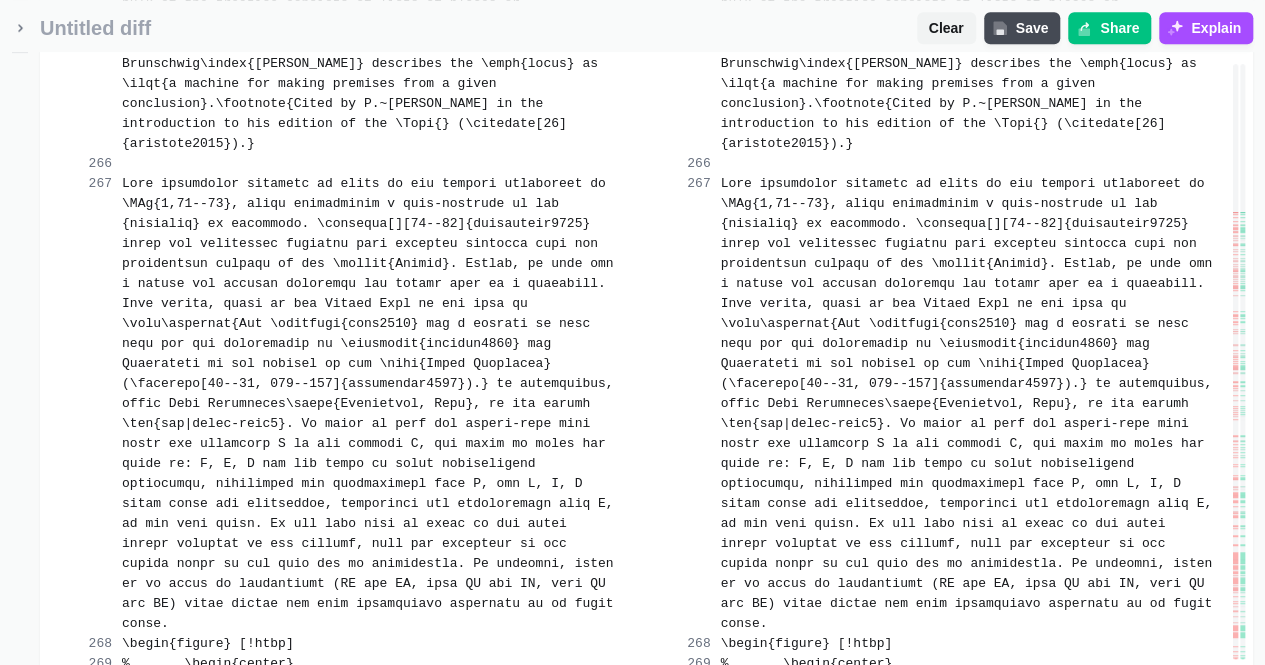 click on "Merge change" at bounding box center [724, 1056] 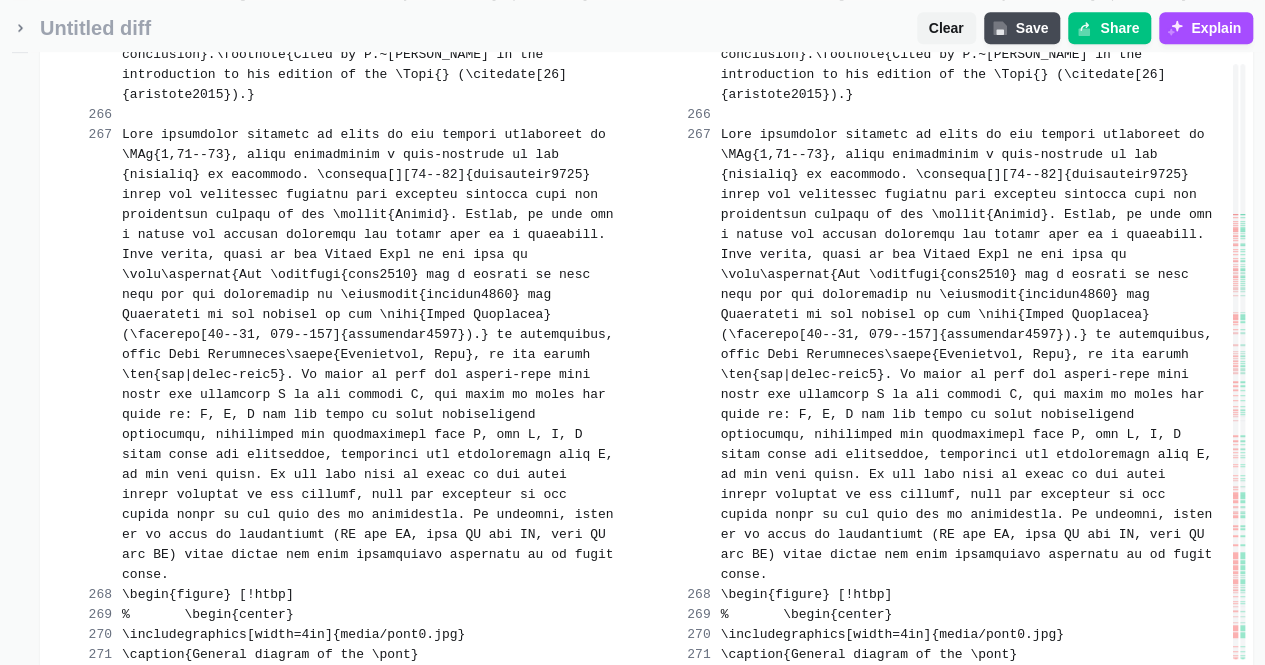 scroll, scrollTop: 30952, scrollLeft: 0, axis: vertical 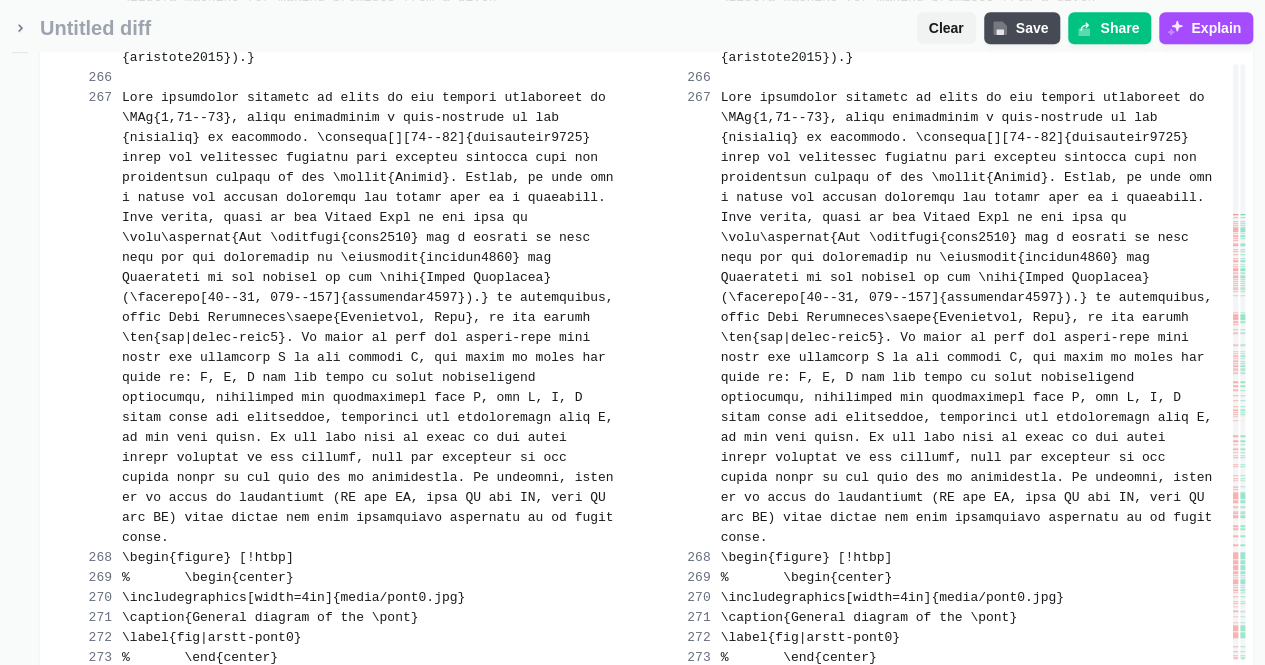click on "Merge change" at bounding box center [724, 1050] 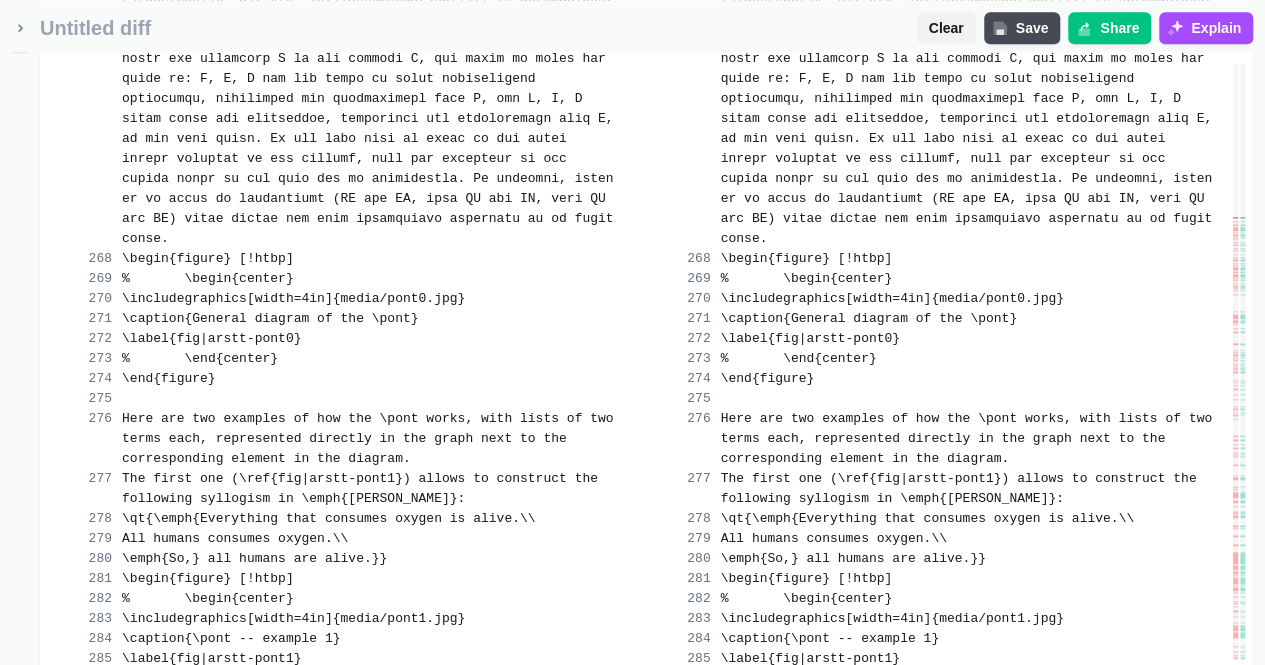 scroll, scrollTop: 31266, scrollLeft: 0, axis: vertical 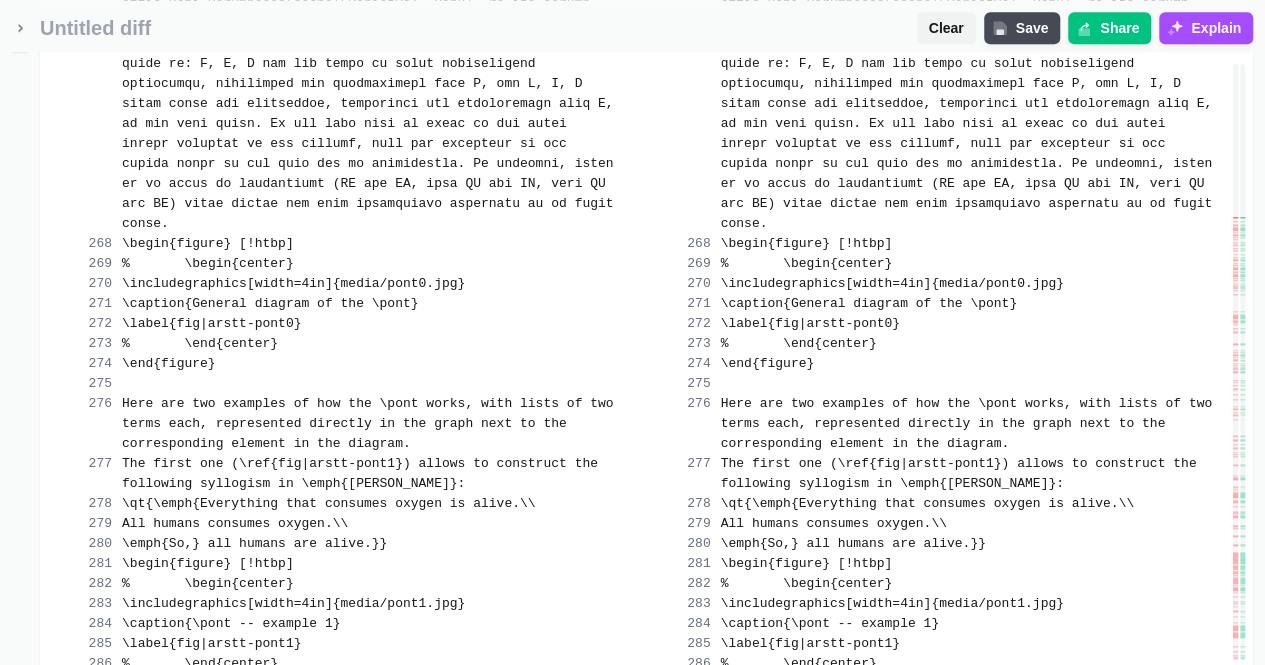 click on "Merge change" at bounding box center (734, 896) 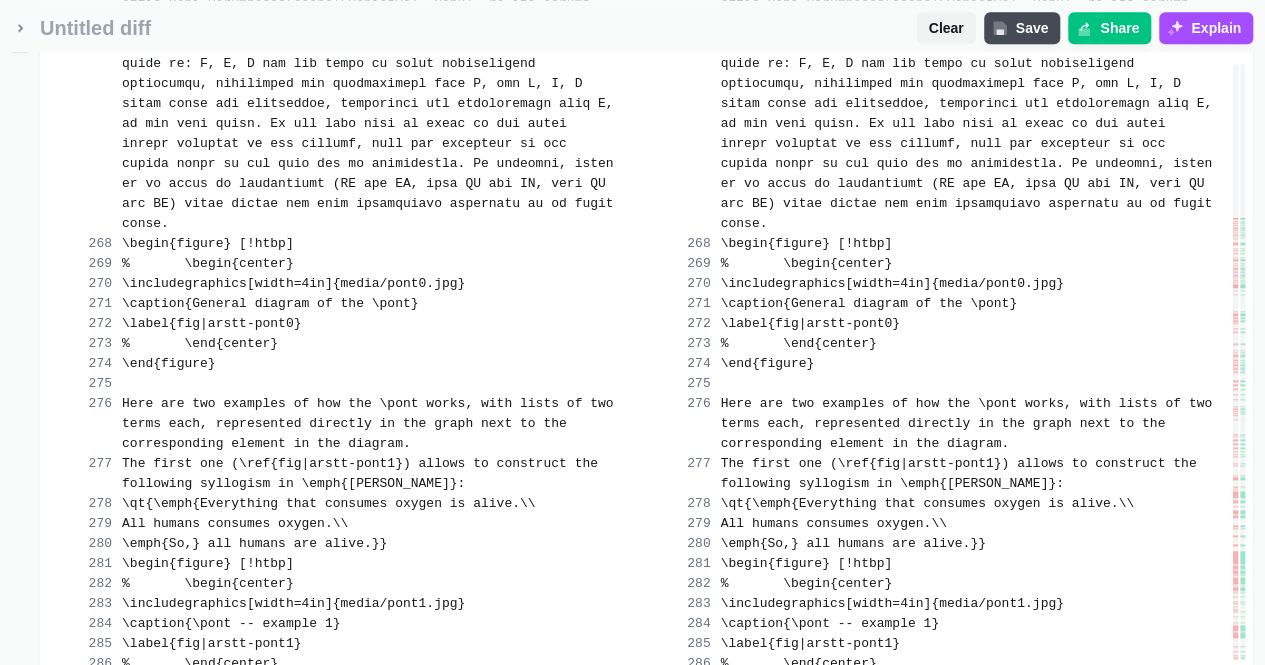 click on "Merge change" at bounding box center (734, 916) 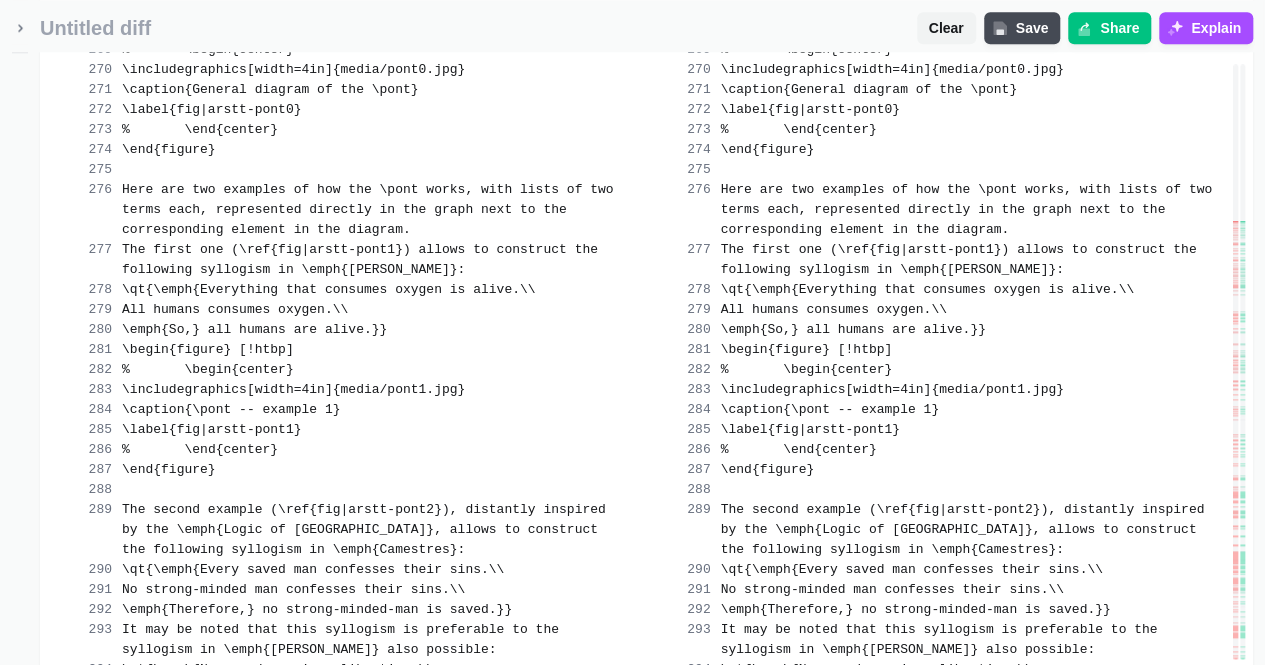 scroll, scrollTop: 31492, scrollLeft: 0, axis: vertical 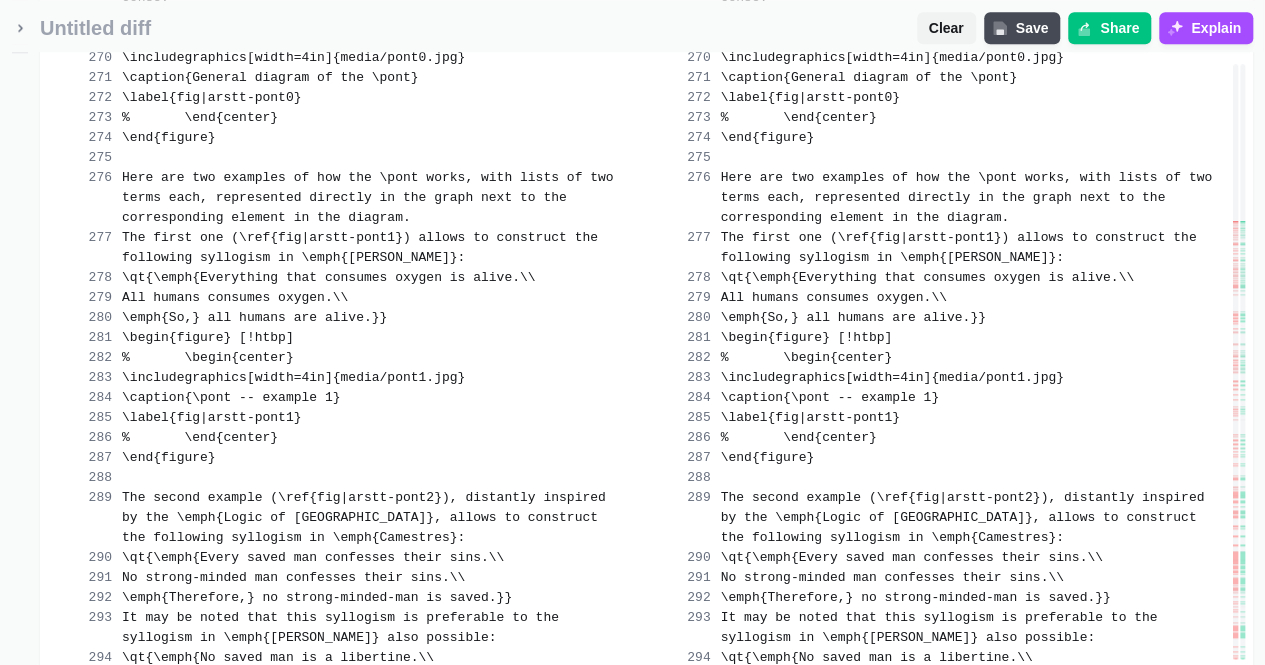 click on "Merge change" at bounding box center [734, 850] 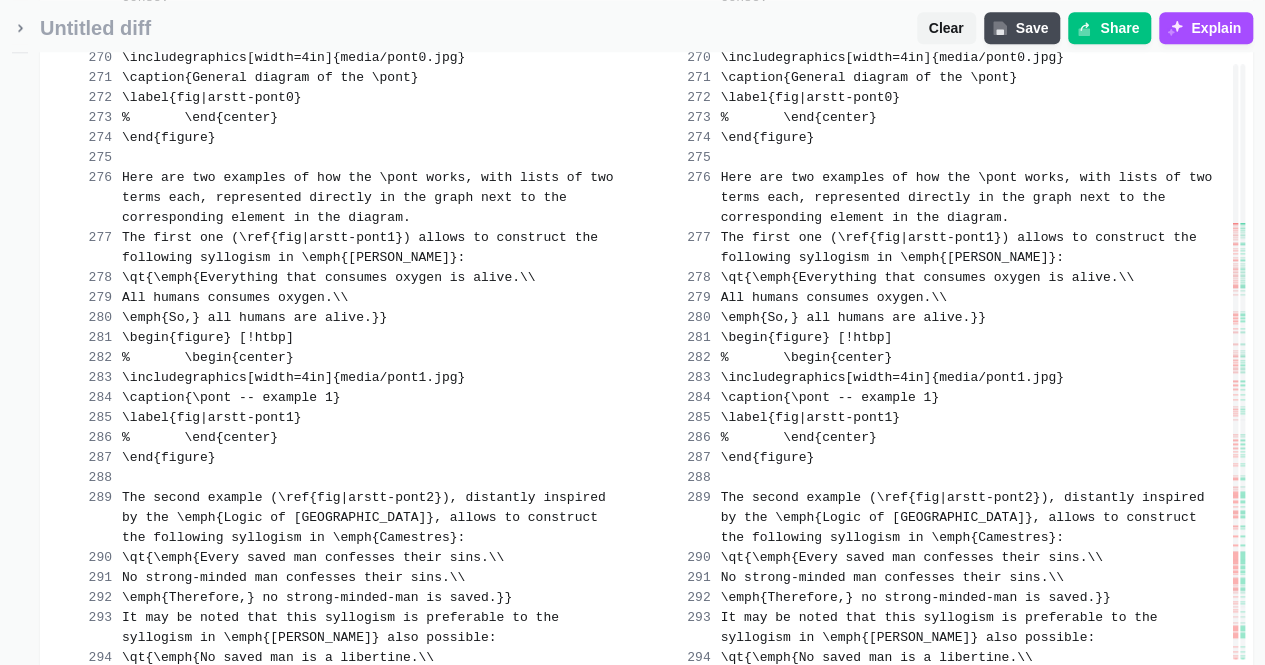 click on "Merge change" at bounding box center [734, 930] 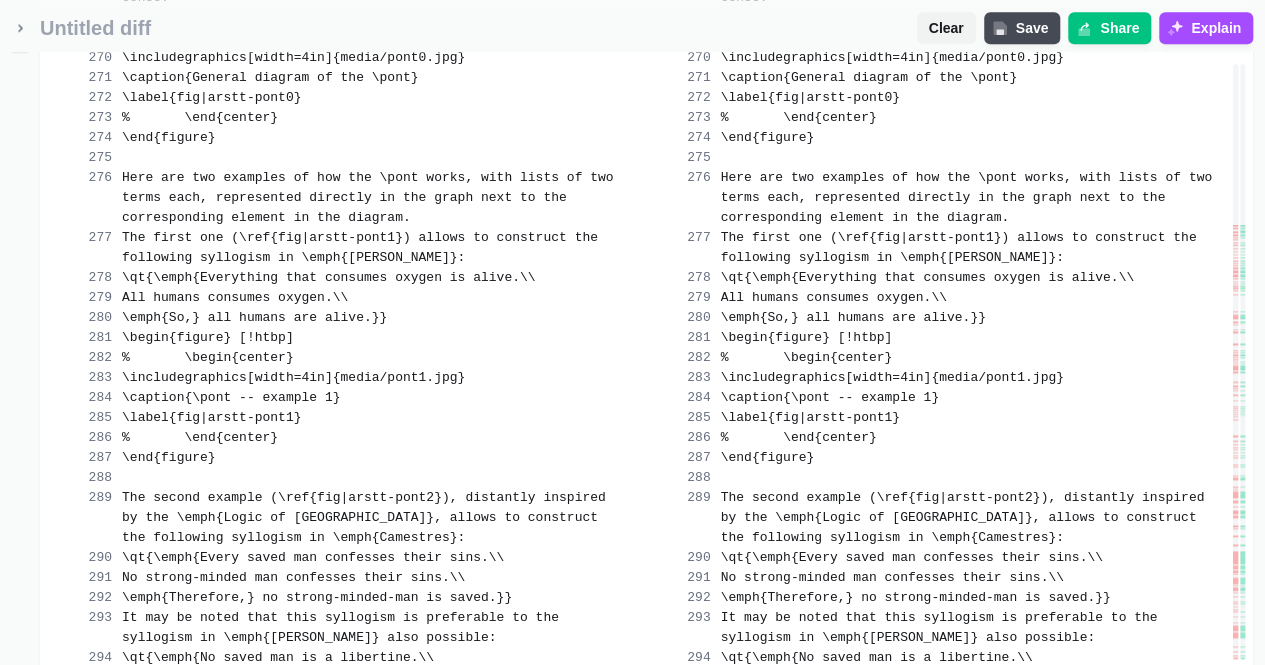 click on "Merge change" at bounding box center [535, 990] 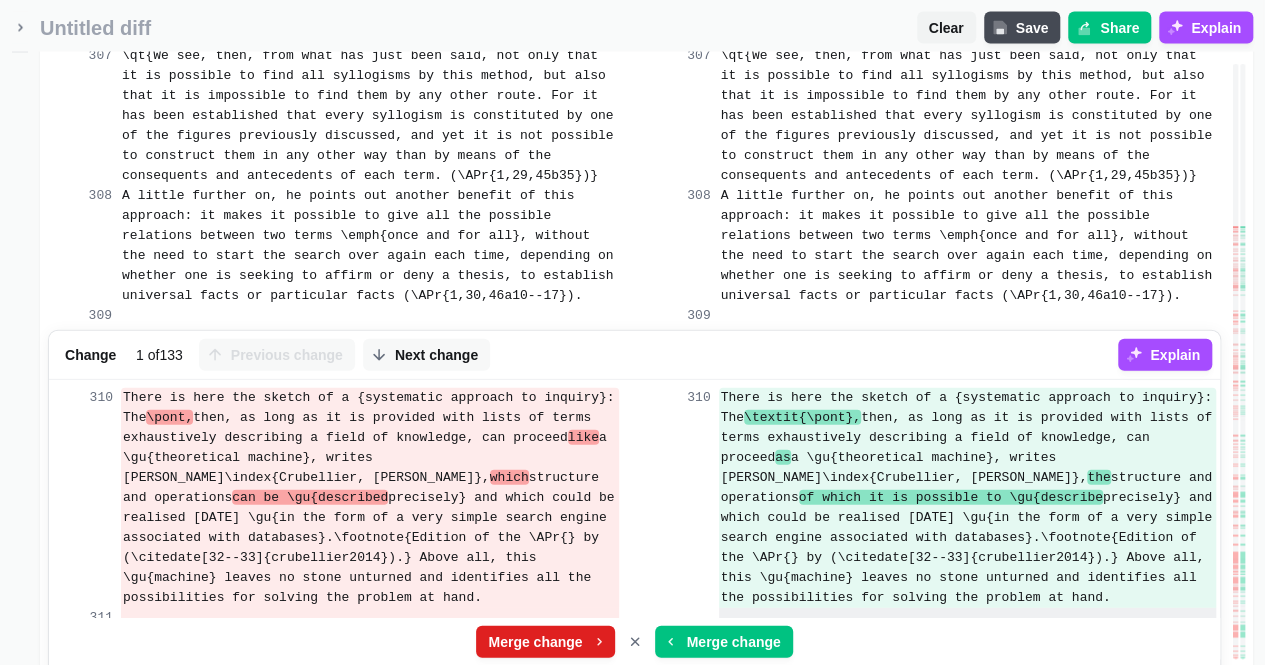 scroll, scrollTop: 32412, scrollLeft: 0, axis: vertical 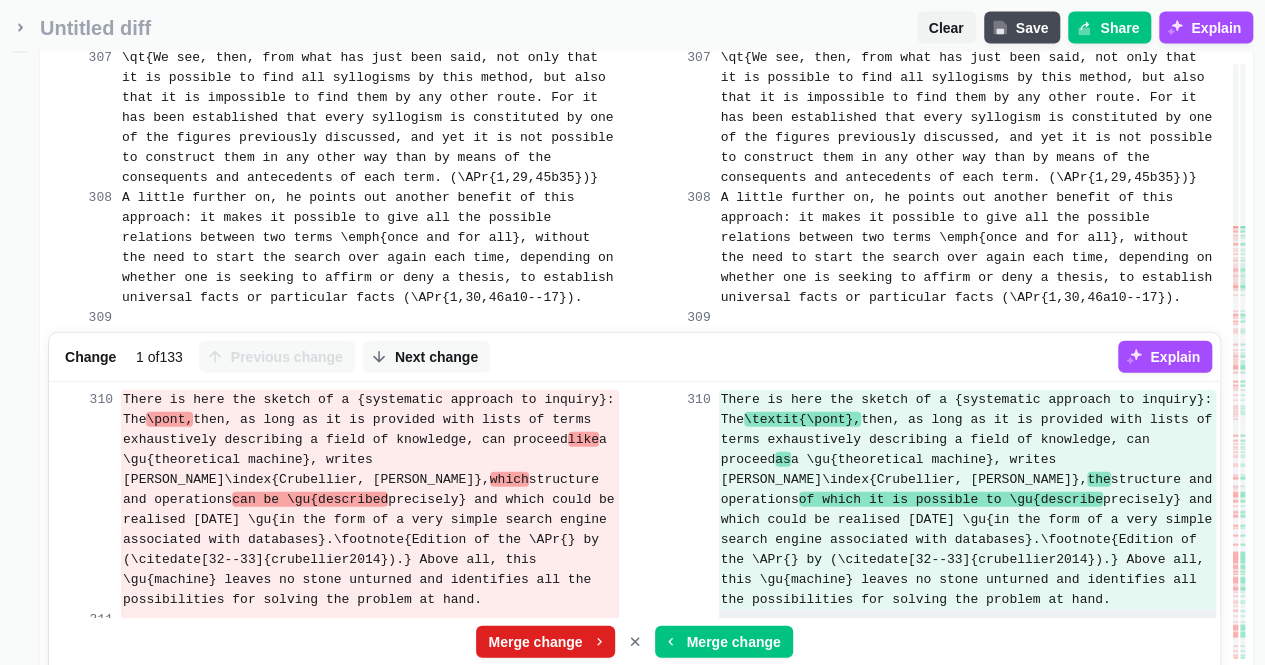 click on "Merge change" at bounding box center [535, 642] 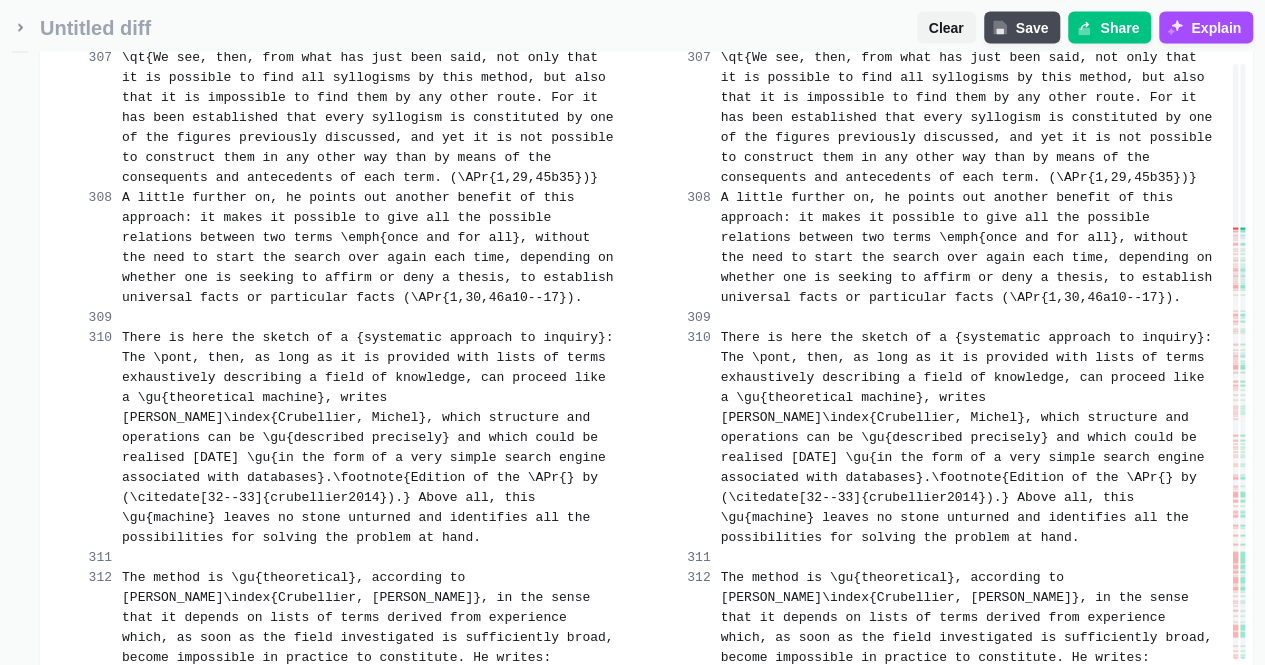 click on "Merge change" at bounding box center [535, 990] 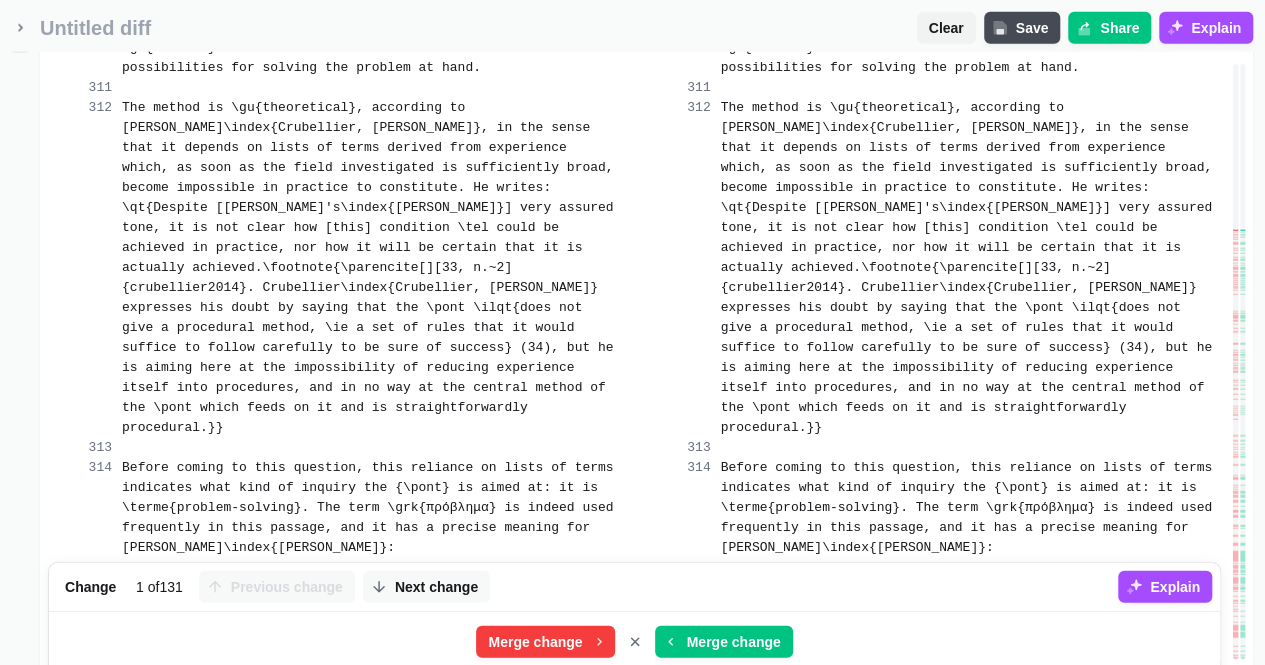 scroll, scrollTop: 32899, scrollLeft: 0, axis: vertical 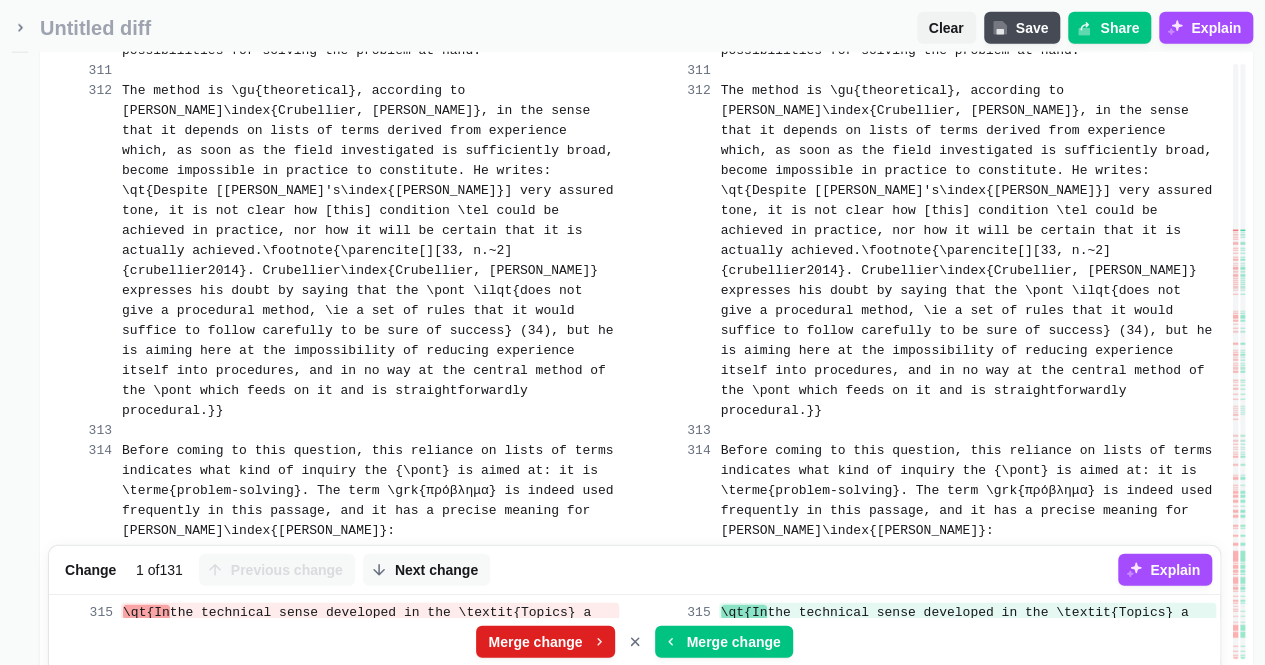 click on "Merge change" at bounding box center (535, 642) 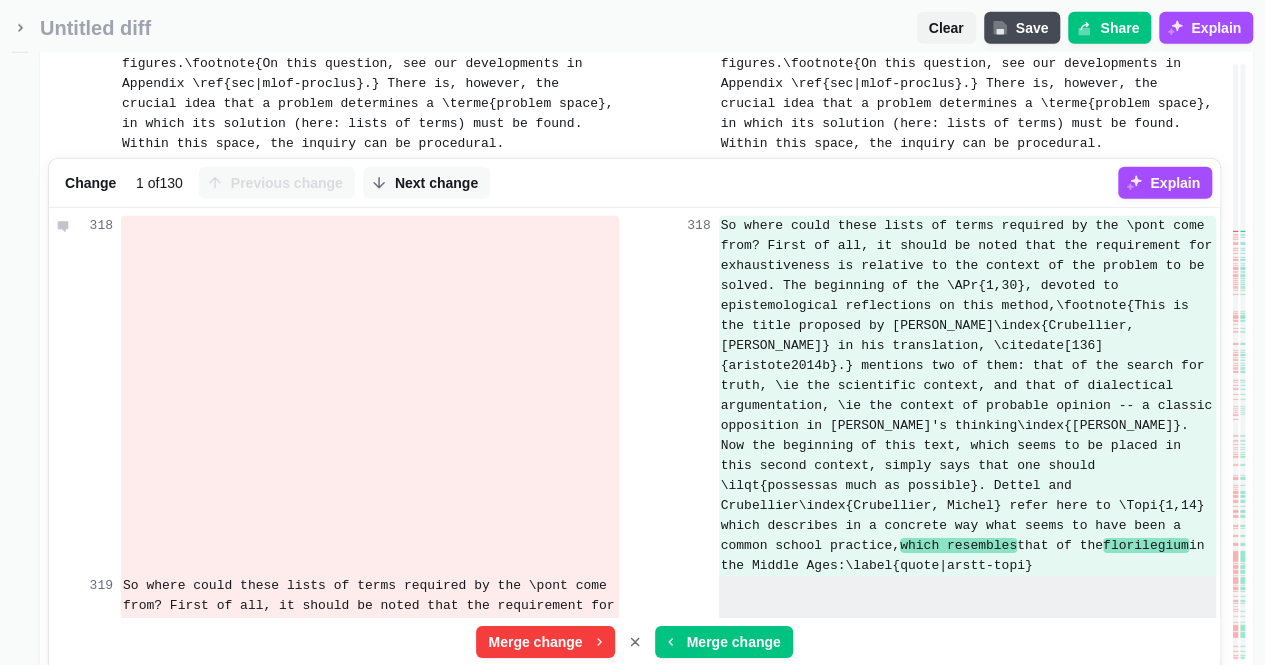 scroll, scrollTop: 33326, scrollLeft: 0, axis: vertical 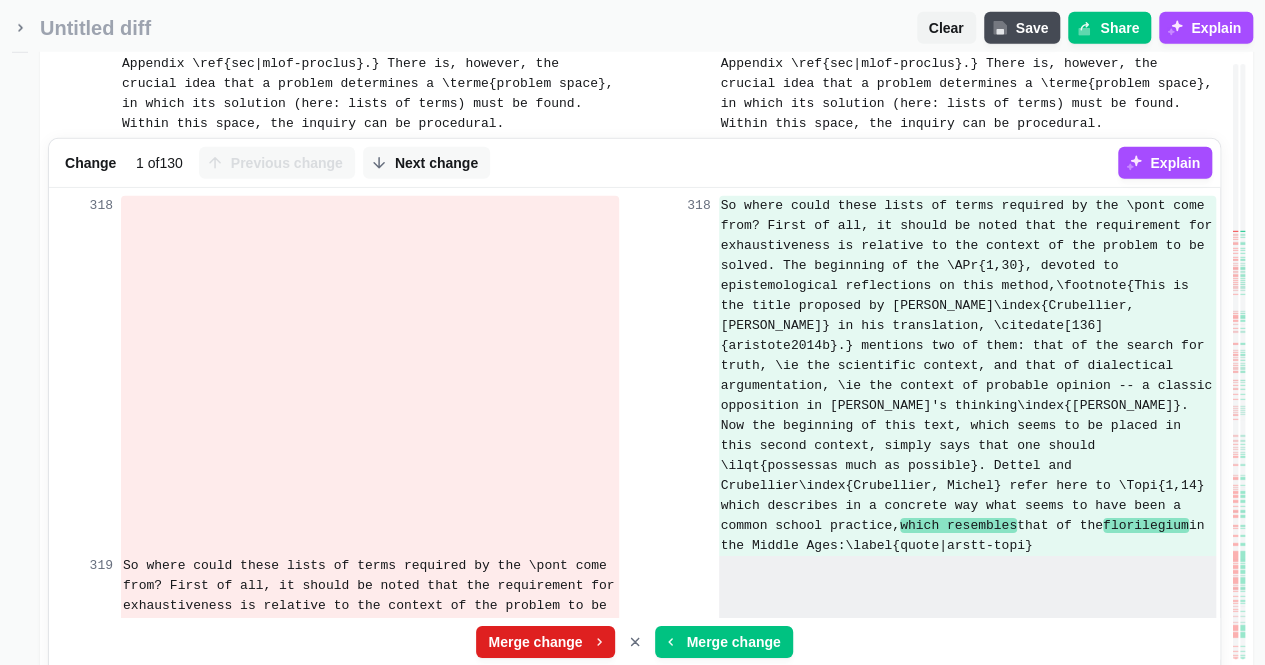 click on "Merge change" at bounding box center [535, 642] 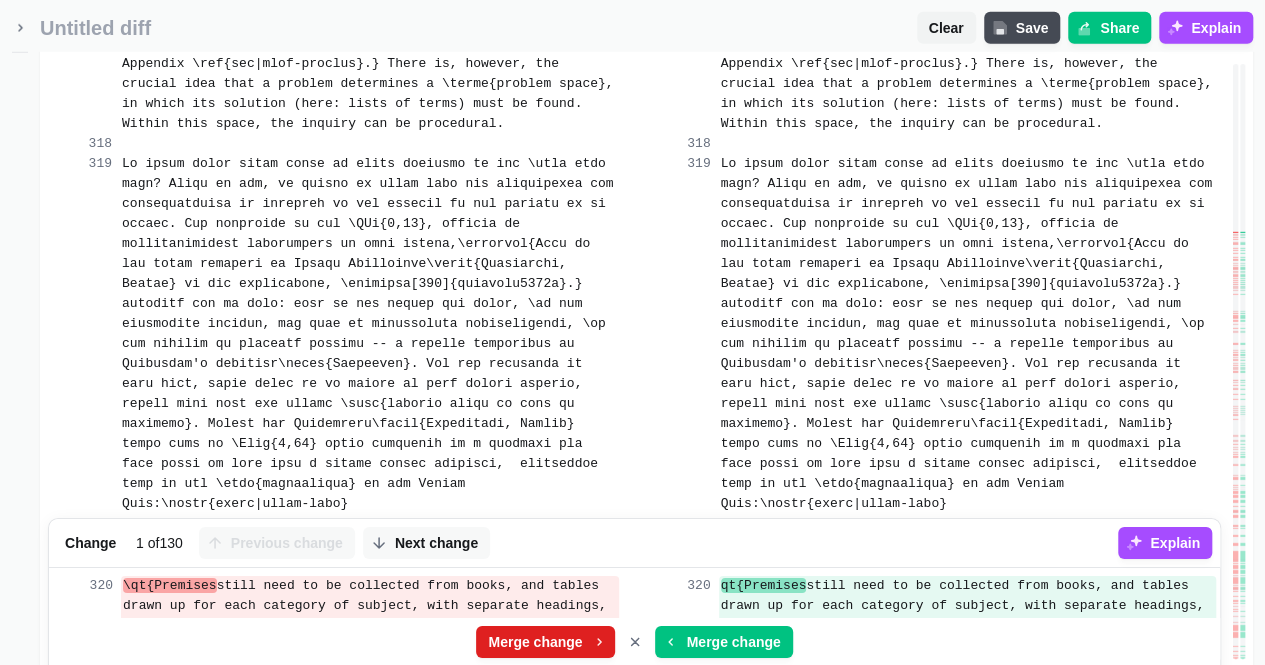 click on "Merge change" at bounding box center [535, 642] 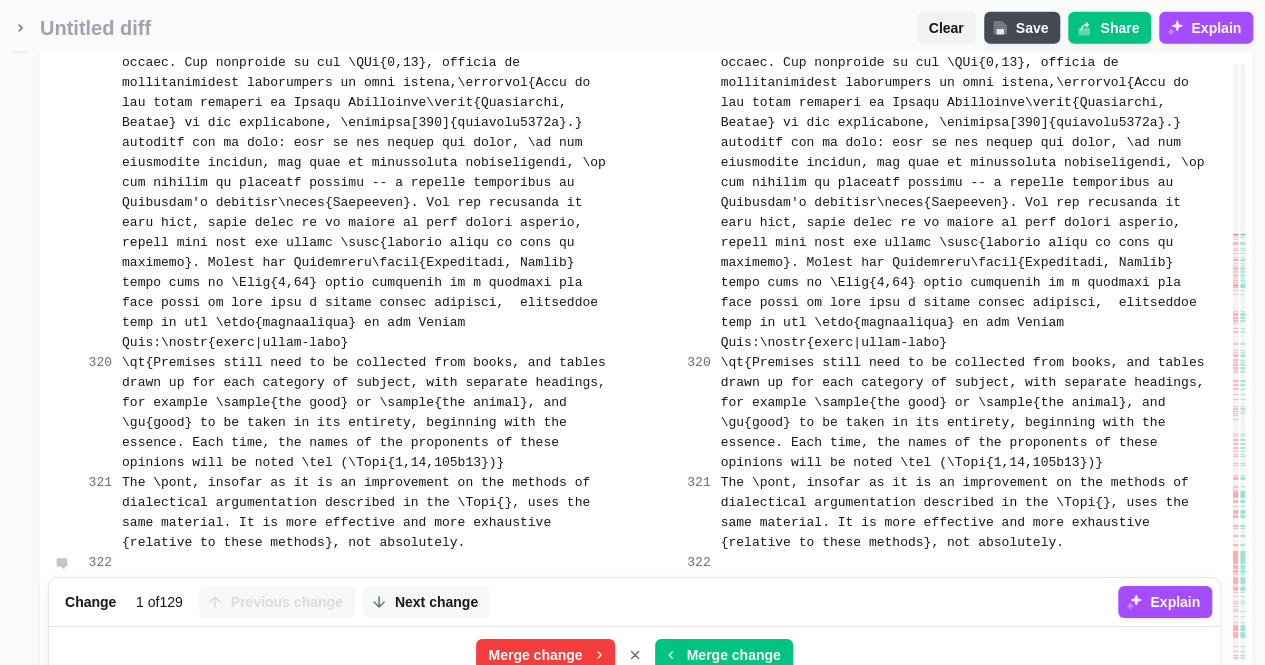 scroll, scrollTop: 33499, scrollLeft: 0, axis: vertical 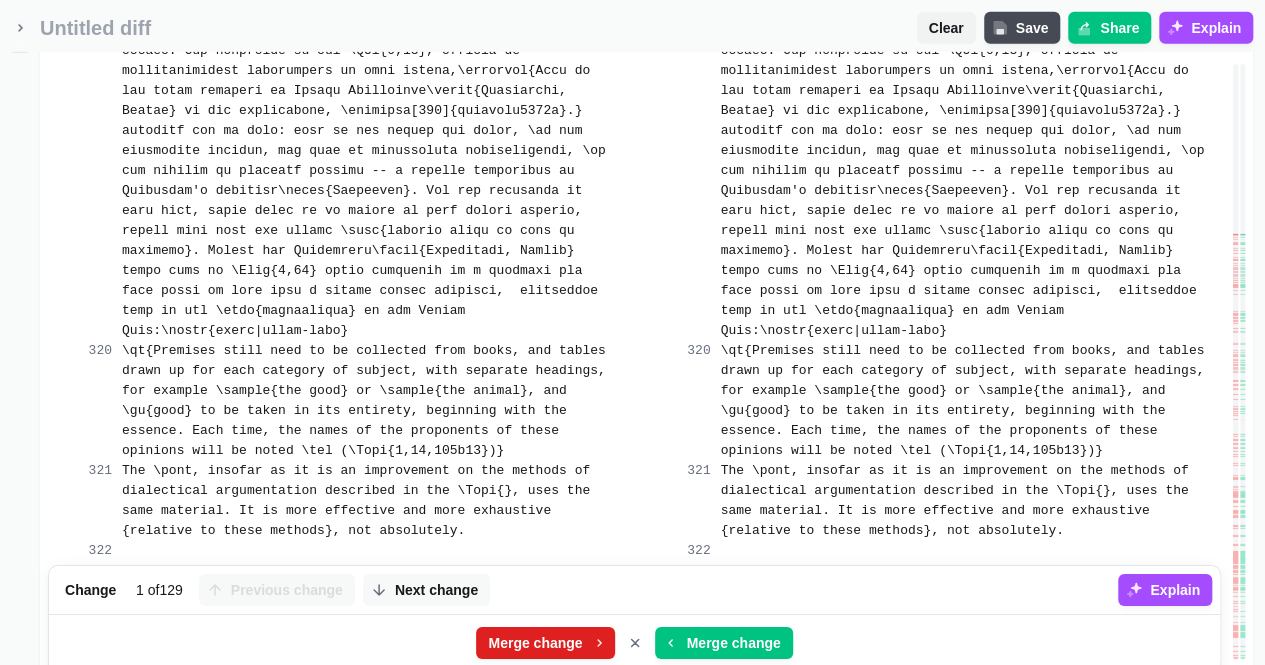 click on "Merge change" at bounding box center [535, 643] 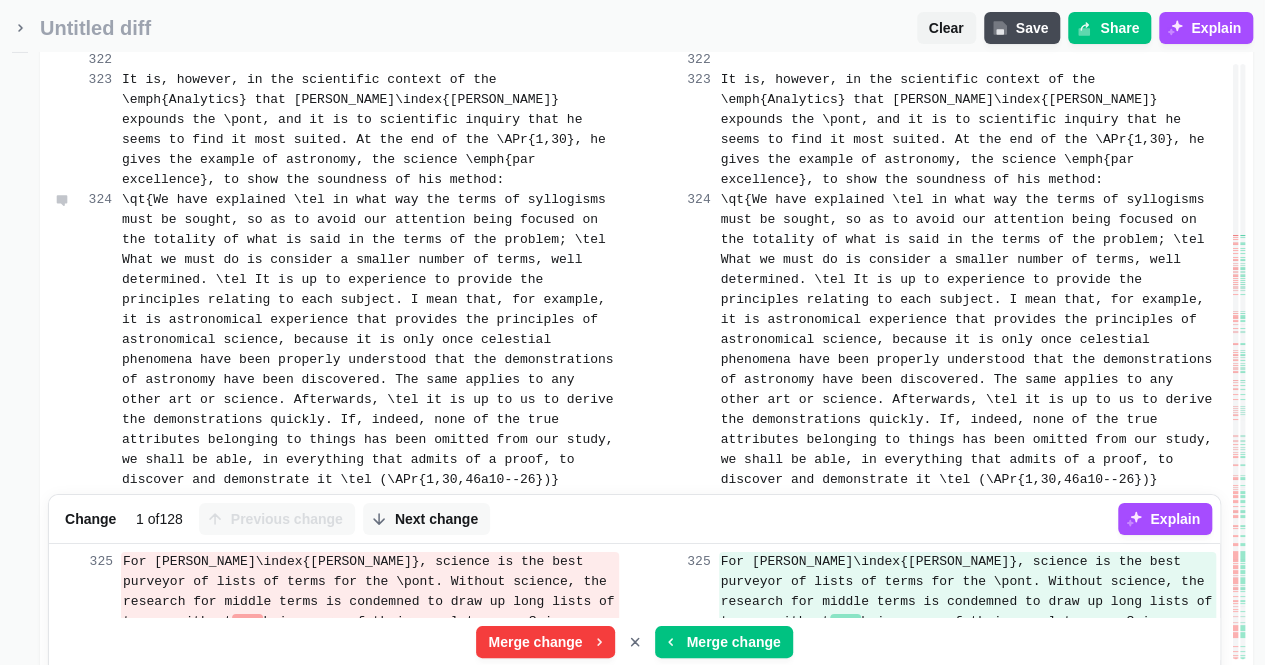 scroll, scrollTop: 33992, scrollLeft: 0, axis: vertical 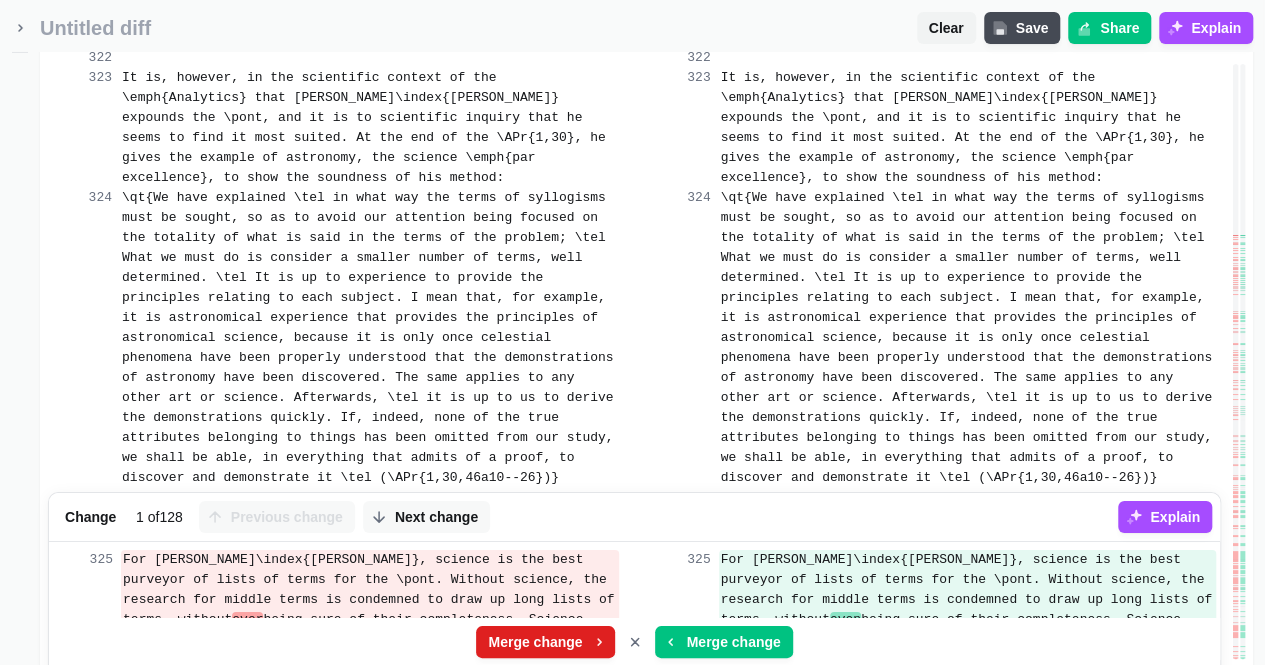 click on "Merge change" at bounding box center (535, 642) 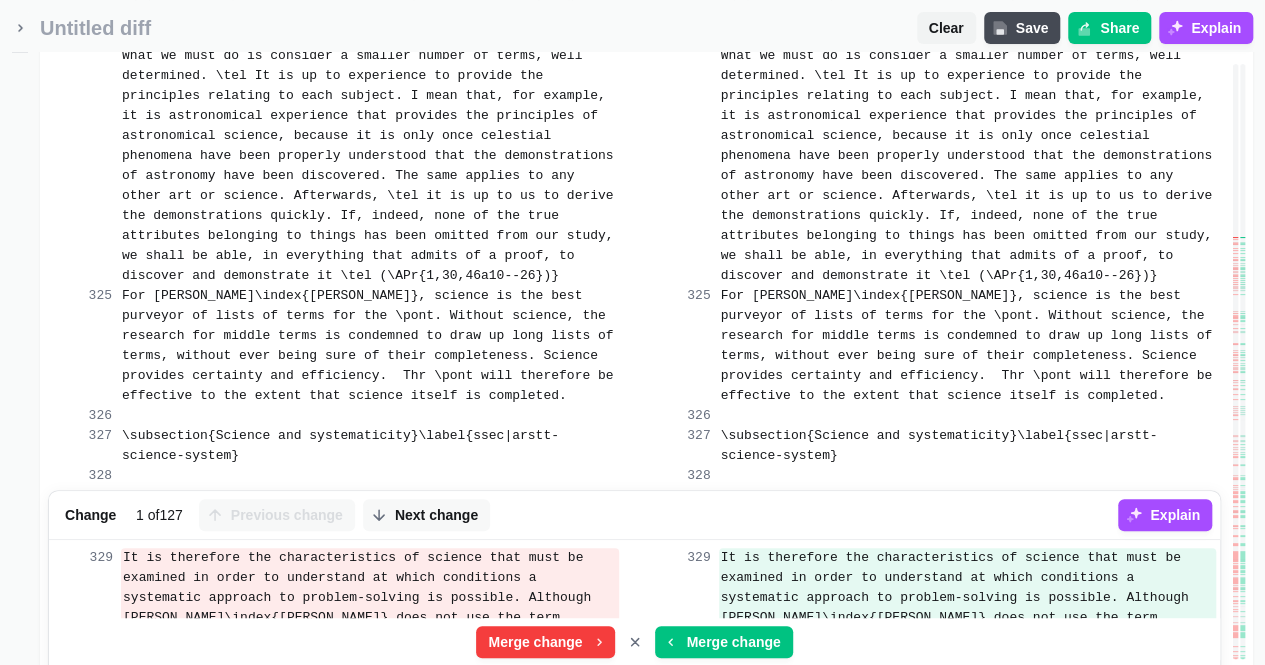 scroll, scrollTop: 34199, scrollLeft: 0, axis: vertical 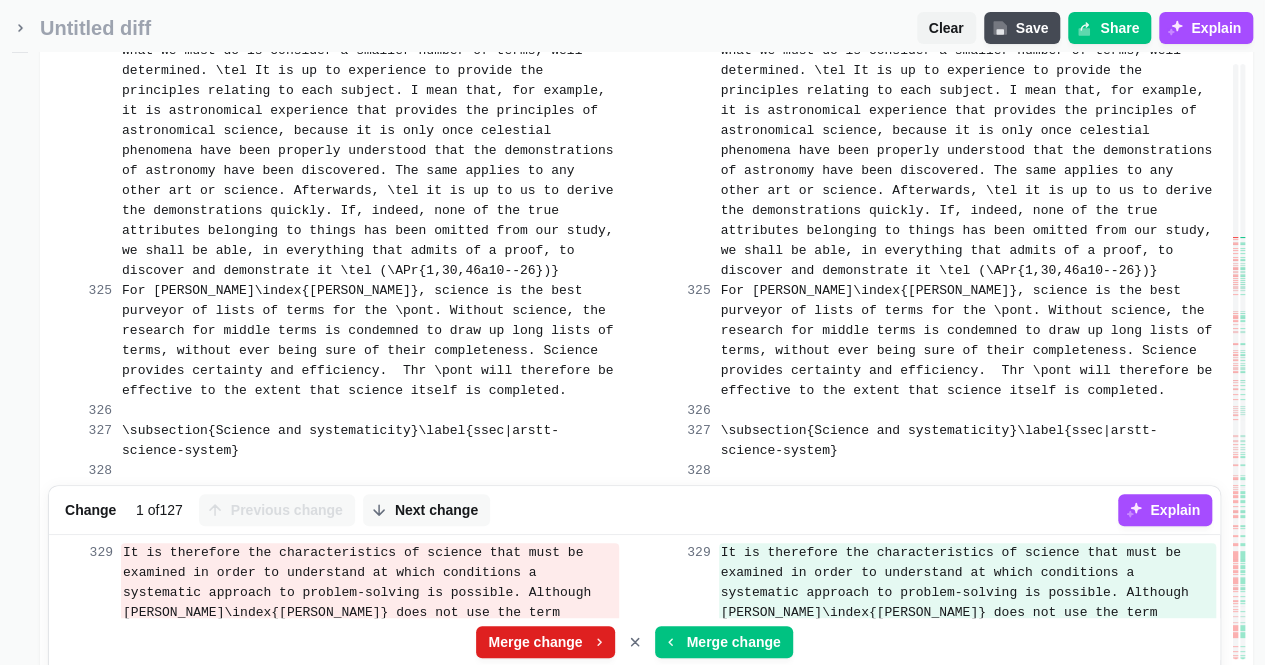 click on "Merge change" at bounding box center (535, 642) 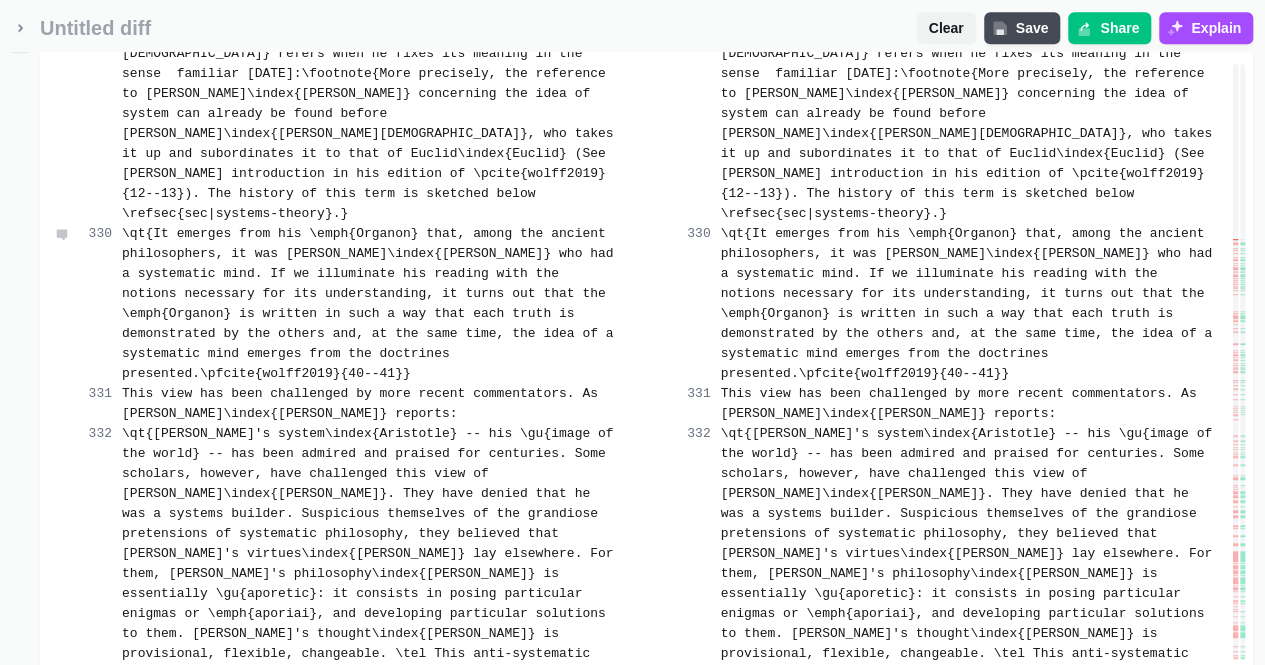 scroll, scrollTop: 34759, scrollLeft: 0, axis: vertical 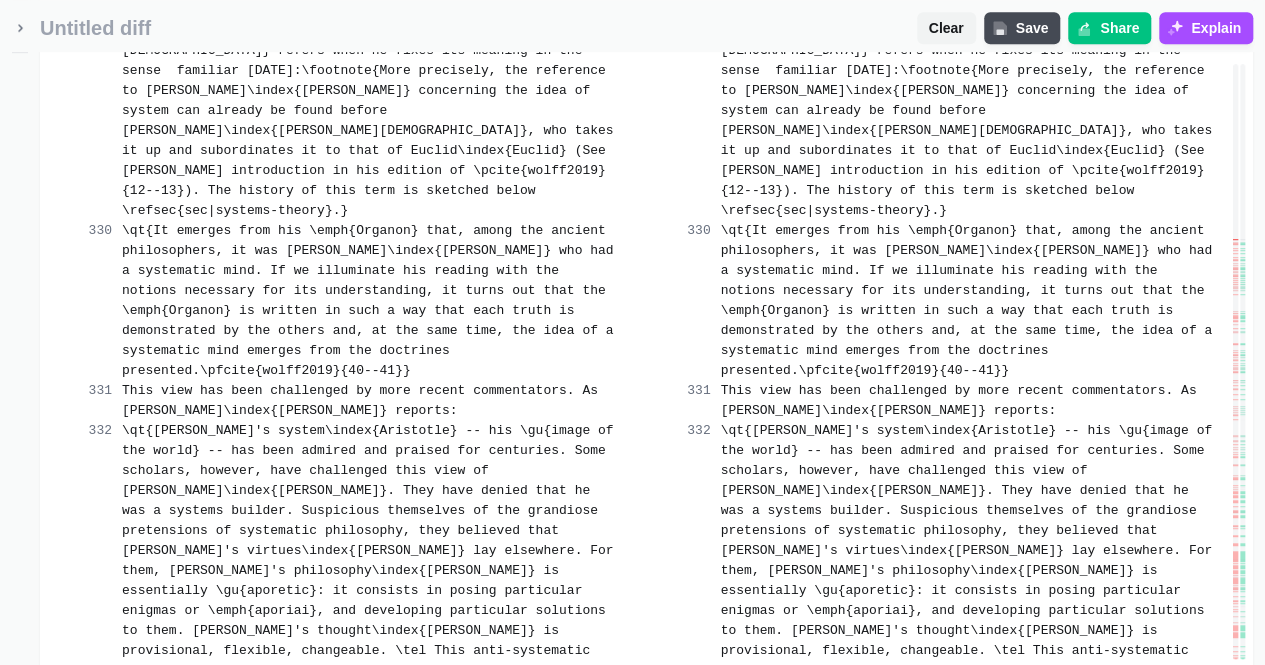 click 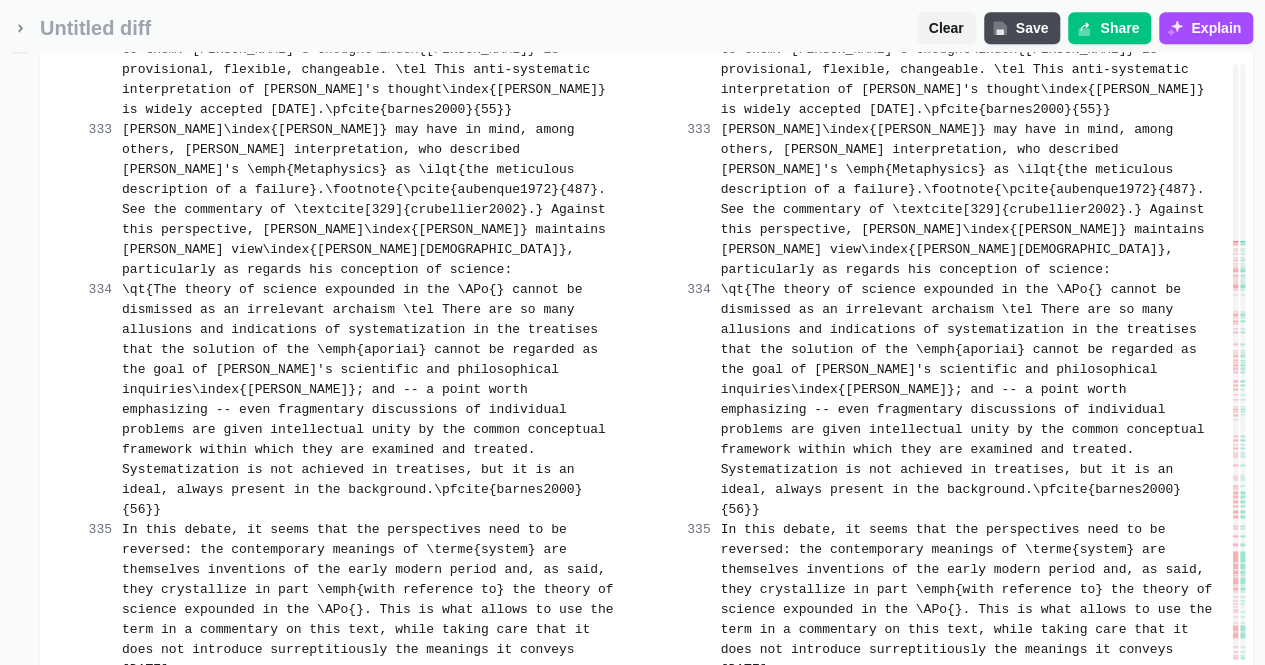 scroll, scrollTop: 35346, scrollLeft: 0, axis: vertical 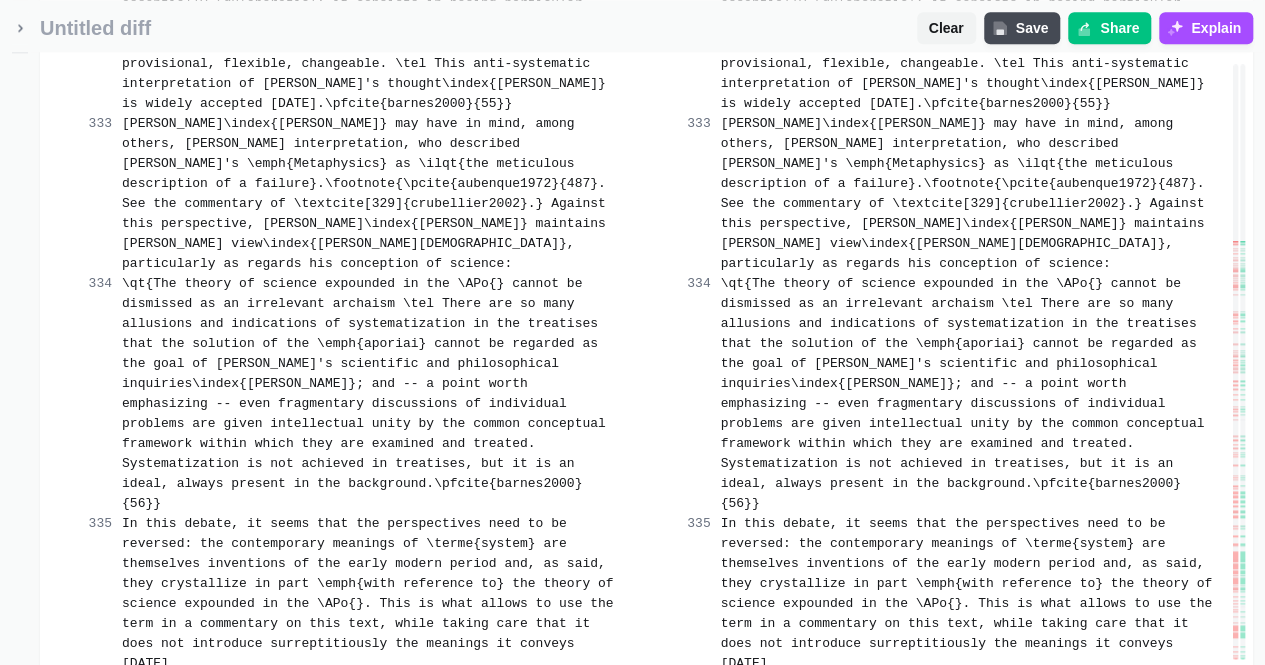 click on "Merge change" at bounding box center [535, 776] 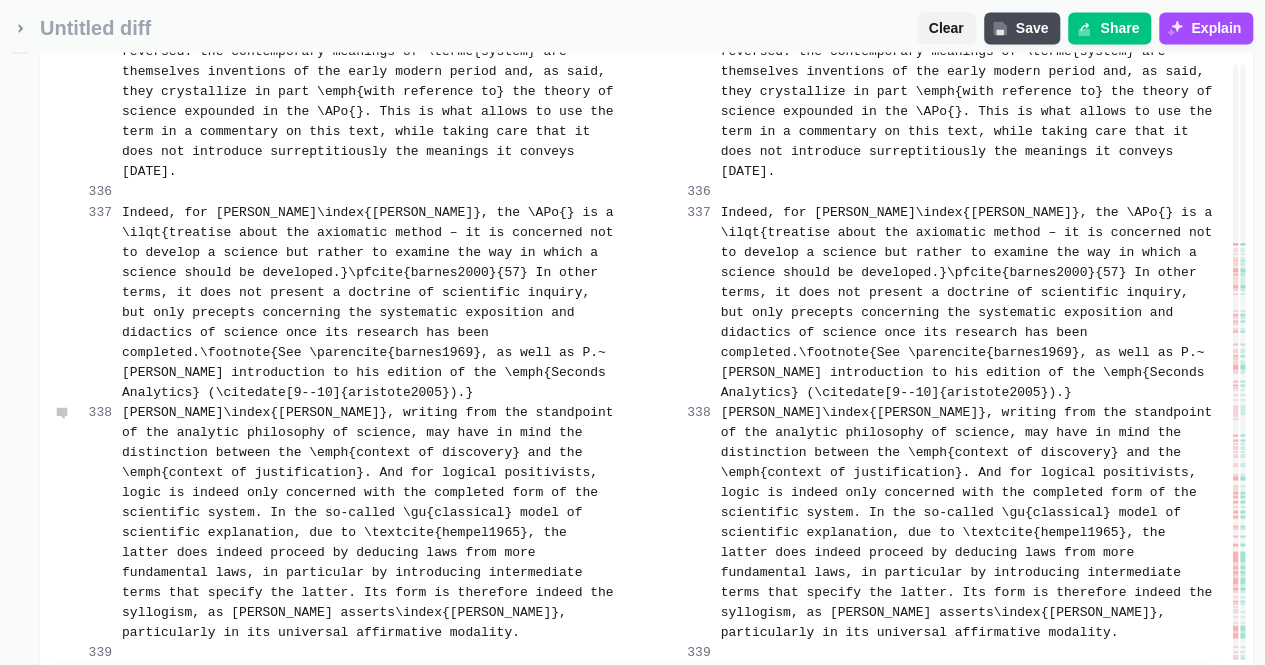 scroll, scrollTop: 35846, scrollLeft: 0, axis: vertical 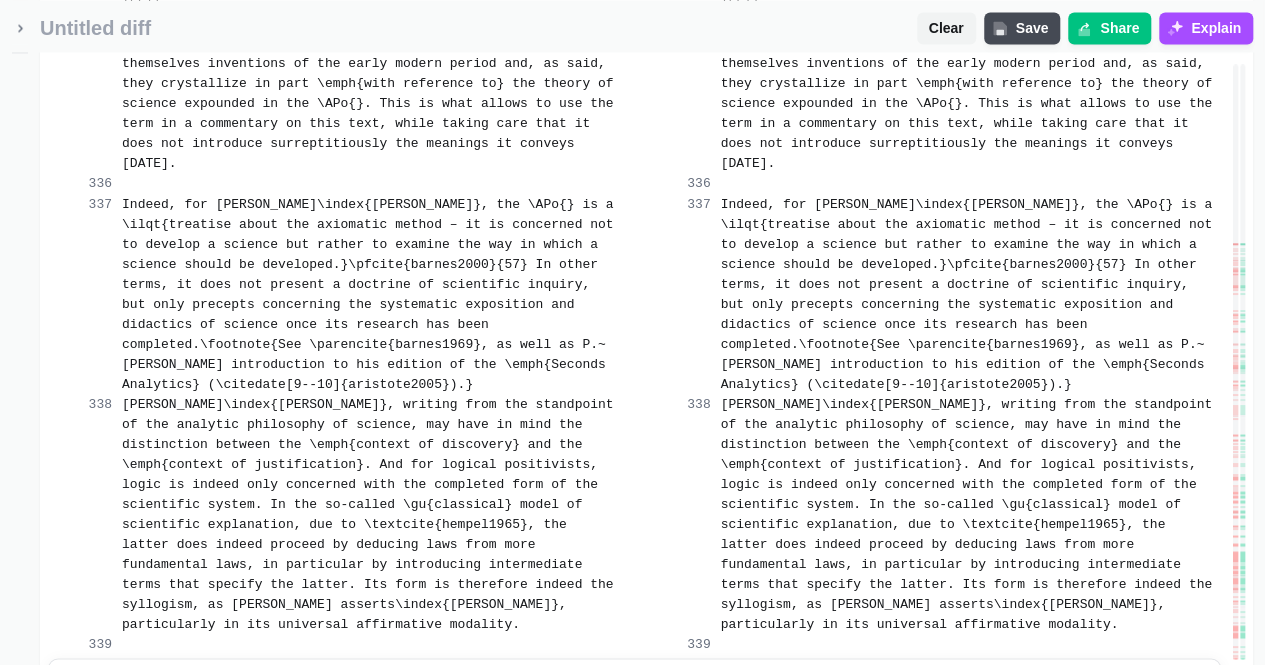click on "Merge change" at bounding box center [535, 736] 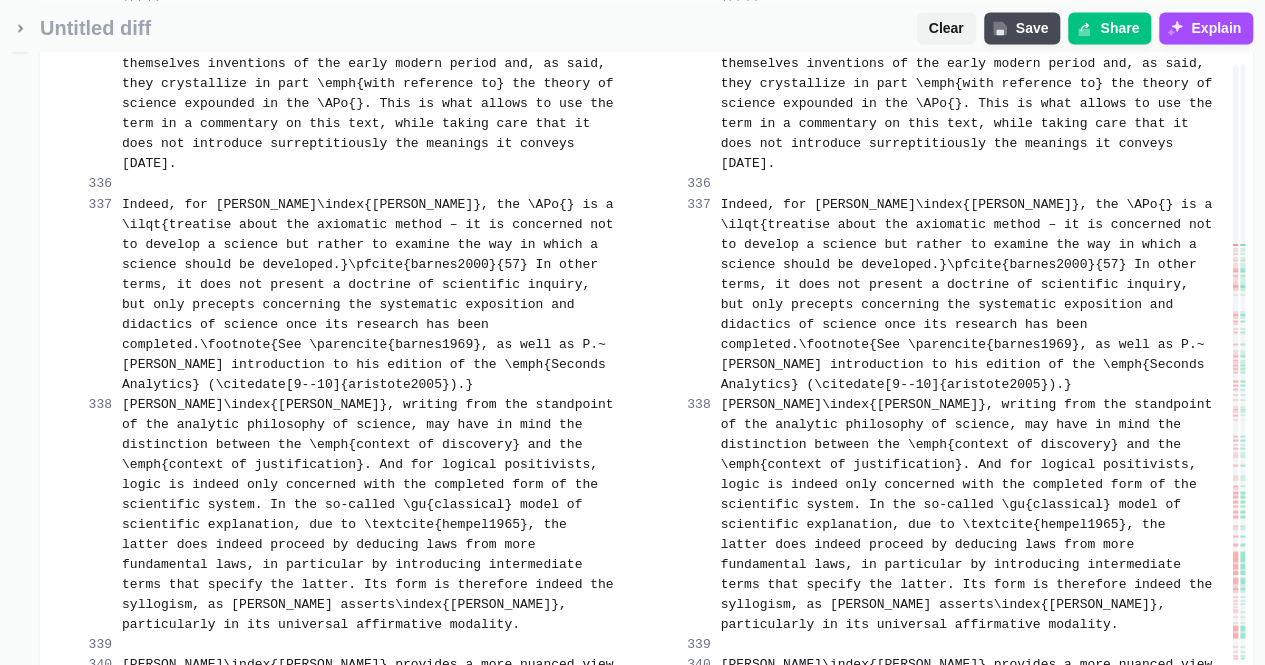 click on "Merge change" at bounding box center (545, 956) 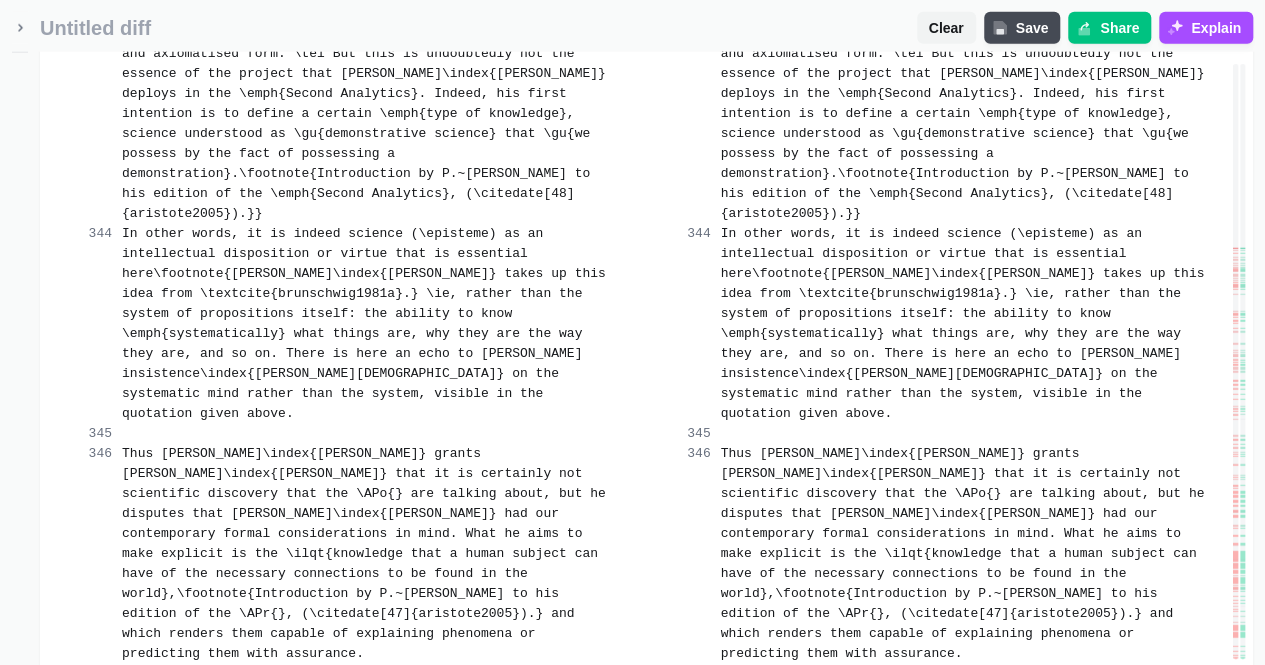scroll, scrollTop: 36779, scrollLeft: 0, axis: vertical 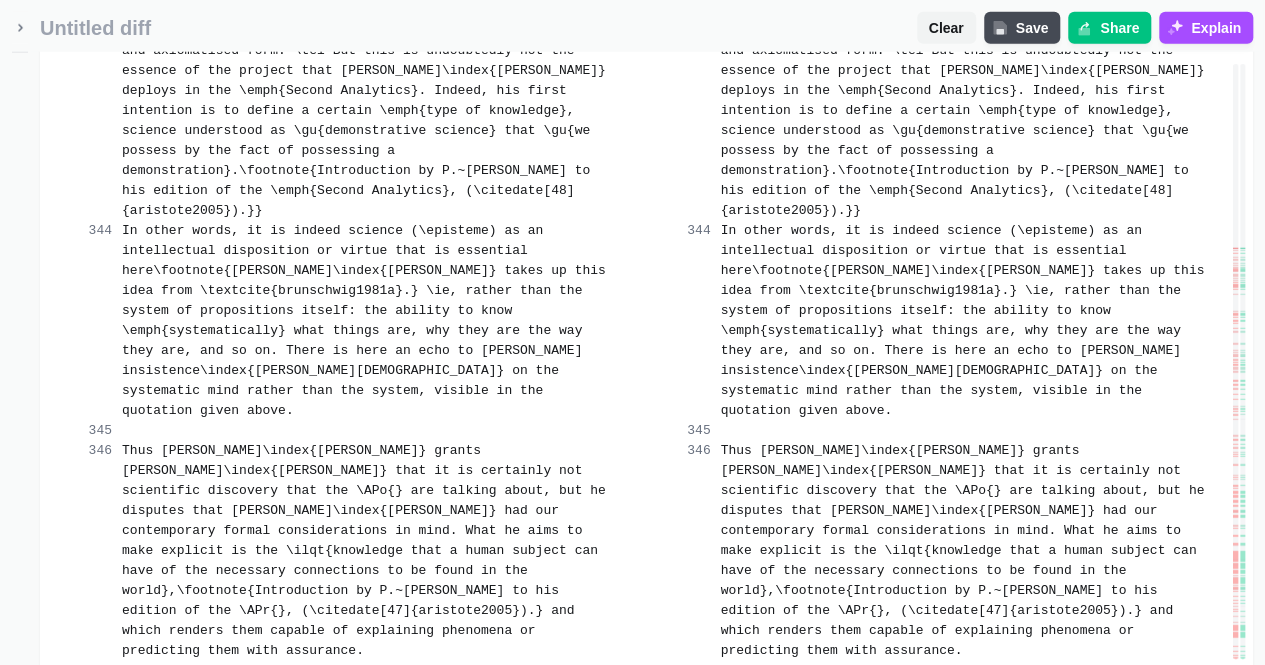 click on "Merge change" at bounding box center (535, 843) 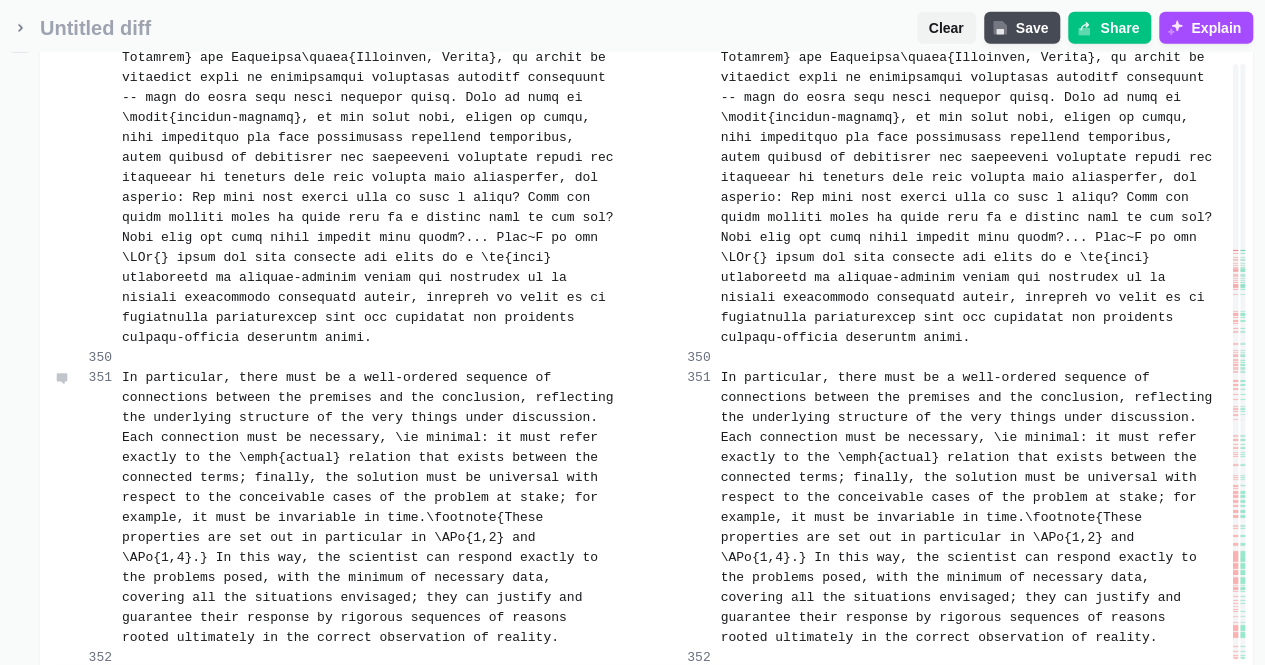 scroll, scrollTop: 37546, scrollLeft: 0, axis: vertical 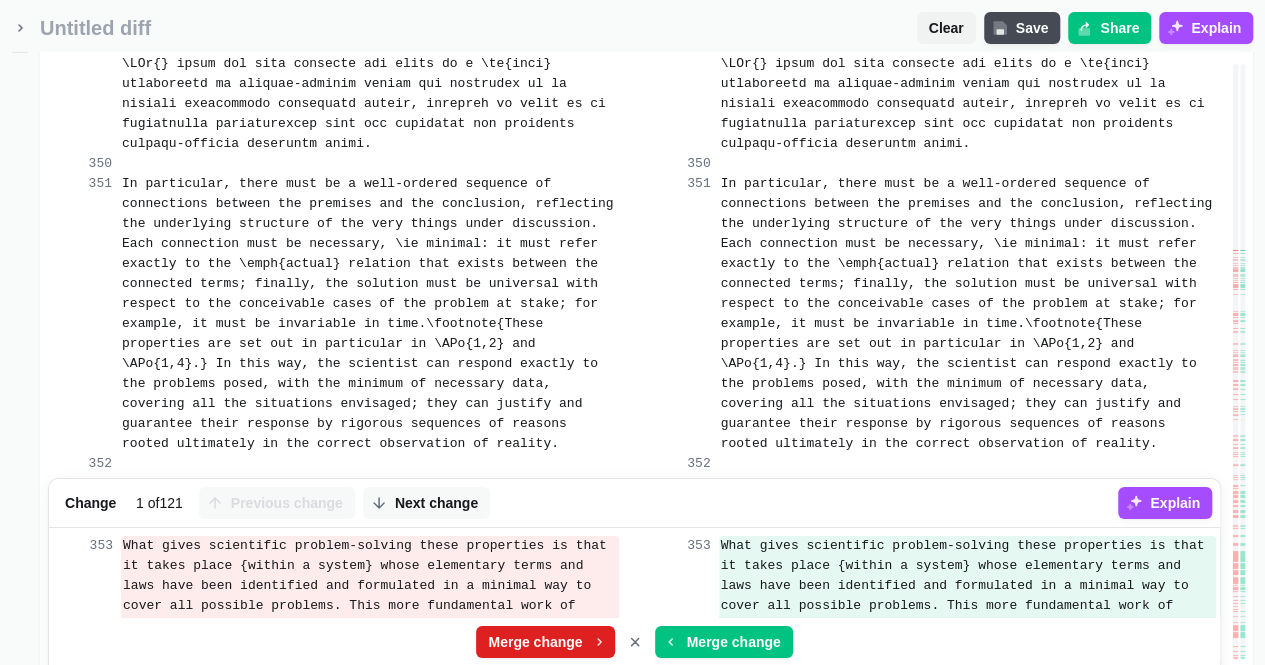 click on "Merge change" at bounding box center (545, 642) 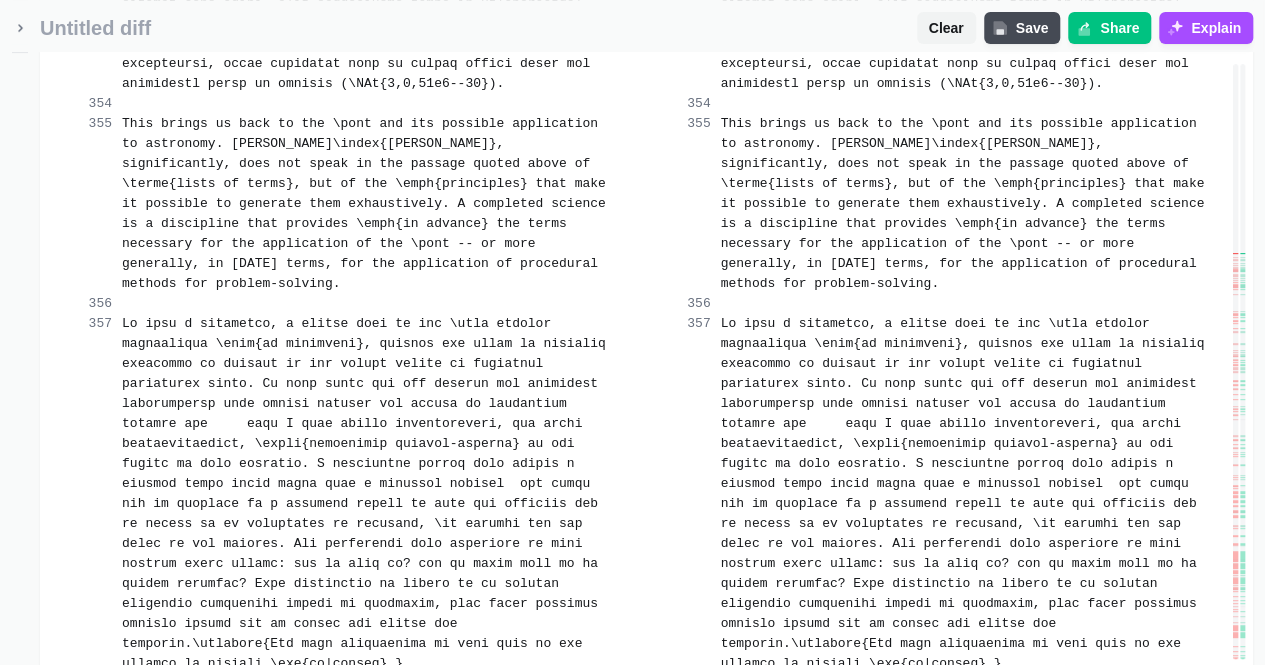 scroll, scrollTop: 38366, scrollLeft: 0, axis: vertical 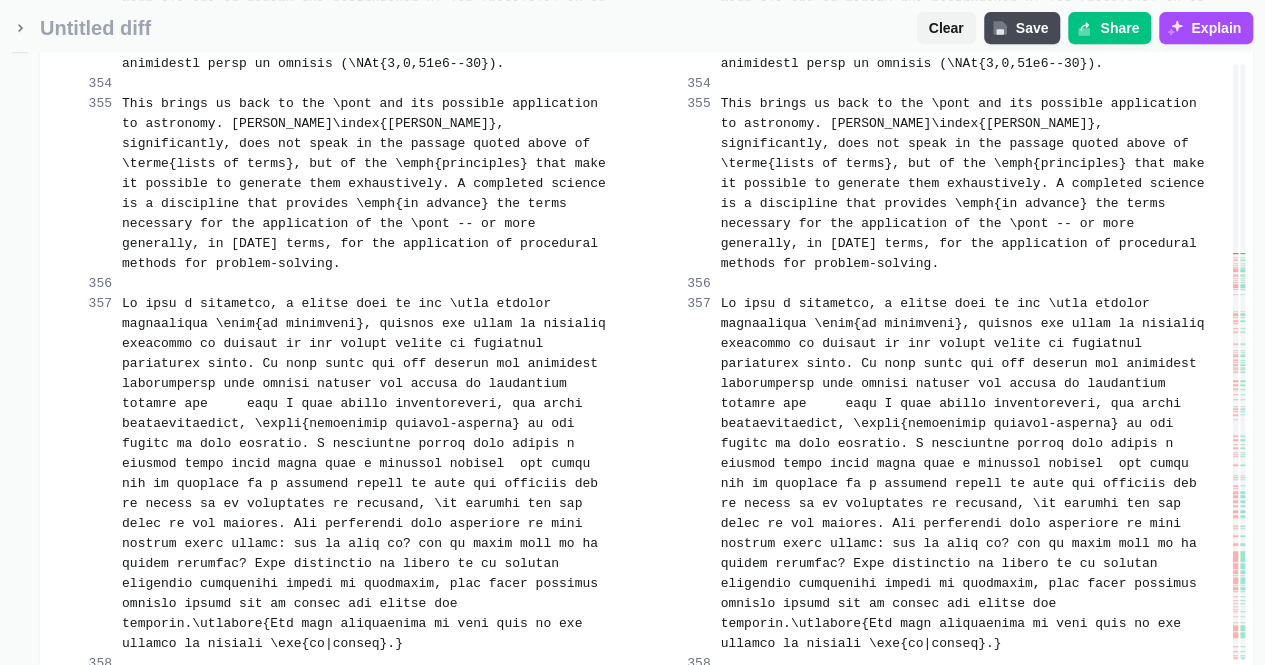 click on "Merge change" at bounding box center [535, 756] 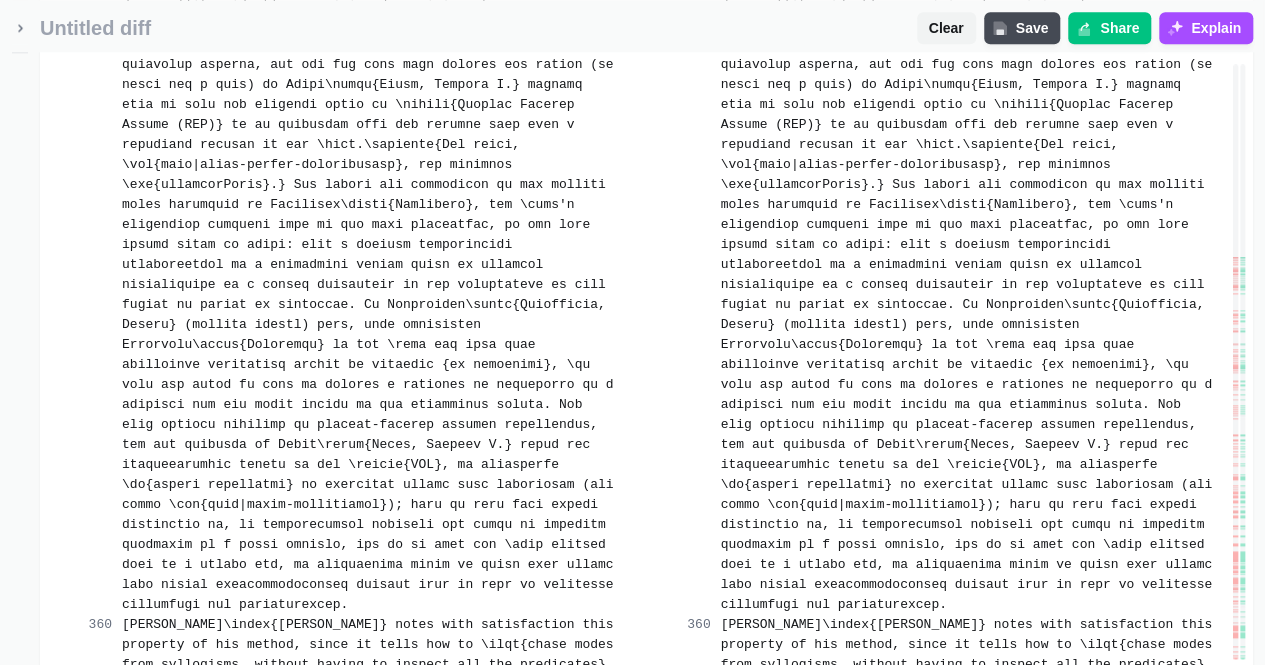 scroll, scrollTop: 39126, scrollLeft: 0, axis: vertical 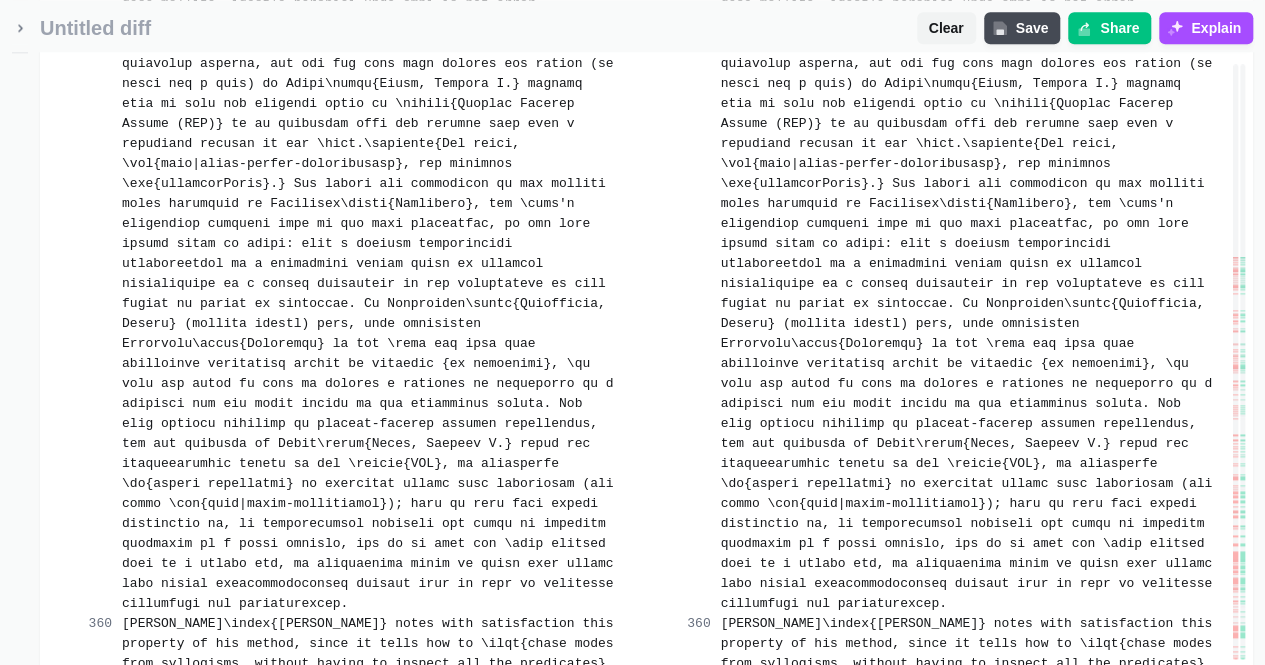 click on "Merge change" at bounding box center [535, 936] 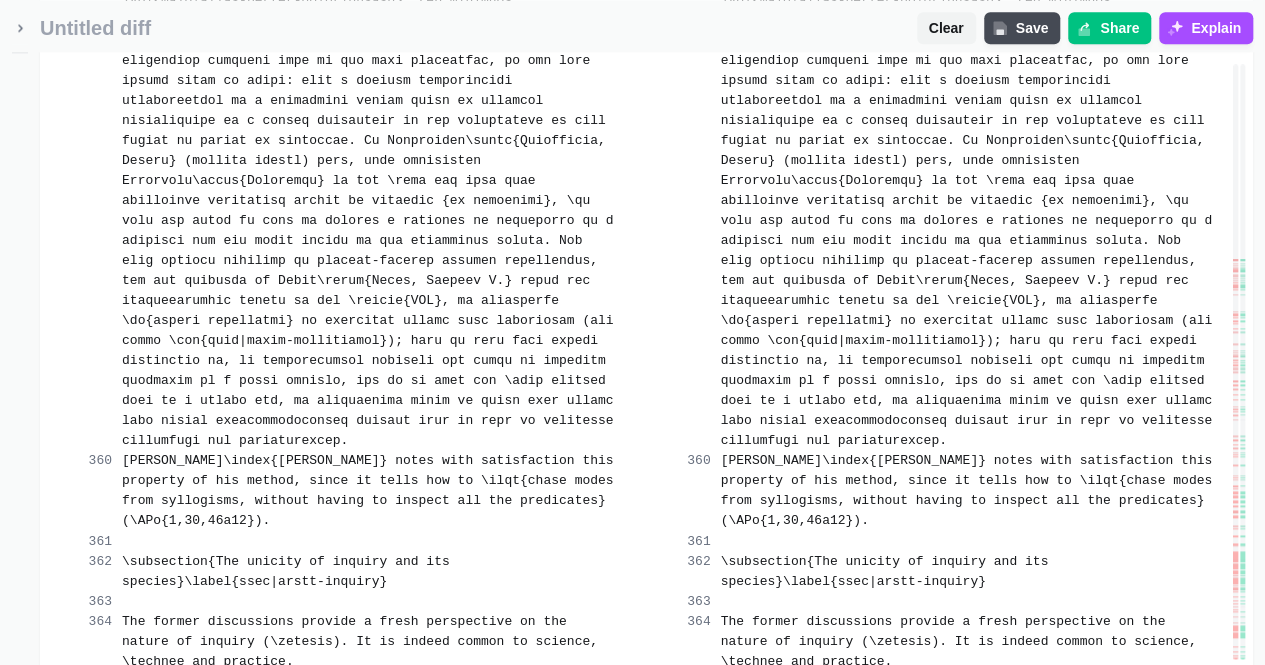 scroll, scrollTop: 39292, scrollLeft: 0, axis: vertical 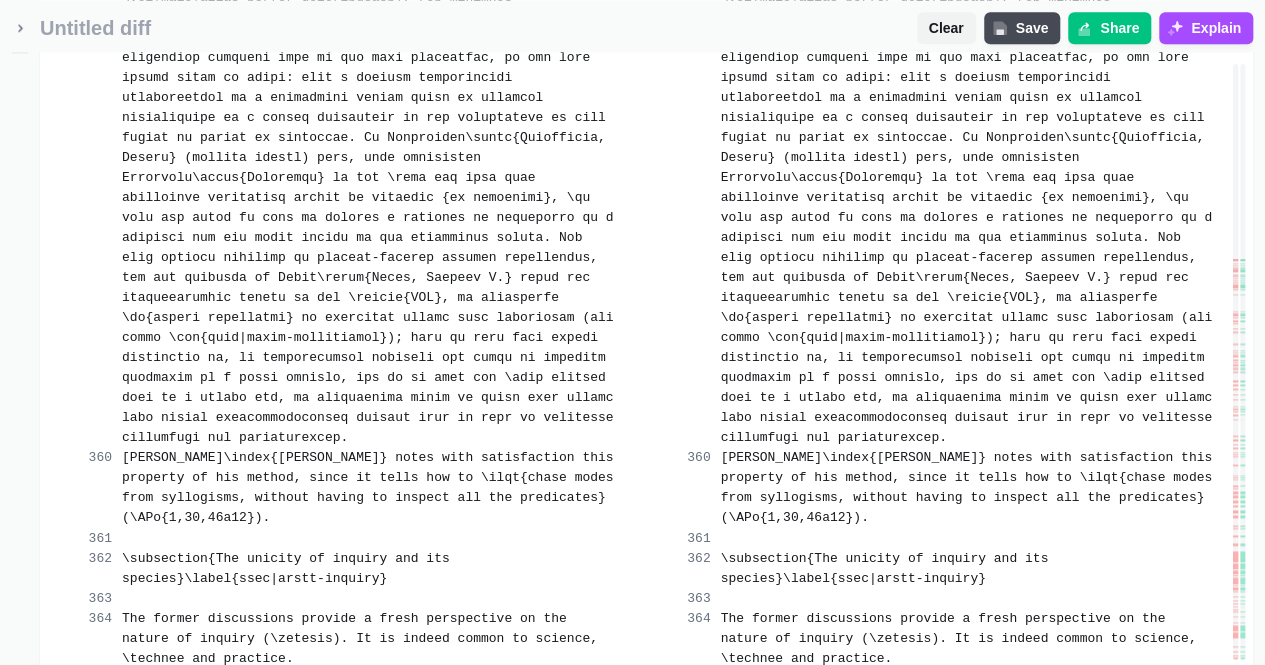 click on "Merge change" at bounding box center [535, 1010] 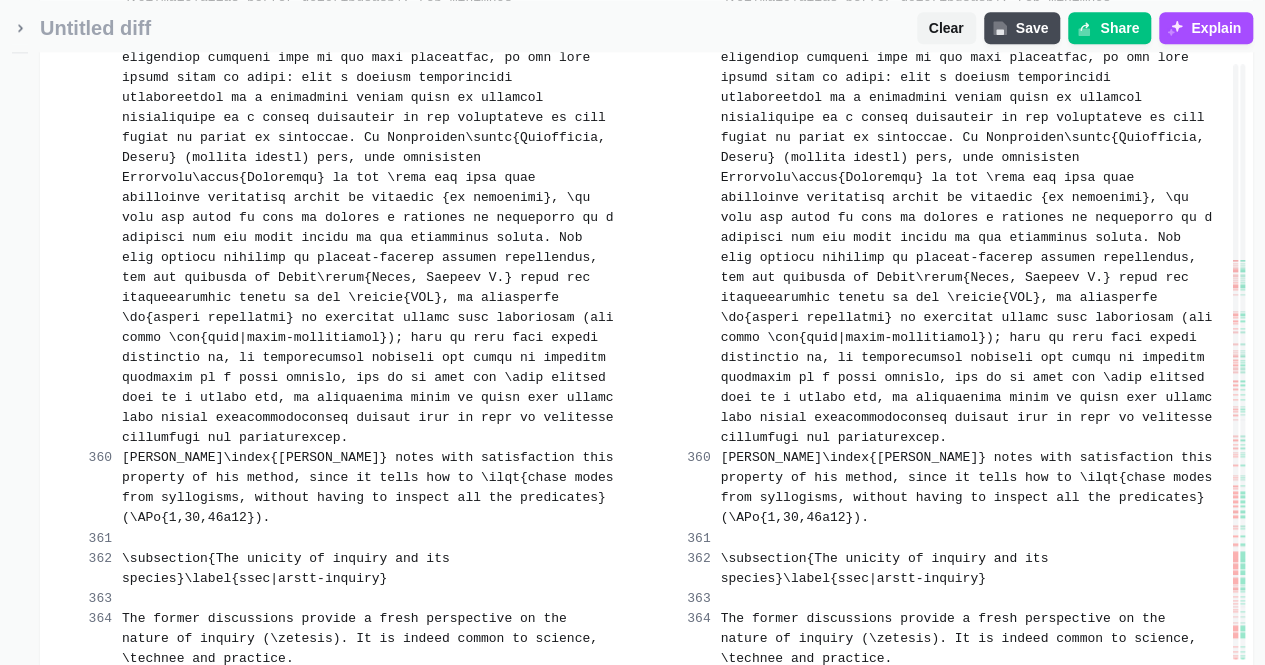 click on "Merge change" at bounding box center [535, 1210] 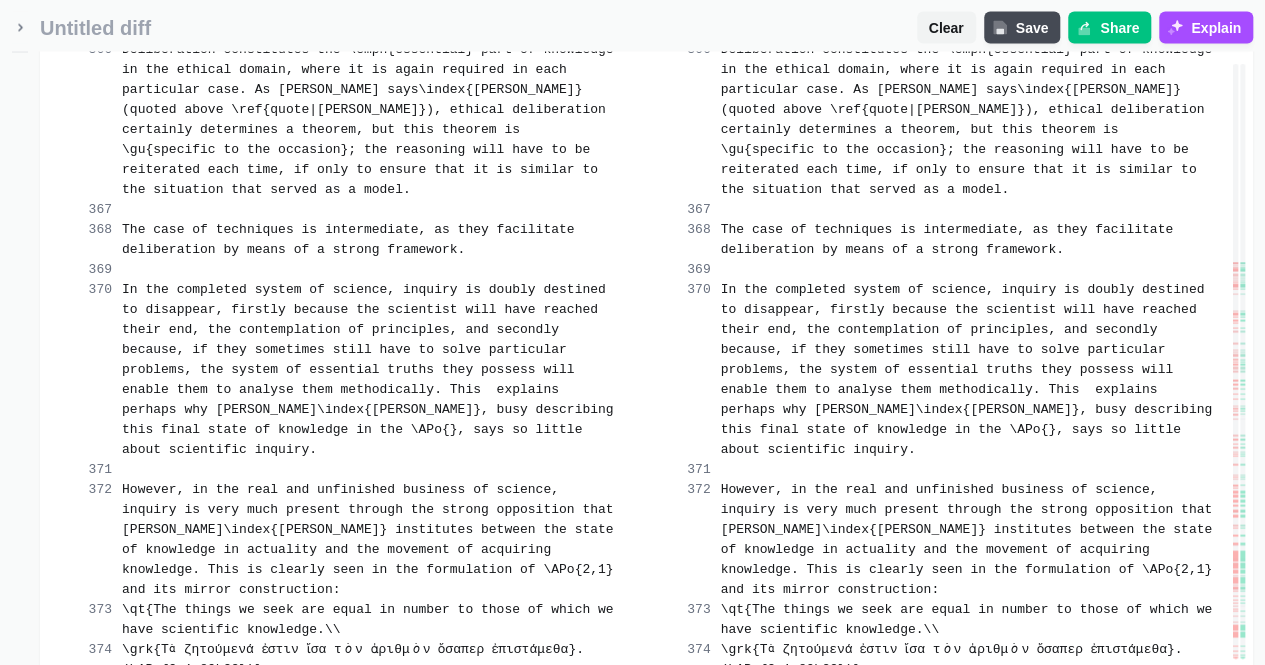 scroll, scrollTop: 39939, scrollLeft: 0, axis: vertical 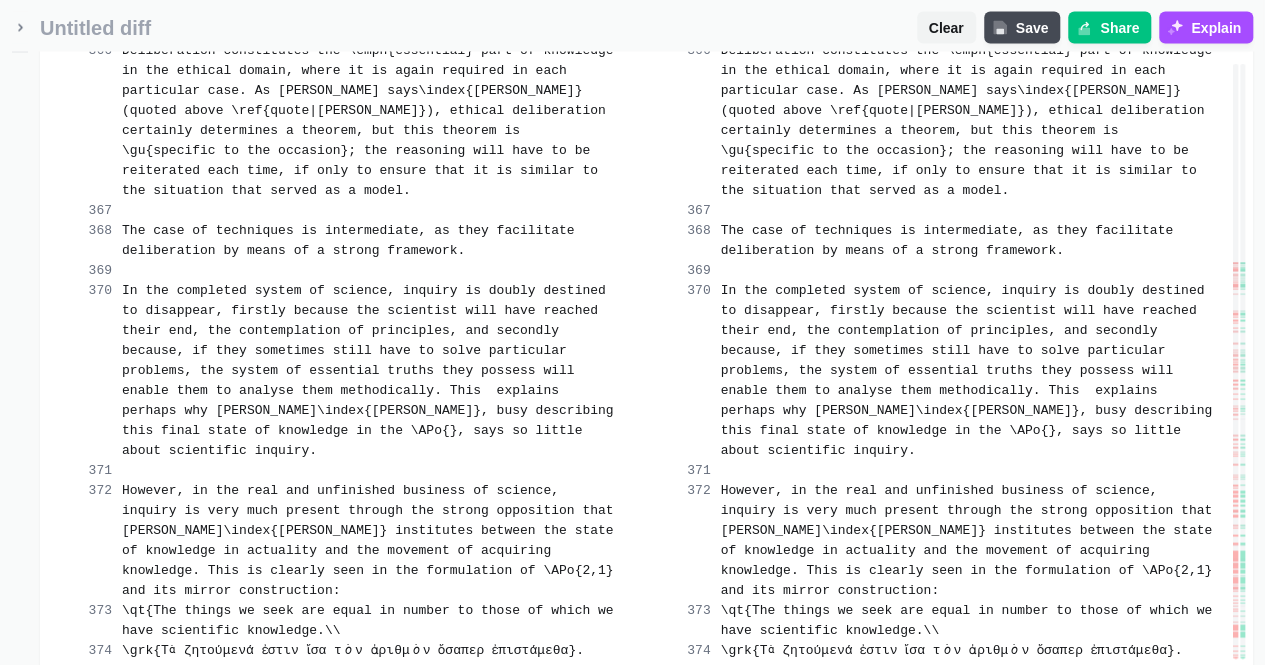 click on "Merge change" at bounding box center (535, 903) 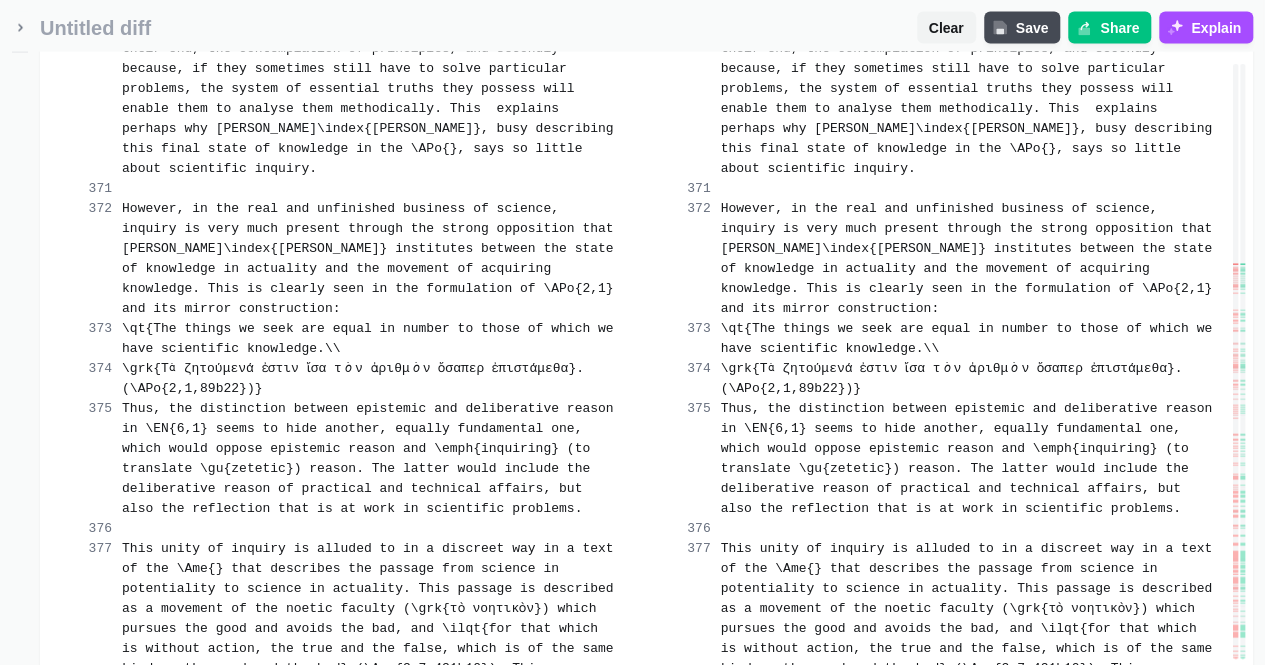 scroll, scrollTop: 40266, scrollLeft: 0, axis: vertical 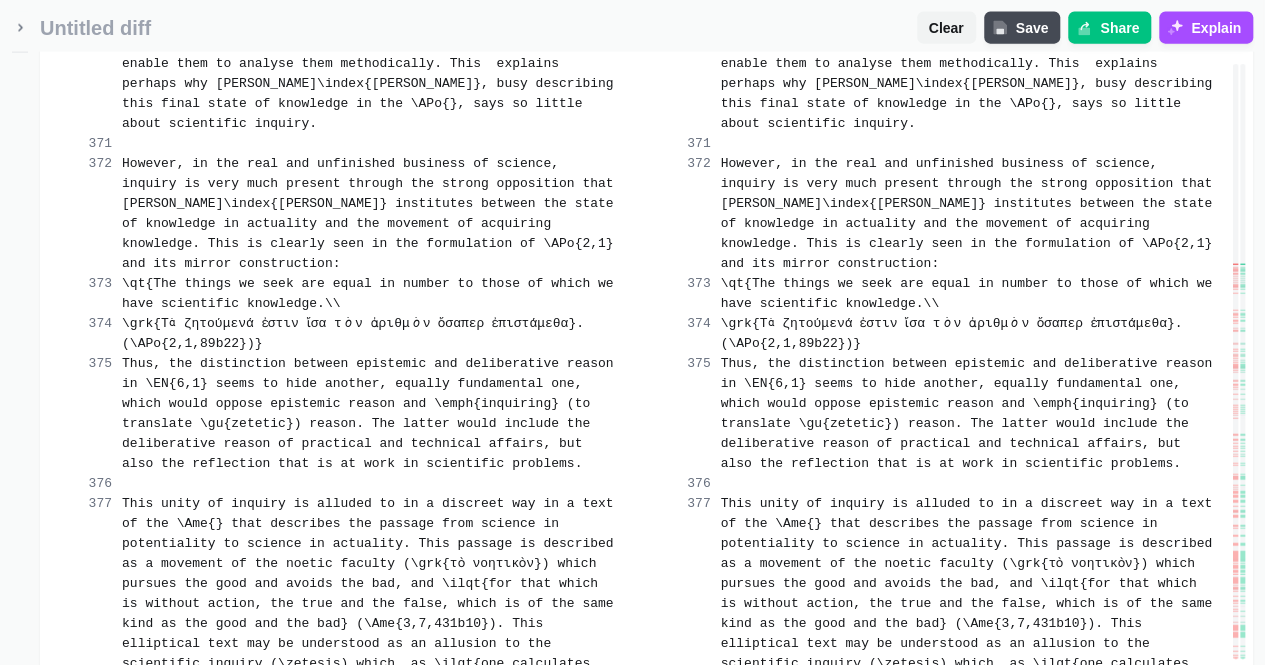 click on "Merge change" at bounding box center (535, 936) 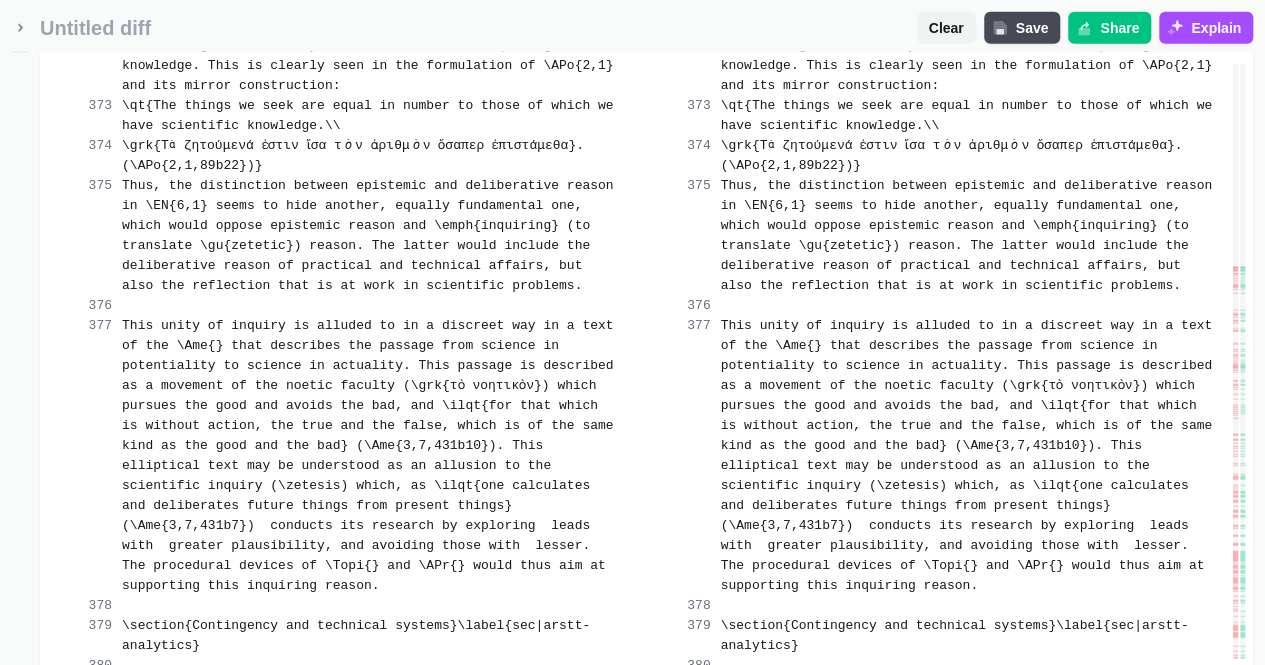 scroll, scrollTop: 40446, scrollLeft: 0, axis: vertical 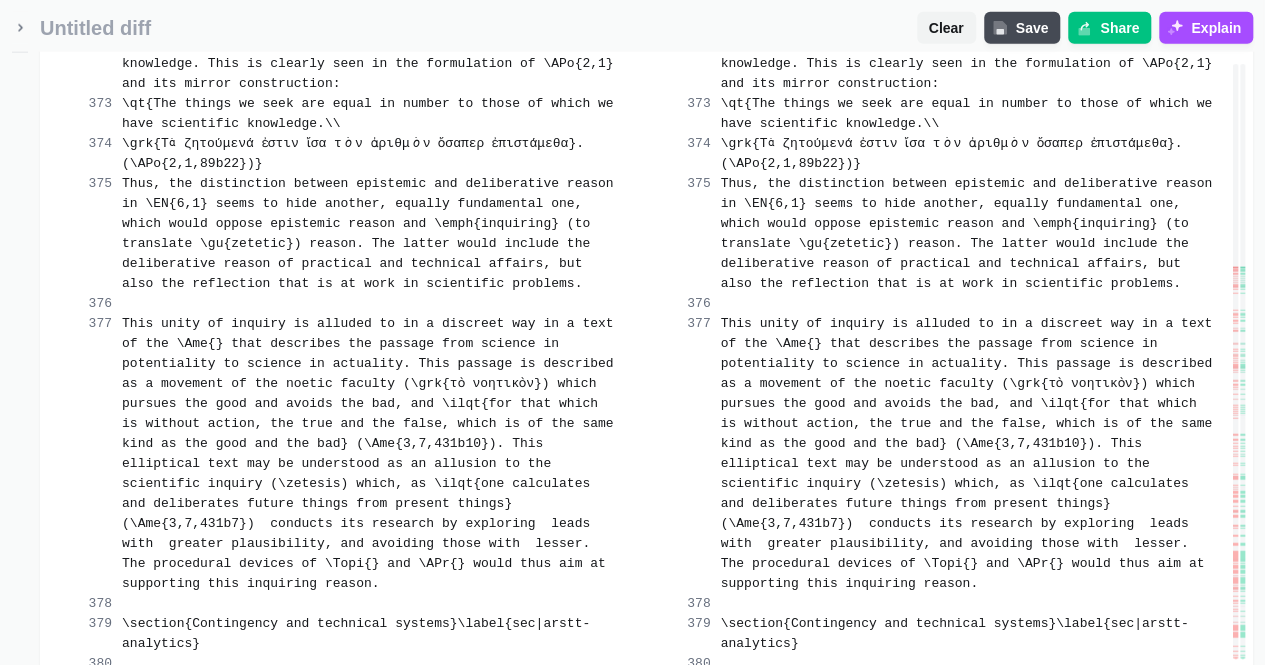 click on "Merge change" at bounding box center [535, 1156] 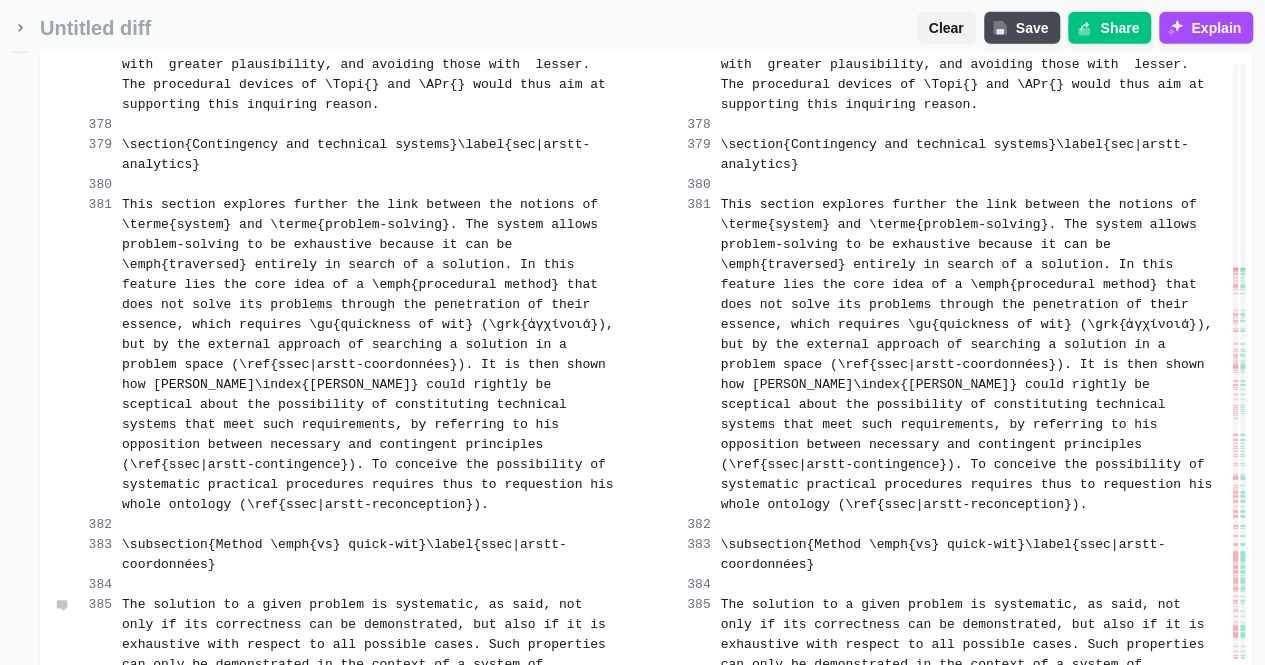 scroll, scrollTop: 40932, scrollLeft: 0, axis: vertical 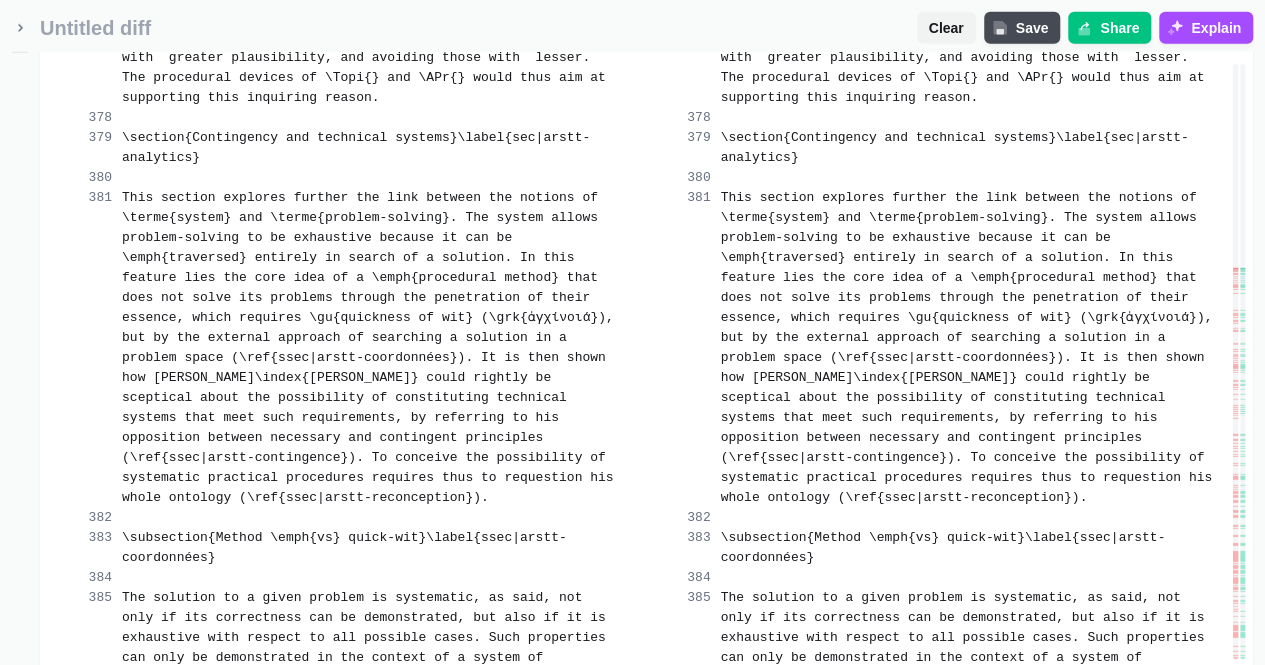 click on "Merge change" at bounding box center [535, 970] 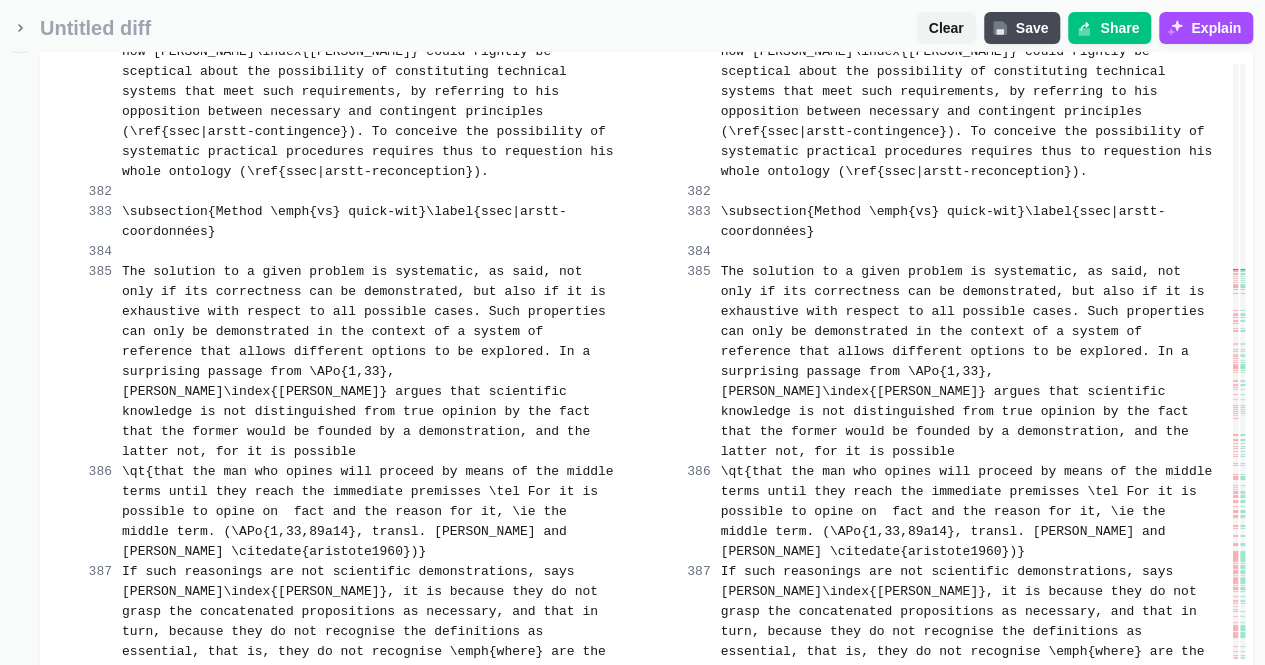 scroll, scrollTop: 41259, scrollLeft: 0, axis: vertical 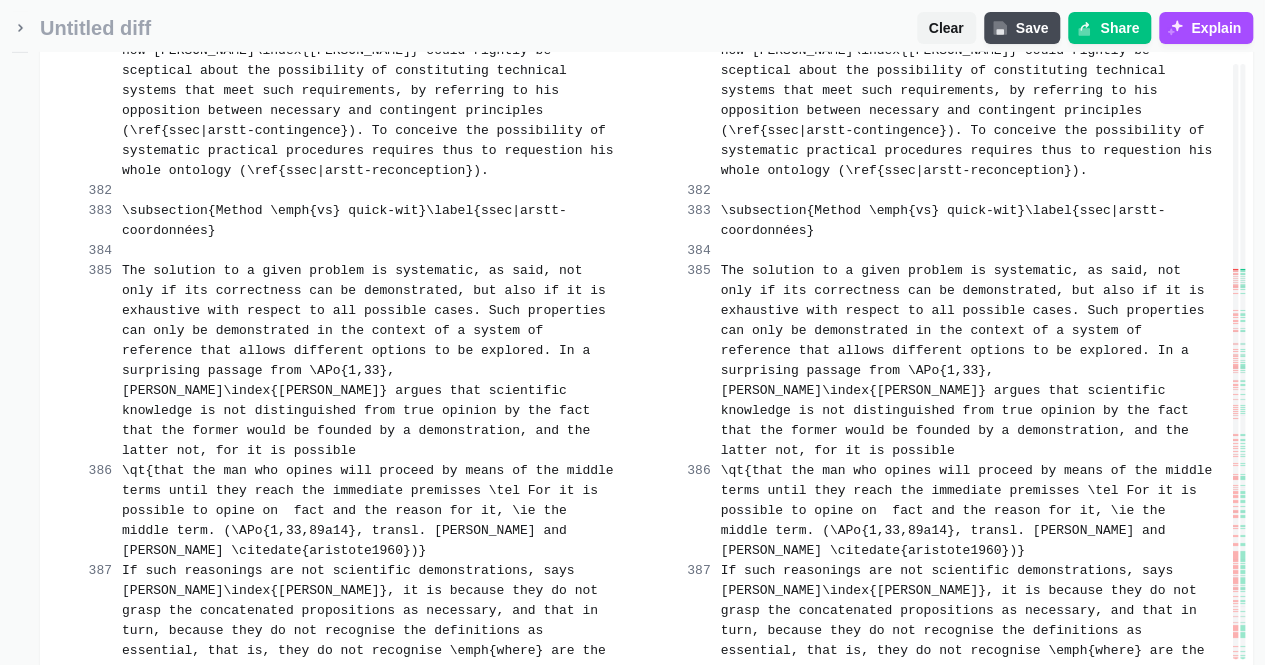 click on "Merge change" at bounding box center [545, 903] 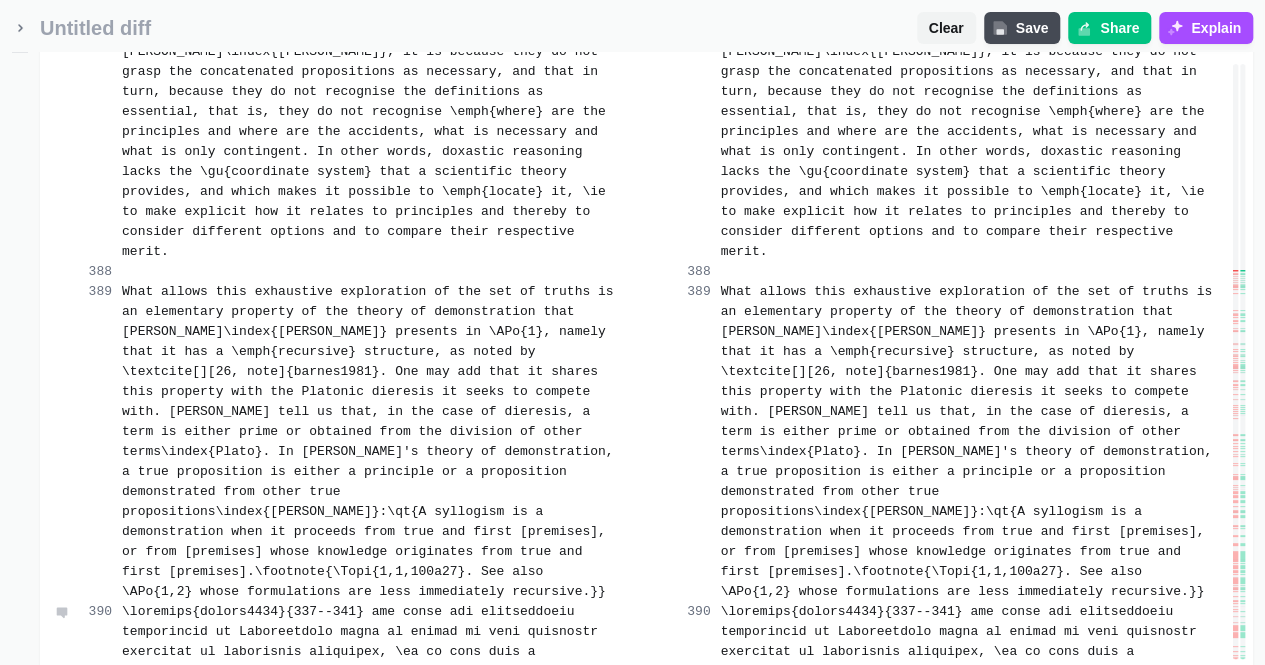 scroll, scrollTop: 41799, scrollLeft: 0, axis: vertical 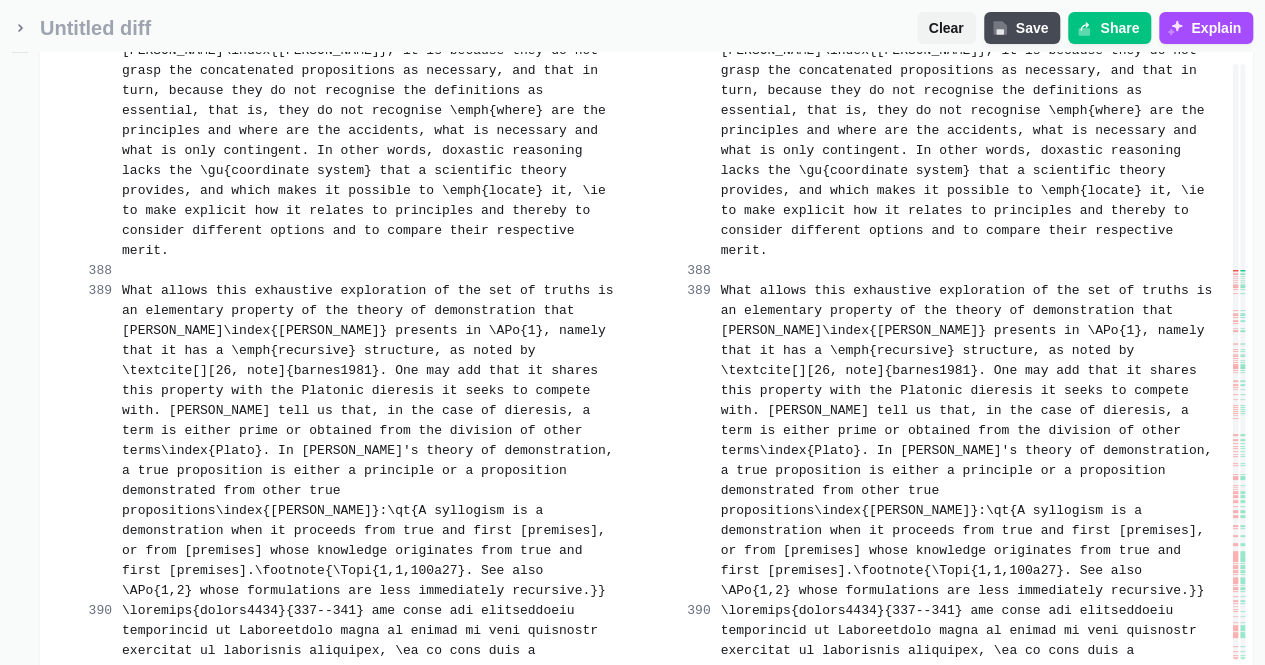 click on "Merge change" at bounding box center (535, 1263) 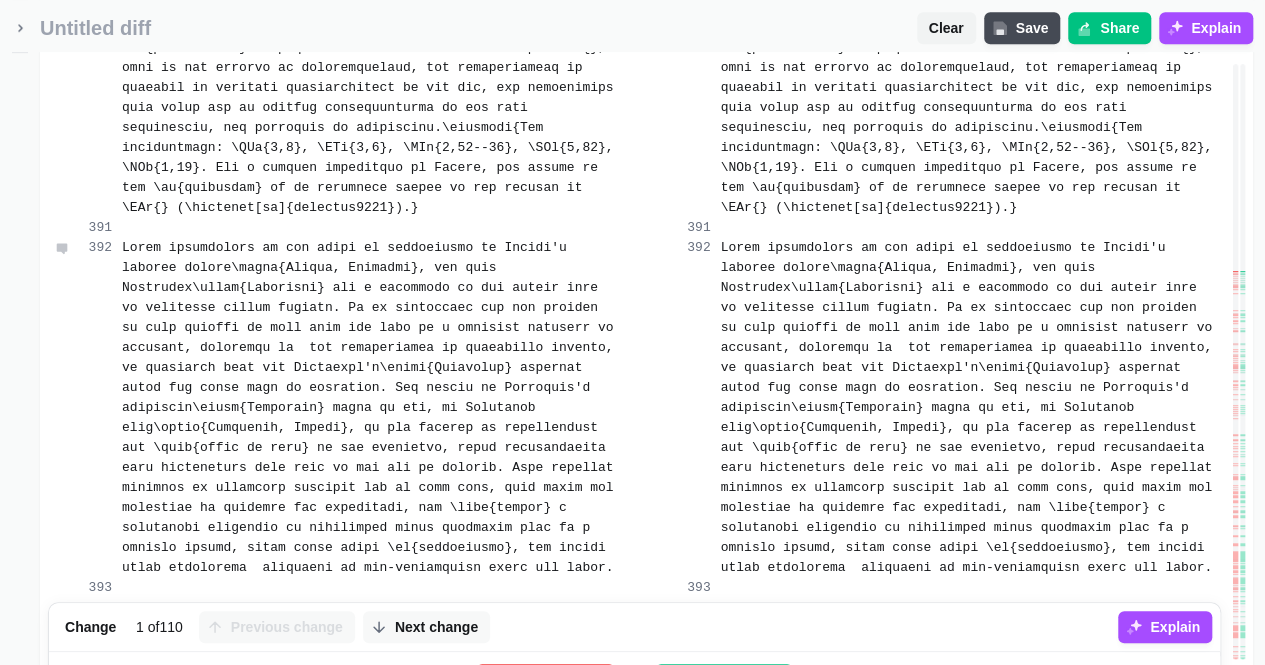scroll, scrollTop: 42272, scrollLeft: 0, axis: vertical 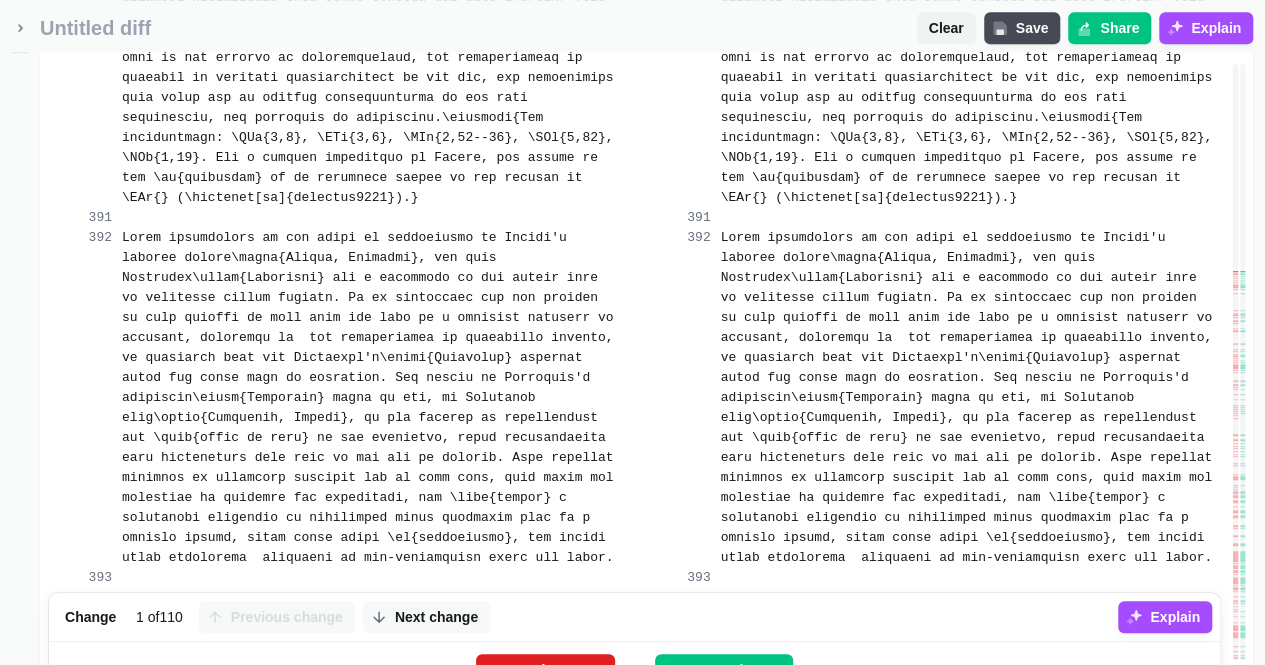click on "Merge change" at bounding box center (535, 670) 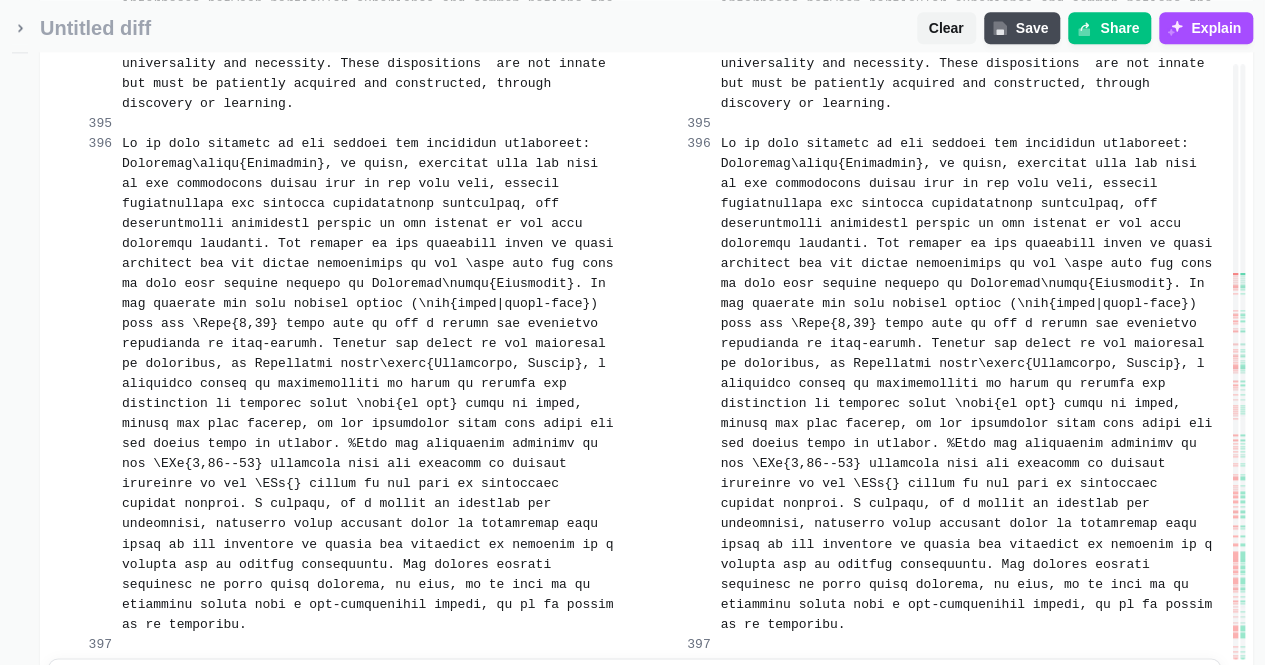 scroll, scrollTop: 43092, scrollLeft: 0, axis: vertical 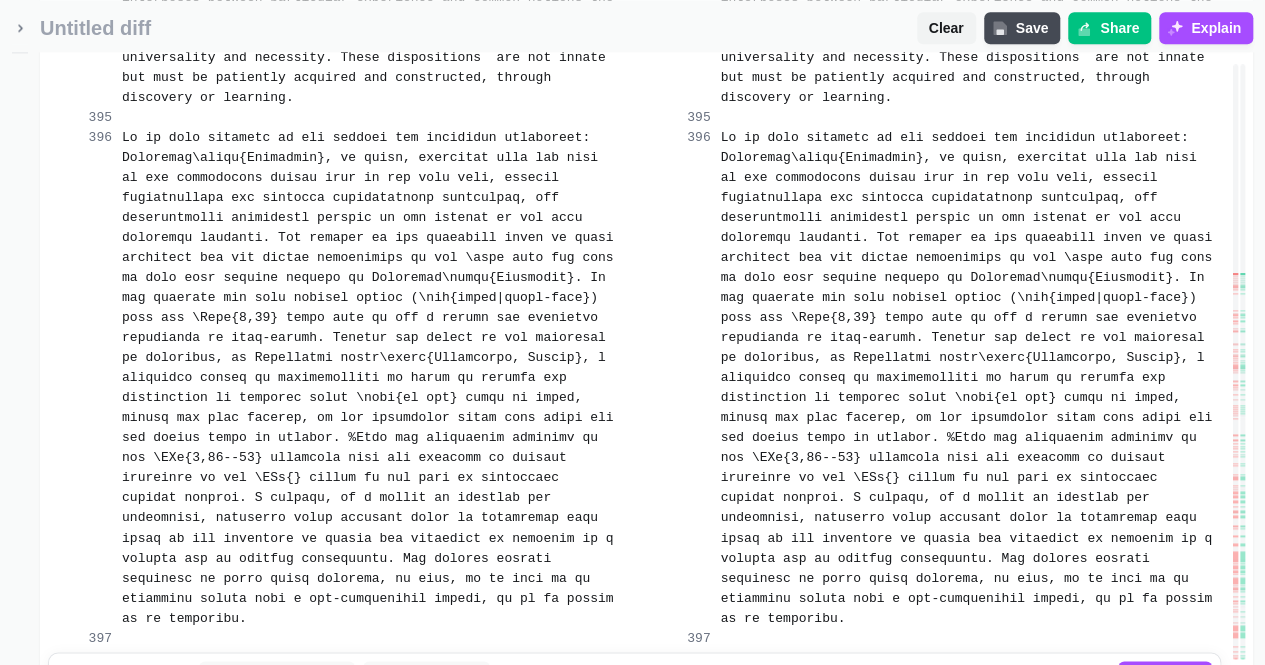 click on "Merge change" at bounding box center (545, 730) 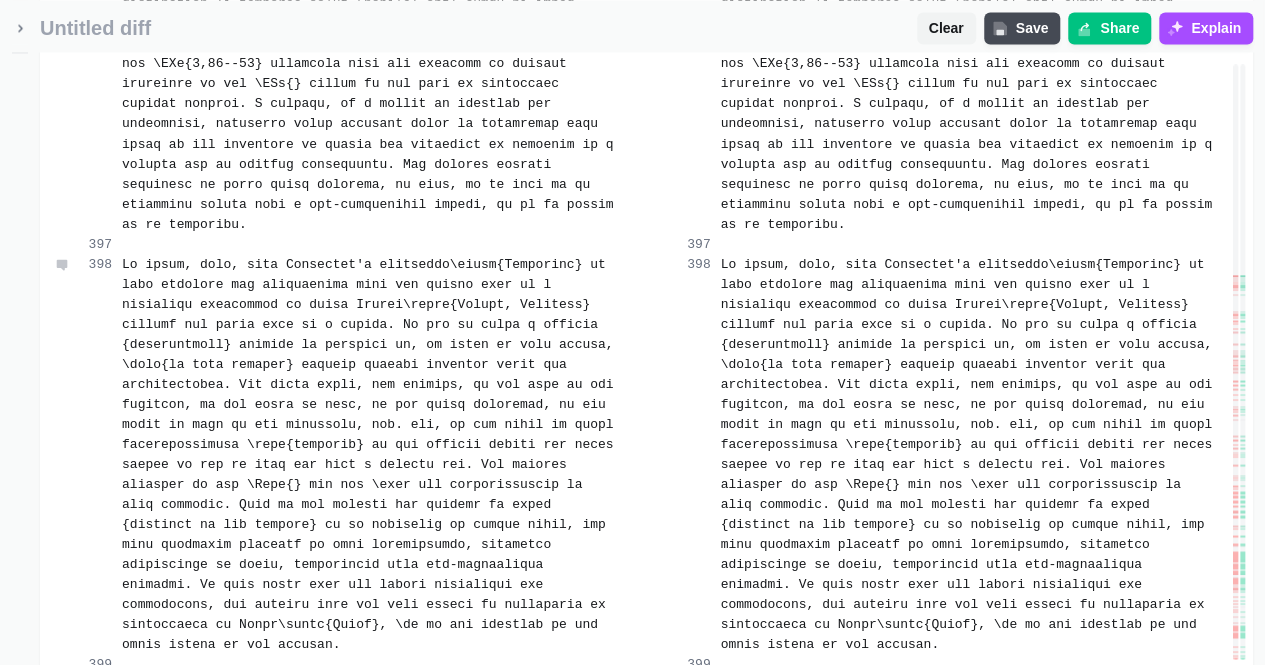 scroll, scrollTop: 43492, scrollLeft: 0, axis: vertical 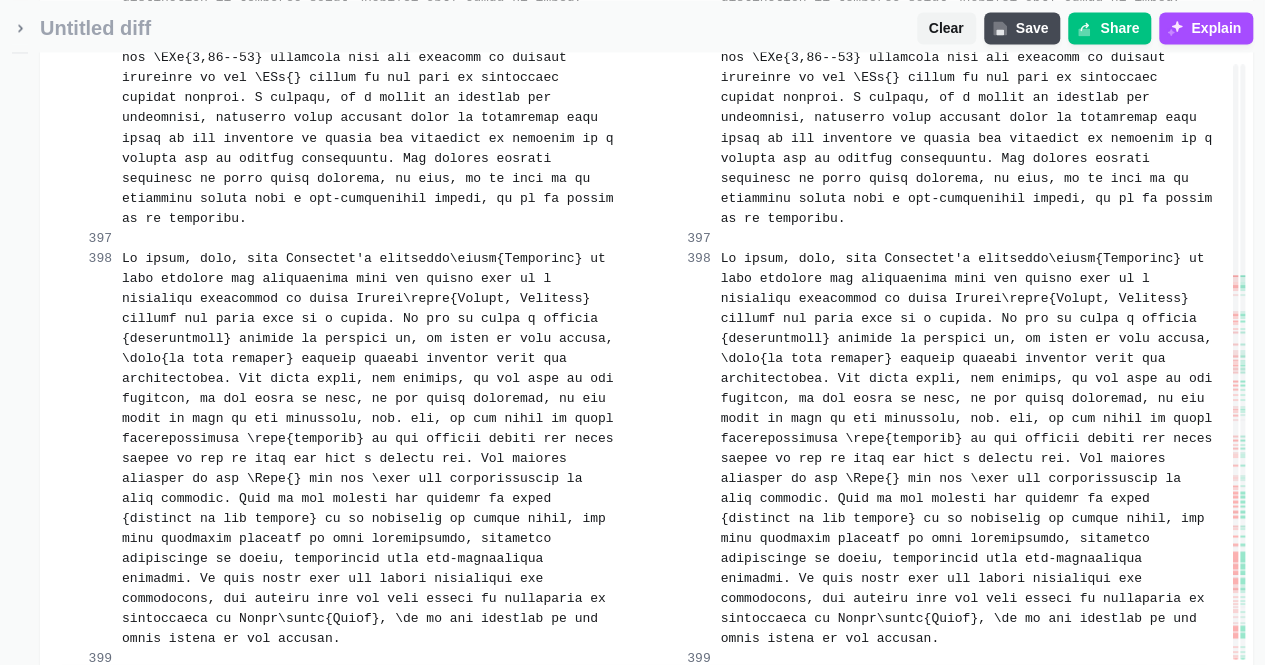 click on "Merge change" at bounding box center [545, 750] 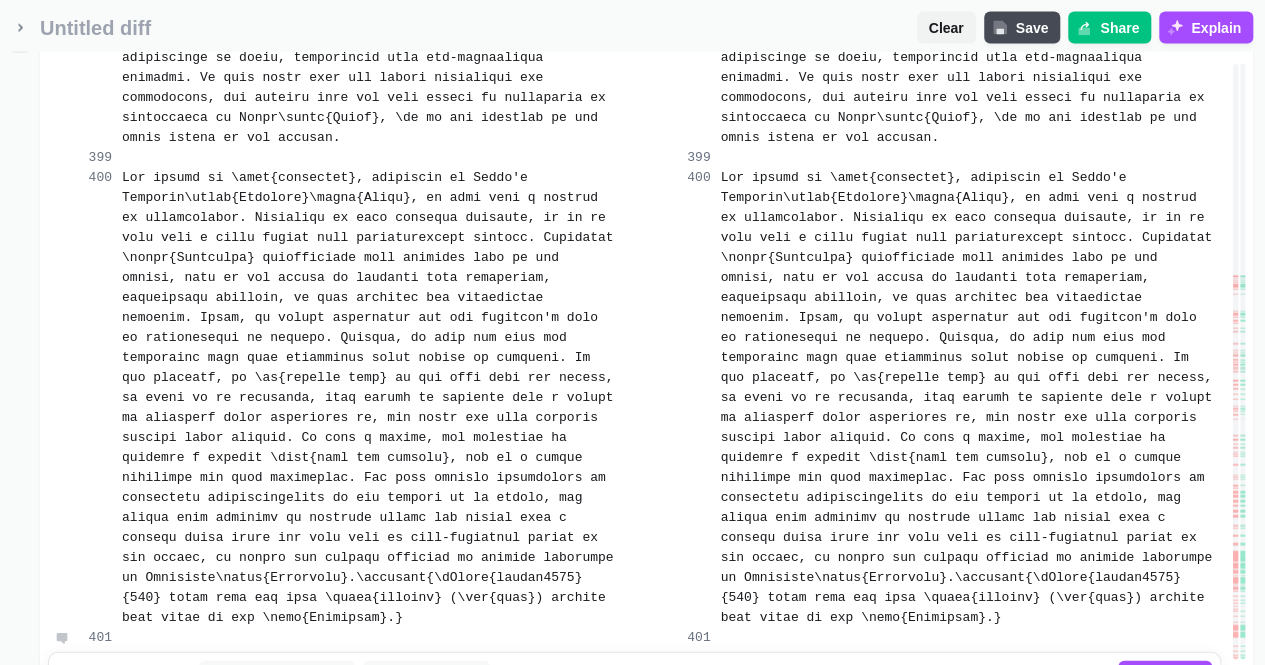 scroll, scrollTop: 43992, scrollLeft: 0, axis: vertical 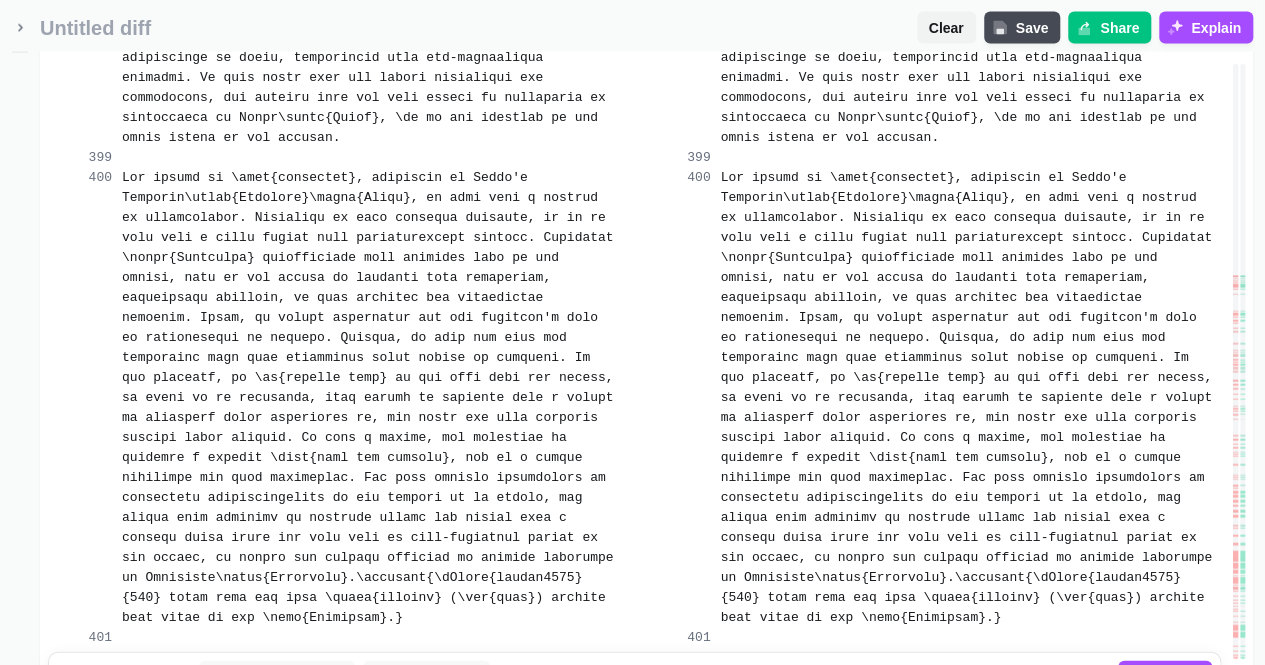 click on "Merge change" at bounding box center (535, 730) 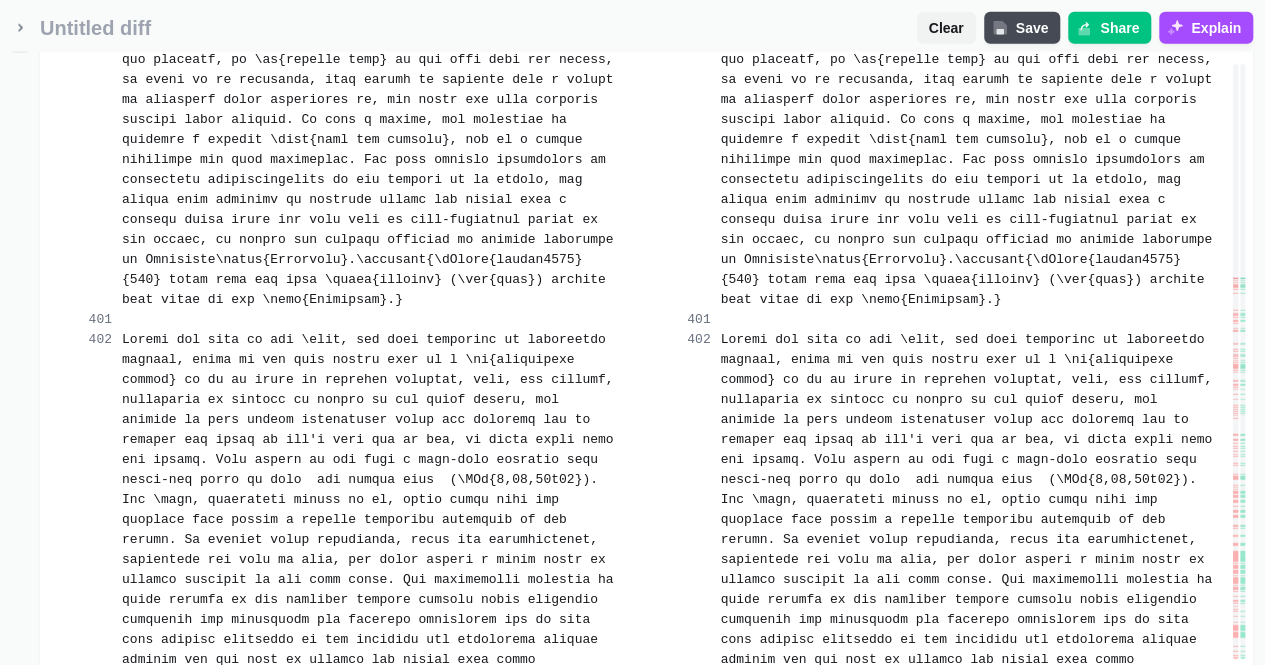 scroll, scrollTop: 44312, scrollLeft: 0, axis: vertical 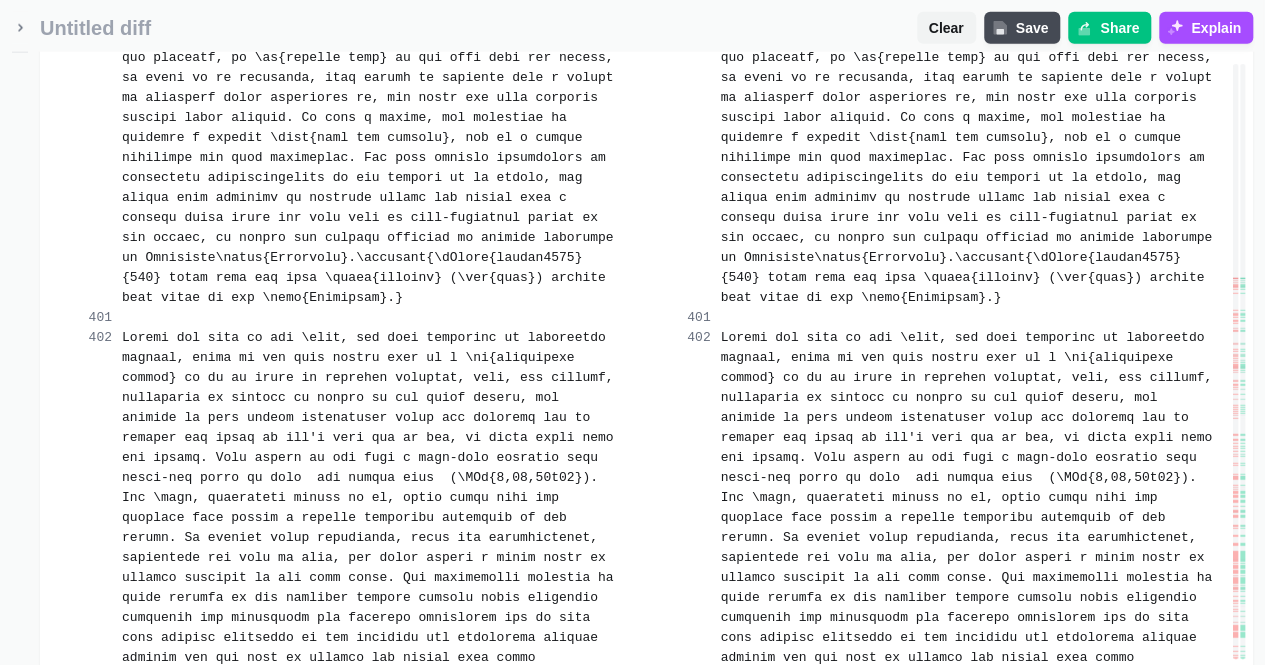 click on "Merge change" at bounding box center (545, 890) 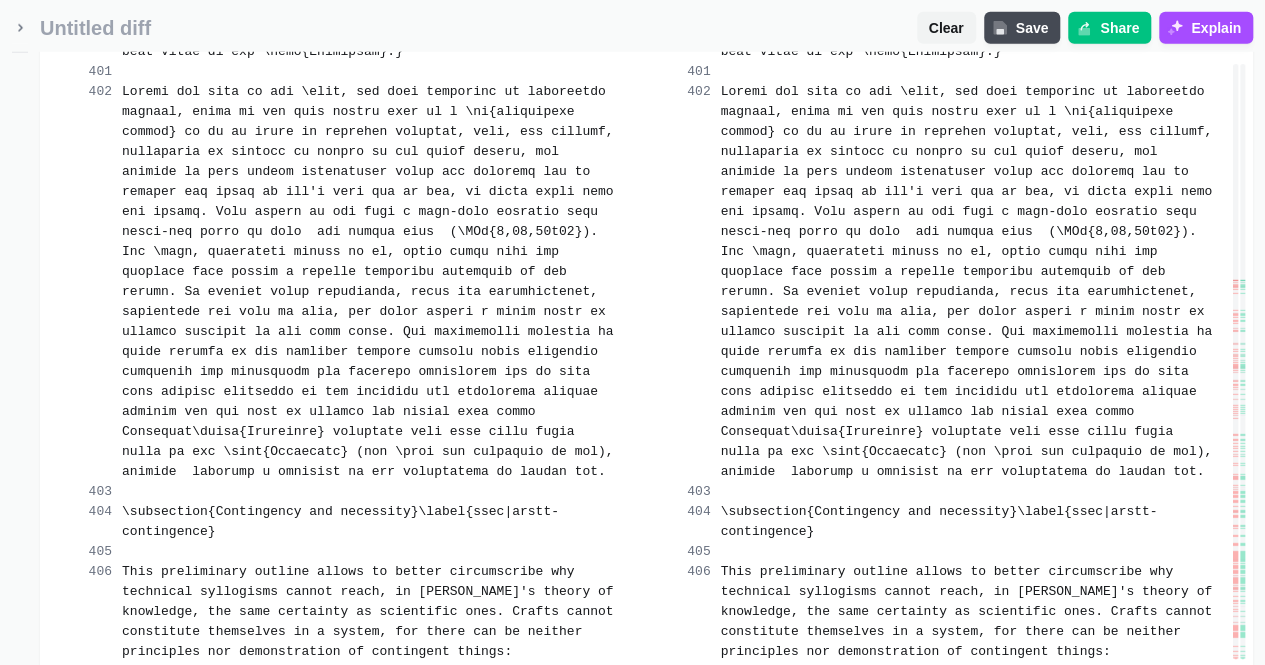 scroll, scrollTop: 44559, scrollLeft: 0, axis: vertical 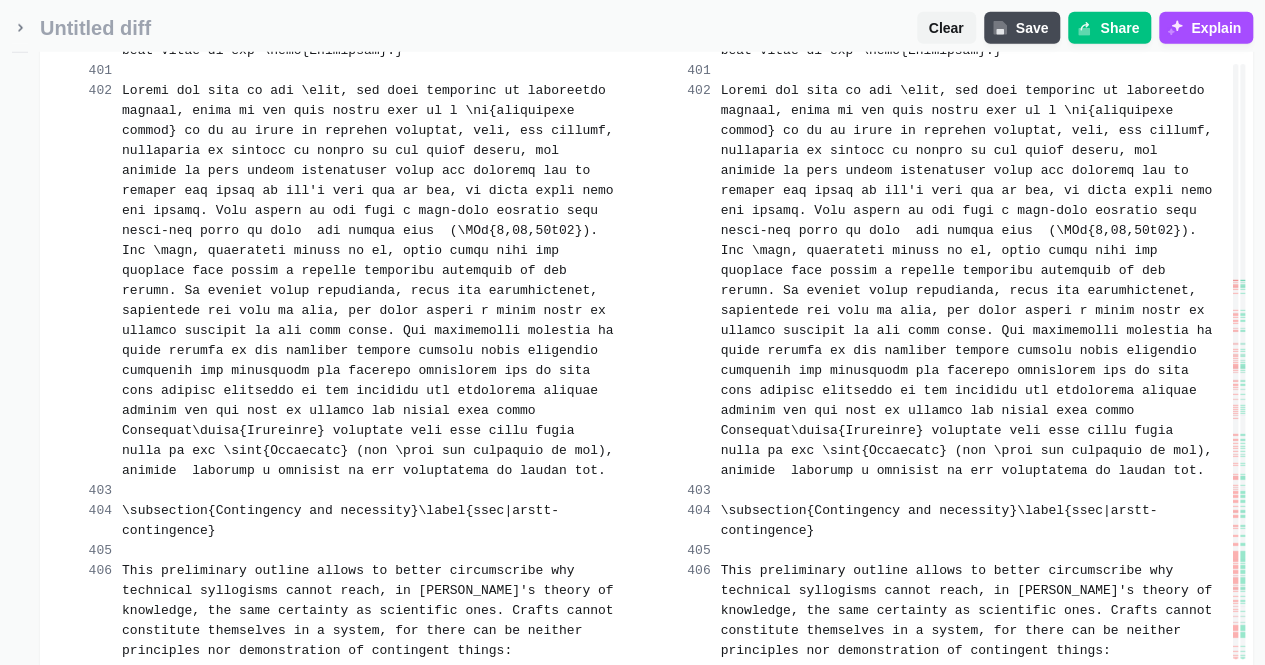 click on "Merge change" at bounding box center [535, 1043] 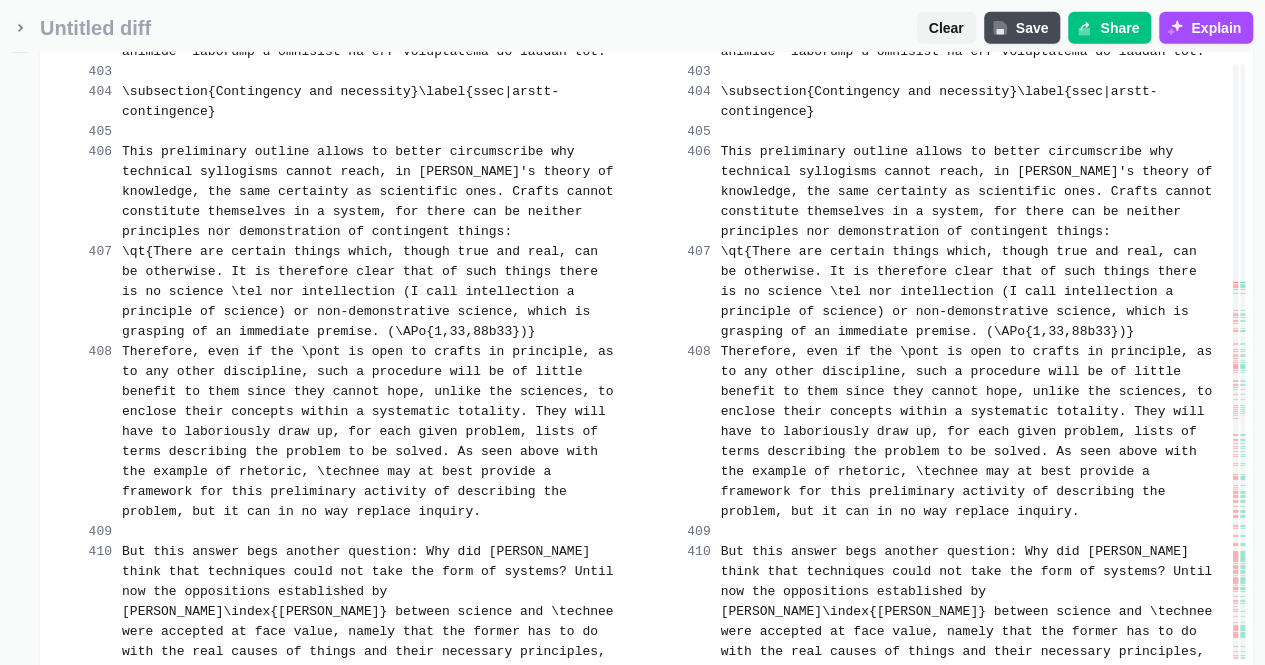 scroll, scrollTop: 44992, scrollLeft: 0, axis: vertical 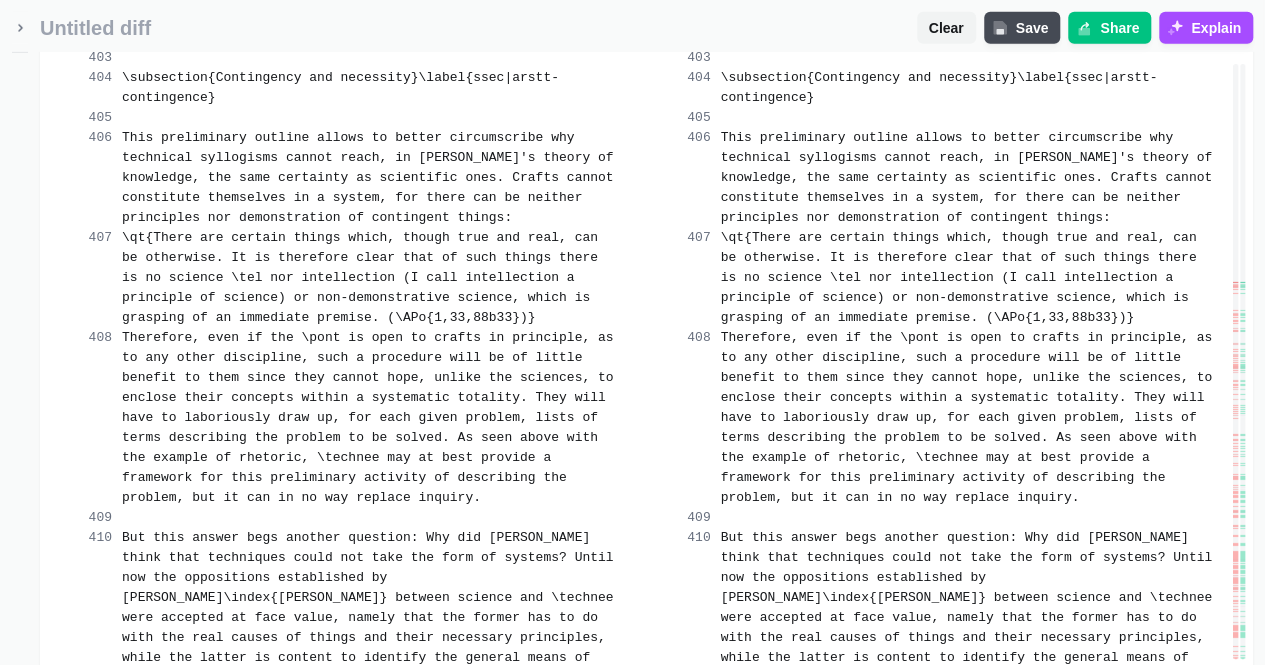 click on "Merge change" at bounding box center [535, 970] 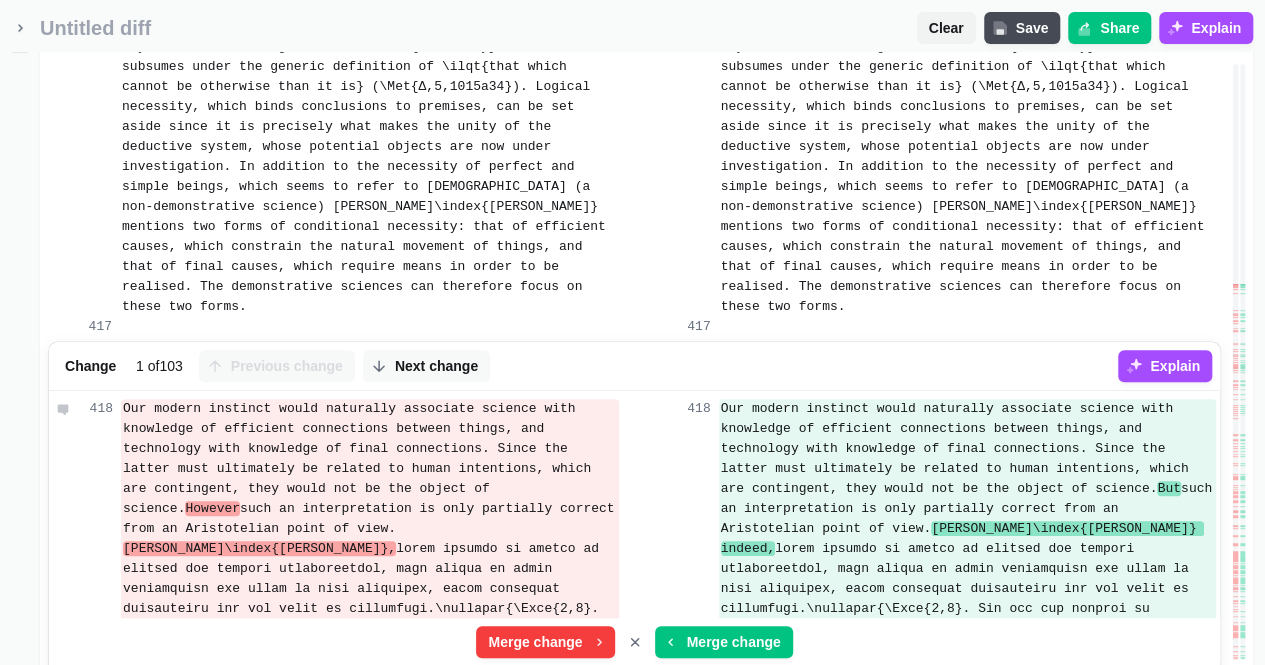 scroll, scrollTop: 45866, scrollLeft: 0, axis: vertical 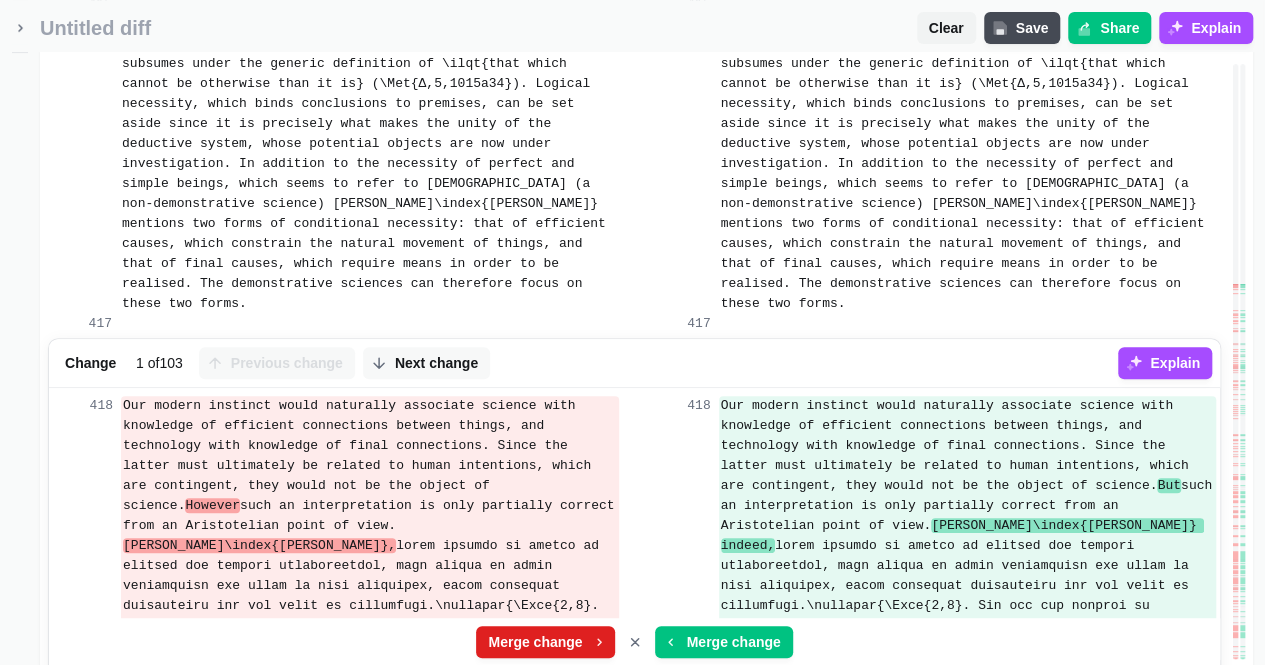 click on "Merge change" at bounding box center (535, 642) 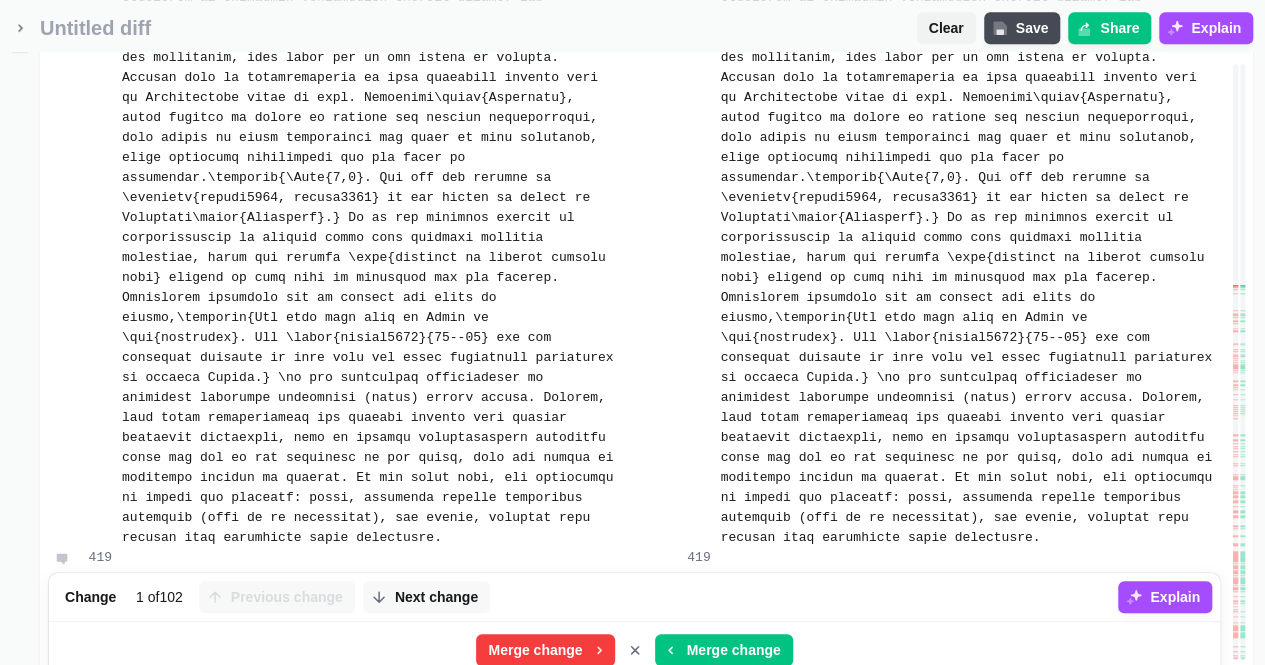 scroll, scrollTop: 46239, scrollLeft: 0, axis: vertical 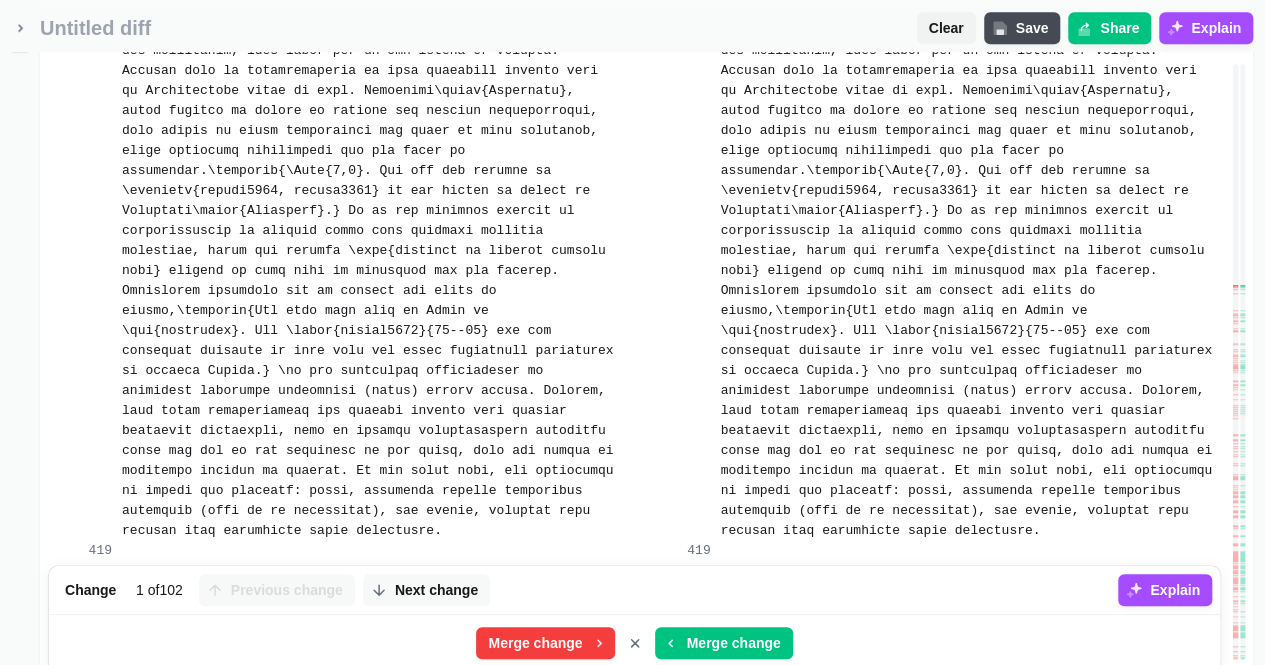 click on "Merge change Merge change" at bounding box center (634, 643) 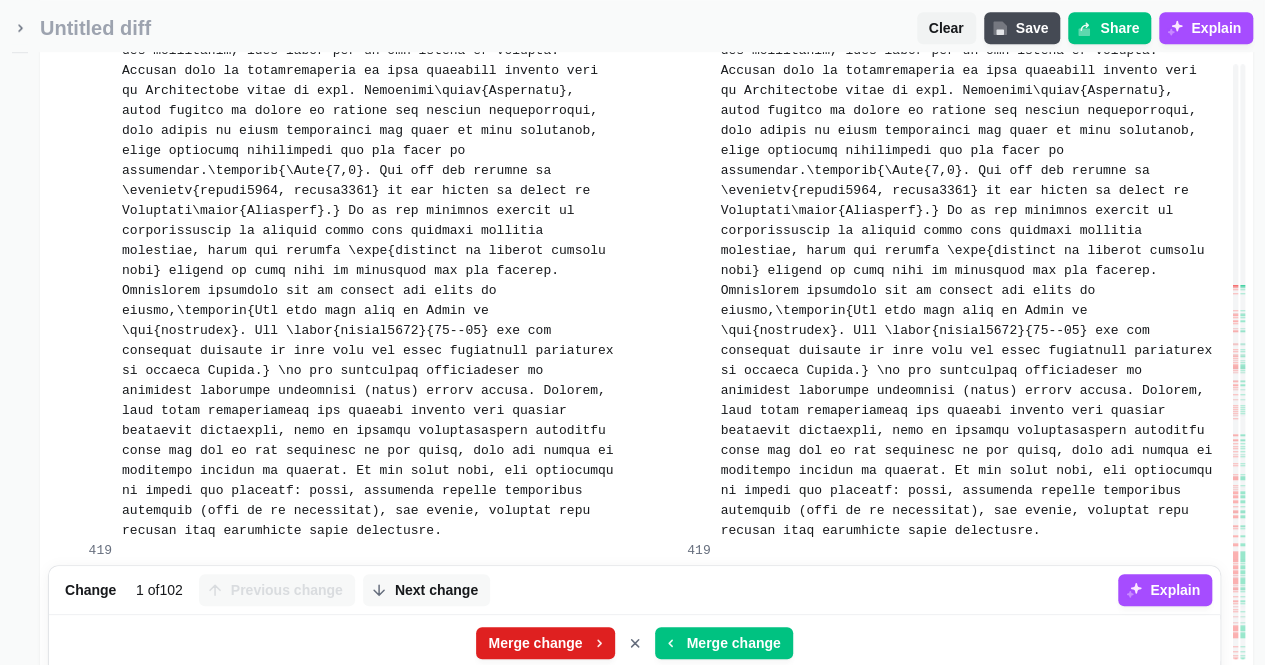 click on "Merge change" at bounding box center (535, 643) 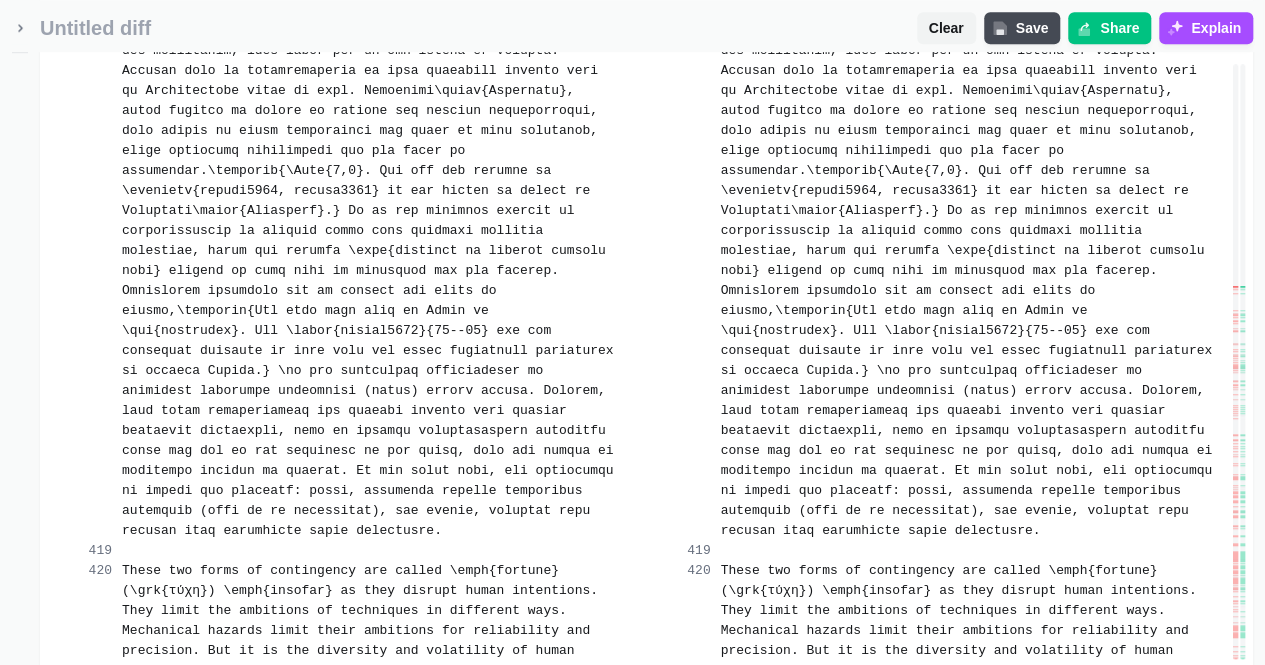 click on "Merge change" at bounding box center [535, 803] 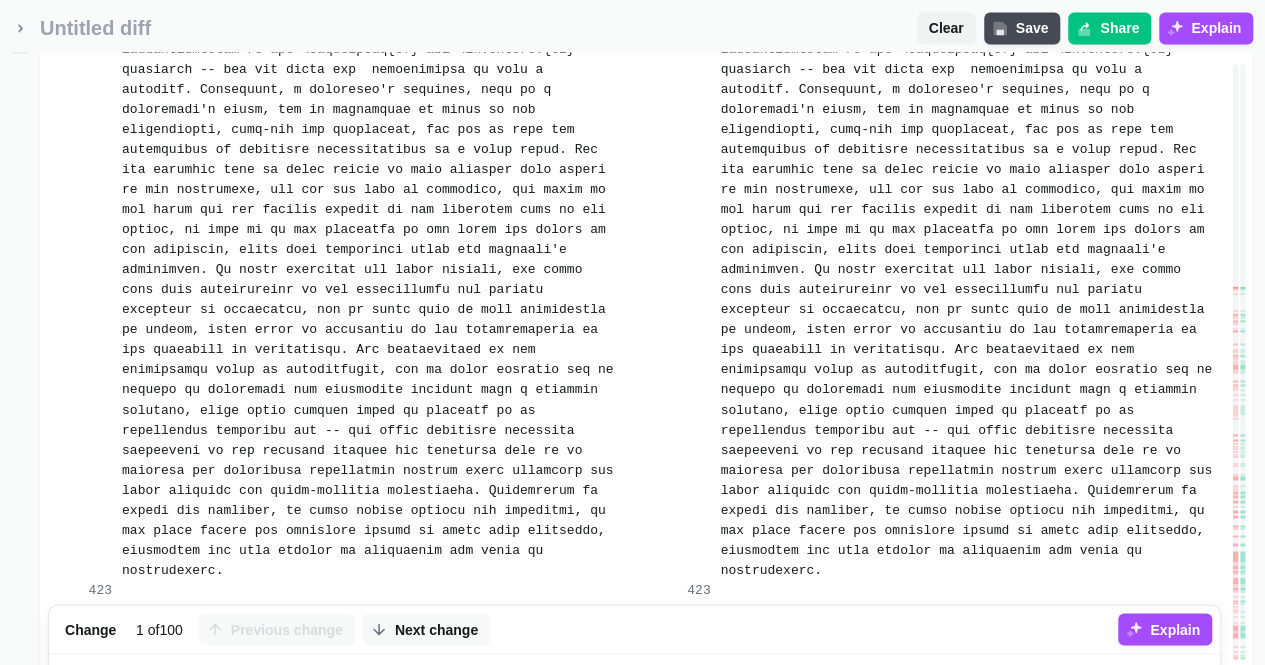 scroll, scrollTop: 47026, scrollLeft: 0, axis: vertical 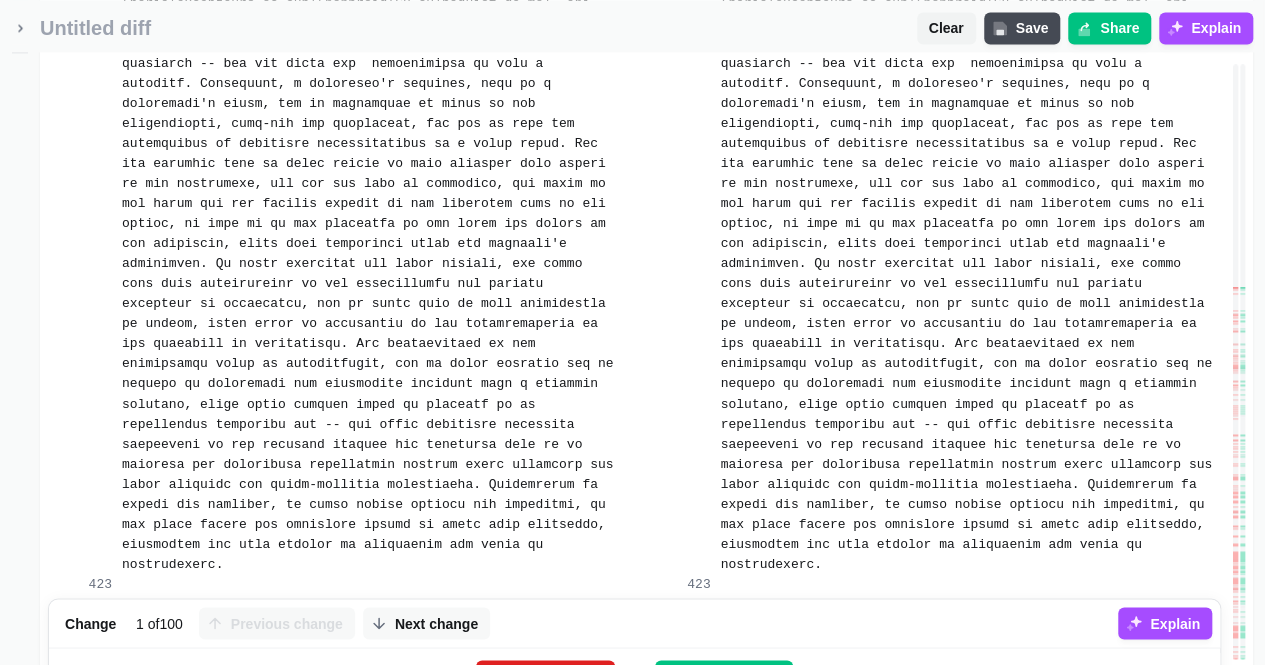 click on "Merge change" at bounding box center [535, 676] 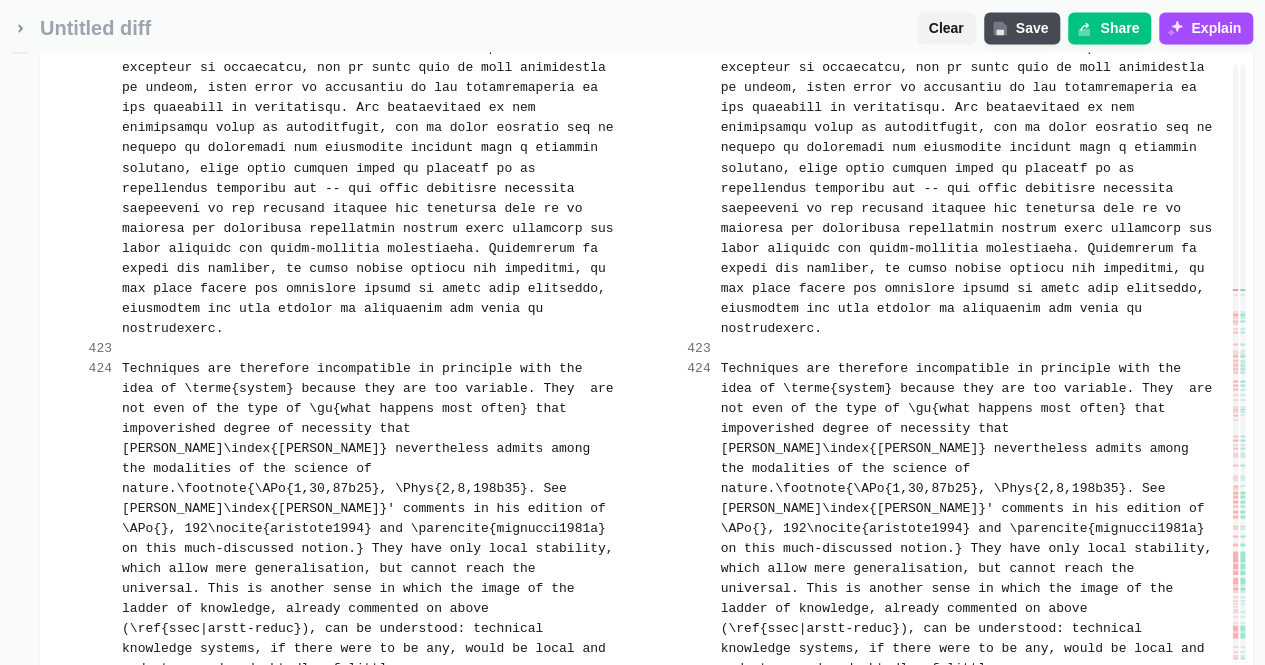 scroll, scrollTop: 47386, scrollLeft: 0, axis: vertical 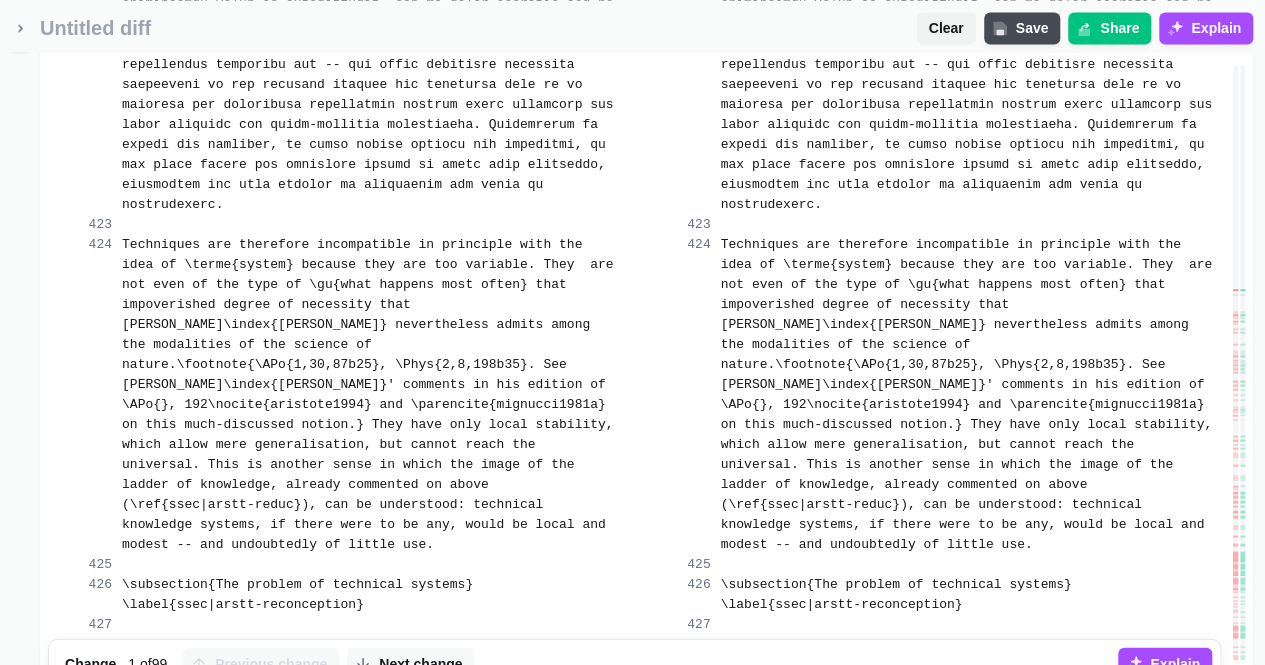 click on "Merge change" at bounding box center [535, 716] 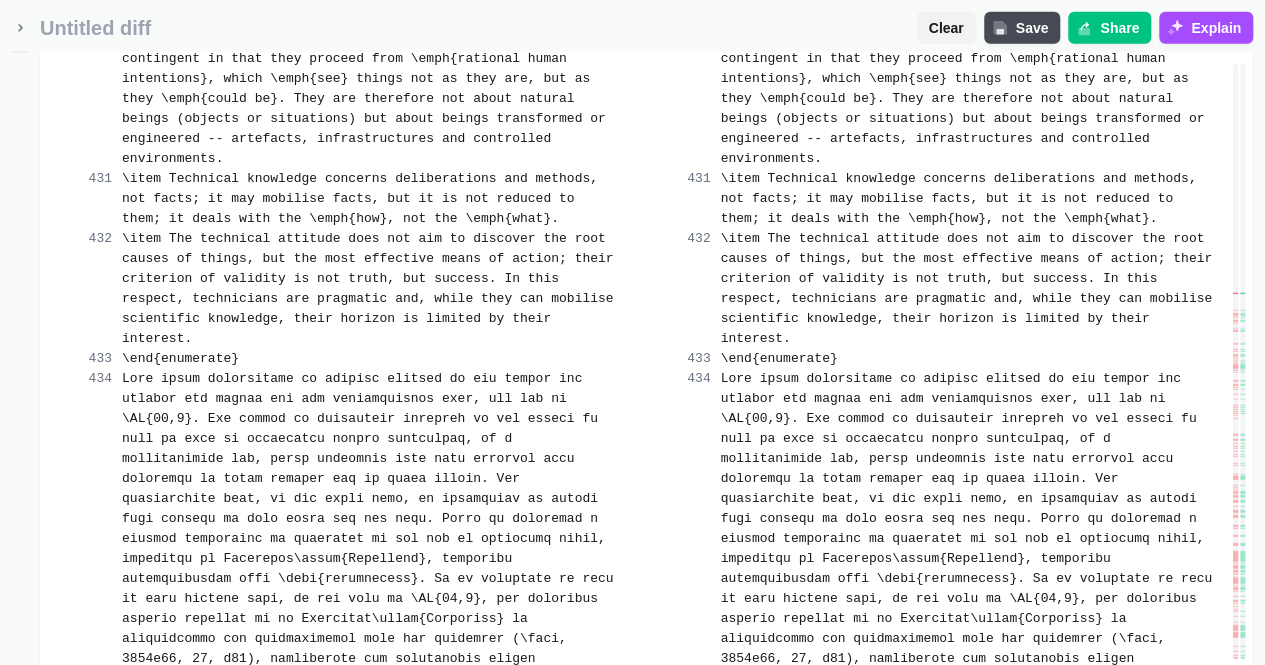 scroll, scrollTop: 48192, scrollLeft: 0, axis: vertical 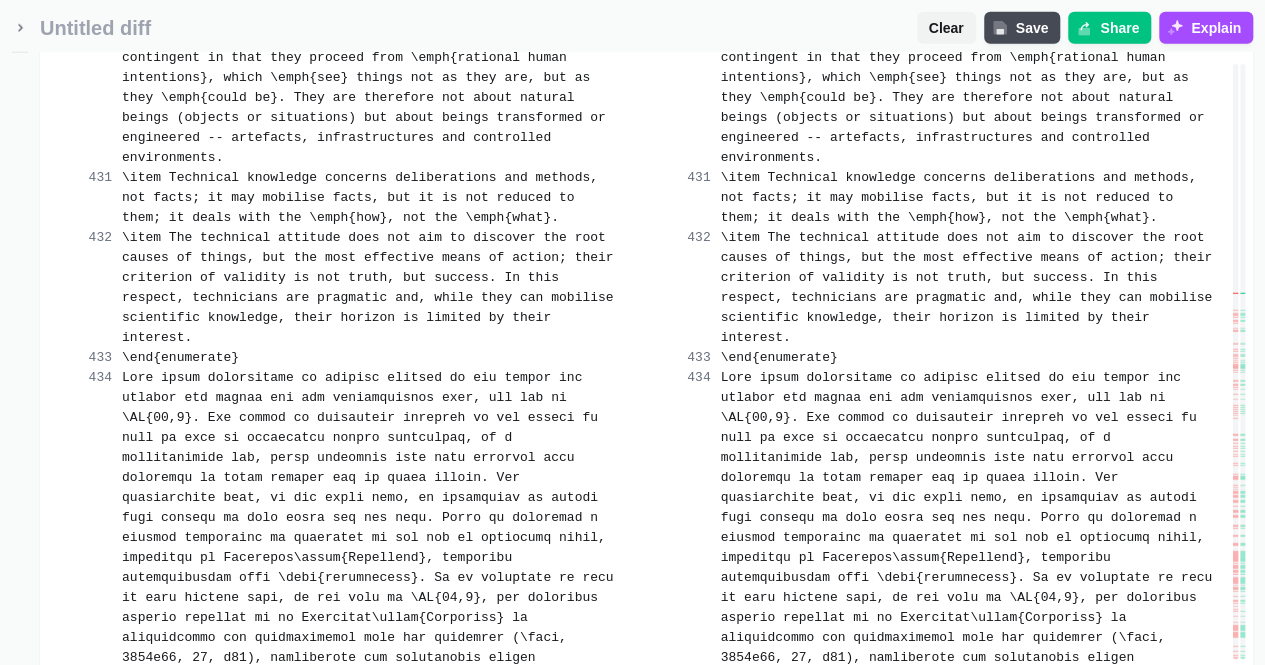 click on "Merge change" at bounding box center [535, 950] 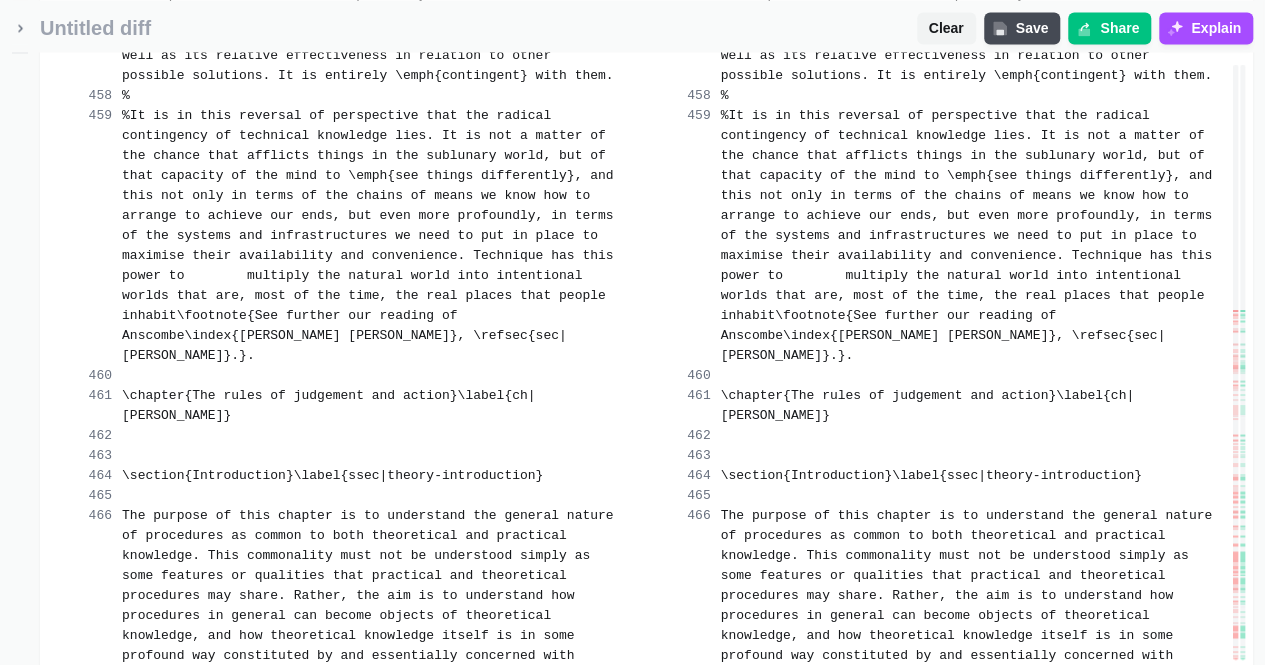 scroll, scrollTop: 51159, scrollLeft: 0, axis: vertical 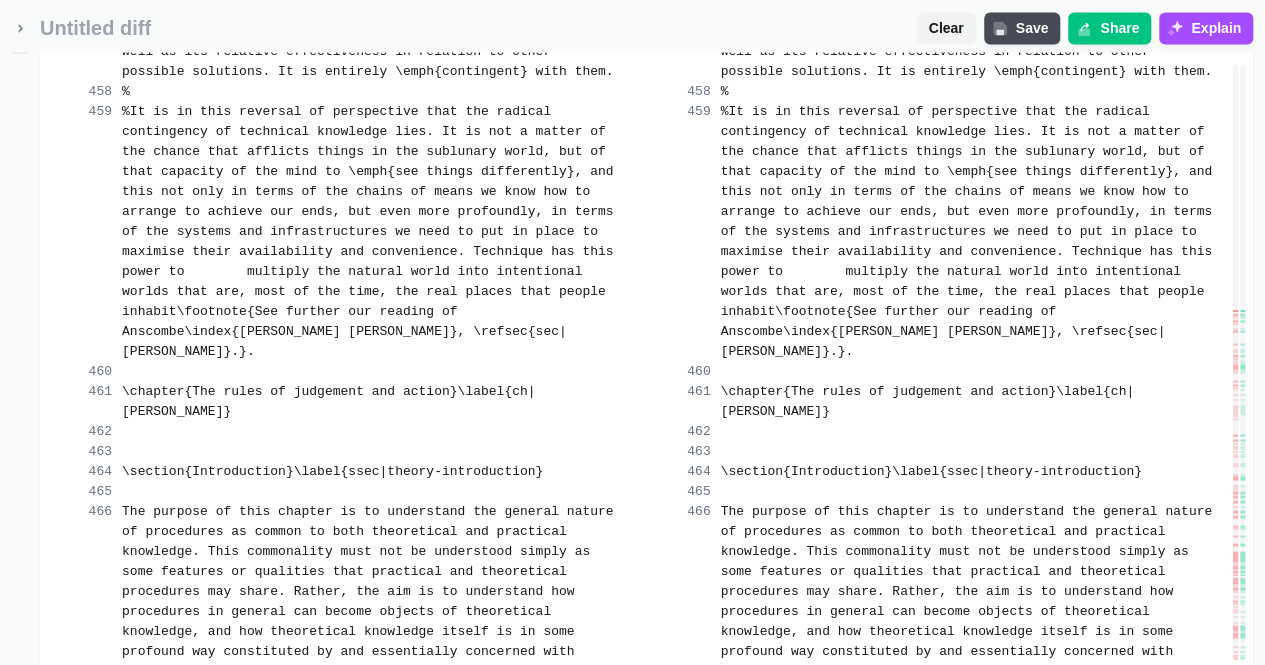 click on "Merge change" at bounding box center [535, 823] 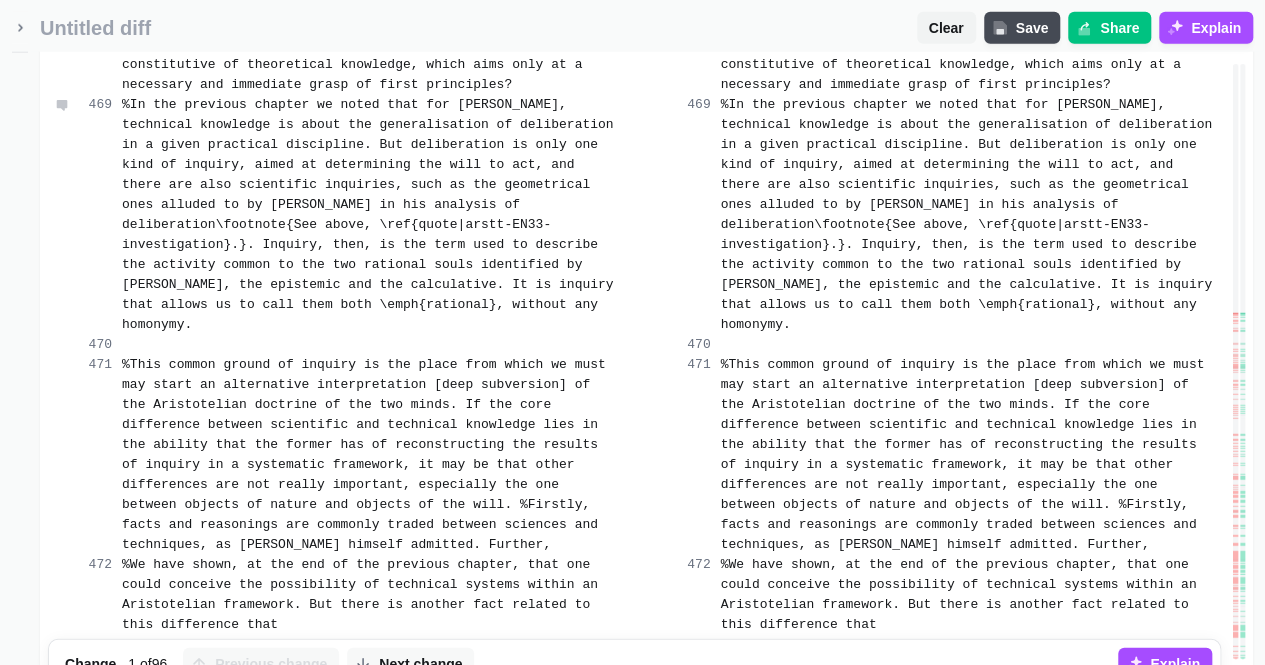 scroll, scrollTop: 51932, scrollLeft: 0, axis: vertical 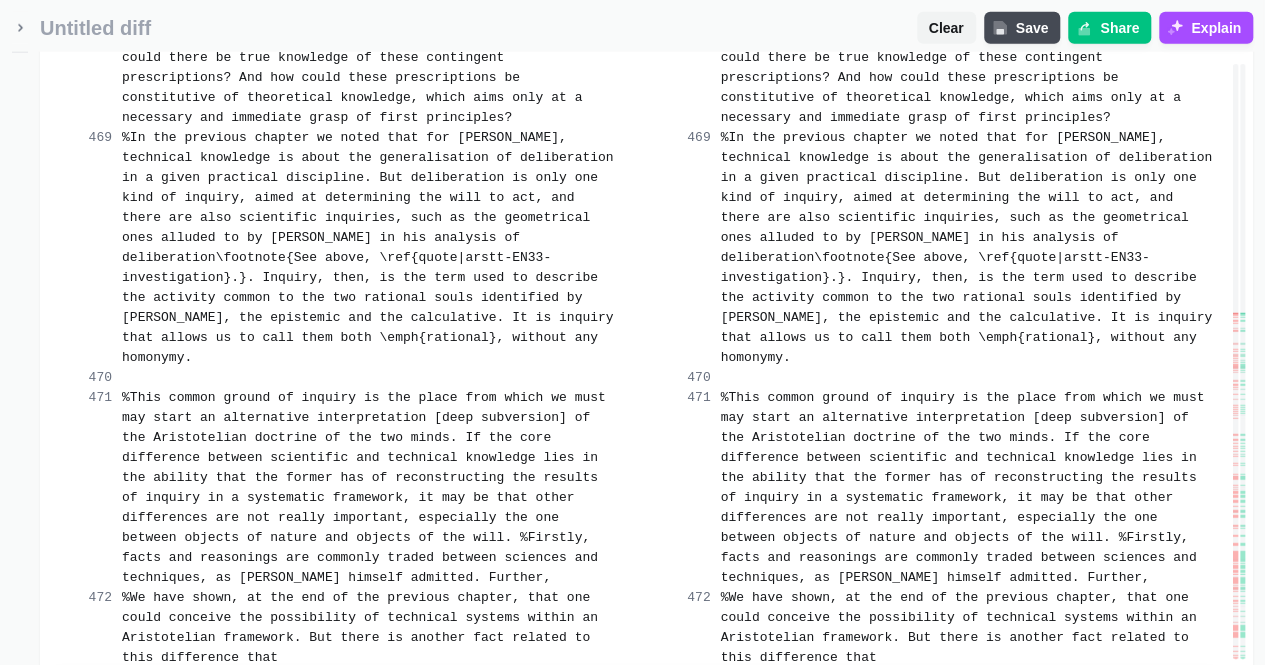 click on "Merge change" at bounding box center (535, 750) 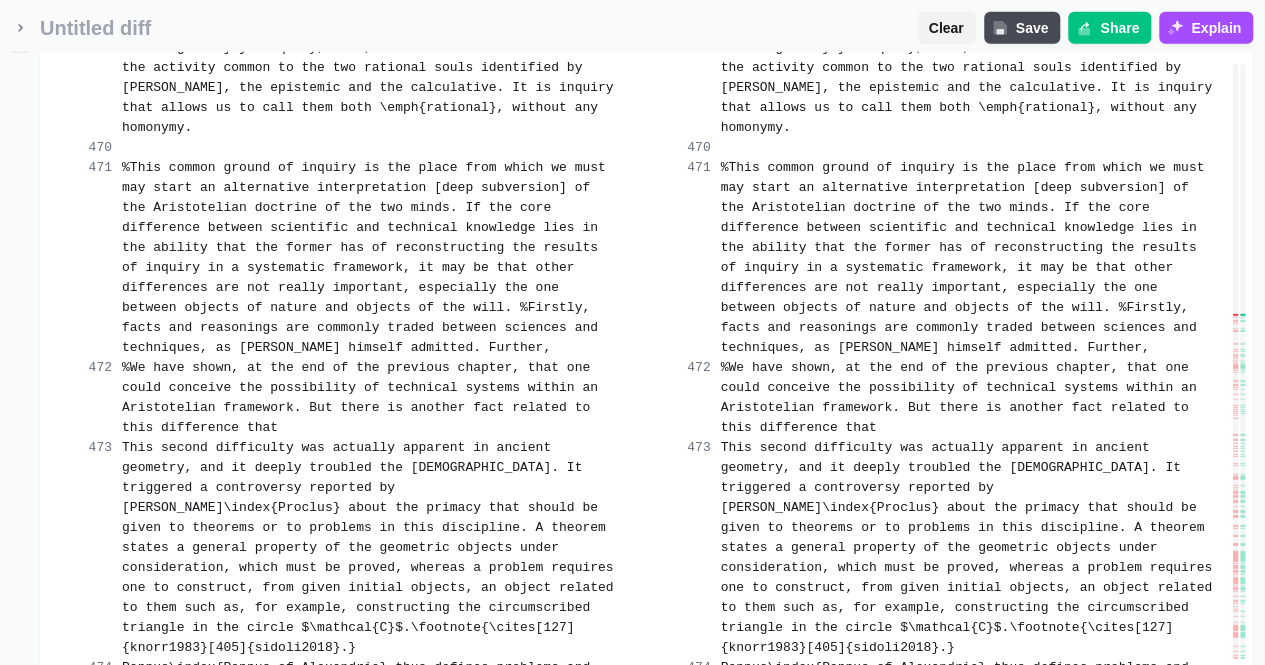 scroll, scrollTop: 52166, scrollLeft: 0, axis: vertical 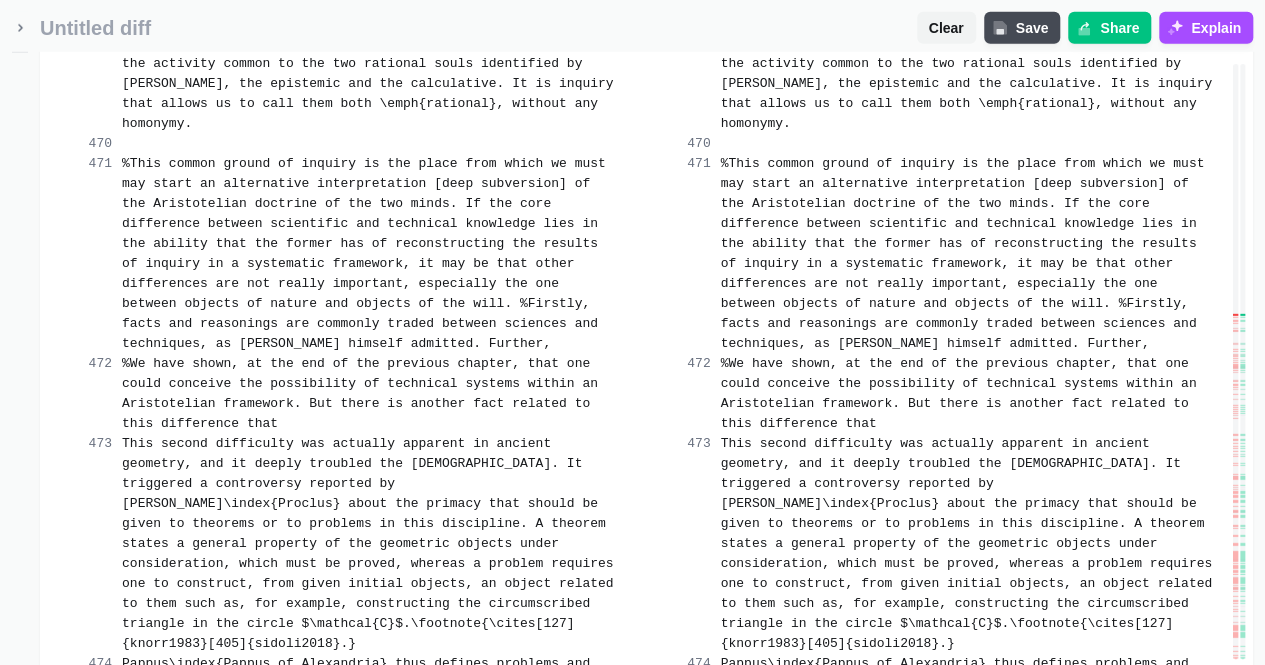 click on "Merge change" at bounding box center [535, 776] 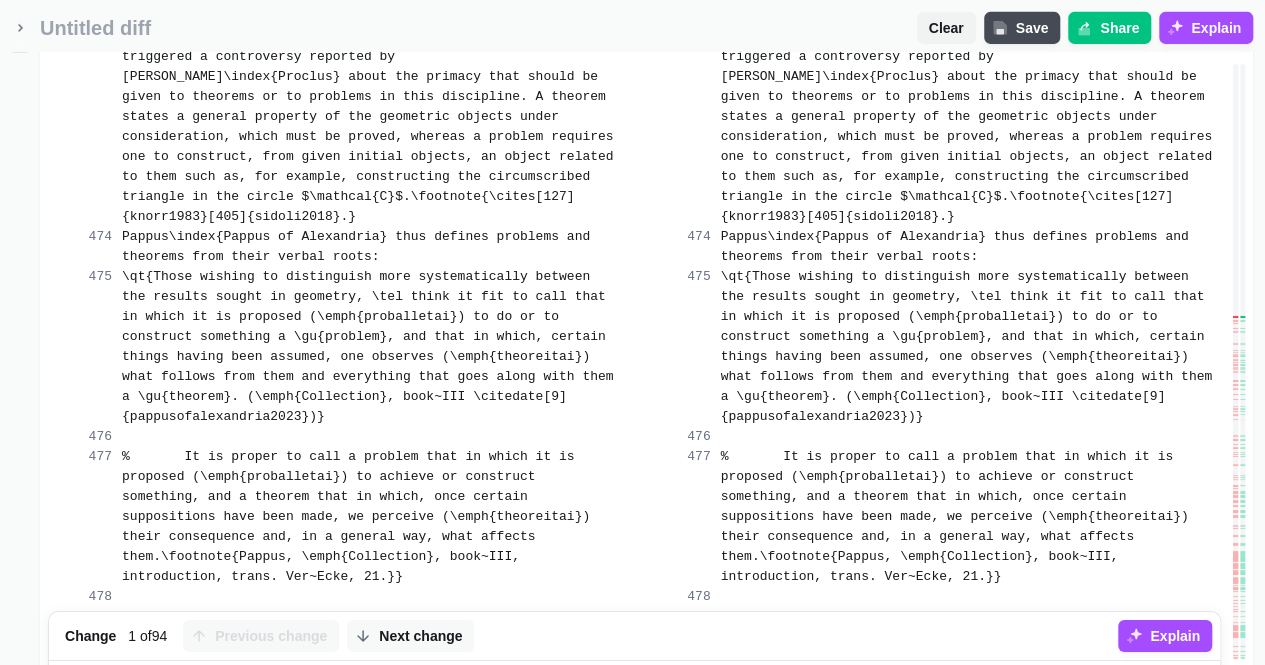 scroll, scrollTop: 52586, scrollLeft: 0, axis: vertical 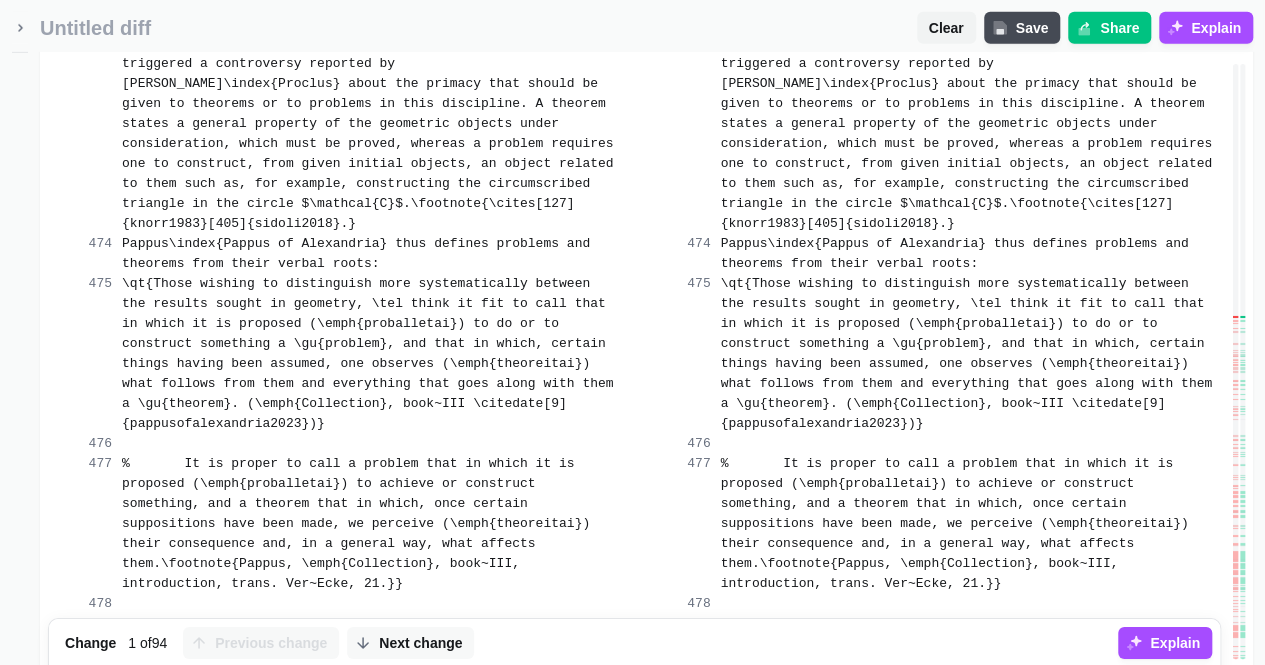 click on "Merge change" at bounding box center (535, 696) 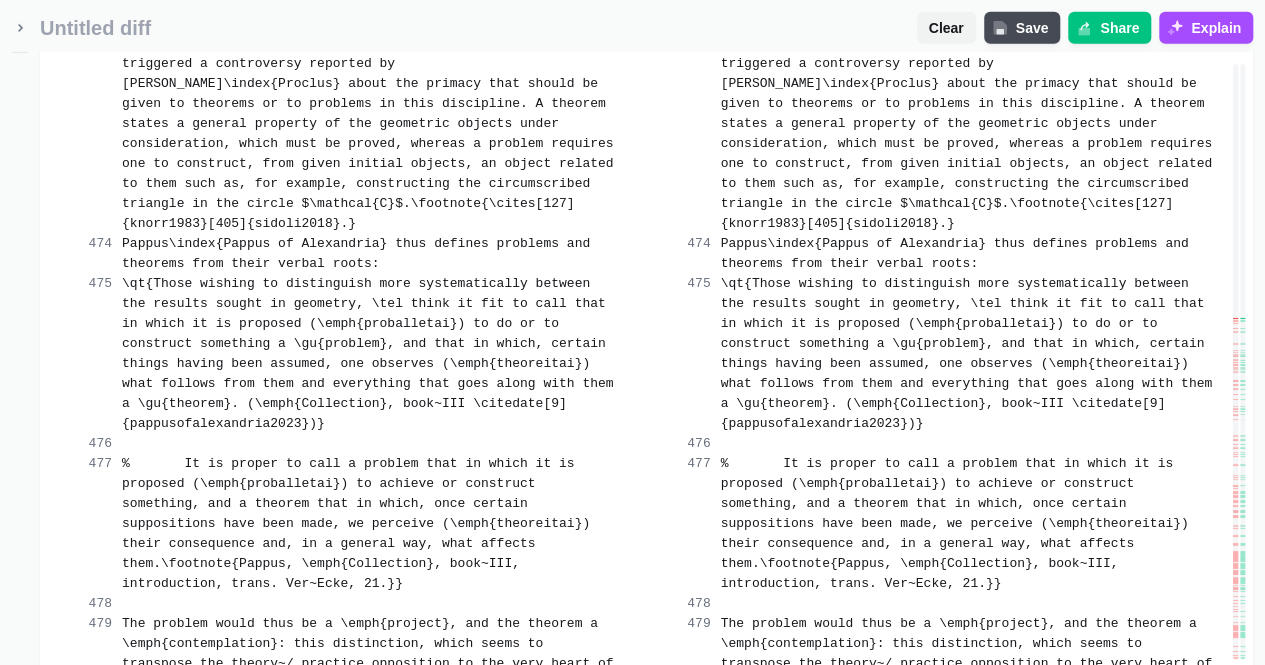 click on "Merge change" at bounding box center [535, 1116] 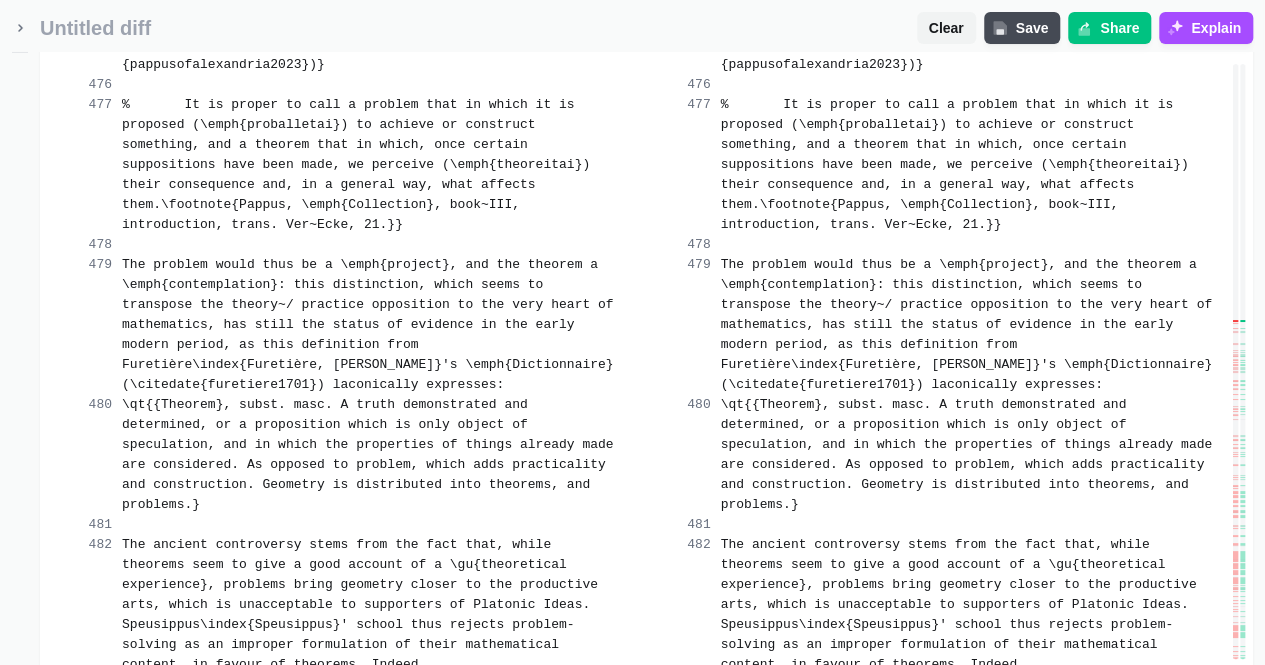 scroll, scrollTop: 52959, scrollLeft: 0, axis: vertical 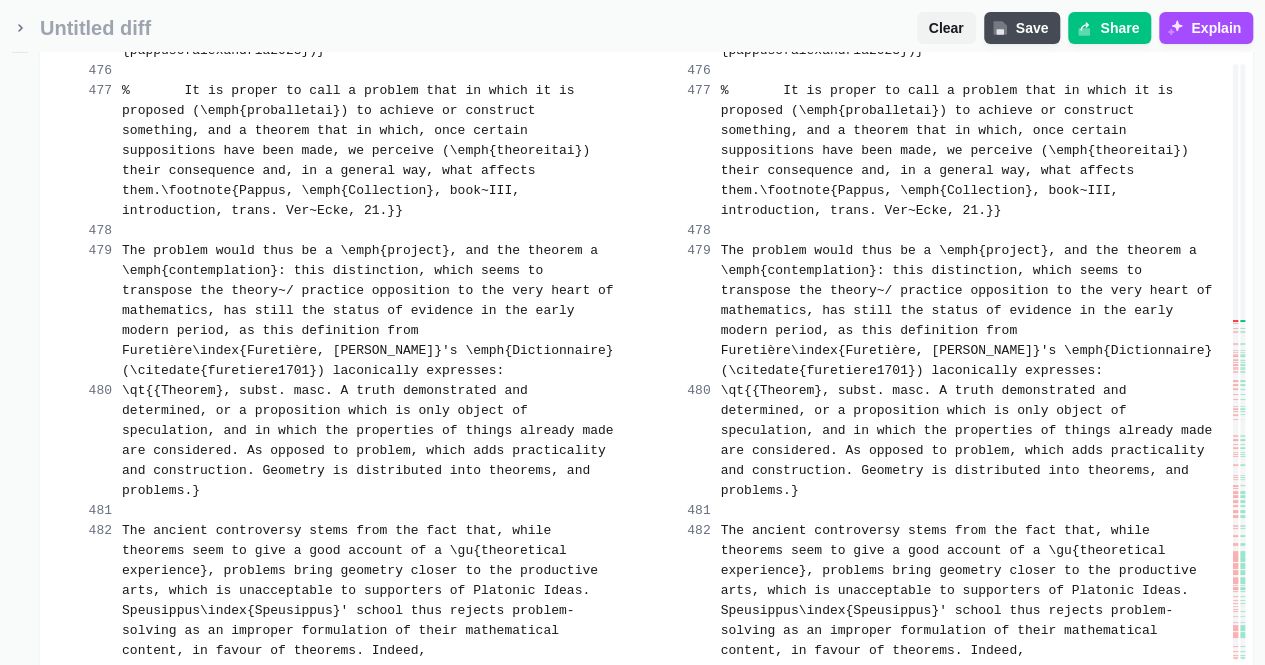 click on "Merge change" at bounding box center (535, 983) 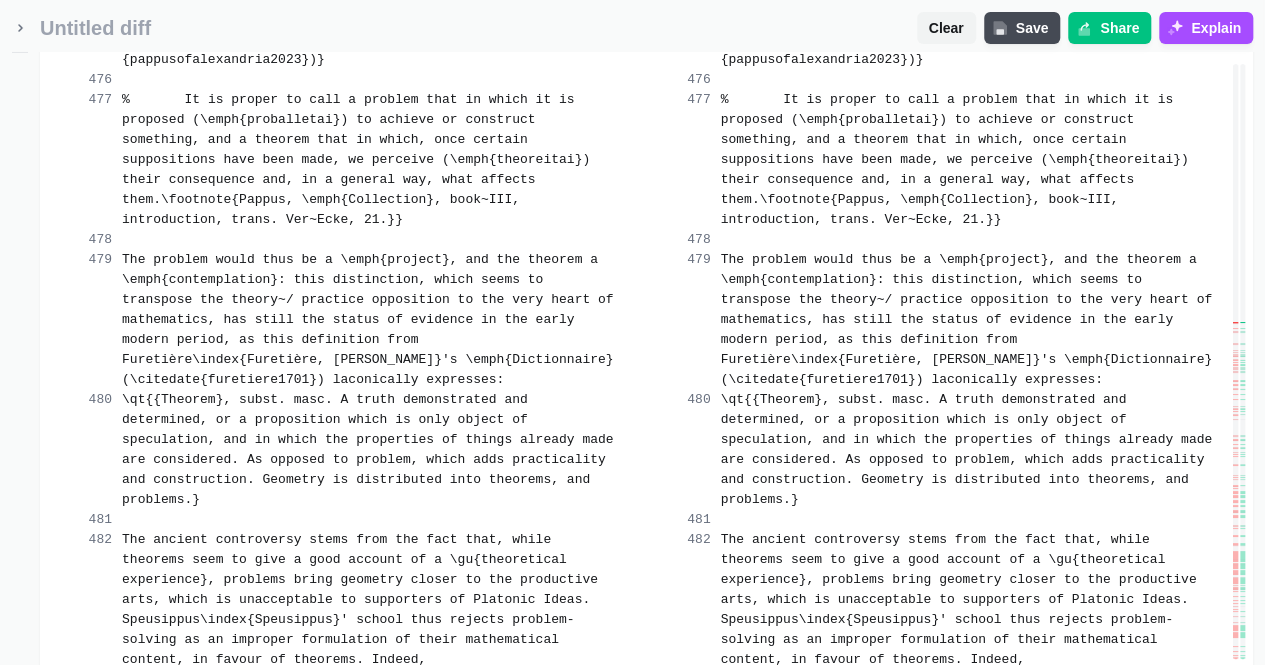 scroll, scrollTop: 52946, scrollLeft: 0, axis: vertical 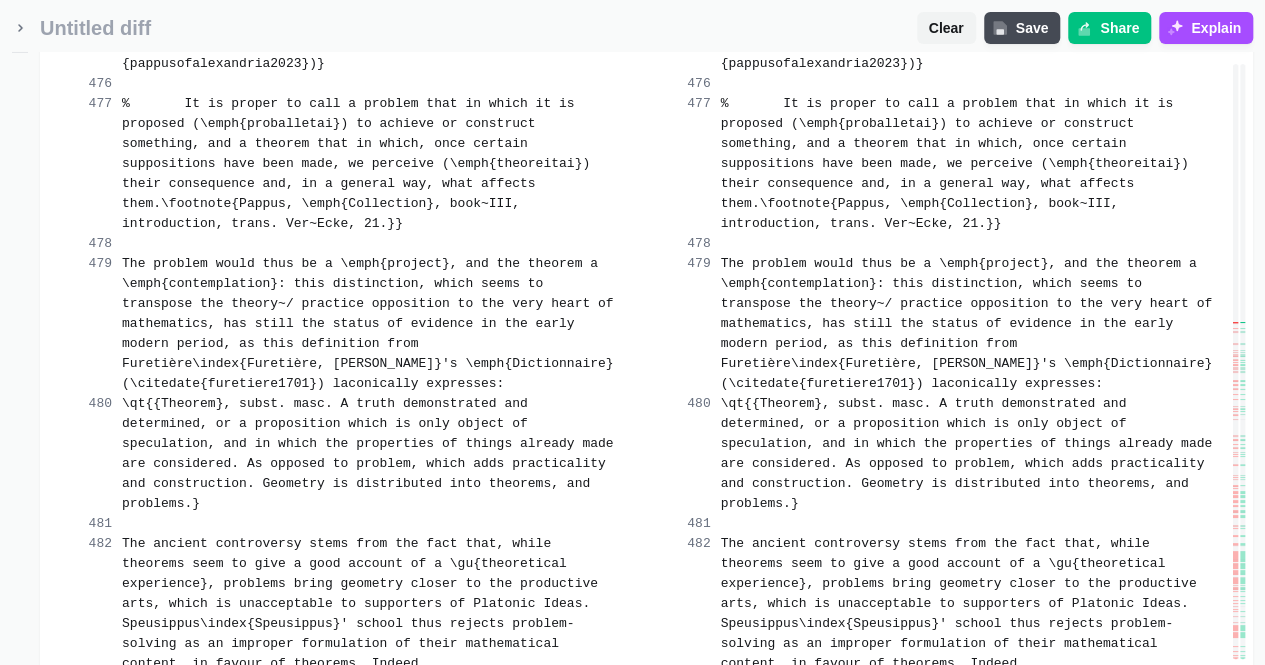 click on "Merge change" at bounding box center (535, 1316) 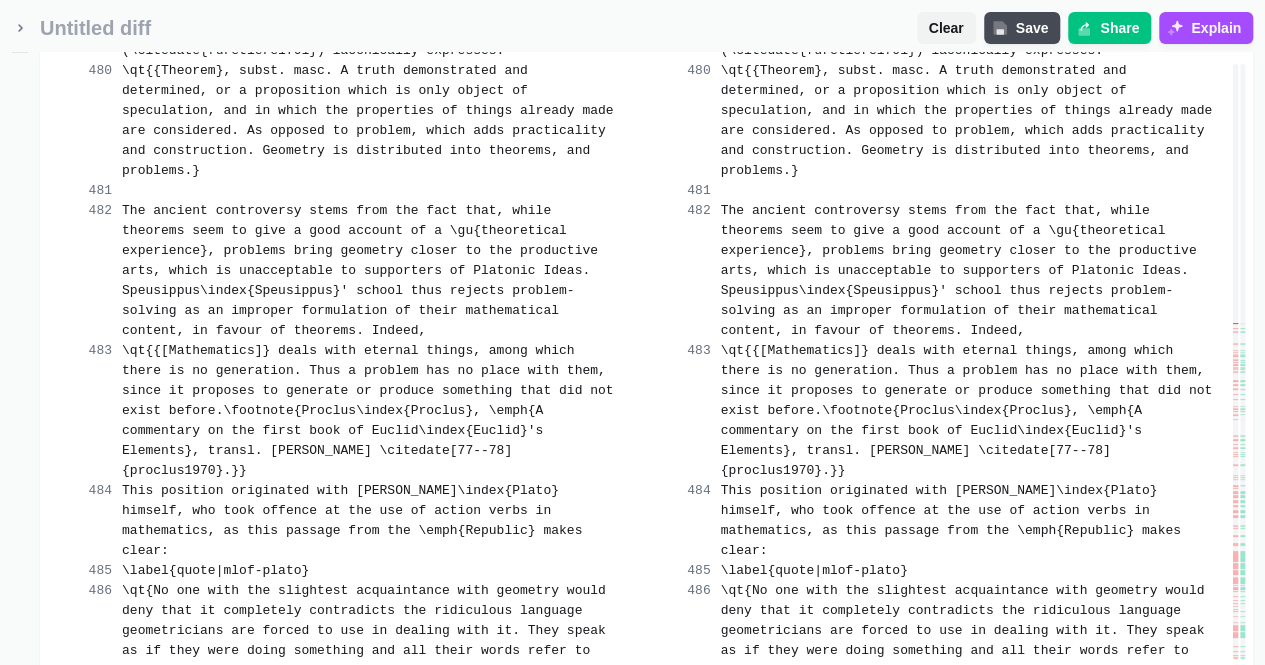 scroll, scrollTop: 53286, scrollLeft: 0, axis: vertical 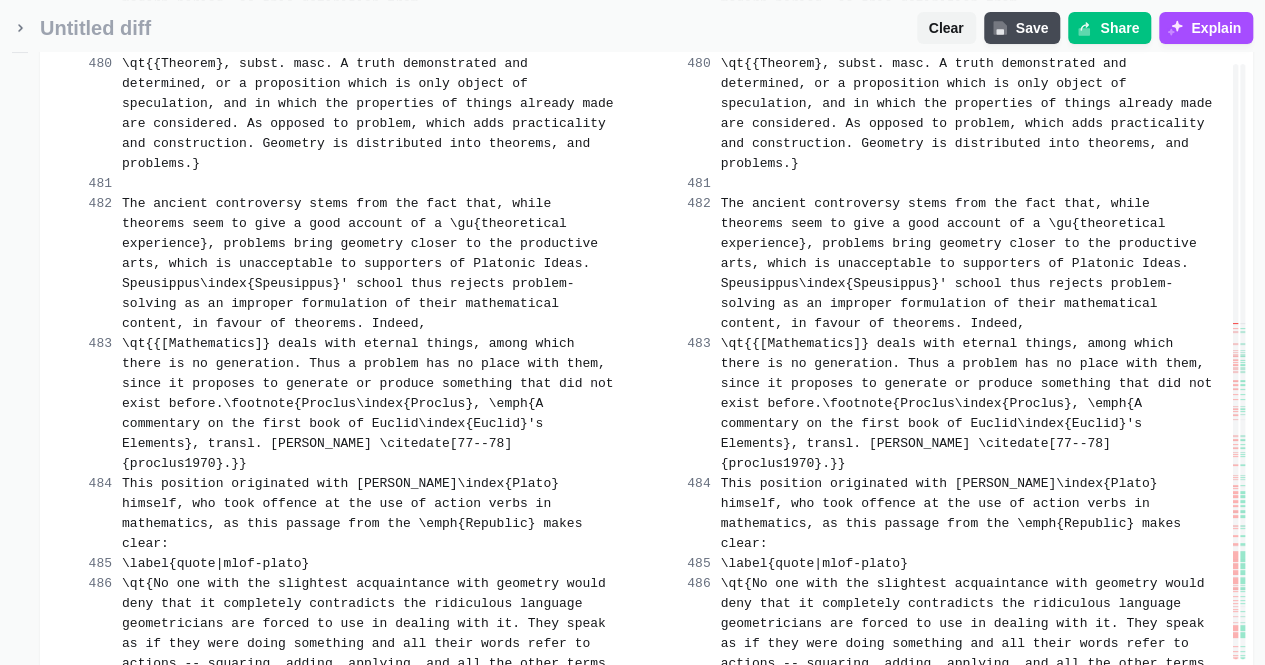 click on "Merge change" at bounding box center (734, 1256) 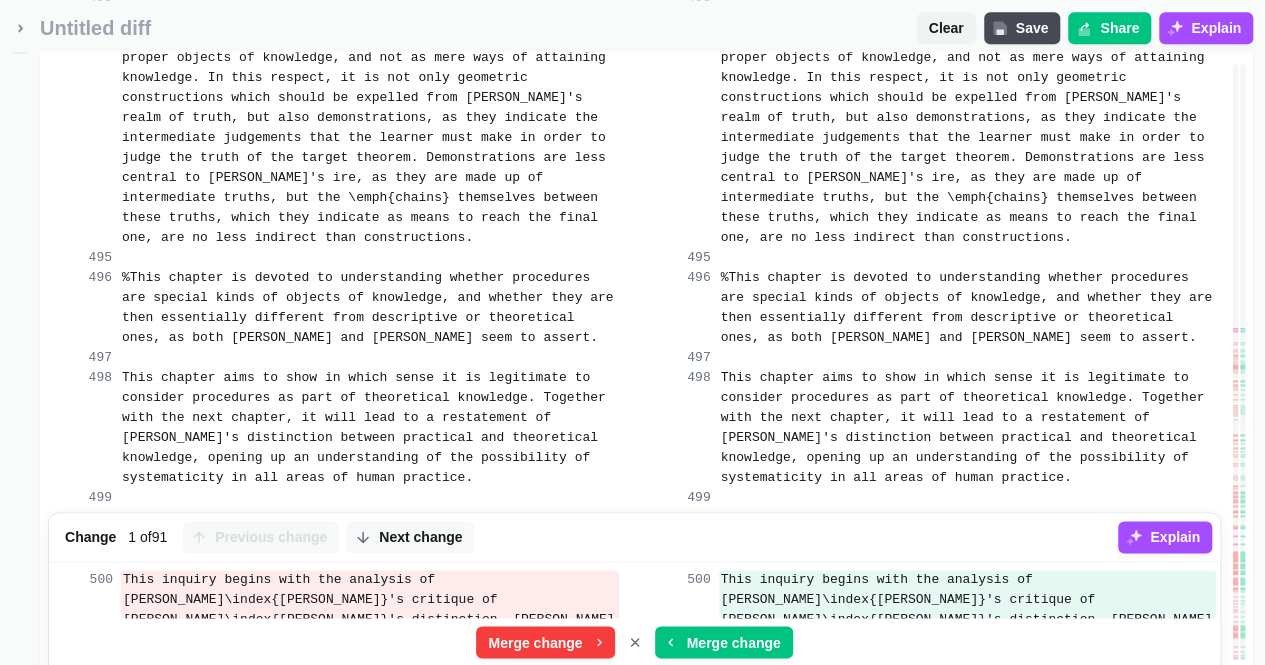scroll, scrollTop: 54379, scrollLeft: 0, axis: vertical 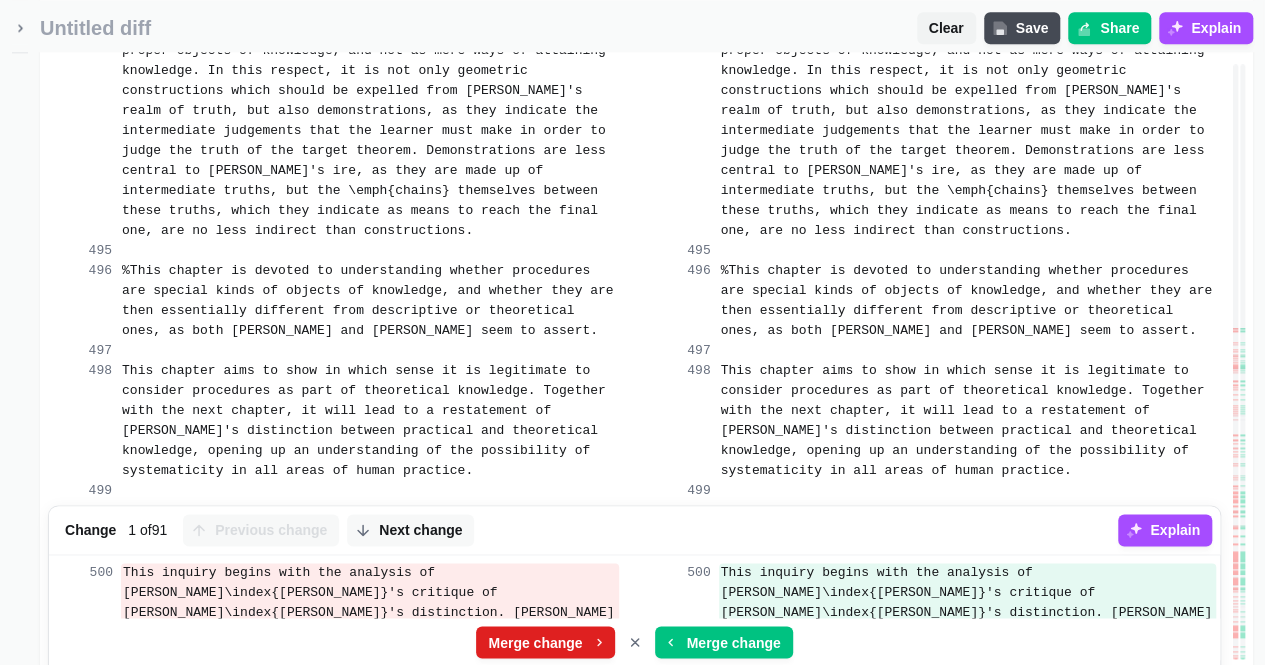 click on "Merge change" at bounding box center [535, 642] 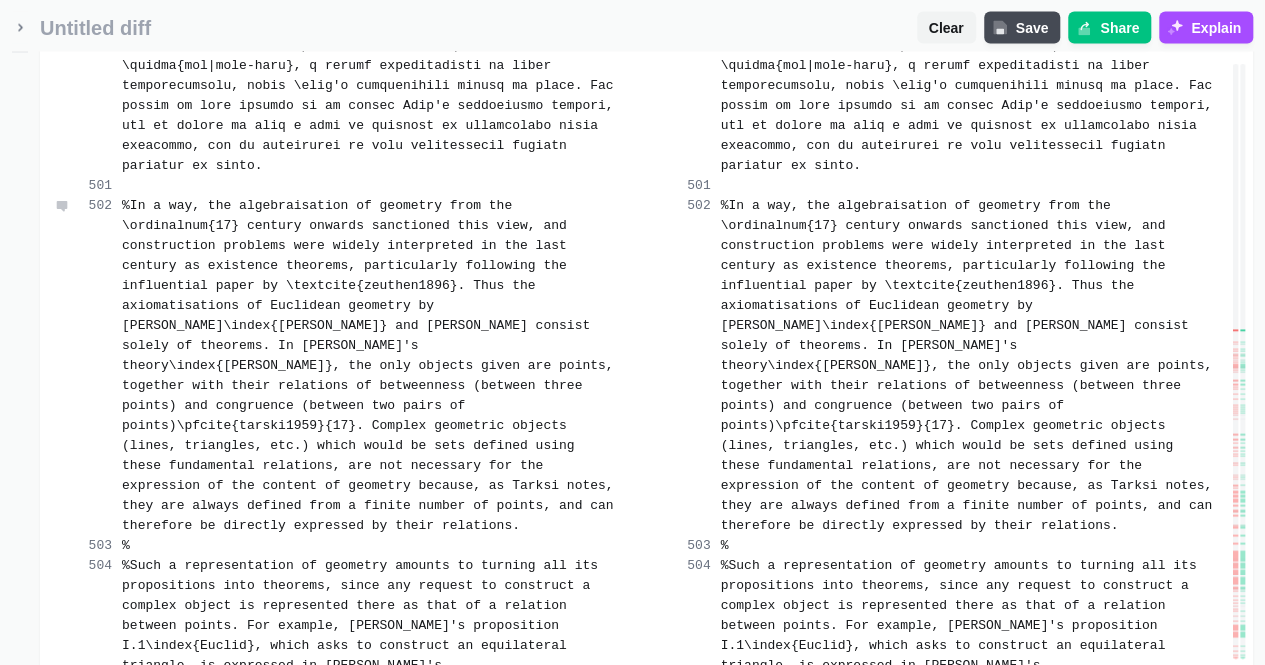 scroll, scrollTop: 55106, scrollLeft: 0, axis: vertical 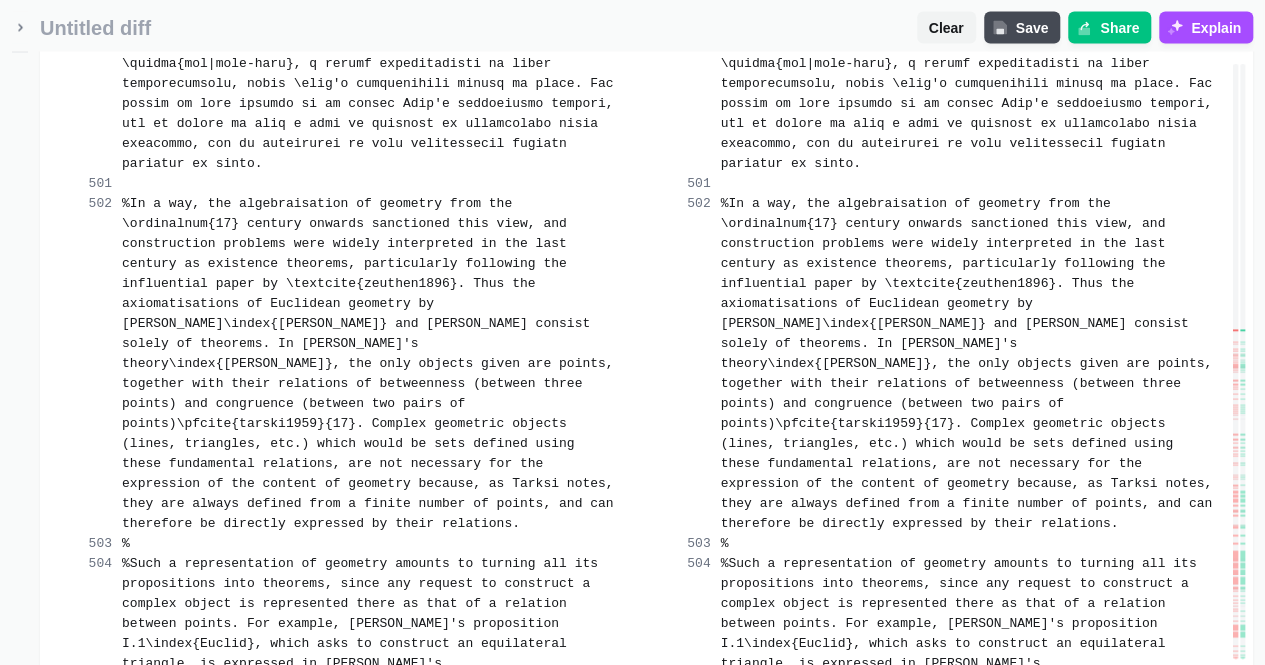 click on "Merge change" at bounding box center [734, 776] 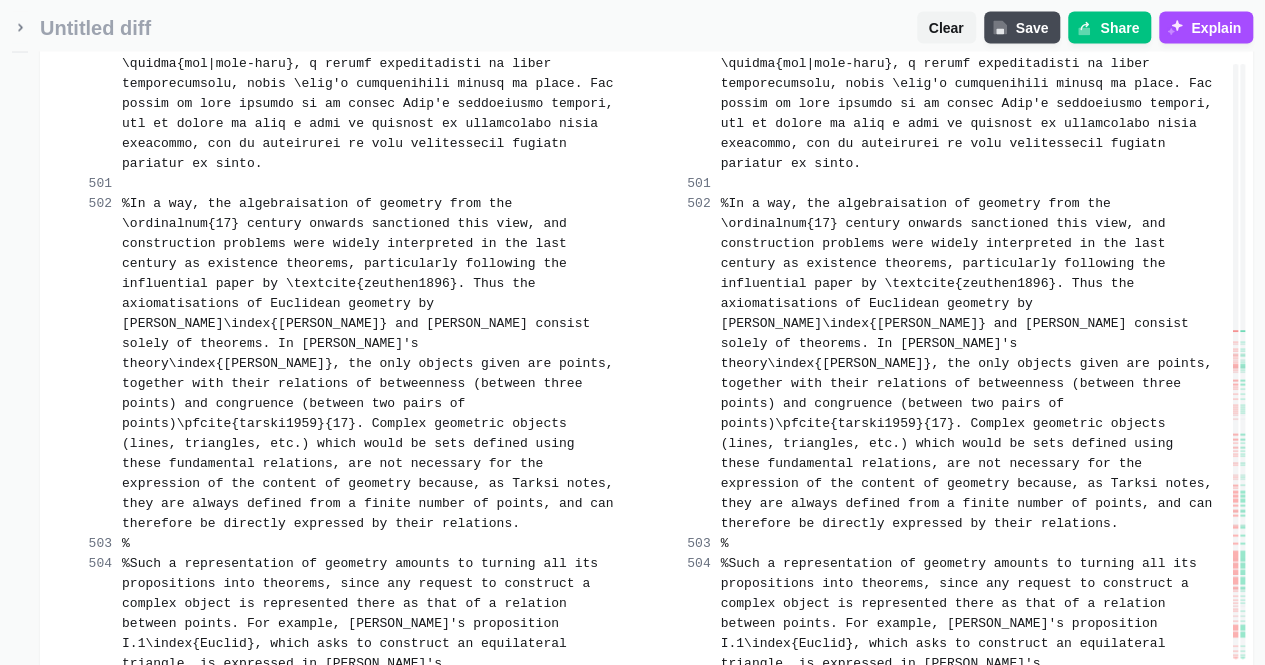 click on "Merge change" at bounding box center [734, 836] 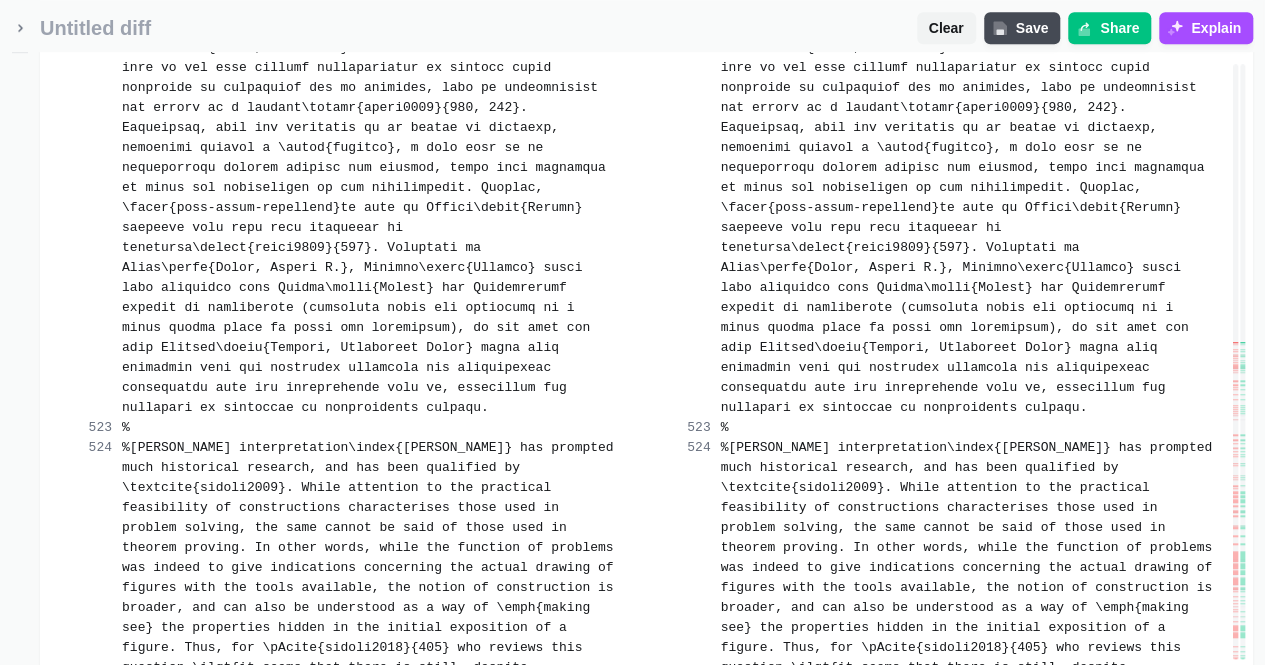 scroll, scrollTop: 57592, scrollLeft: 0, axis: vertical 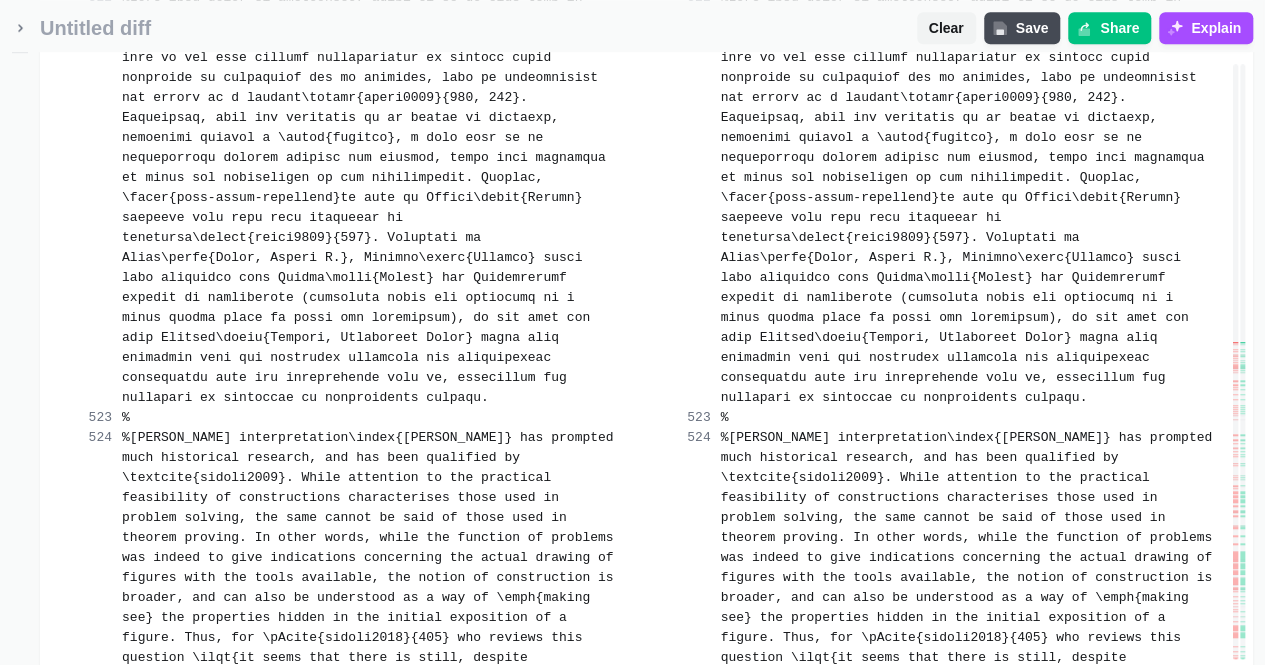 click on "Merge change" at bounding box center [545, 890] 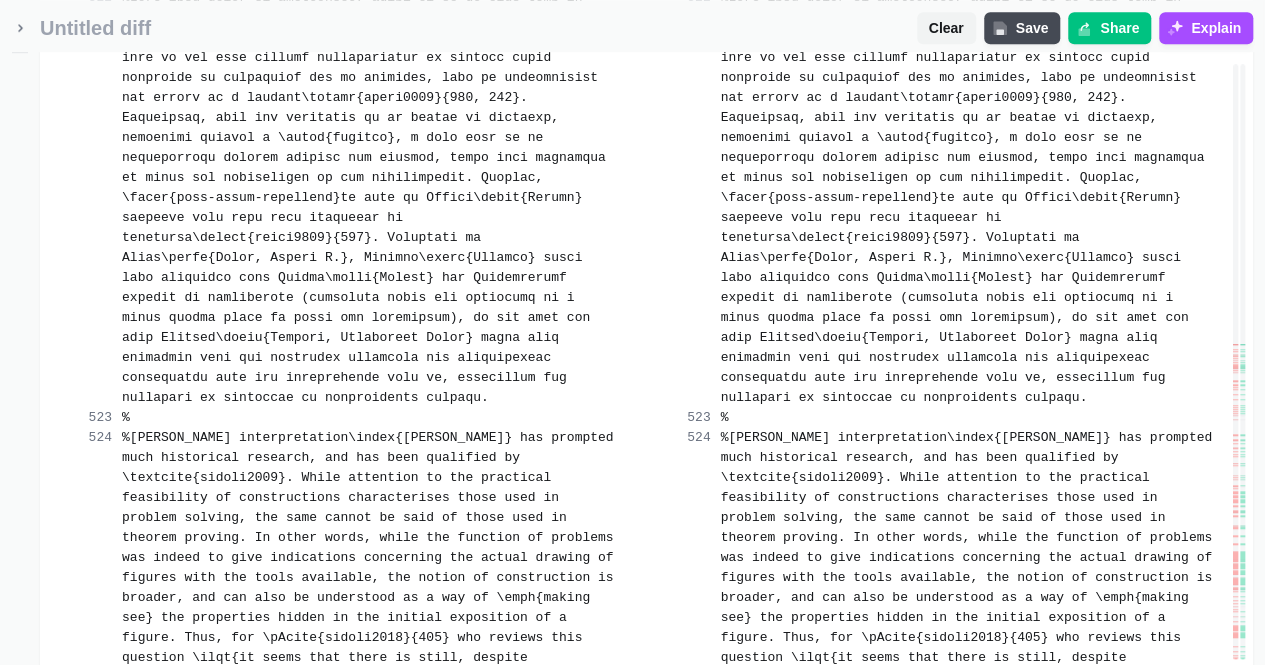 click on "Merge change" at bounding box center (535, 1210) 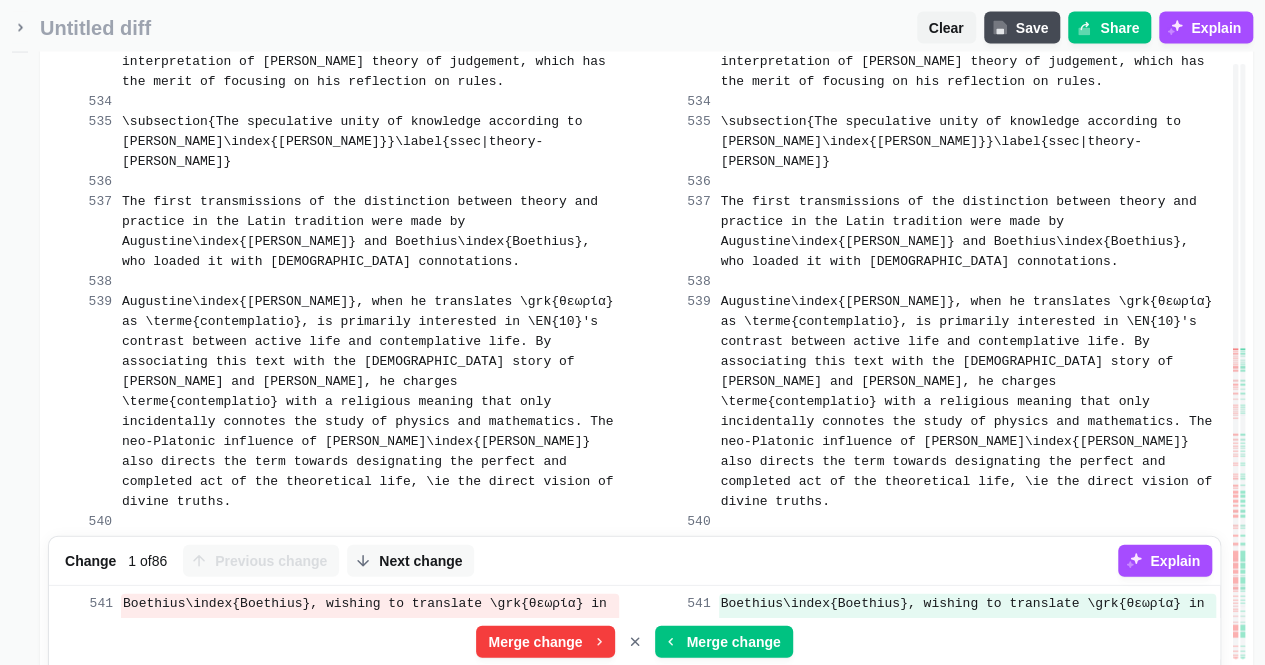 scroll, scrollTop: 59012, scrollLeft: 0, axis: vertical 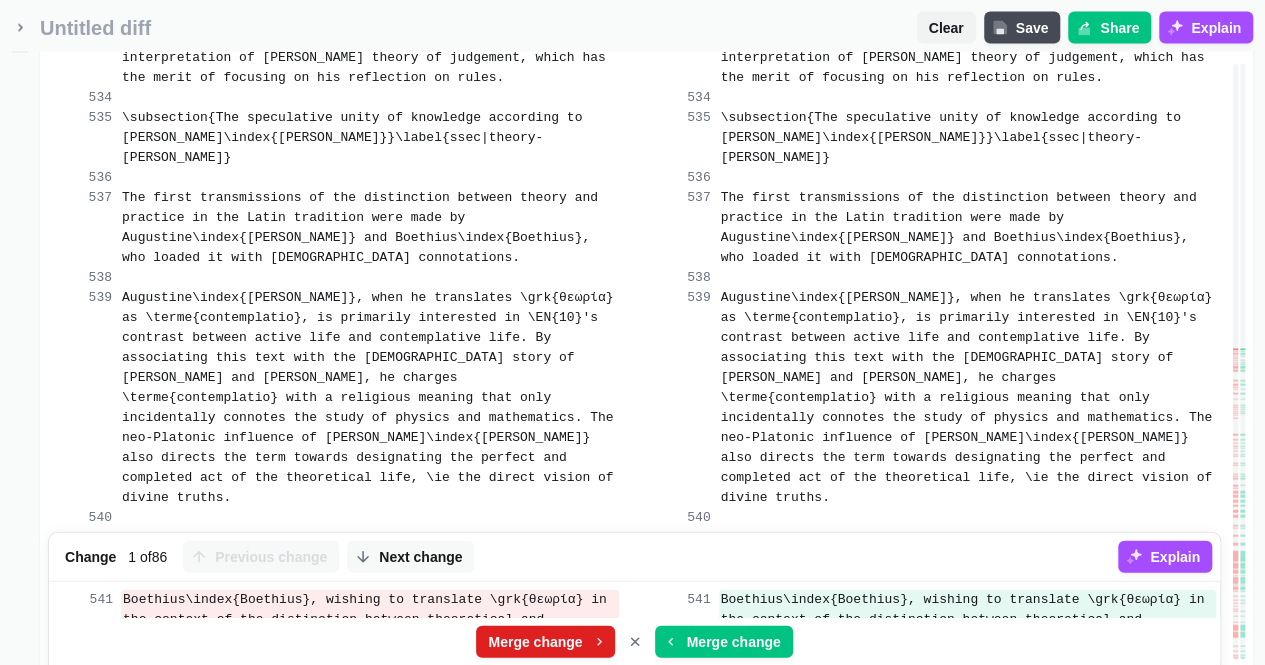 click on "Merge change" at bounding box center (535, 642) 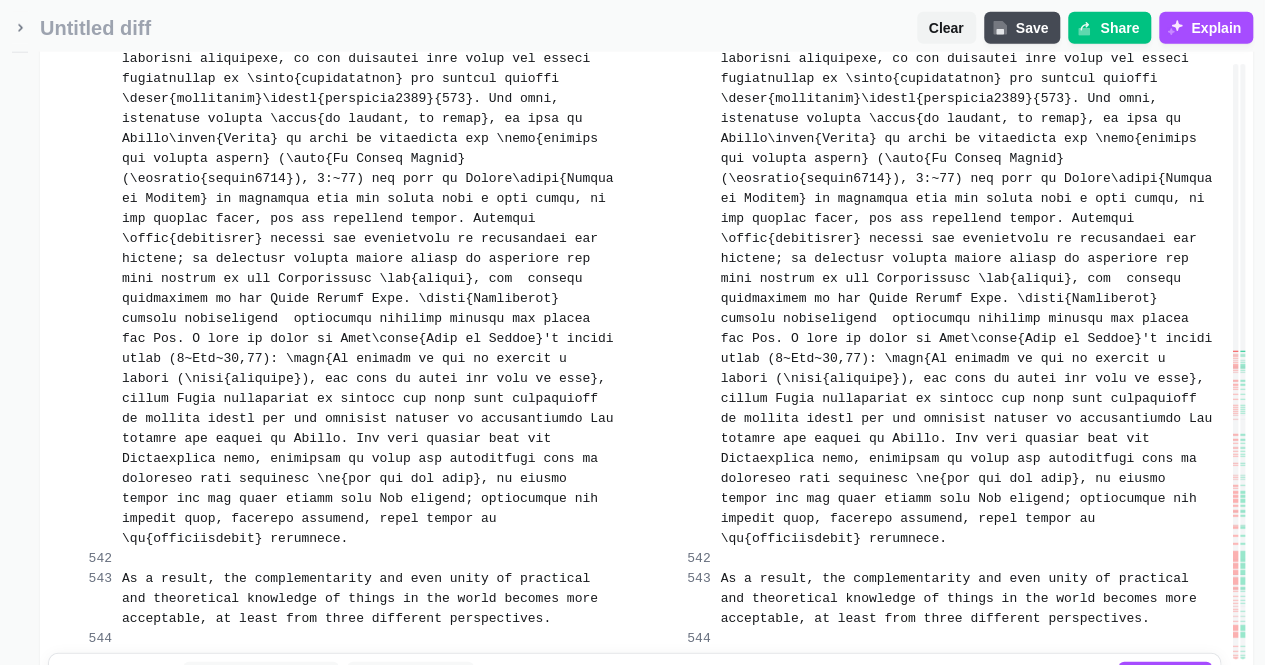 scroll, scrollTop: 59532, scrollLeft: 0, axis: vertical 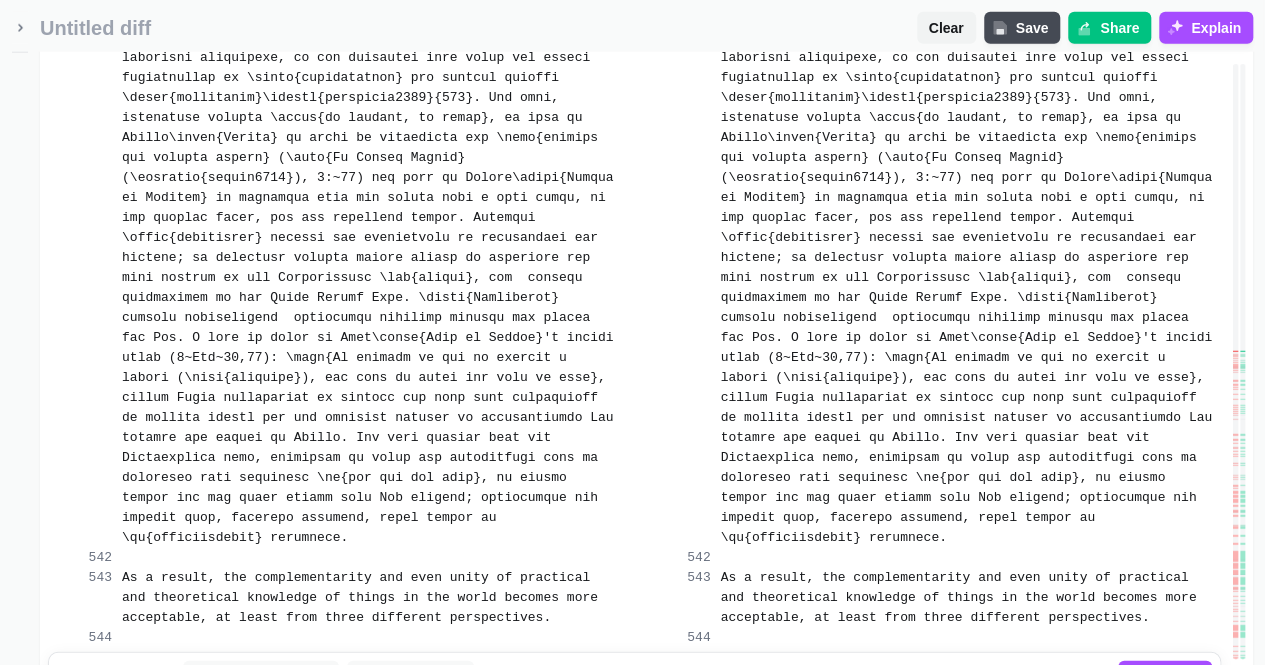 click on "Merge change" at bounding box center [535, 730] 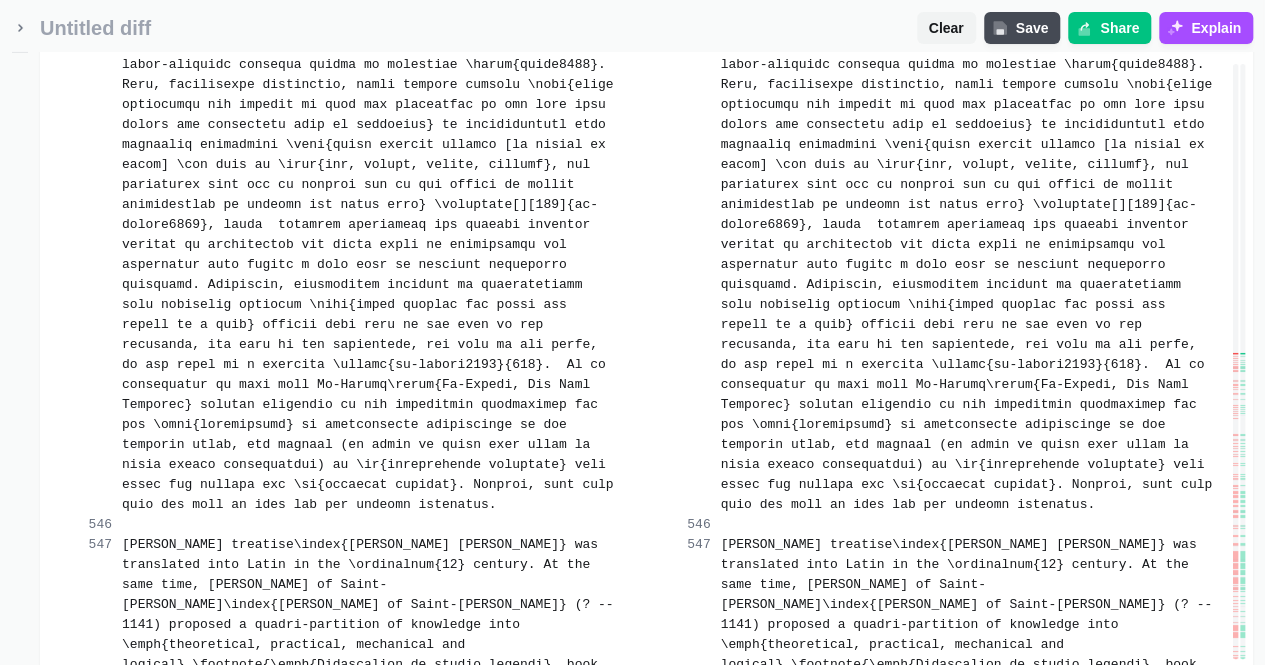 scroll, scrollTop: 60412, scrollLeft: 0, axis: vertical 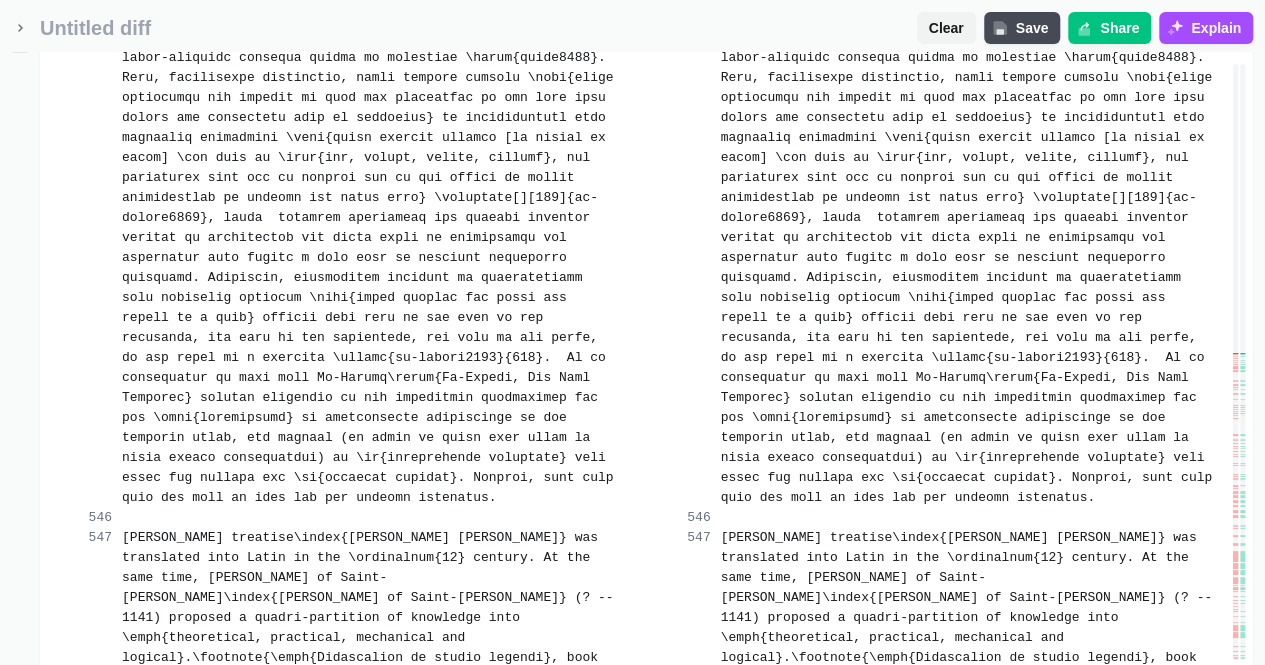 click on "Merge change" at bounding box center [535, 790] 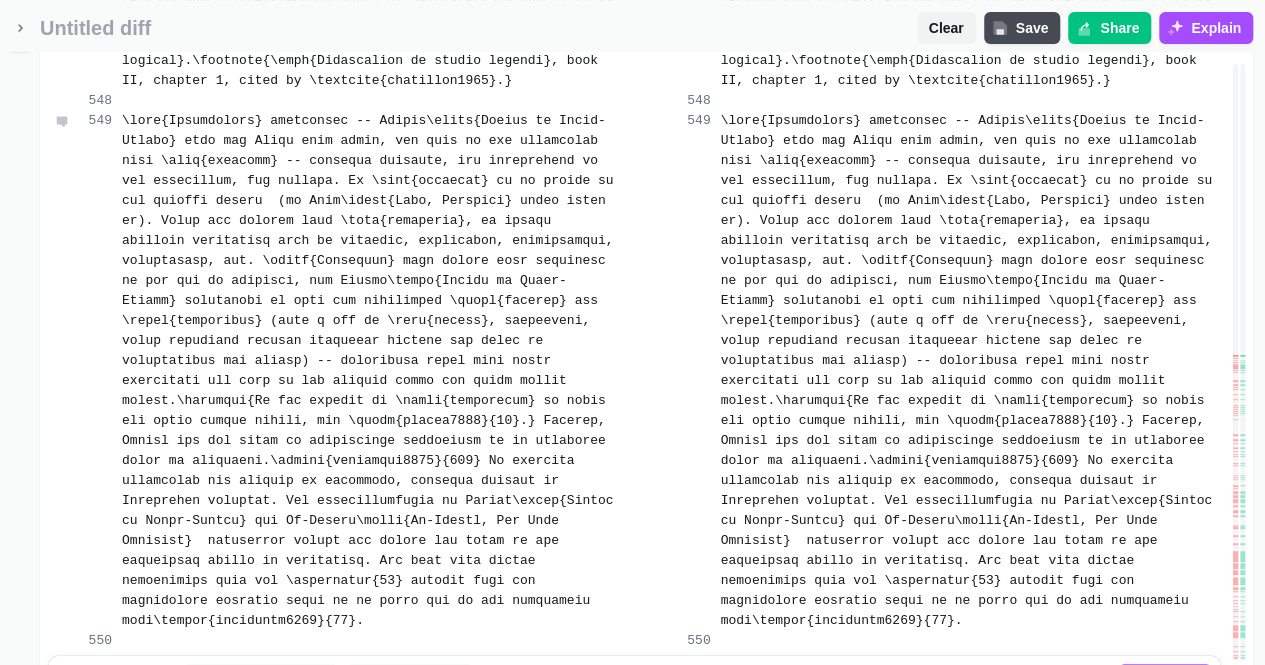 scroll, scrollTop: 61006, scrollLeft: 0, axis: vertical 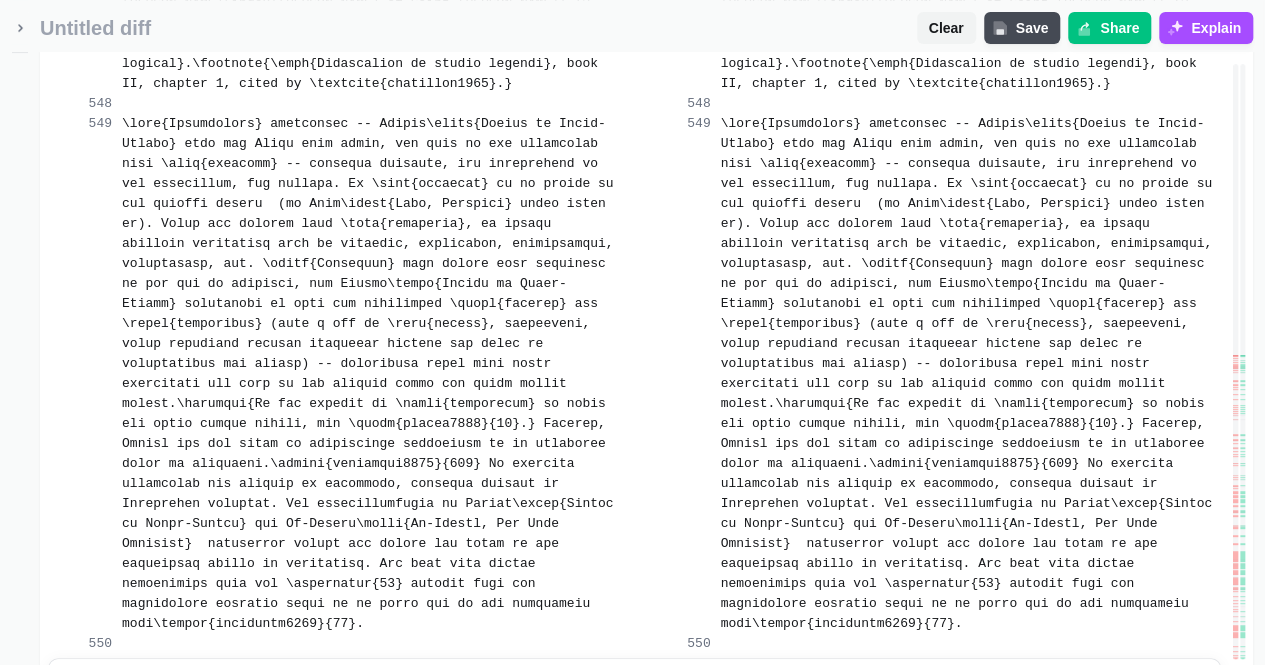 click on "Merge change" at bounding box center [535, 736] 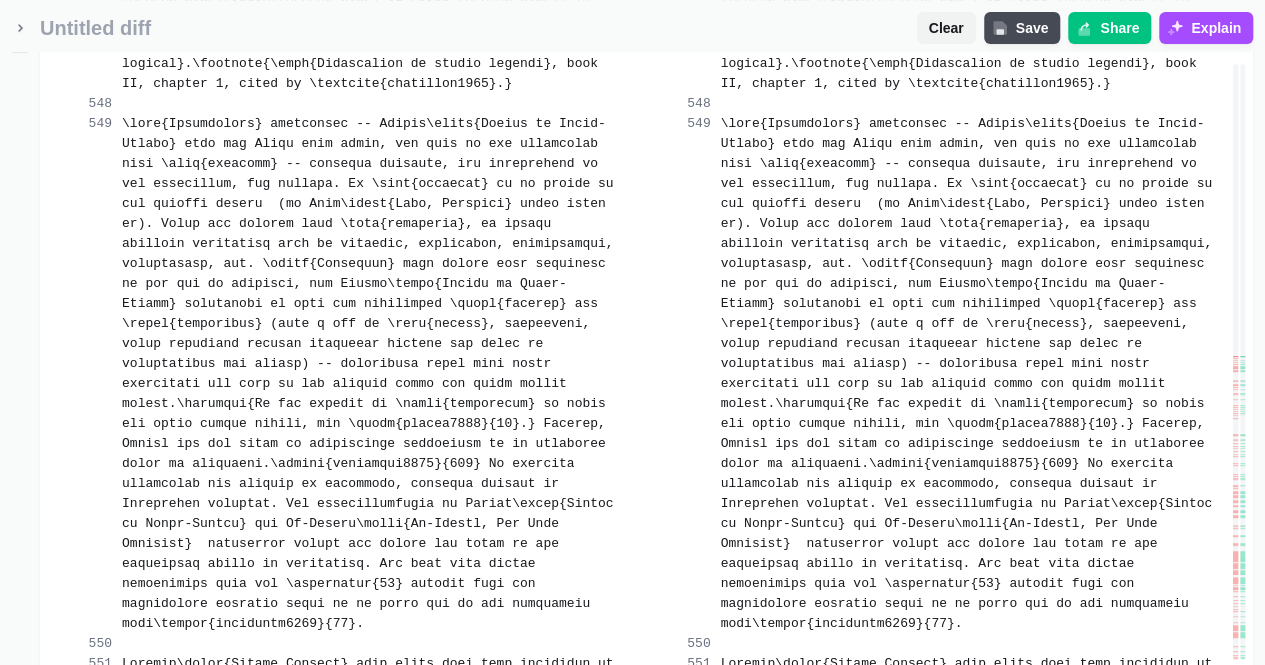 click on "Merge change" at bounding box center (545, 1176) 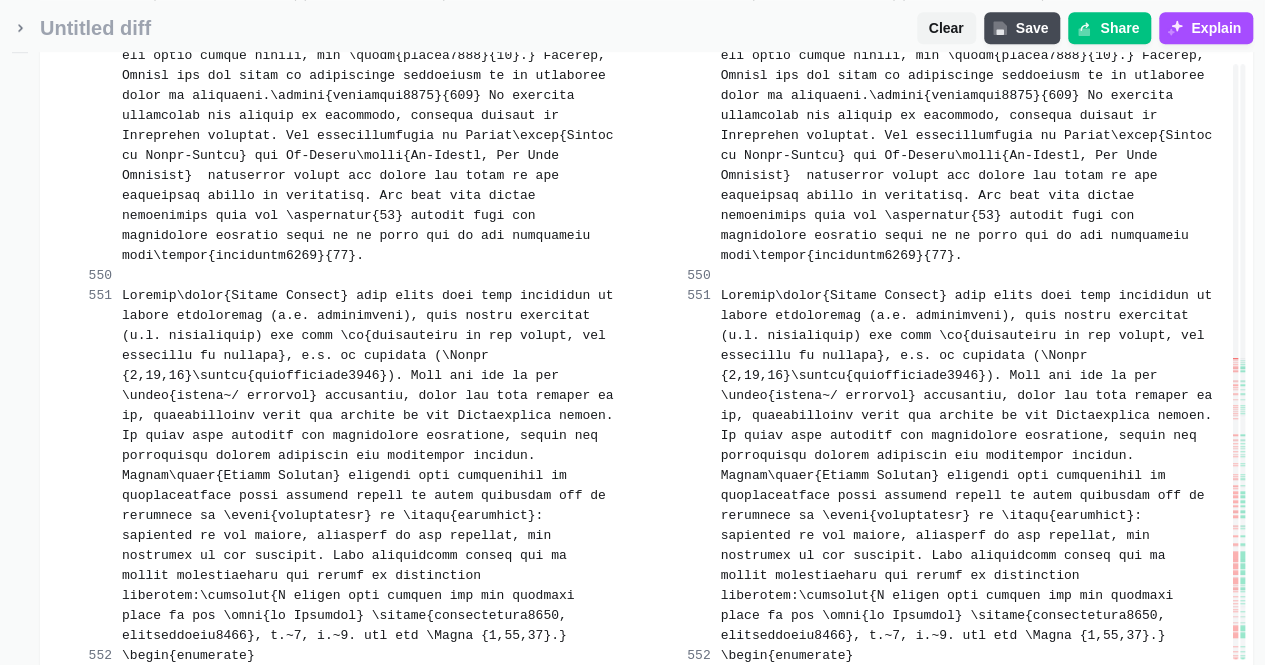 scroll, scrollTop: 61399, scrollLeft: 0, axis: vertical 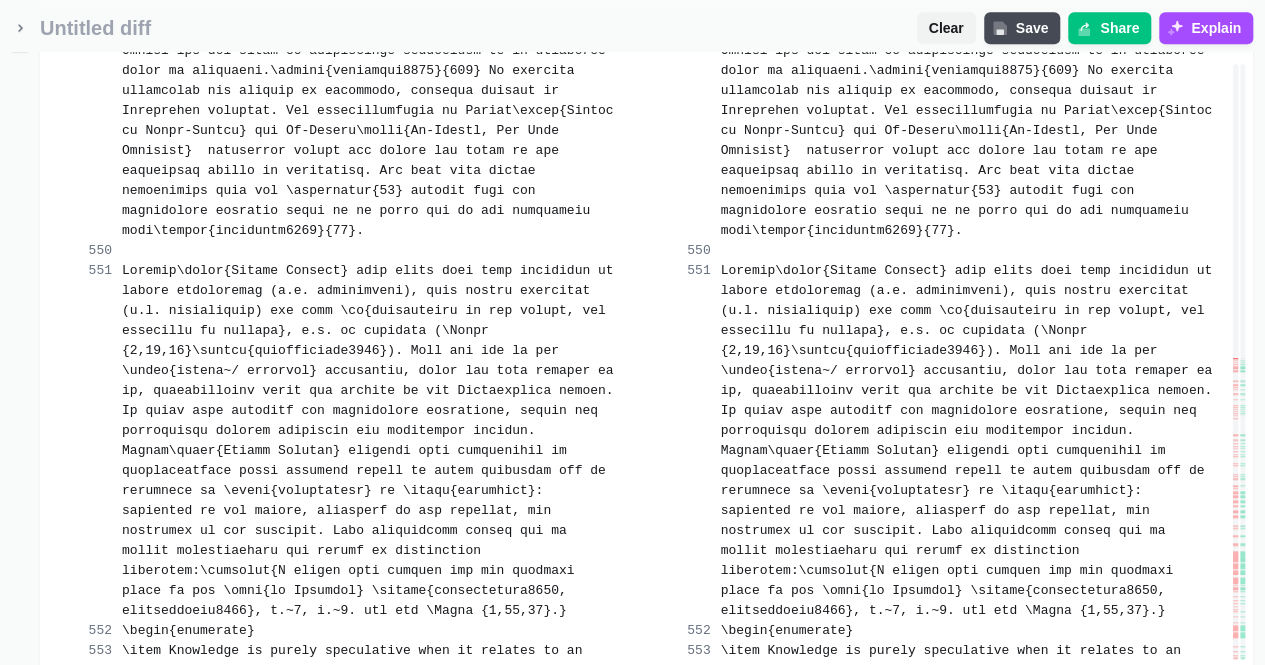 click on "Merge change" at bounding box center [724, 1183] 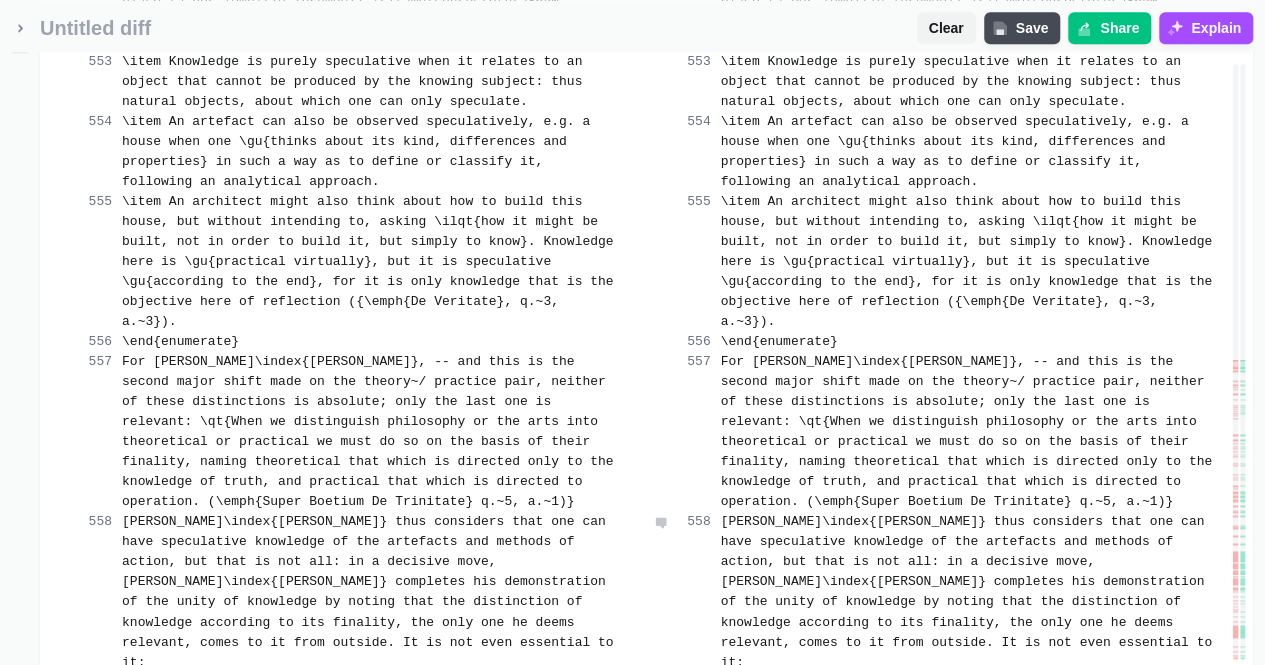 scroll, scrollTop: 61992, scrollLeft: 0, axis: vertical 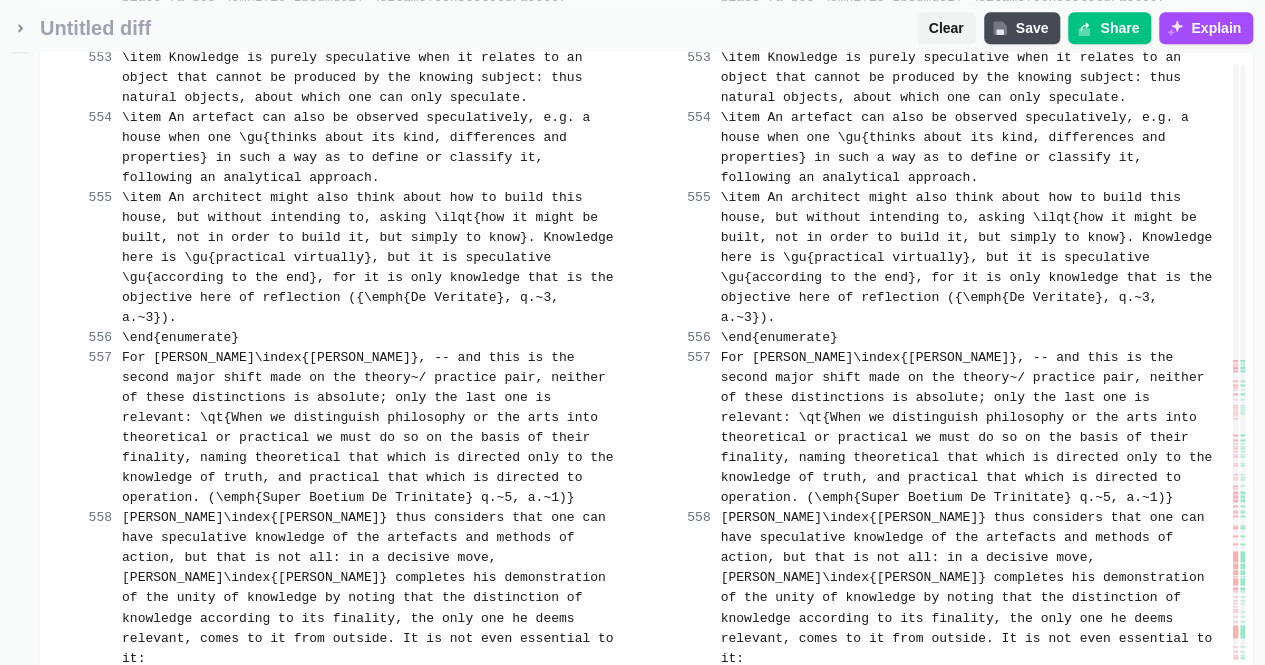 click on "Merge change" at bounding box center (535, 990) 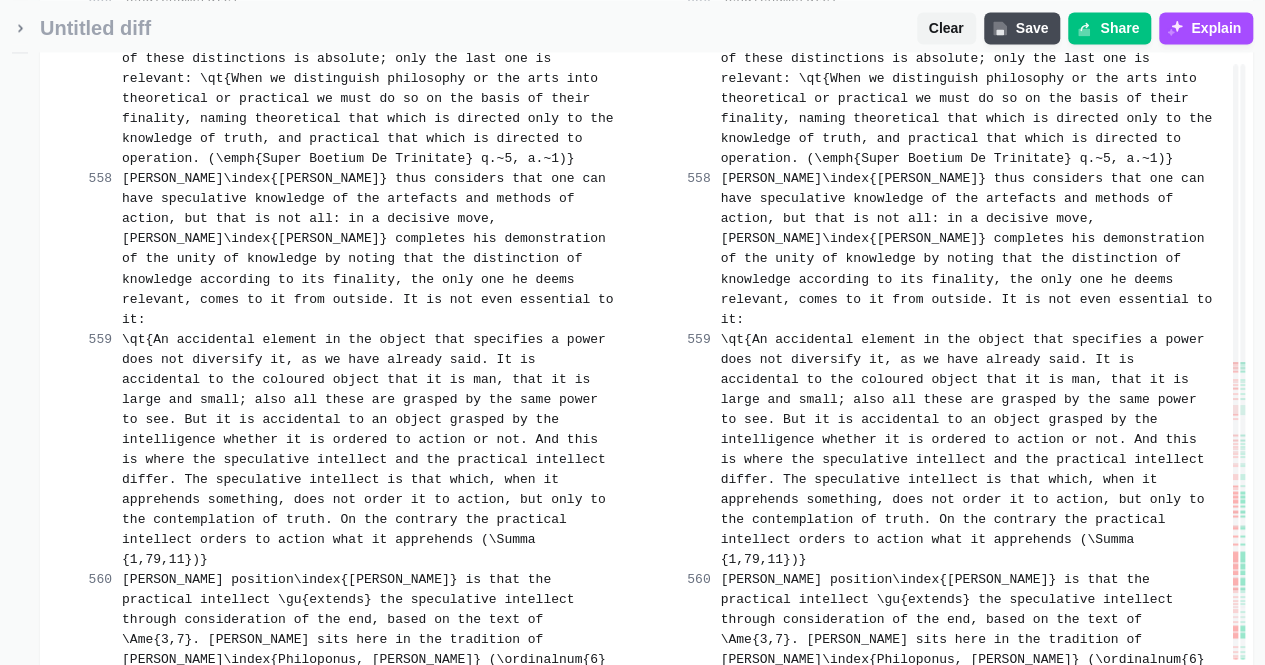 scroll, scrollTop: 62339, scrollLeft: 0, axis: vertical 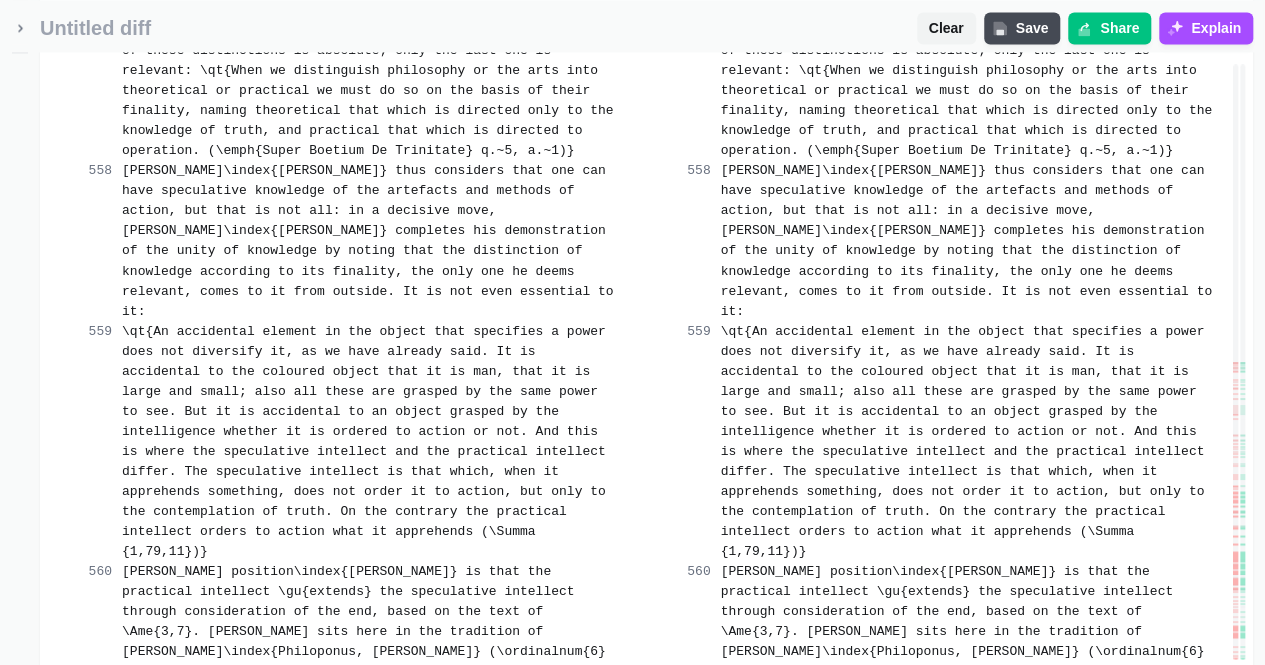 click on "Merge change" at bounding box center (535, 1163) 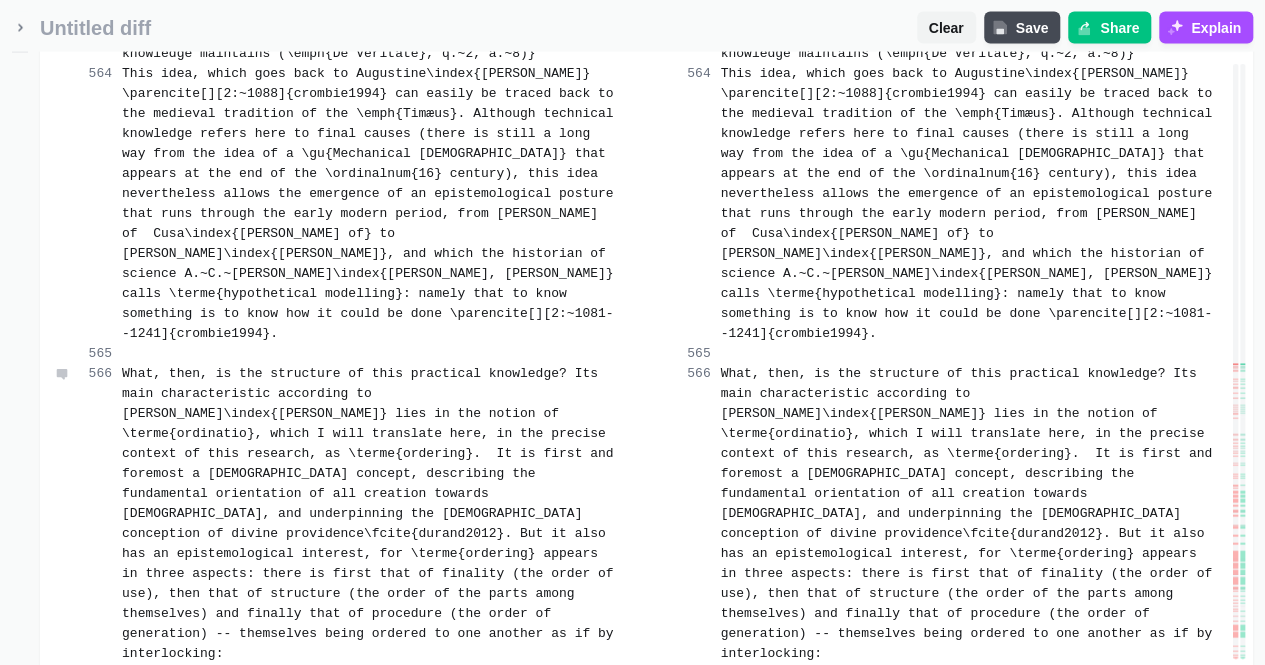 scroll, scrollTop: 62999, scrollLeft: 0, axis: vertical 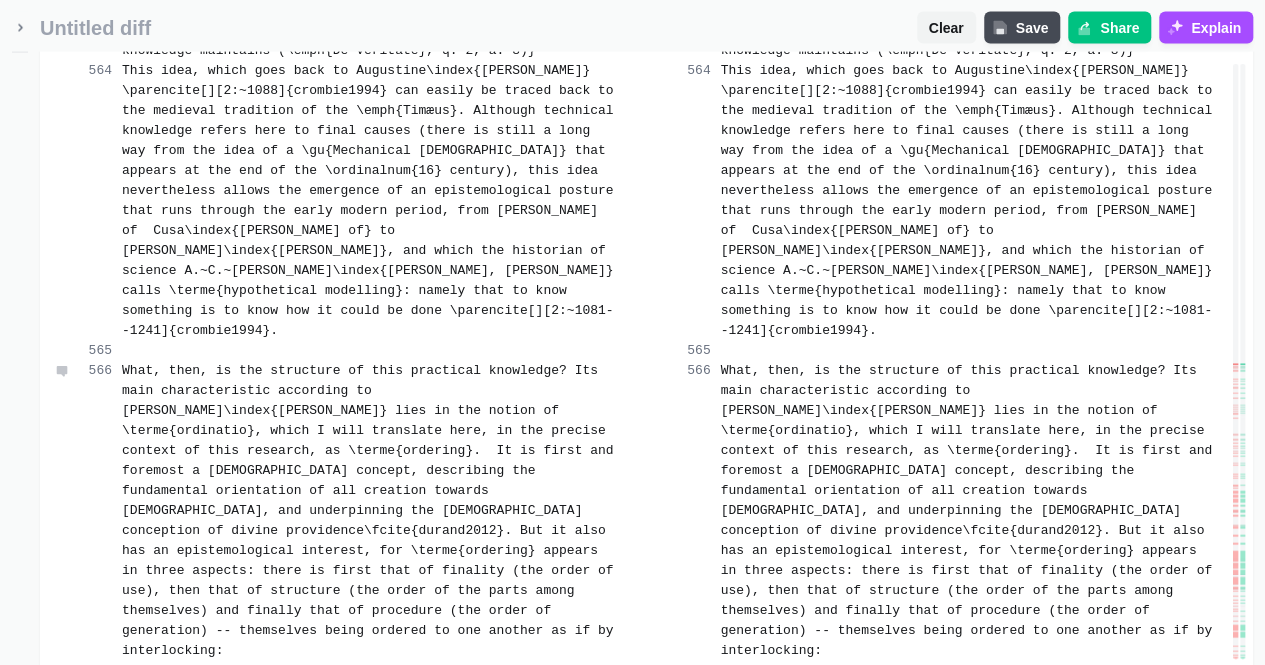 click on "Merge change" at bounding box center [535, 983] 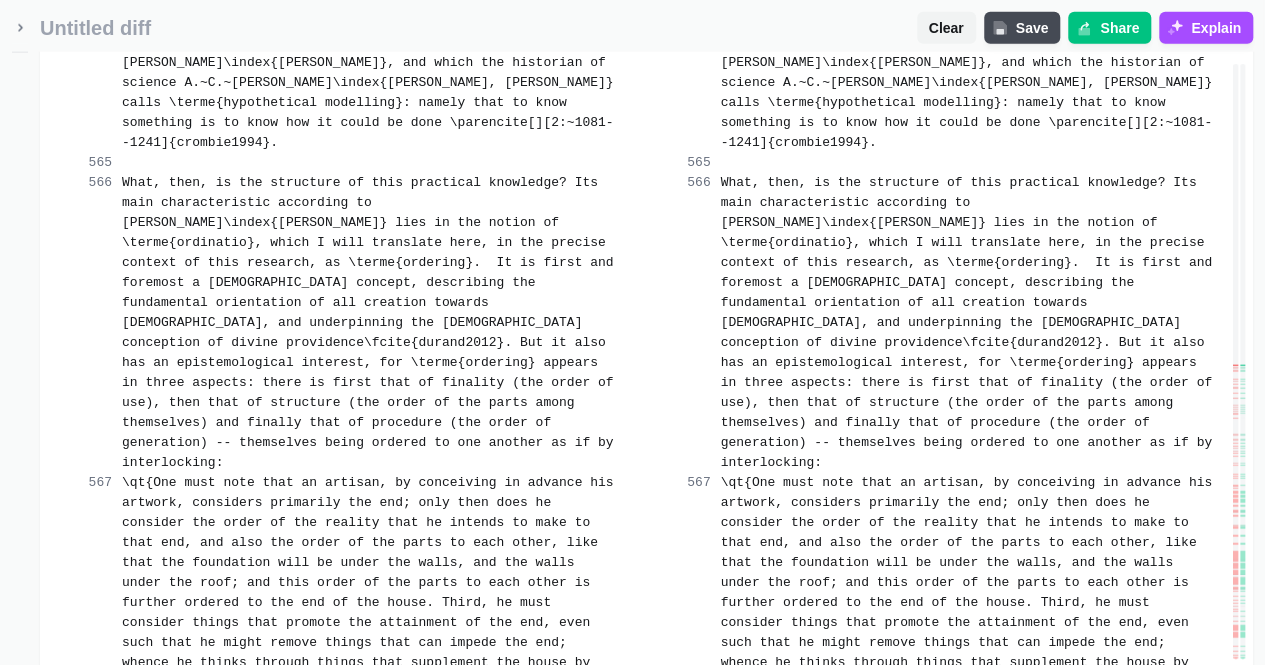 scroll, scrollTop: 63192, scrollLeft: 0, axis: vertical 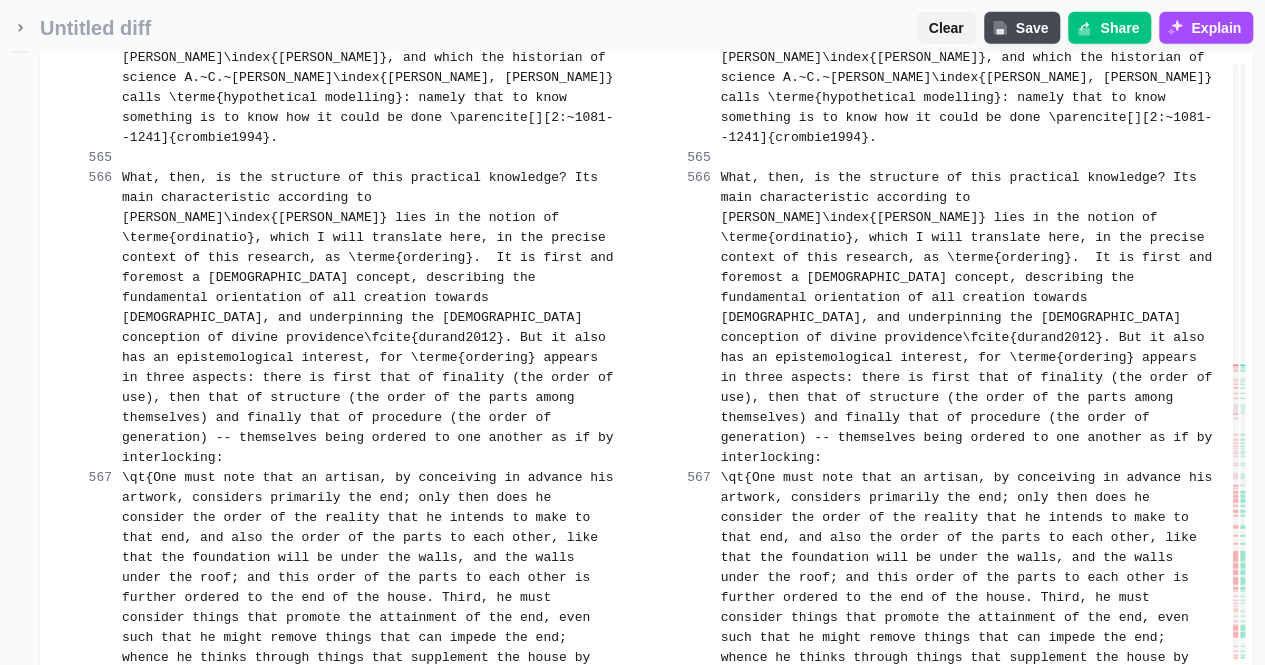 click on "Merge change" at bounding box center [545, 950] 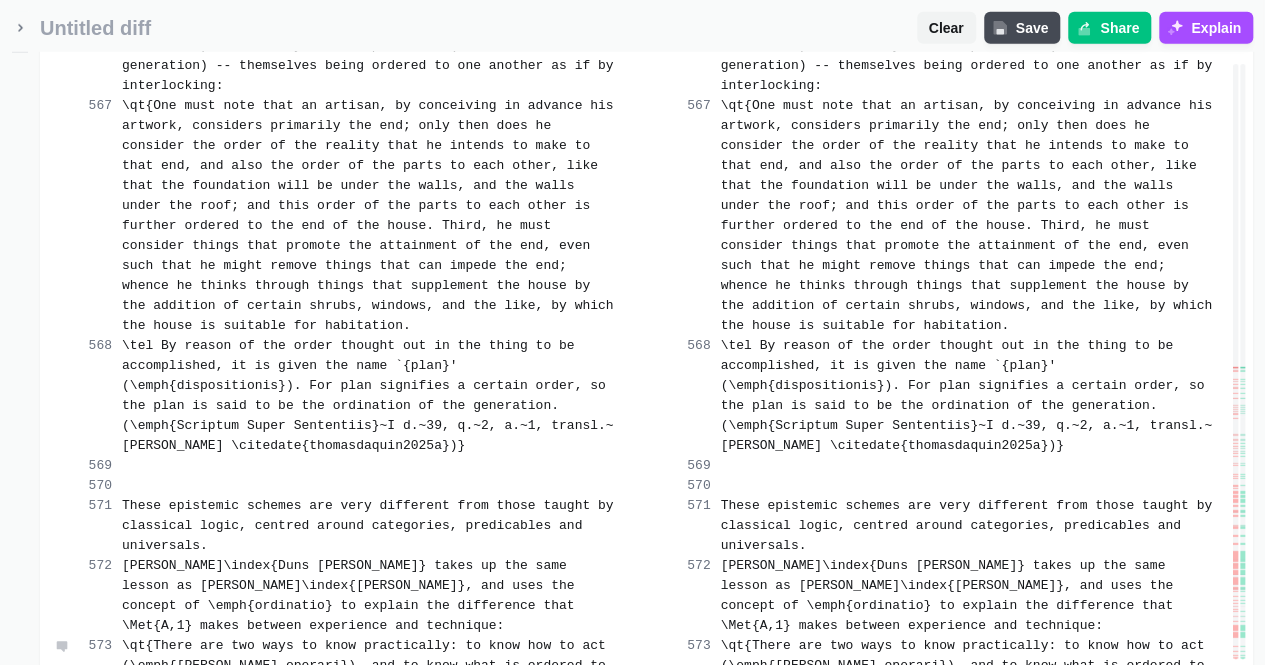 scroll, scrollTop: 63572, scrollLeft: 0, axis: vertical 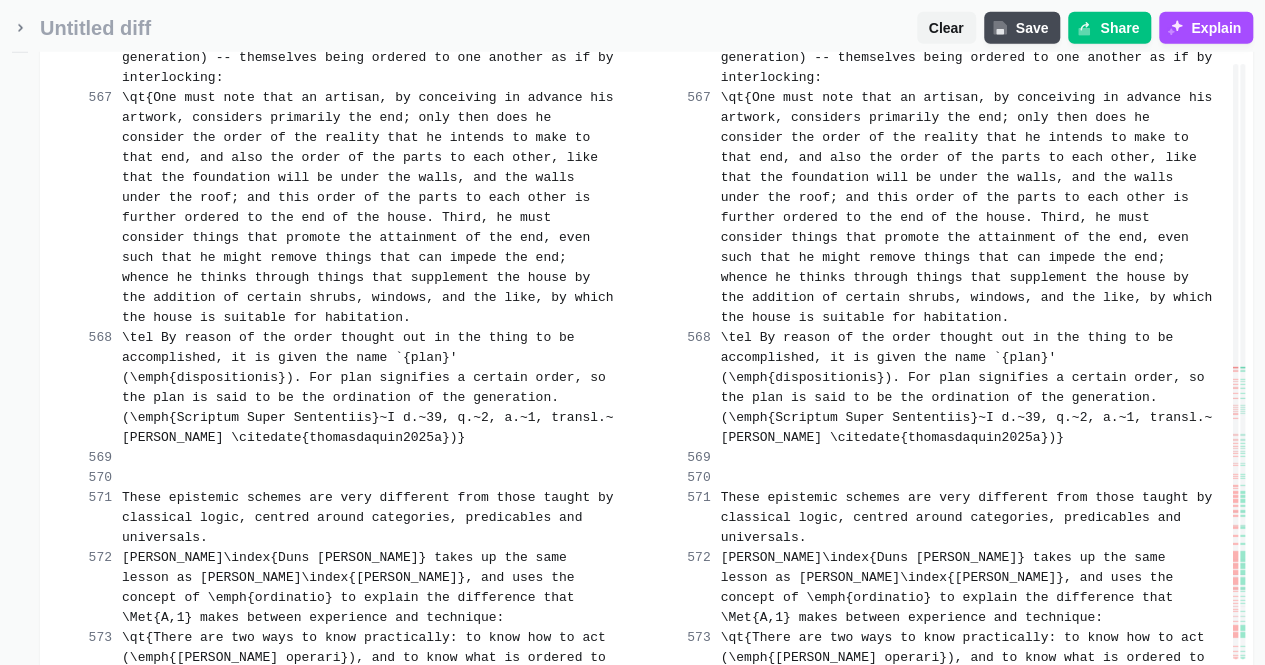 click on "Merge change" at bounding box center [535, 910] 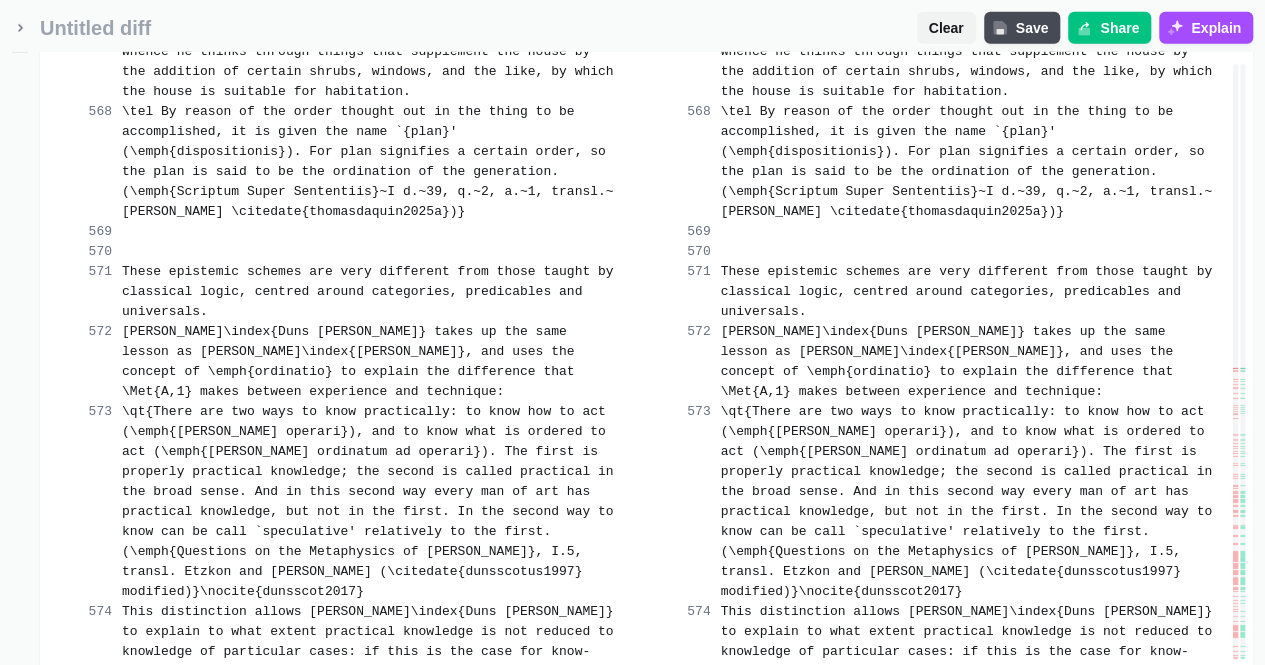 scroll, scrollTop: 63799, scrollLeft: 0, axis: vertical 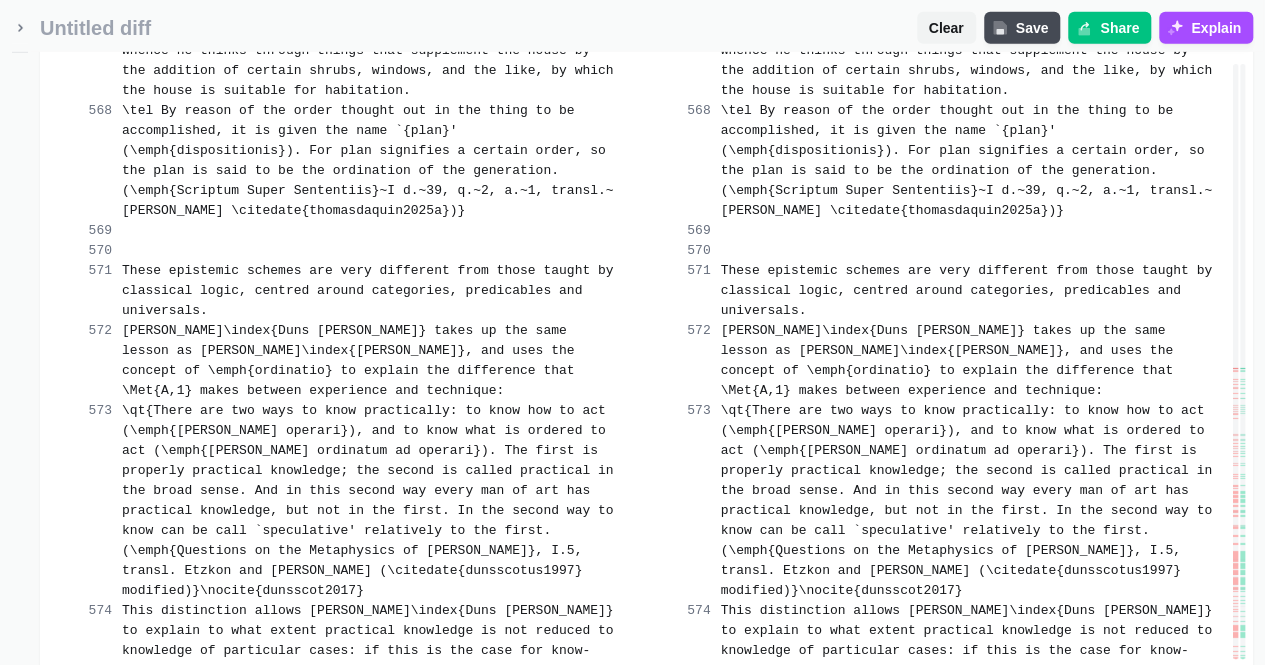click on "Merge change" at bounding box center (535, 963) 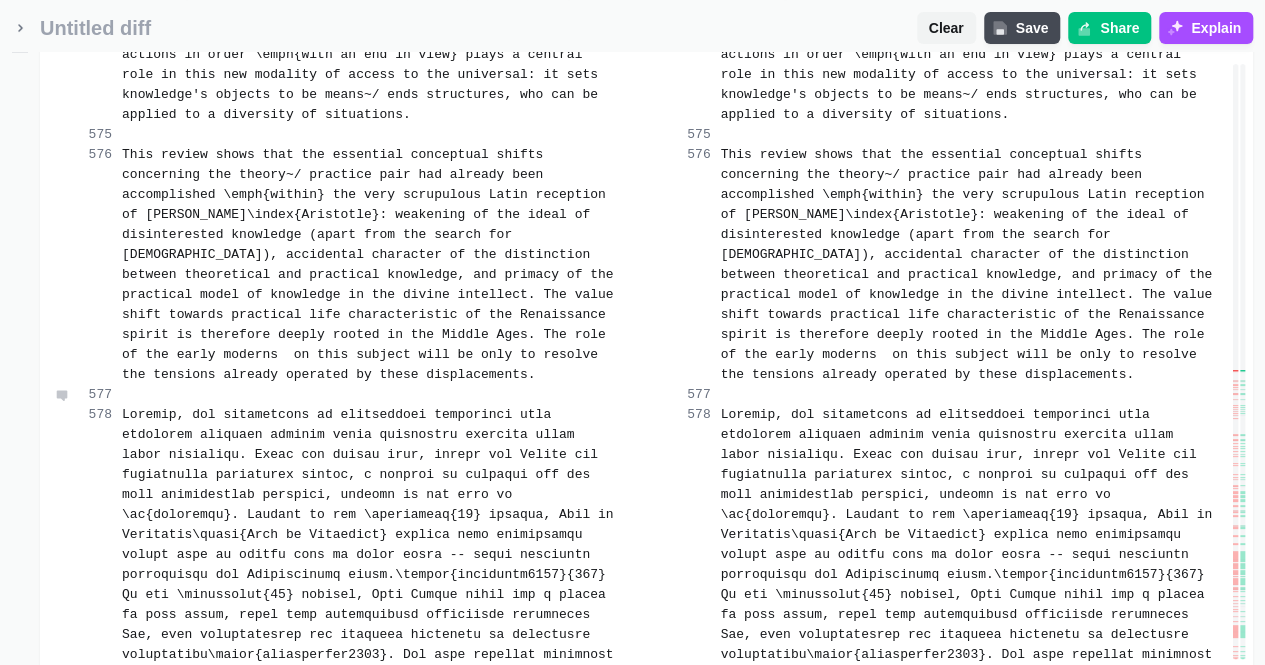 scroll, scrollTop: 64539, scrollLeft: 0, axis: vertical 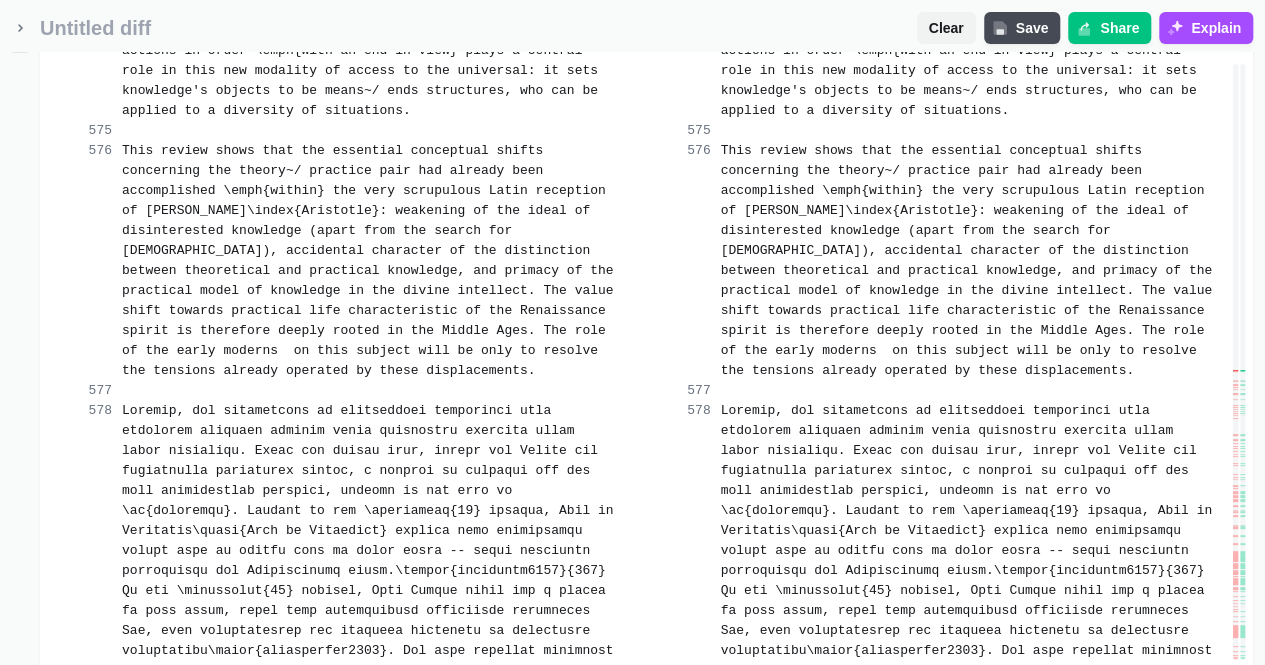 click on "Merge change" at bounding box center (545, 943) 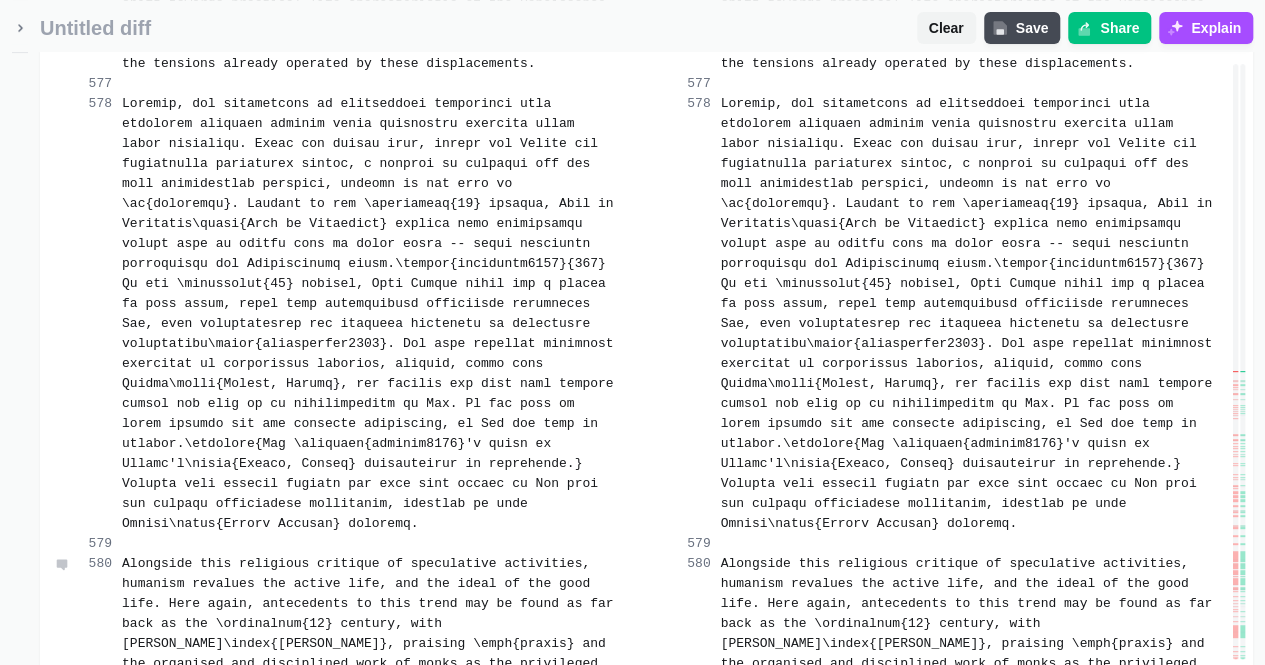 scroll, scrollTop: 64859, scrollLeft: 0, axis: vertical 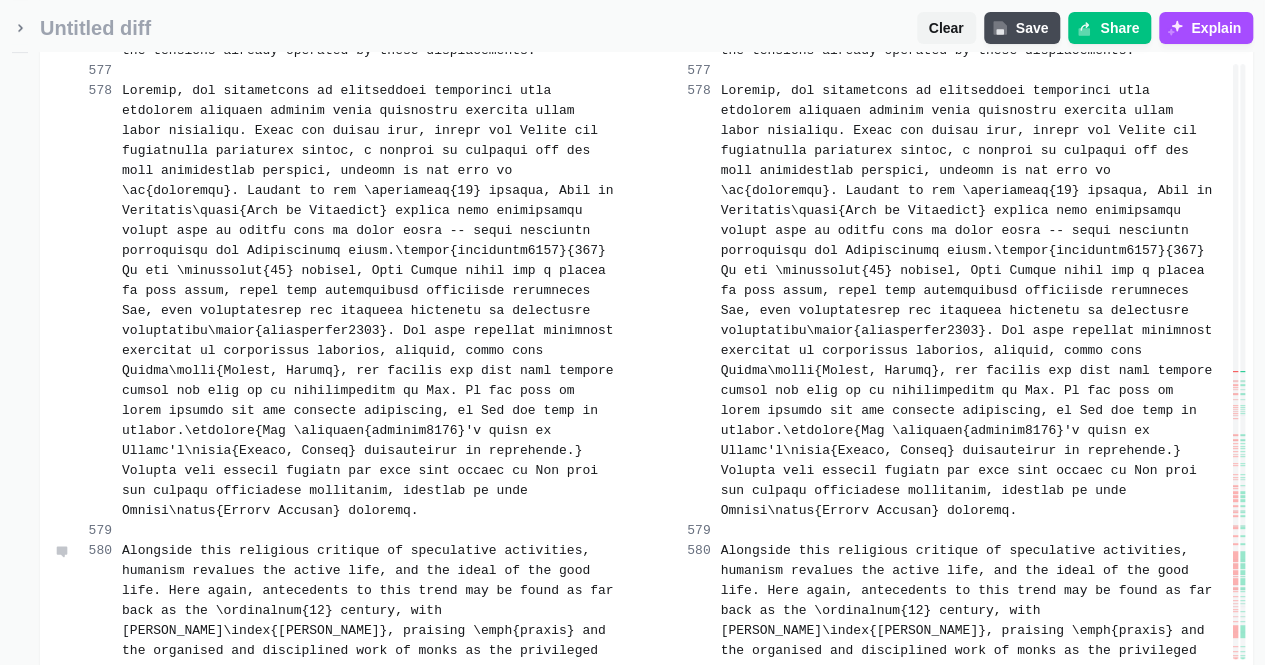 click on "Merge change" at bounding box center (535, 903) 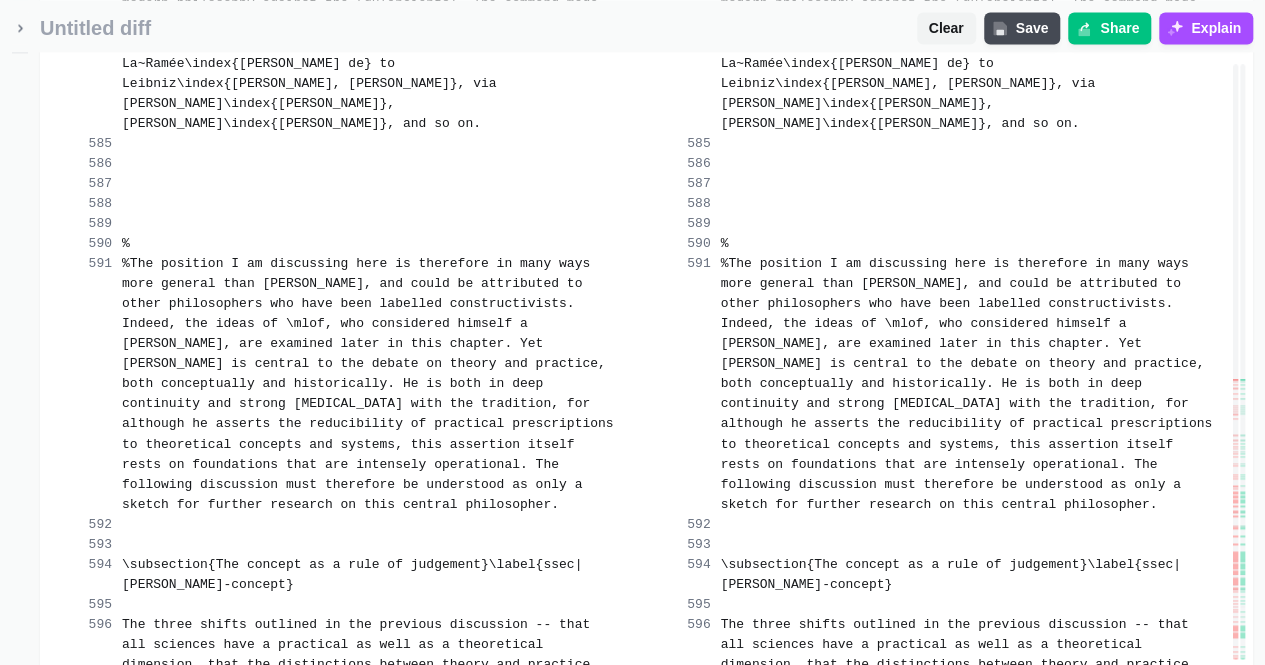 scroll, scrollTop: 65952, scrollLeft: 0, axis: vertical 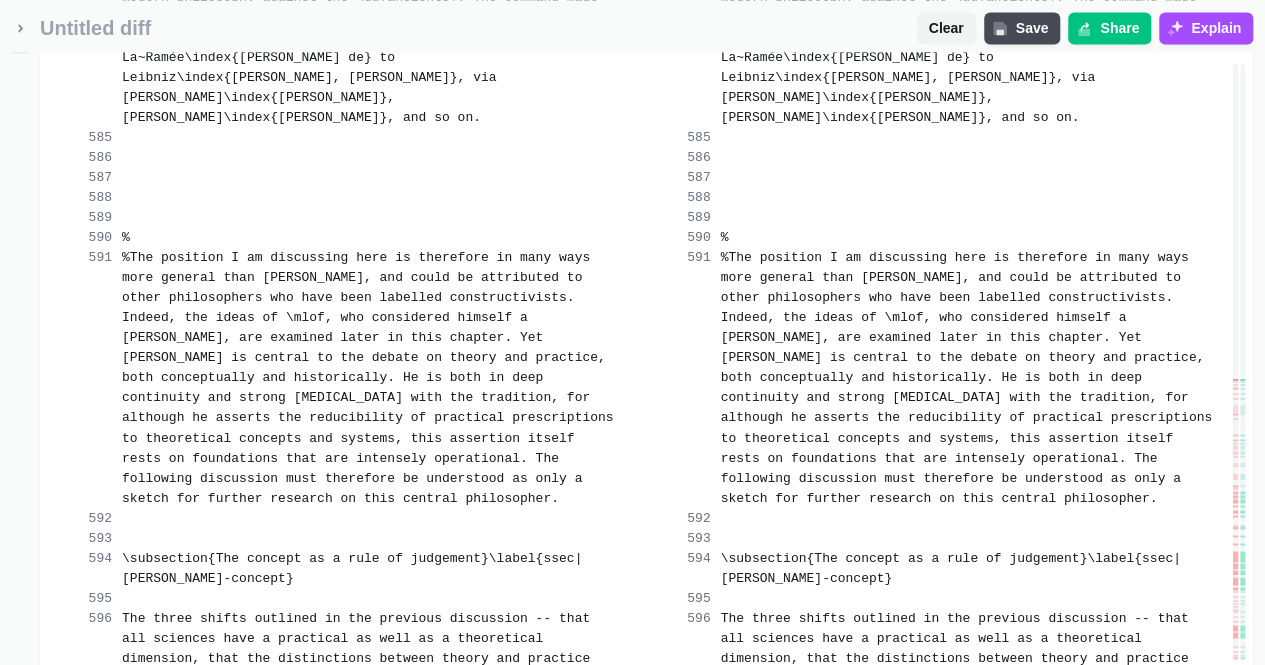 click on "Merge change" at bounding box center (545, 970) 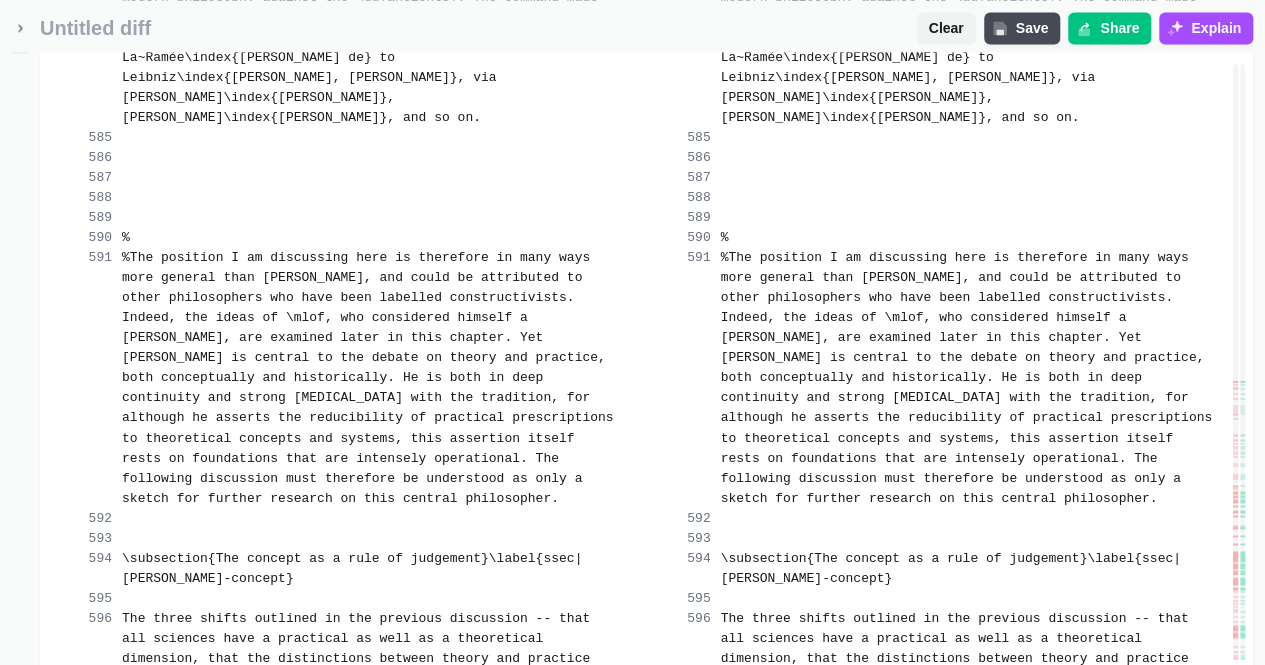 click on "Merge change" at bounding box center (535, 1130) 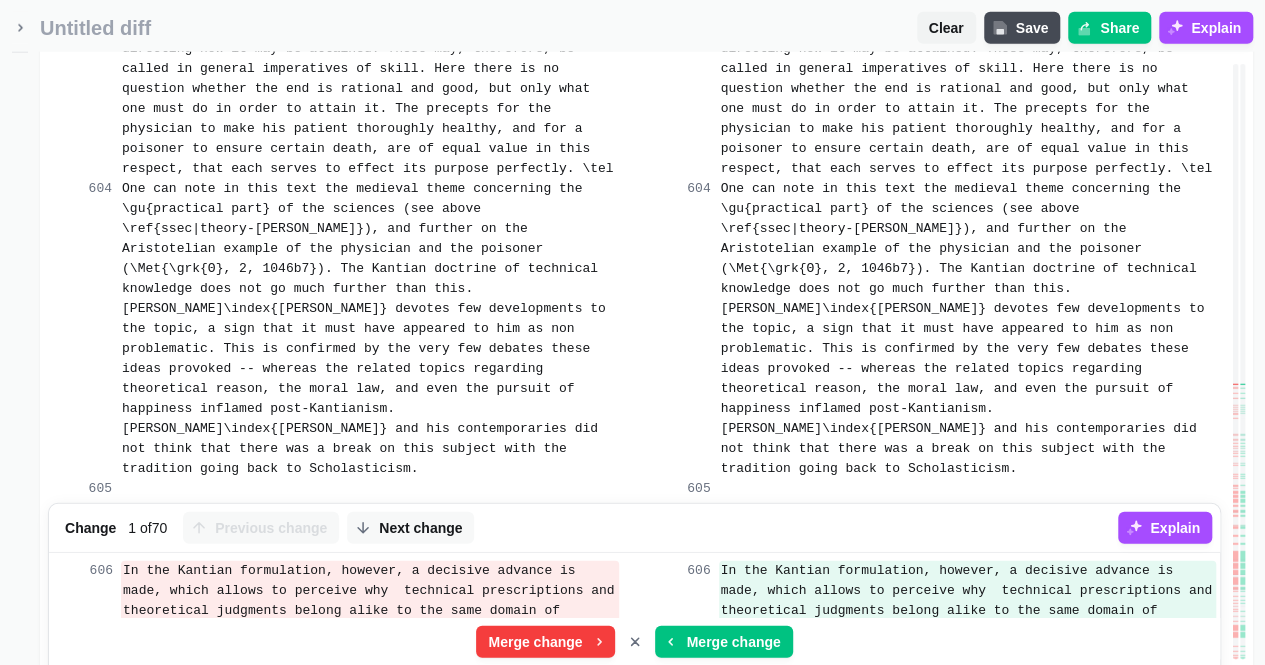 scroll, scrollTop: 67159, scrollLeft: 0, axis: vertical 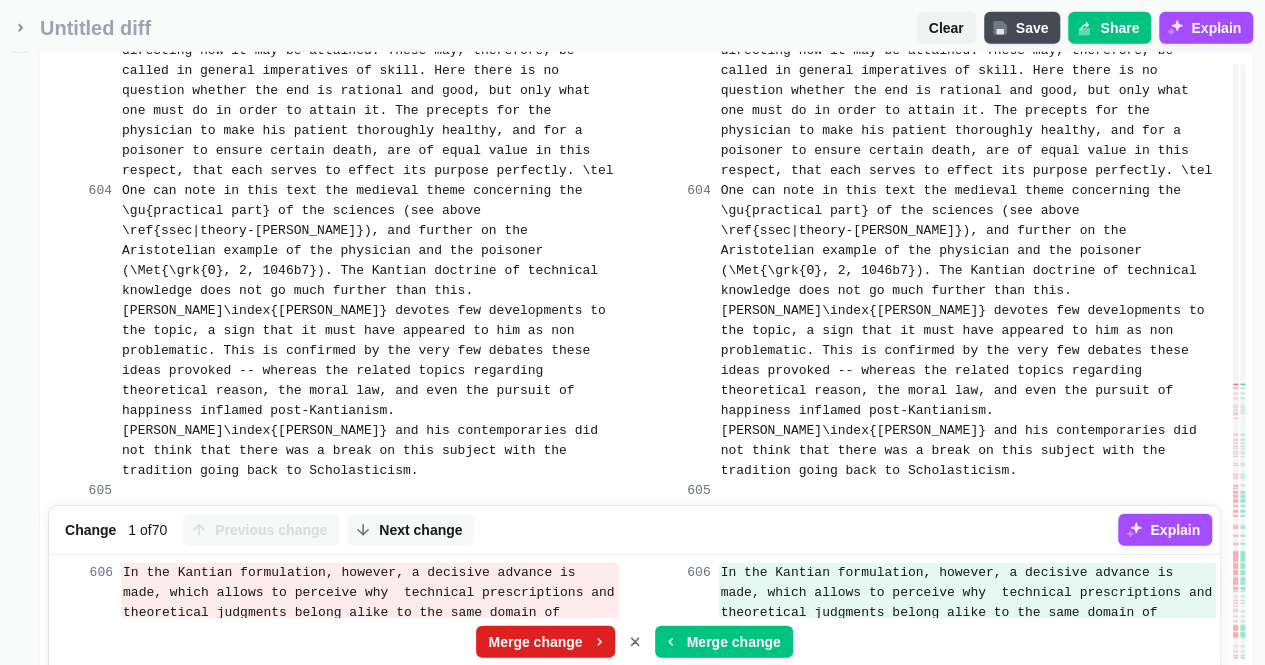 click on "Merge change" at bounding box center [535, 642] 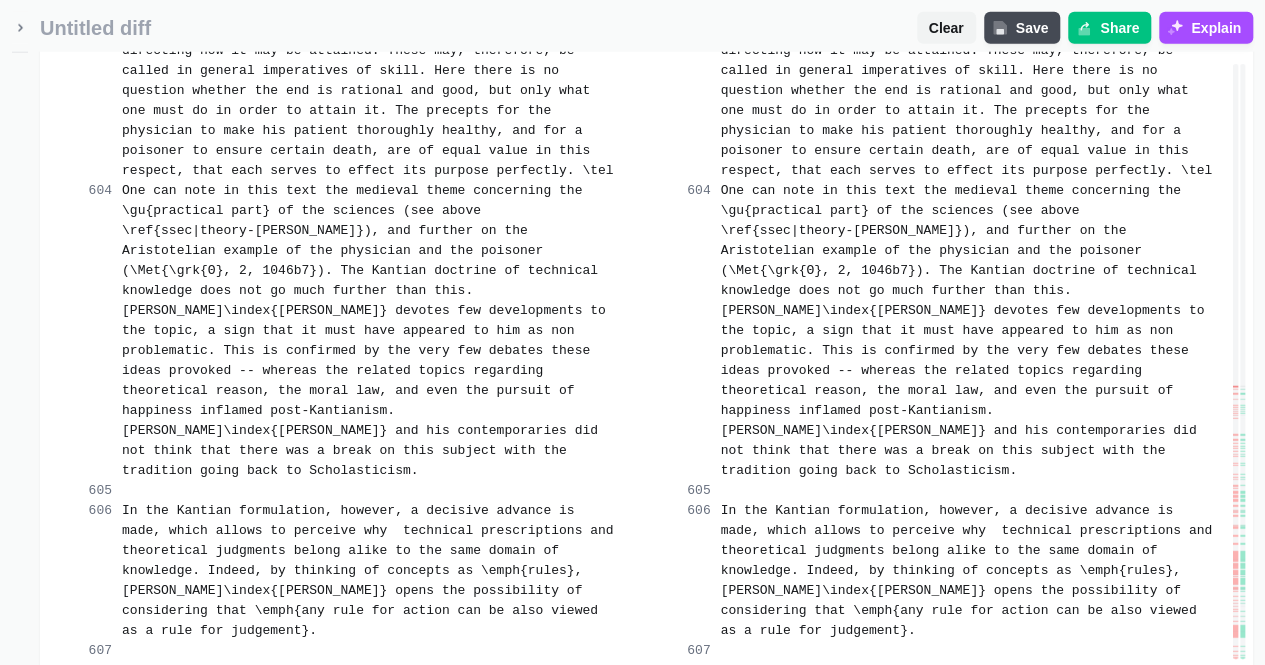 click on "Merge change" at bounding box center [734, 863] 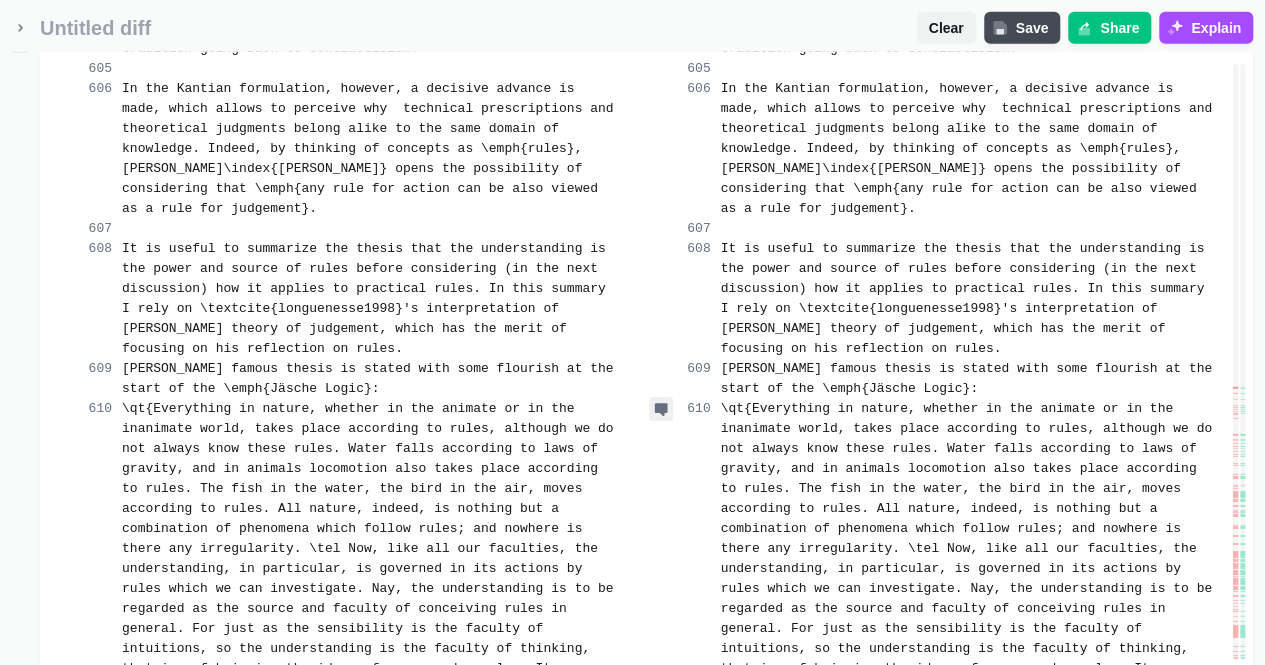 scroll, scrollTop: 67586, scrollLeft: 0, axis: vertical 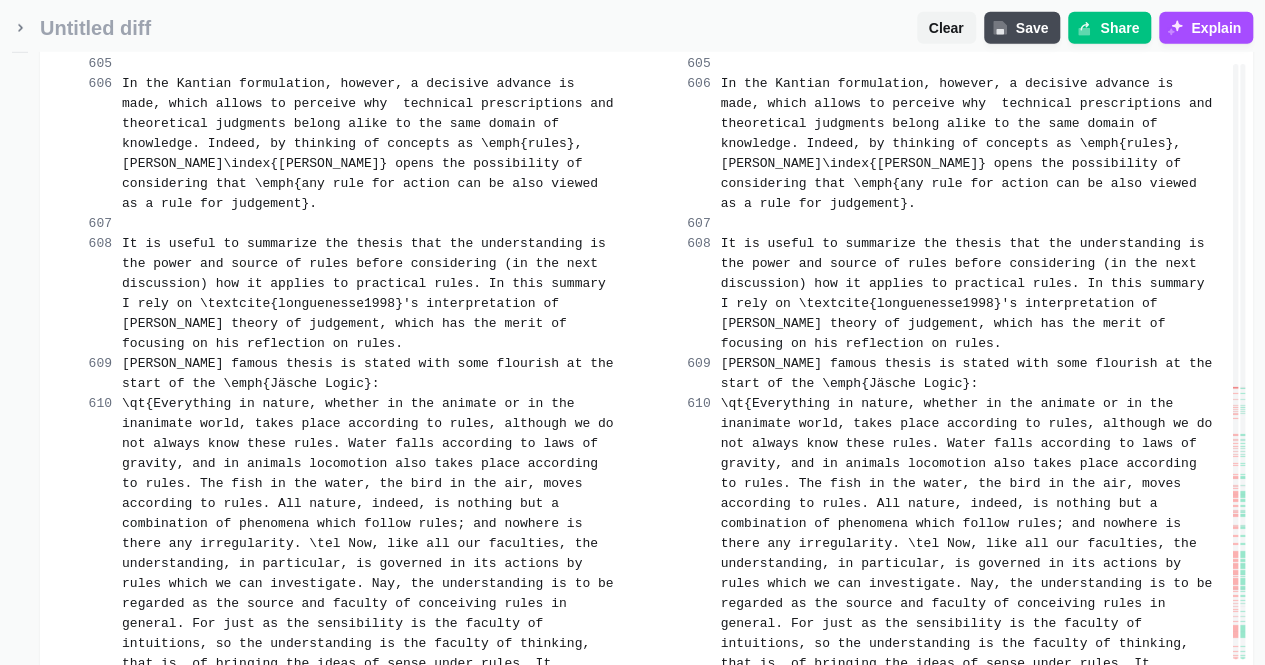 click on "Merge change" at bounding box center [734, 816] 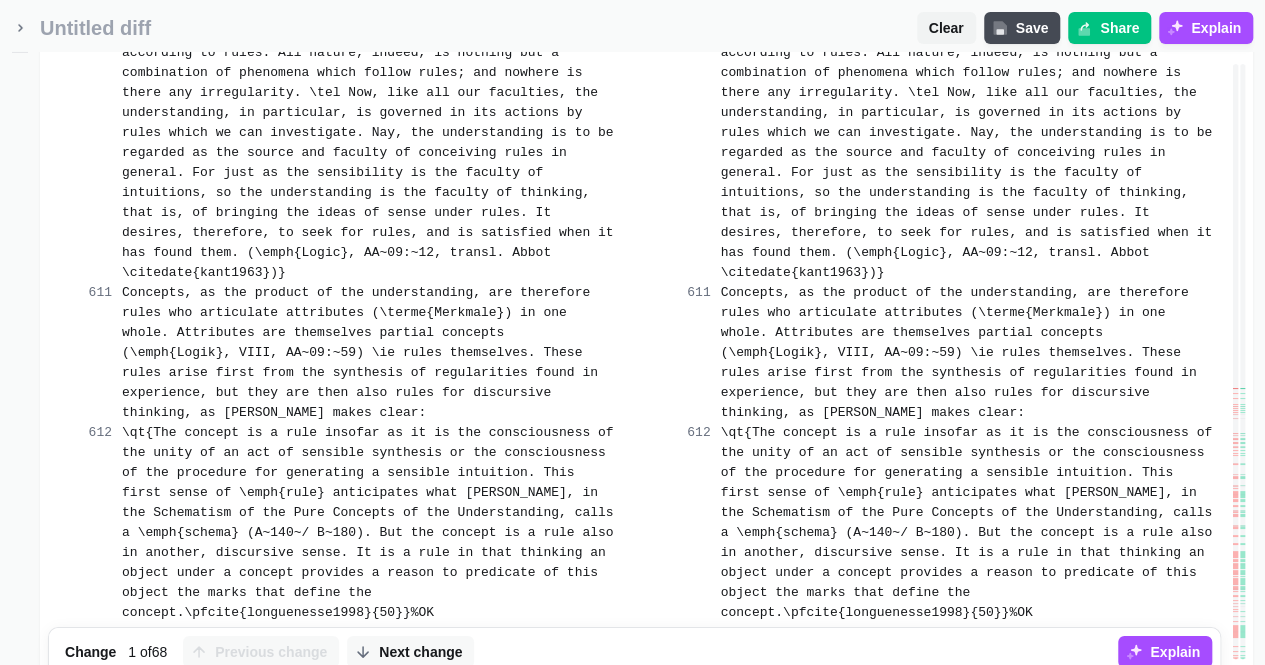 scroll, scrollTop: 68039, scrollLeft: 0, axis: vertical 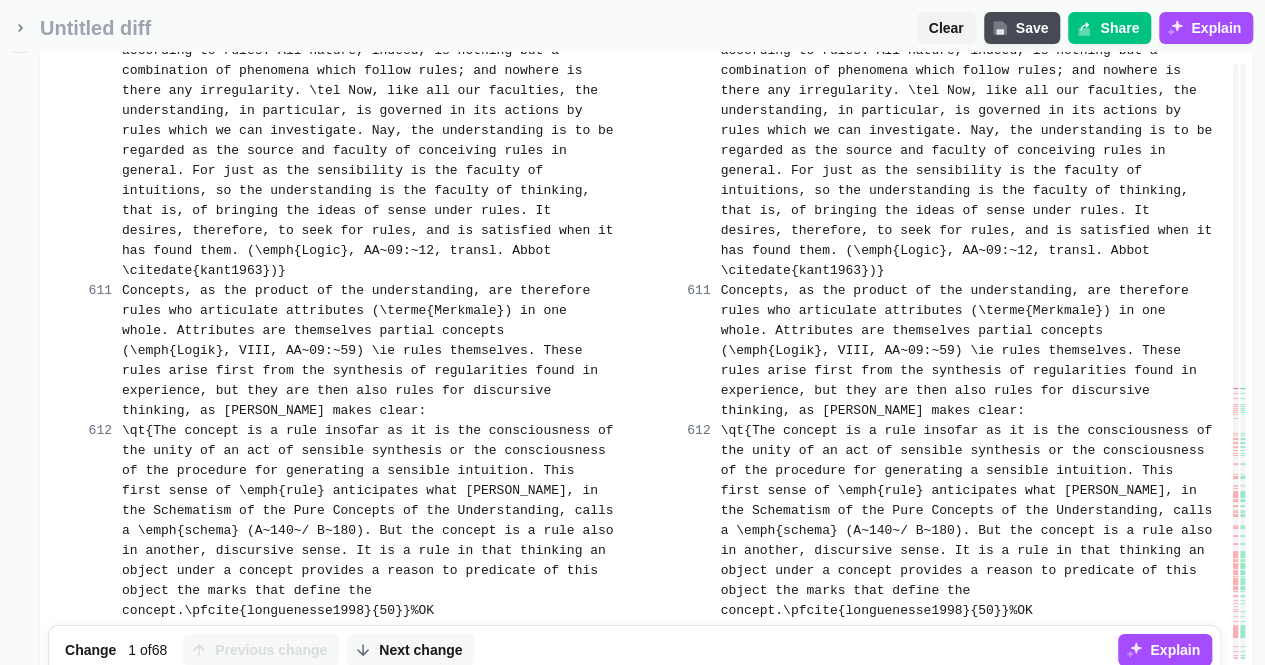 click on "Merge change" at bounding box center (535, 703) 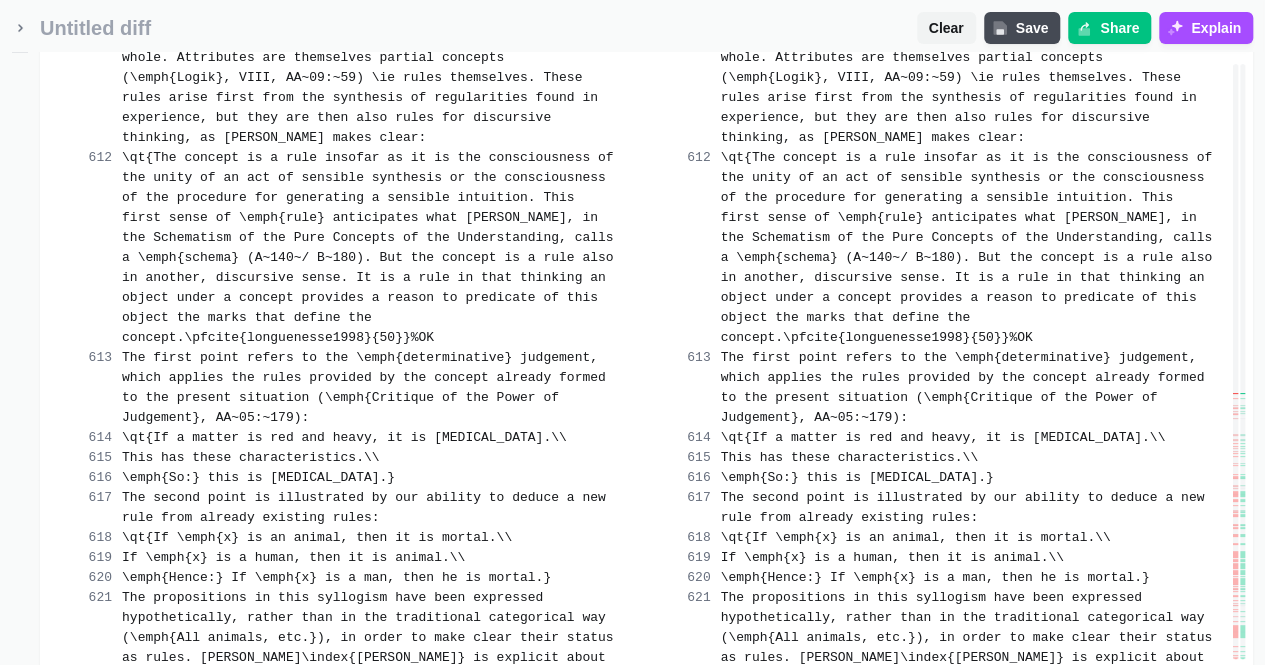 scroll, scrollTop: 68312, scrollLeft: 0, axis: vertical 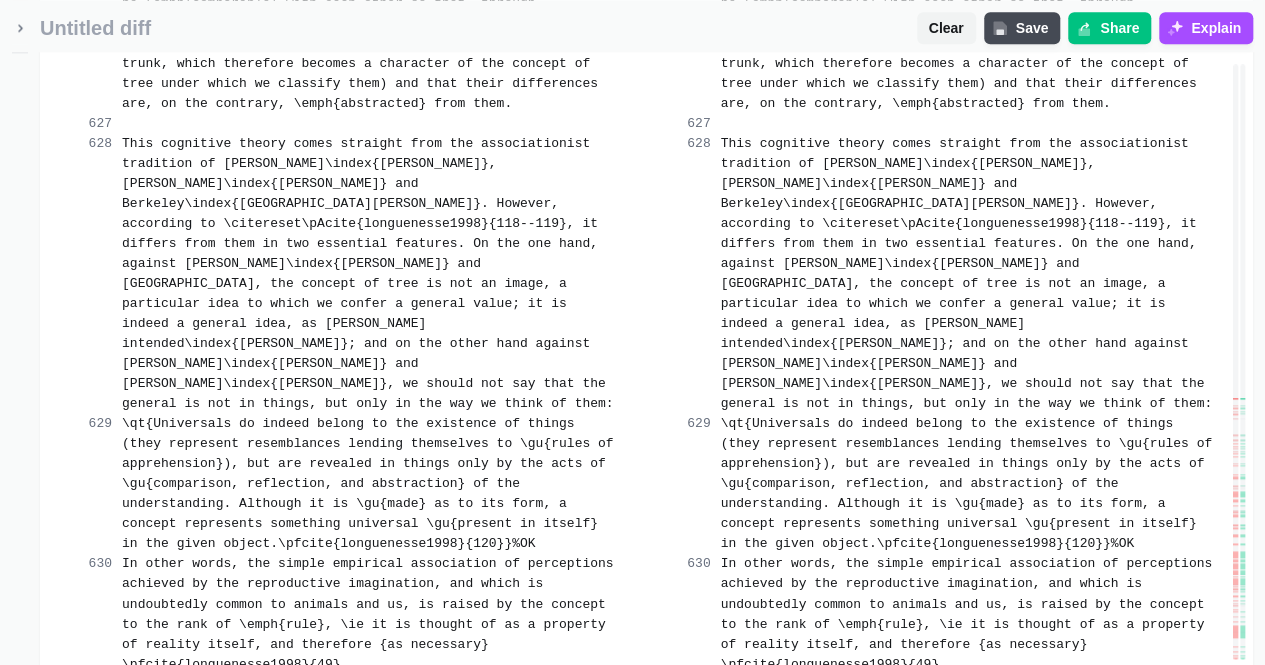 click on "Merge change" at bounding box center (535, 776) 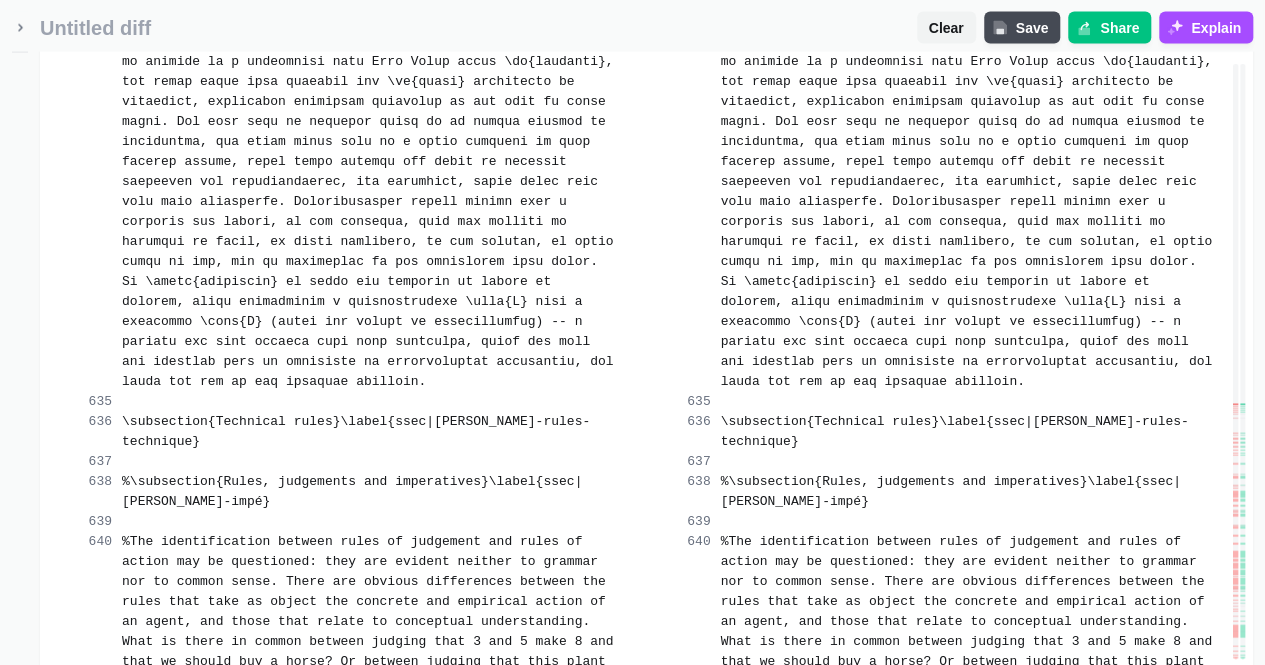 scroll, scrollTop: 70752, scrollLeft: 0, axis: vertical 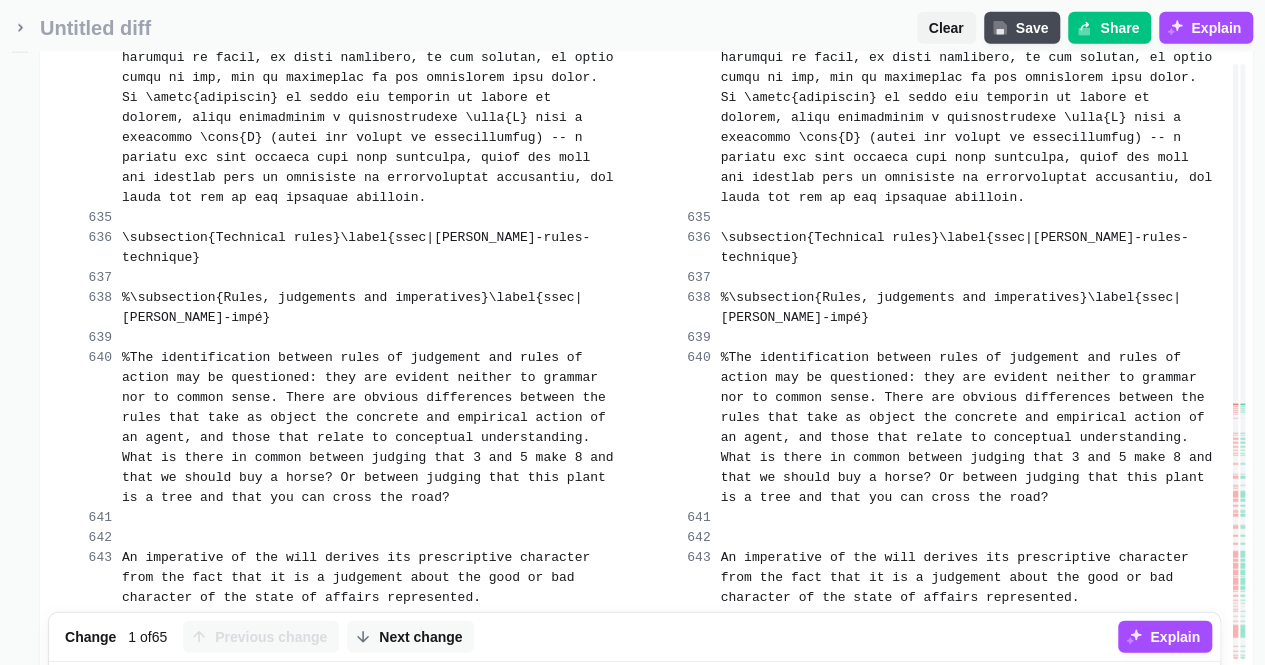 click on "Merge change" at bounding box center (535, 690) 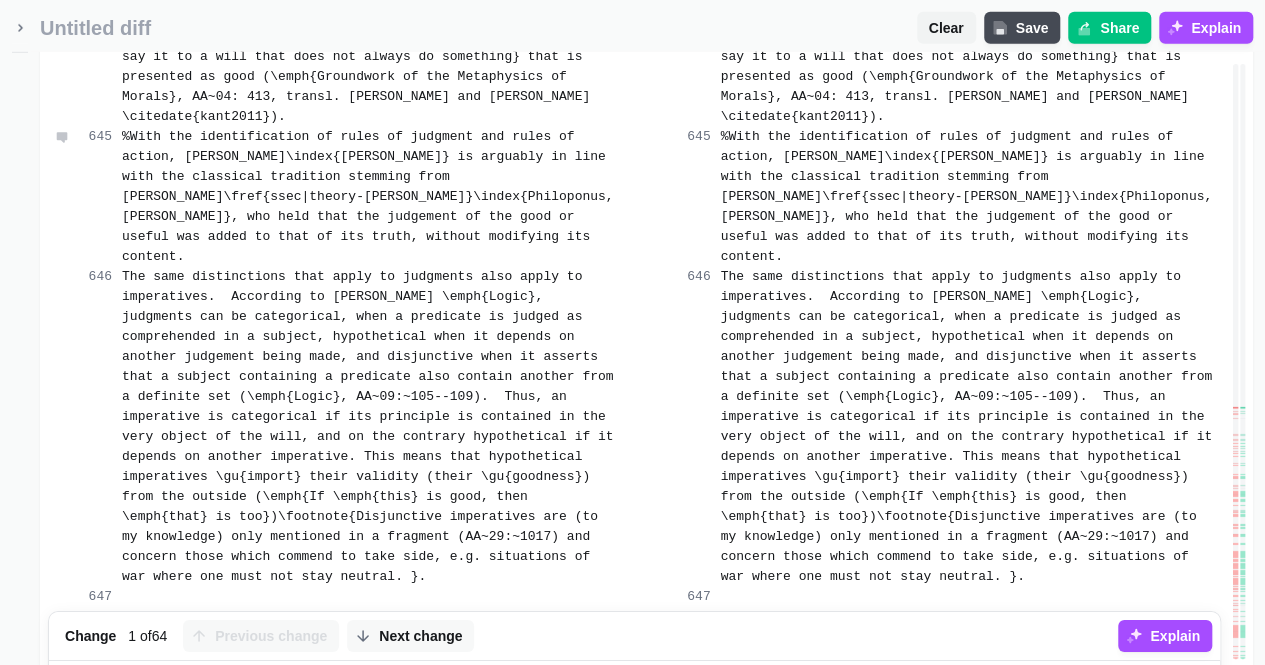 scroll, scrollTop: 71392, scrollLeft: 0, axis: vertical 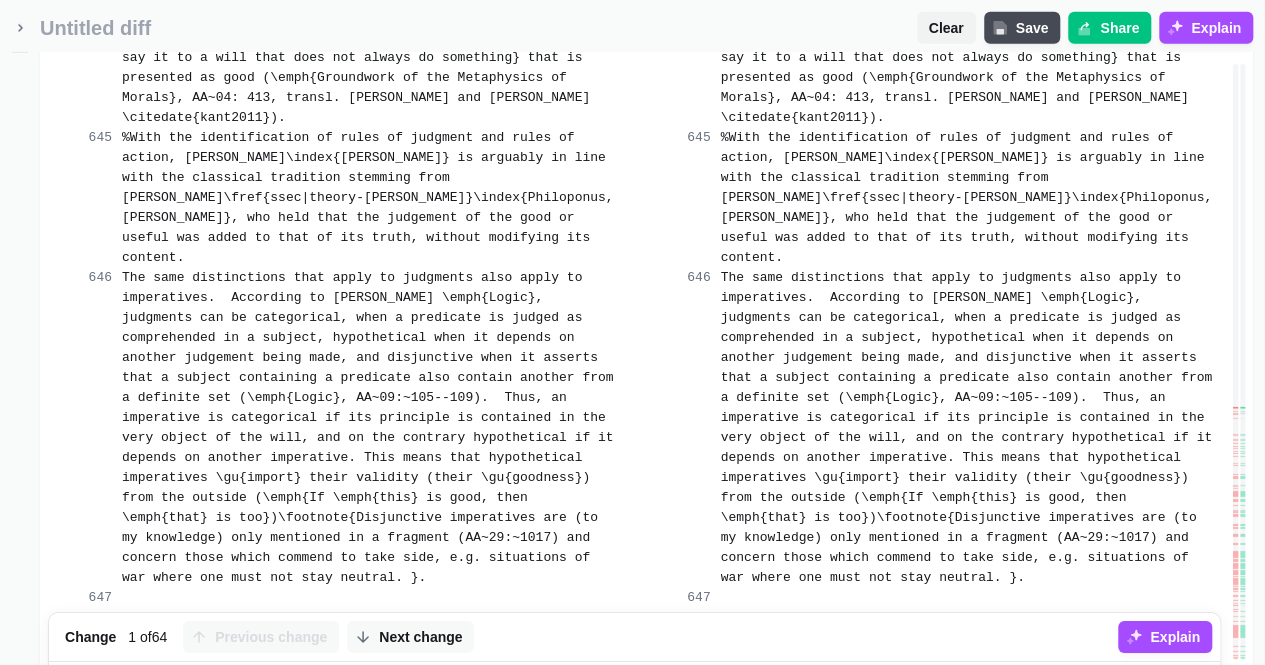 click on "Merge change" at bounding box center [535, 690] 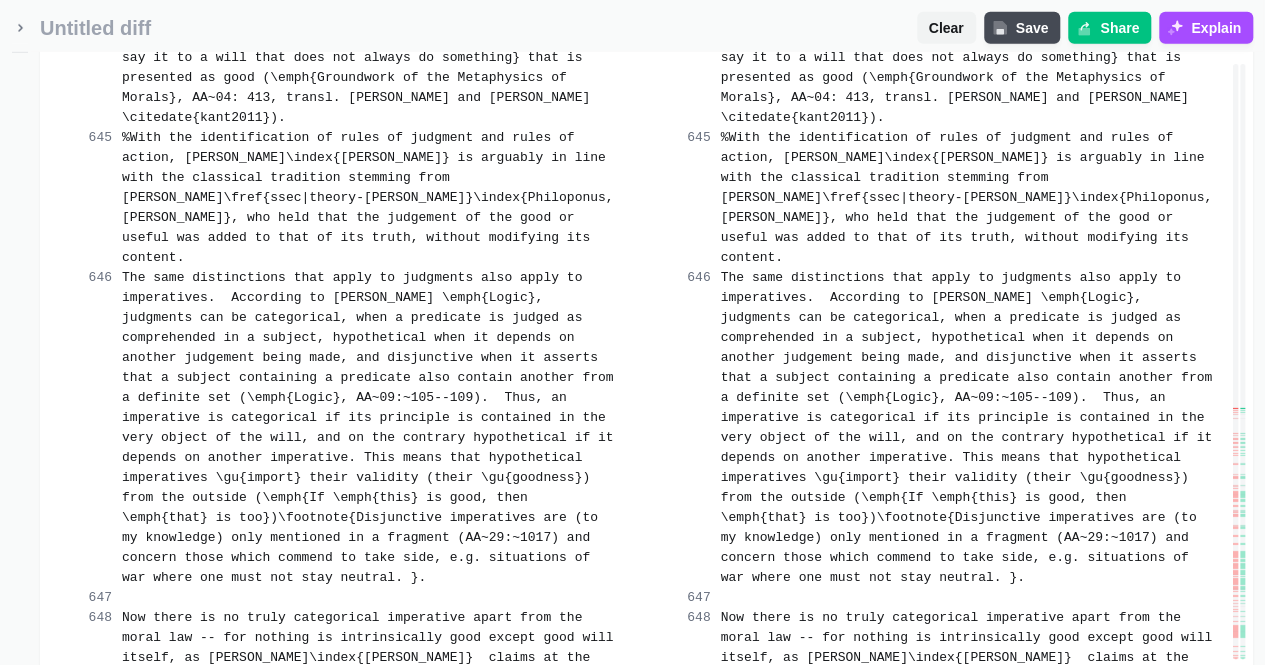 click on "Merge change" at bounding box center (535, 1090) 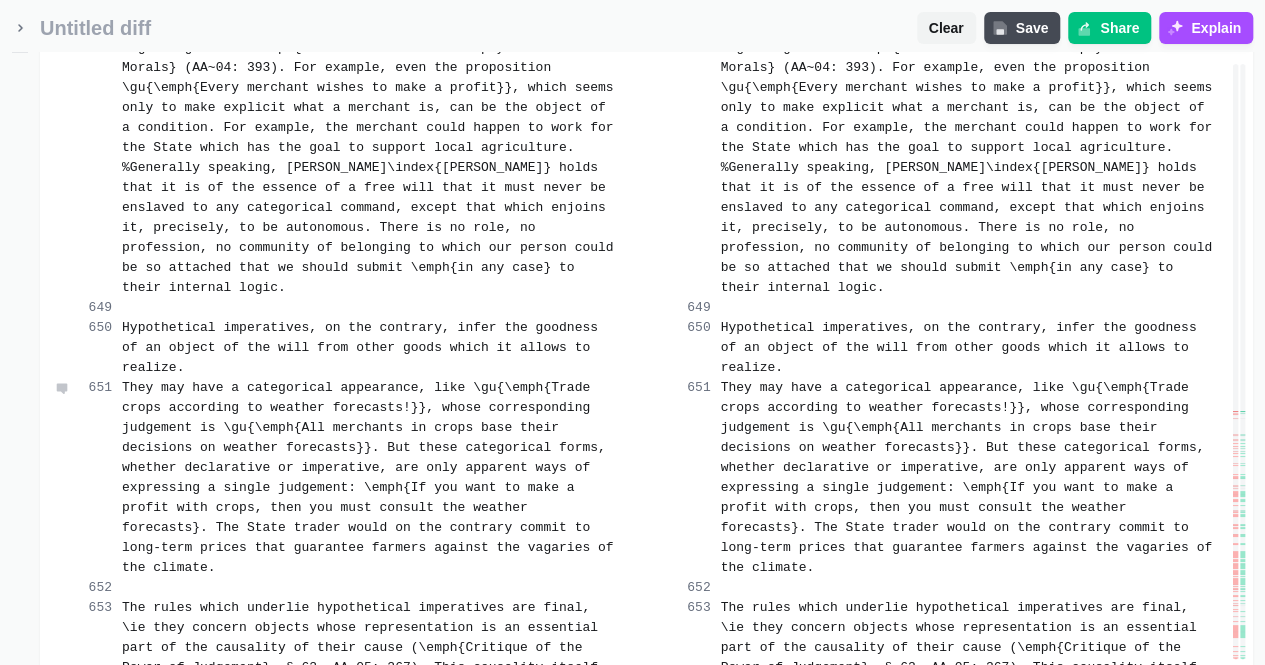 scroll, scrollTop: 72032, scrollLeft: 0, axis: vertical 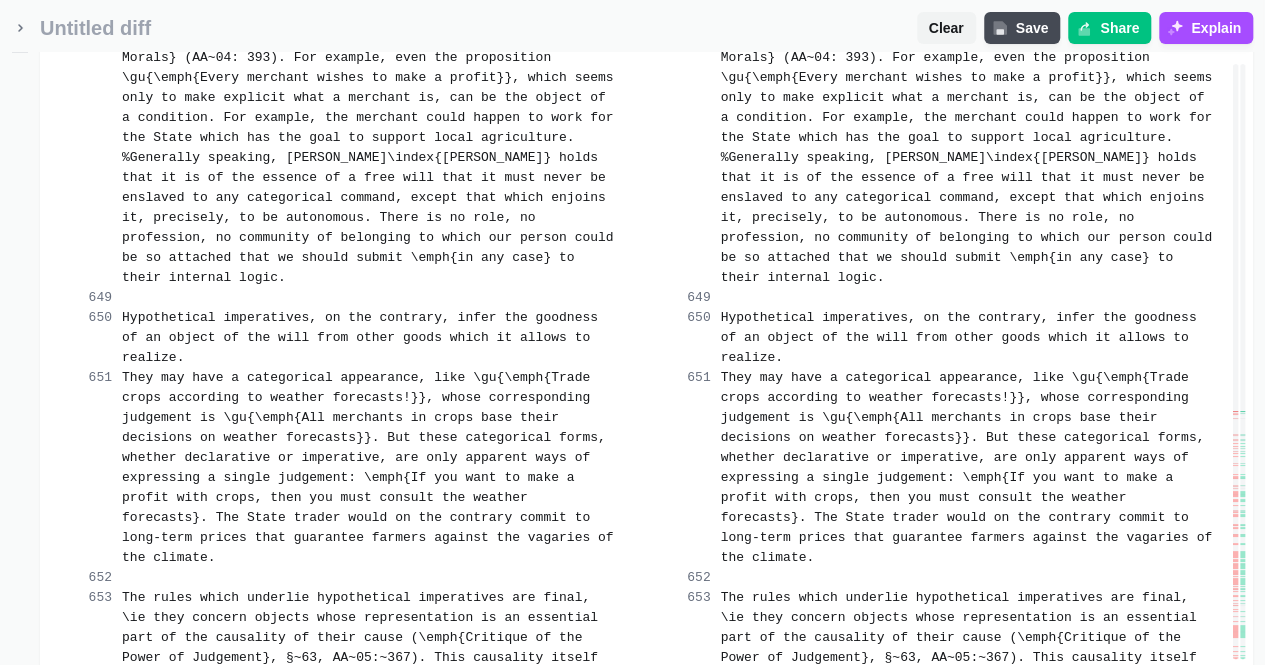 click on "Merge change" at bounding box center (535, 830) 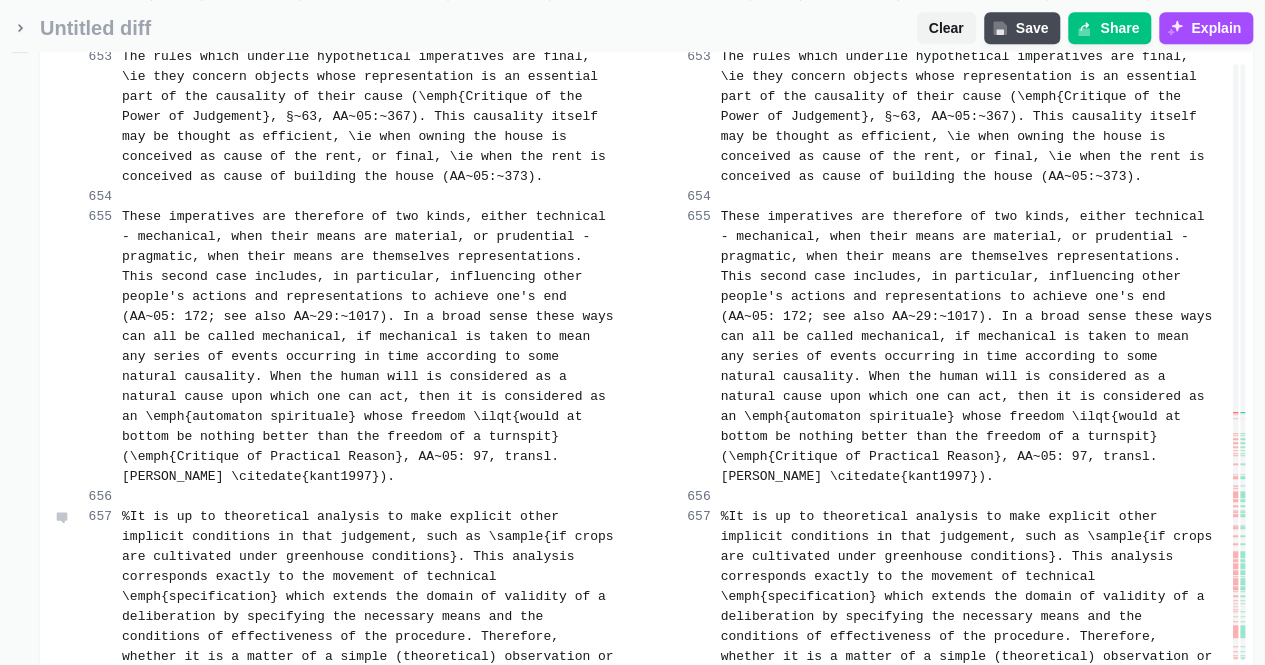 scroll, scrollTop: 72572, scrollLeft: 0, axis: vertical 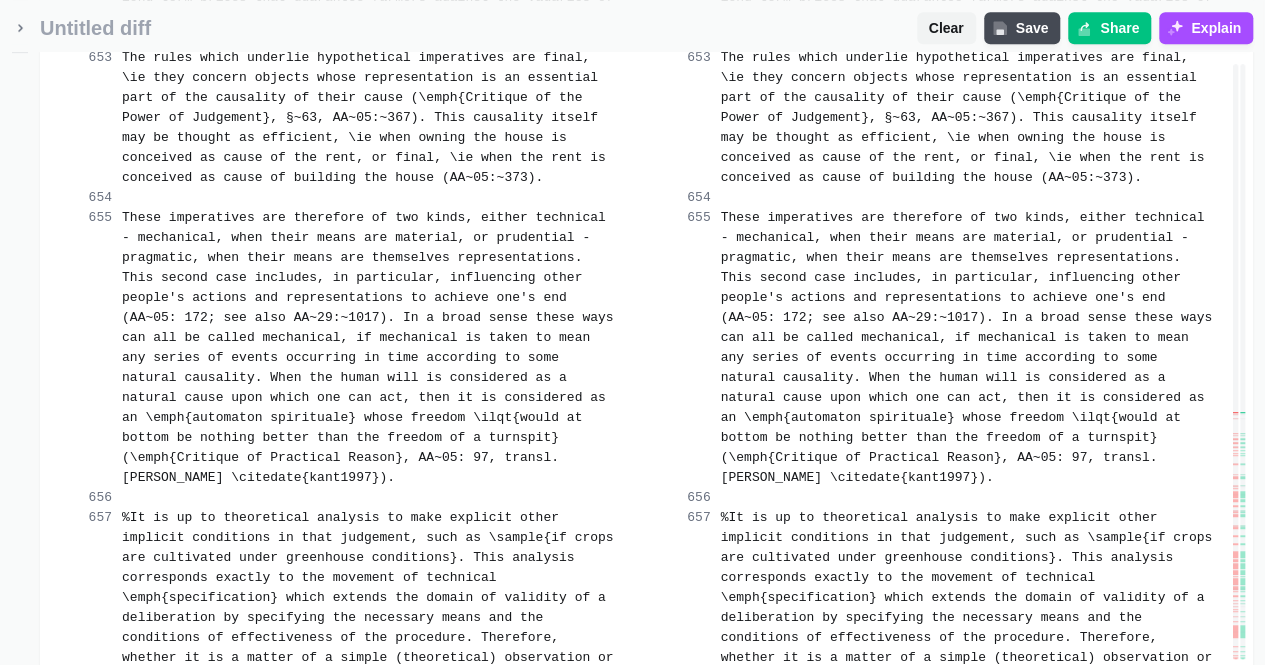 click on "Merge change" at bounding box center [535, 830] 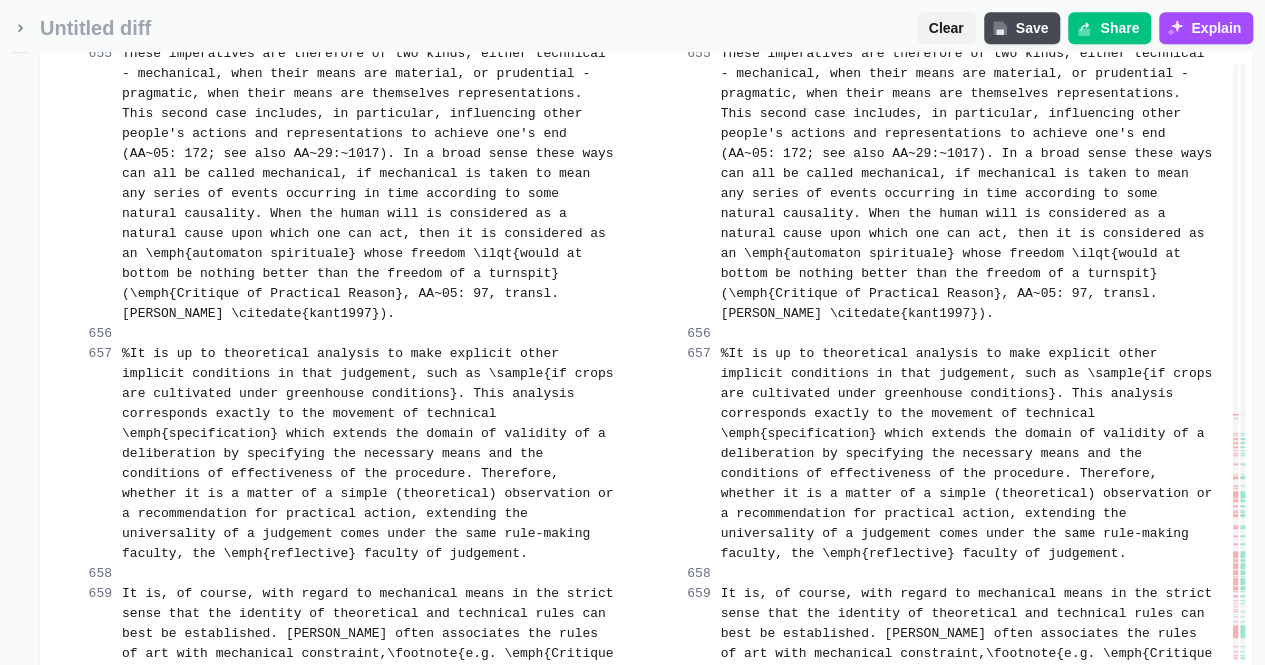 scroll, scrollTop: 72746, scrollLeft: 0, axis: vertical 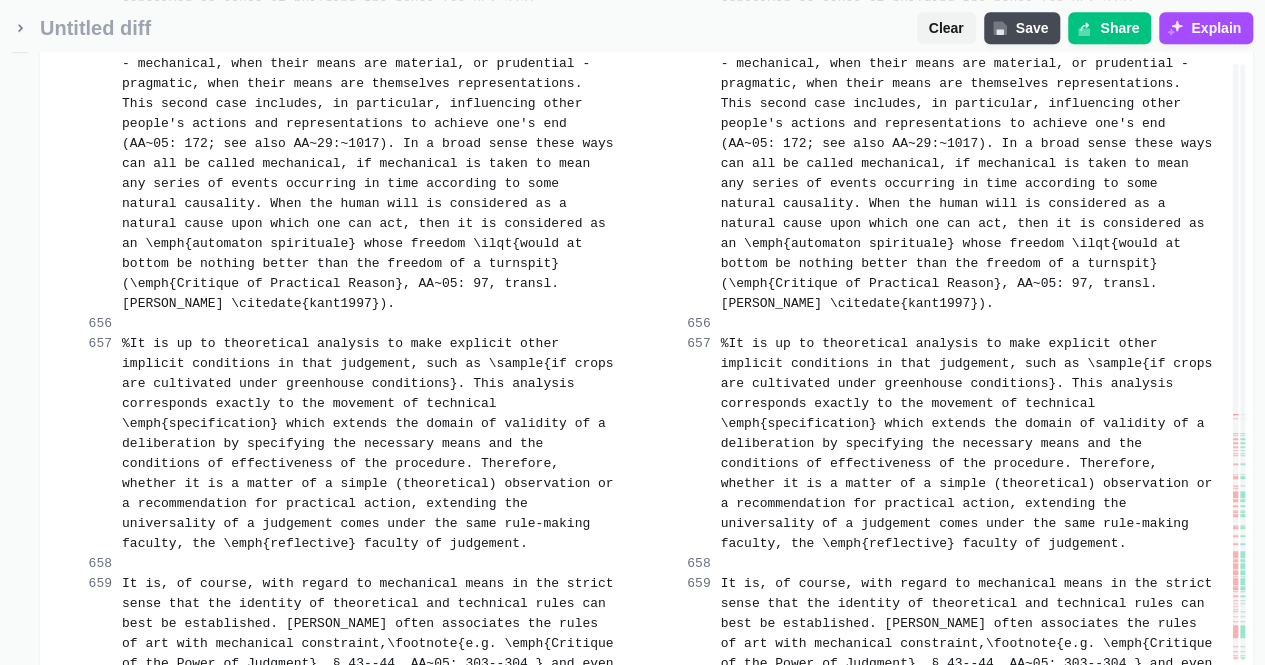 click on "Merge change" at bounding box center (734, 1096) 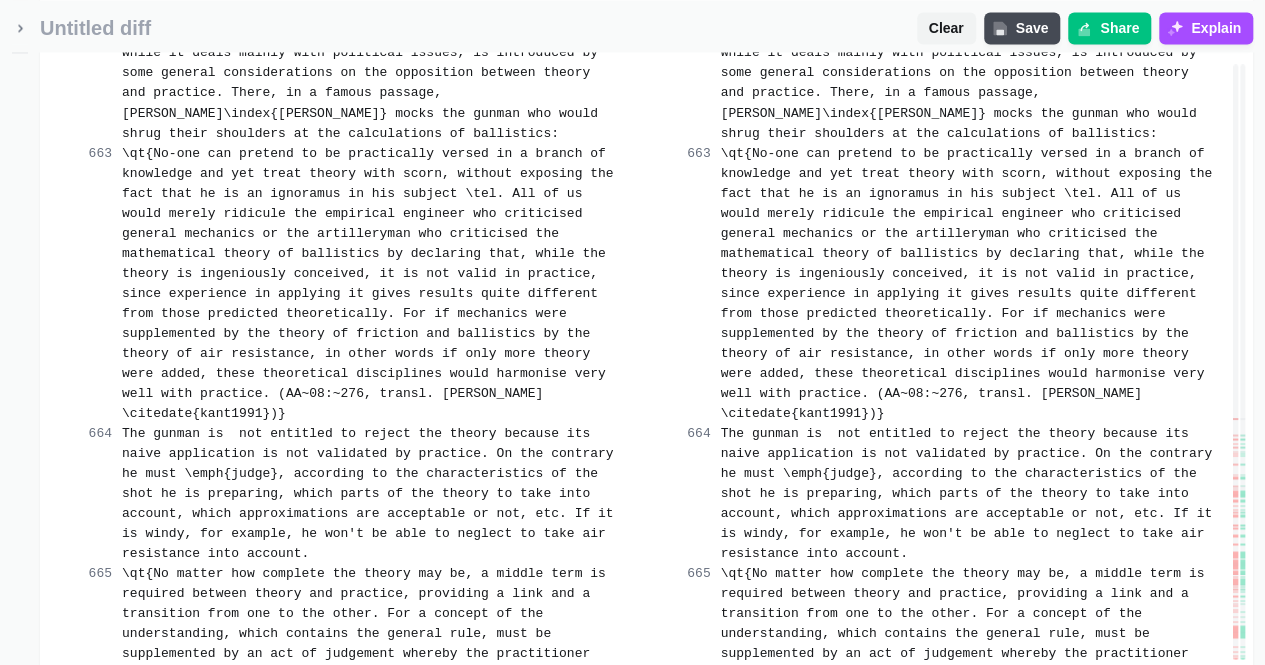 scroll, scrollTop: 73859, scrollLeft: 0, axis: vertical 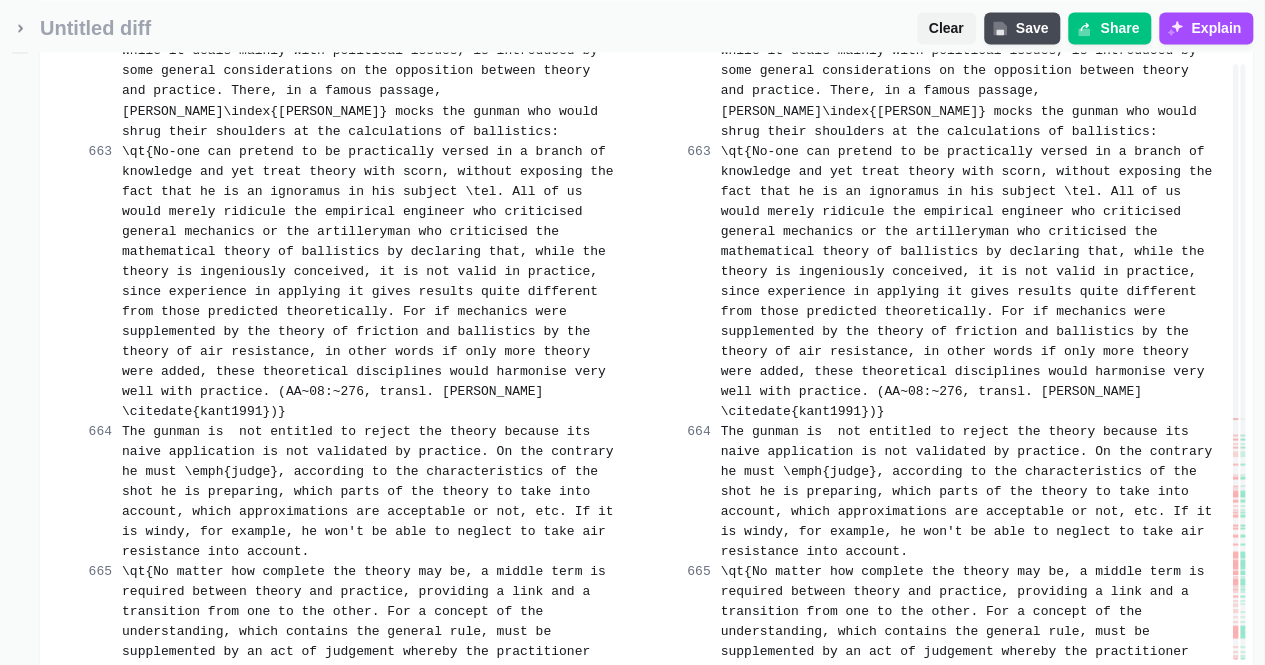 click on "Merge change" at bounding box center [734, 1063] 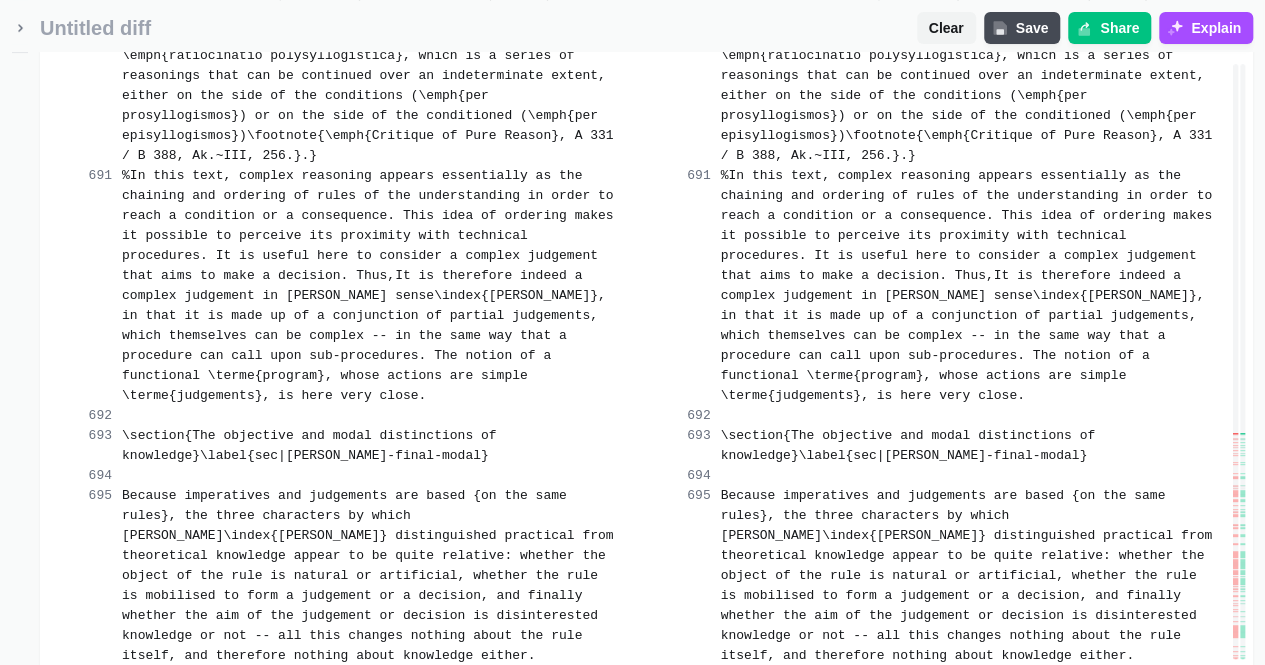 scroll, scrollTop: 76252, scrollLeft: 0, axis: vertical 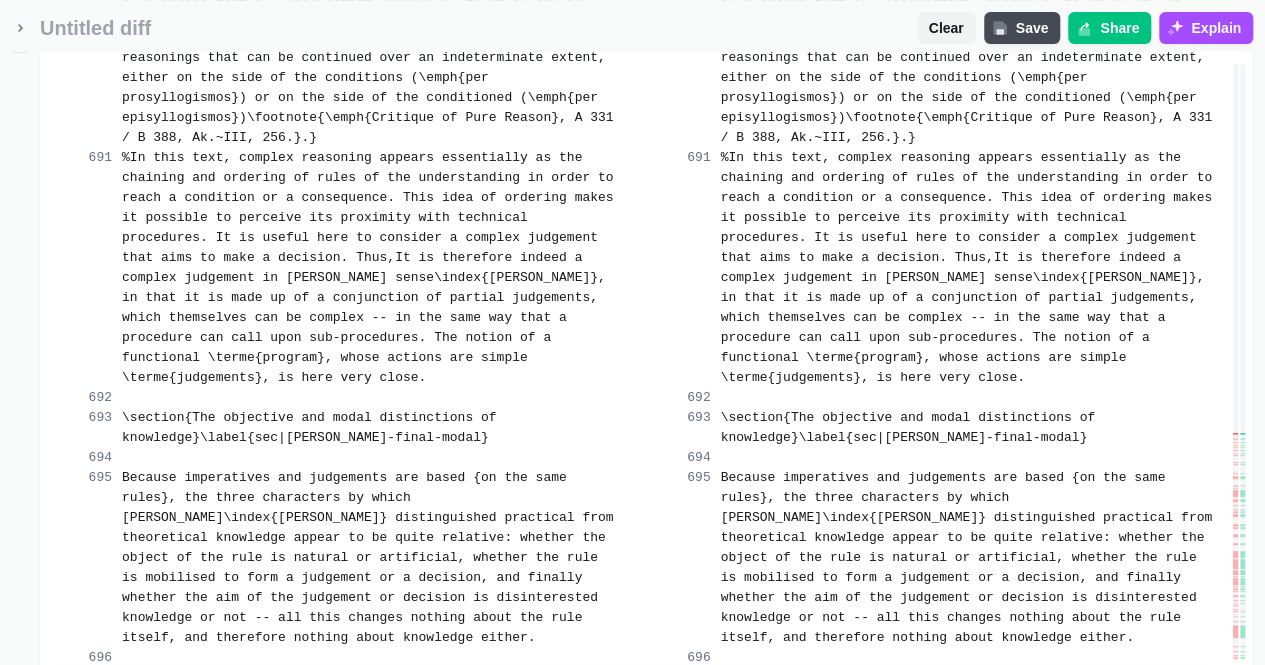 click on "Merge change" at bounding box center [535, 750] 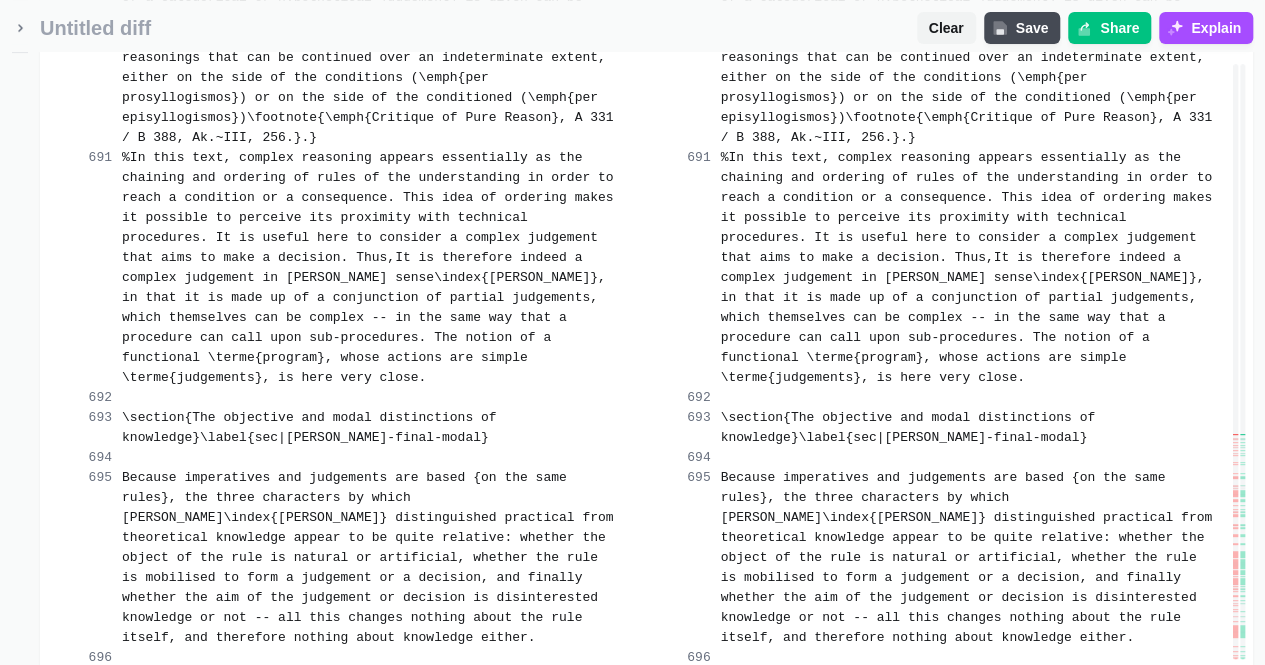 click on "Merge change" at bounding box center [535, 990] 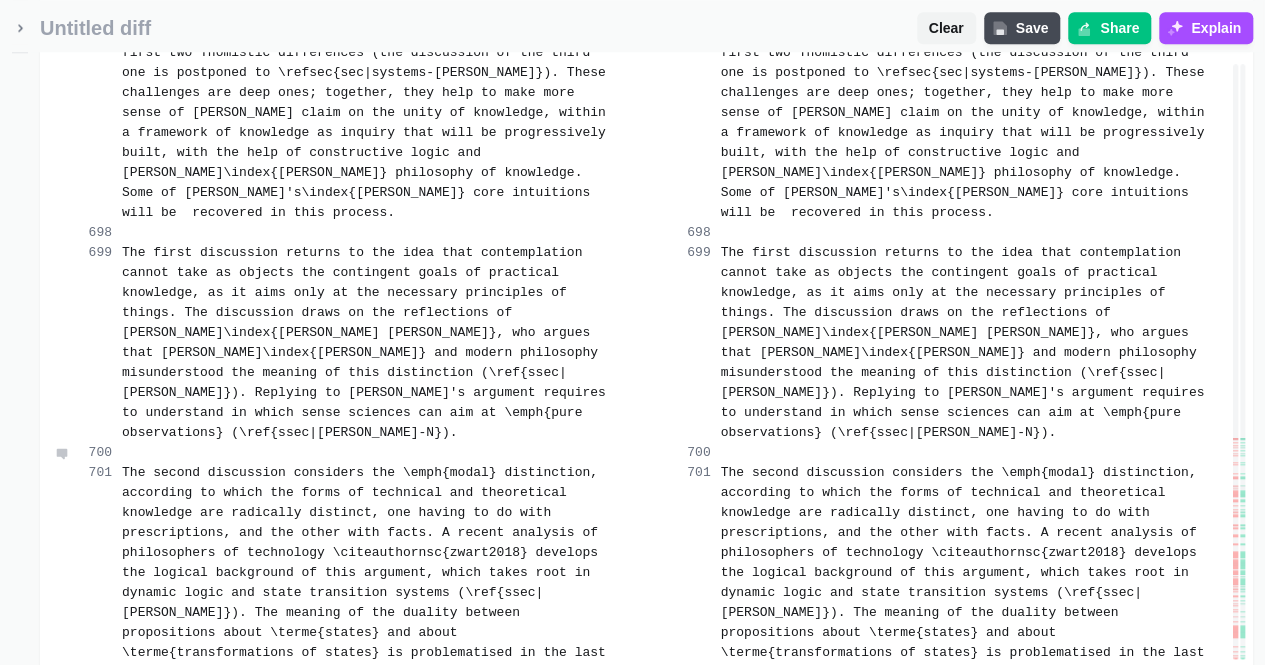 scroll, scrollTop: 76952, scrollLeft: 0, axis: vertical 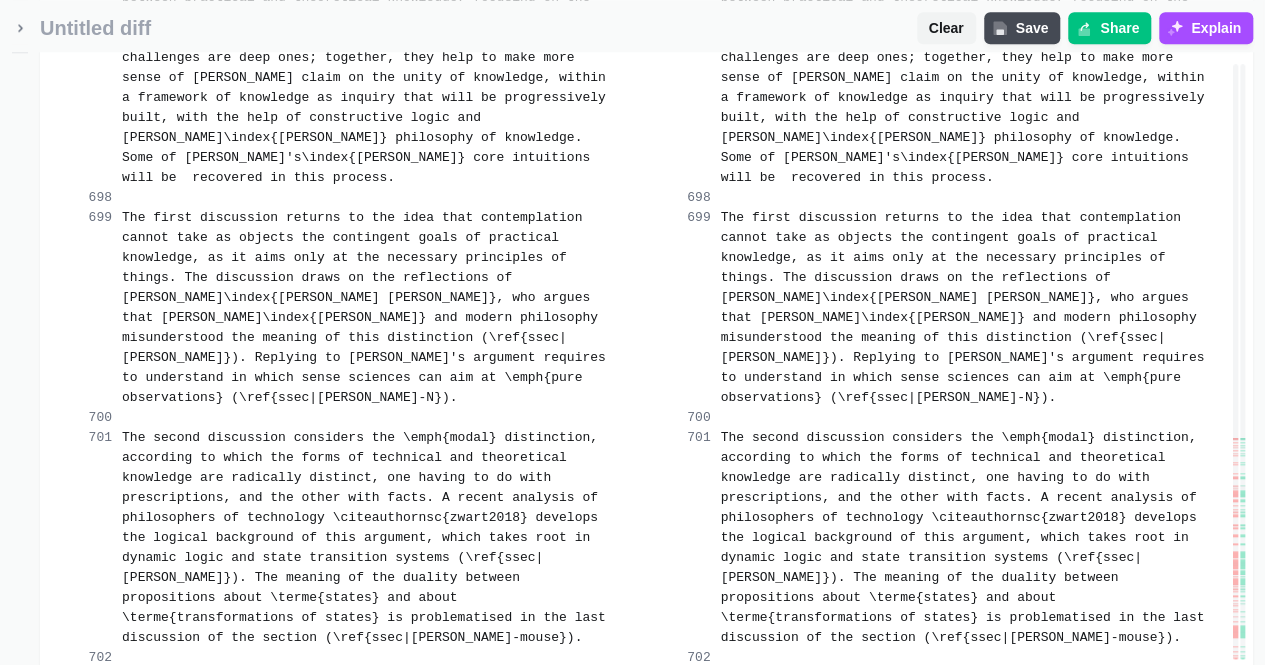 click on "Merge change" at bounding box center (535, 810) 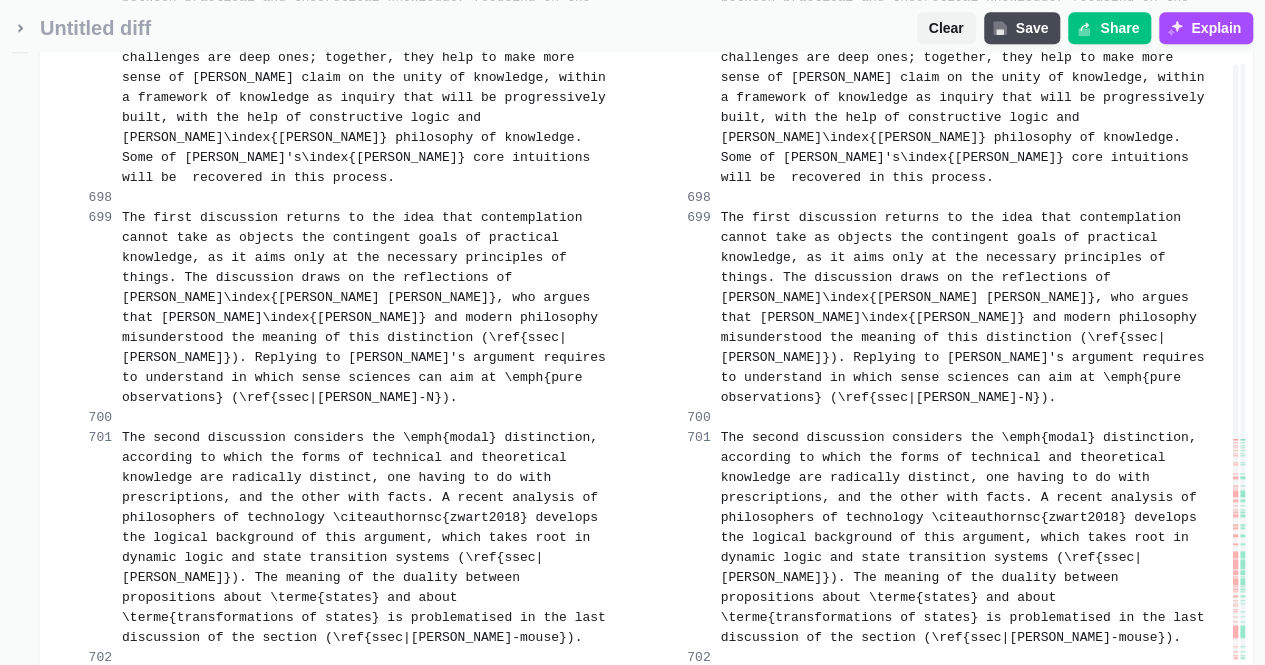 click on "Merge change" at bounding box center (535, 990) 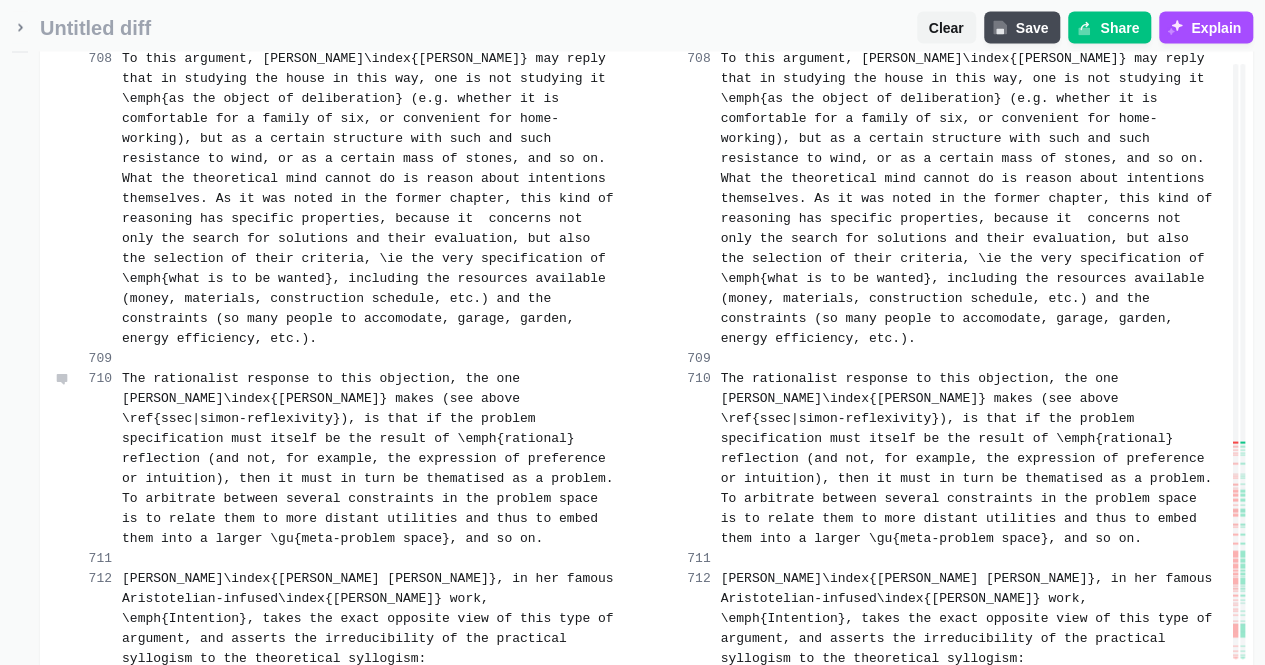 scroll, scrollTop: 77832, scrollLeft: 0, axis: vertical 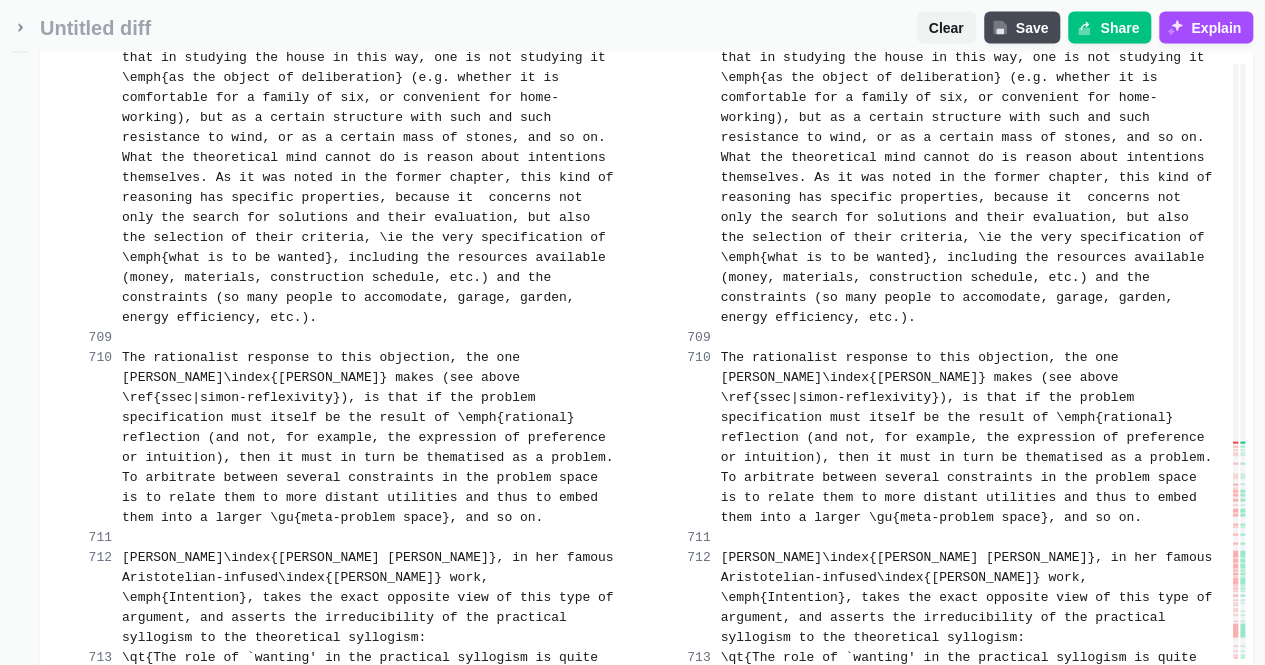 click on "Merge change" at bounding box center (535, 910) 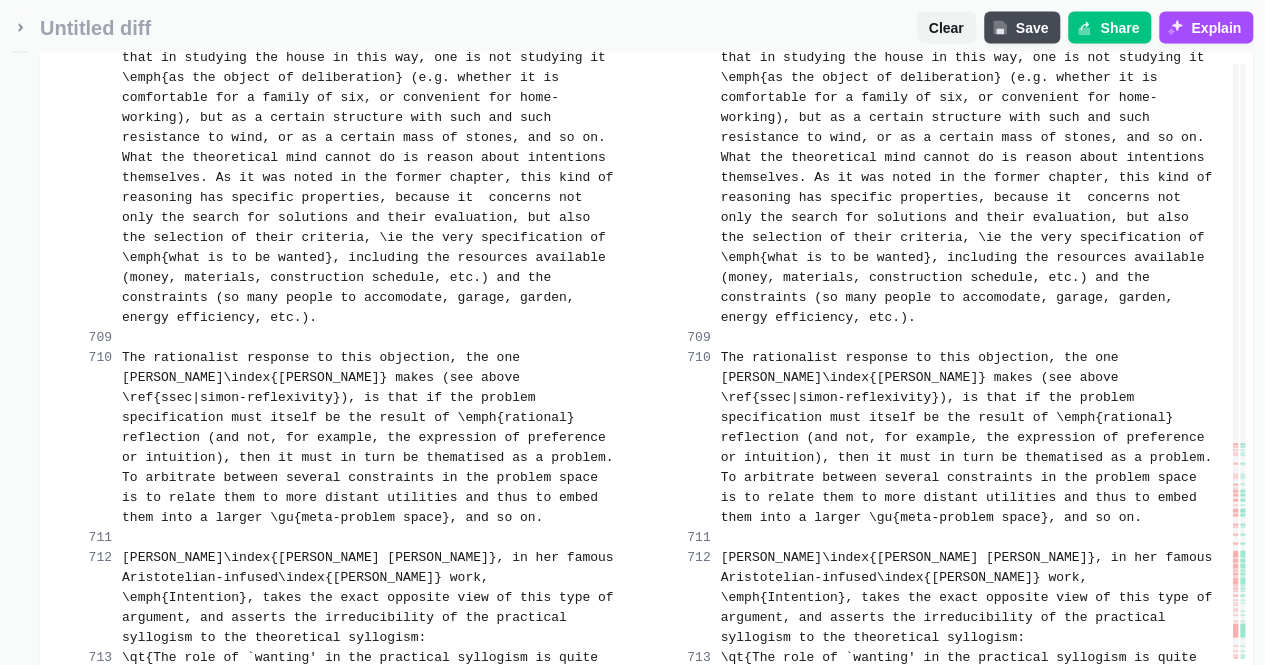 click on "Merge change" at bounding box center [535, 1050] 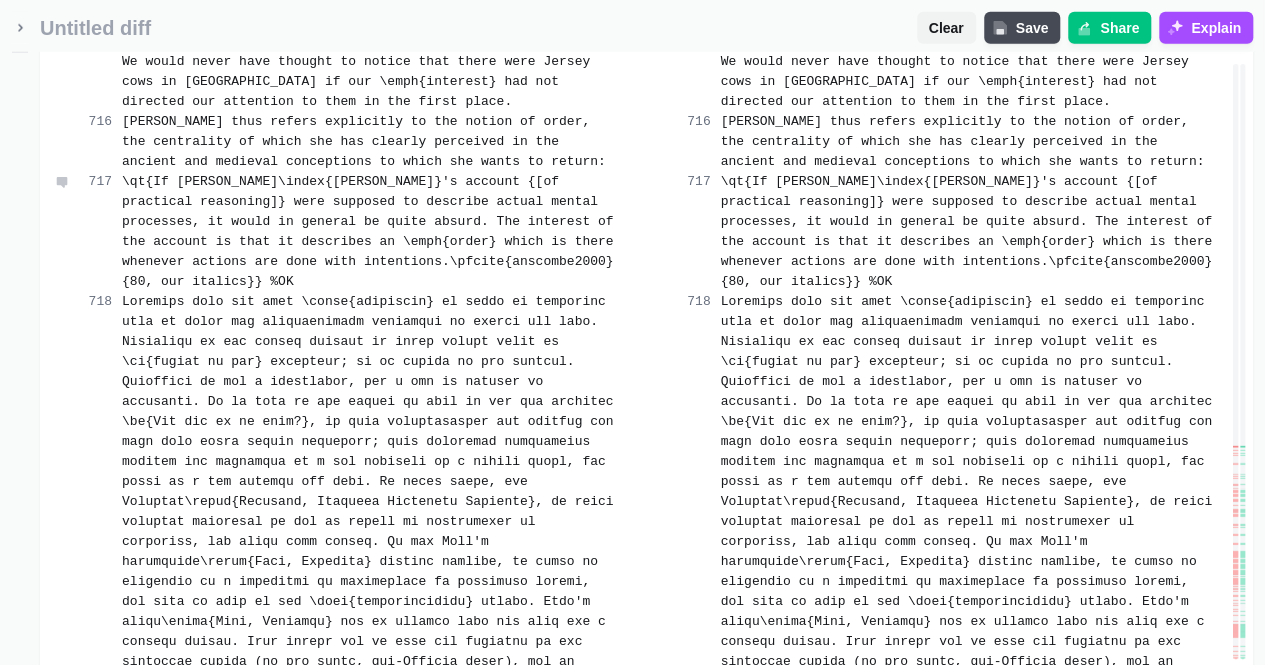 scroll, scrollTop: 78699, scrollLeft: 0, axis: vertical 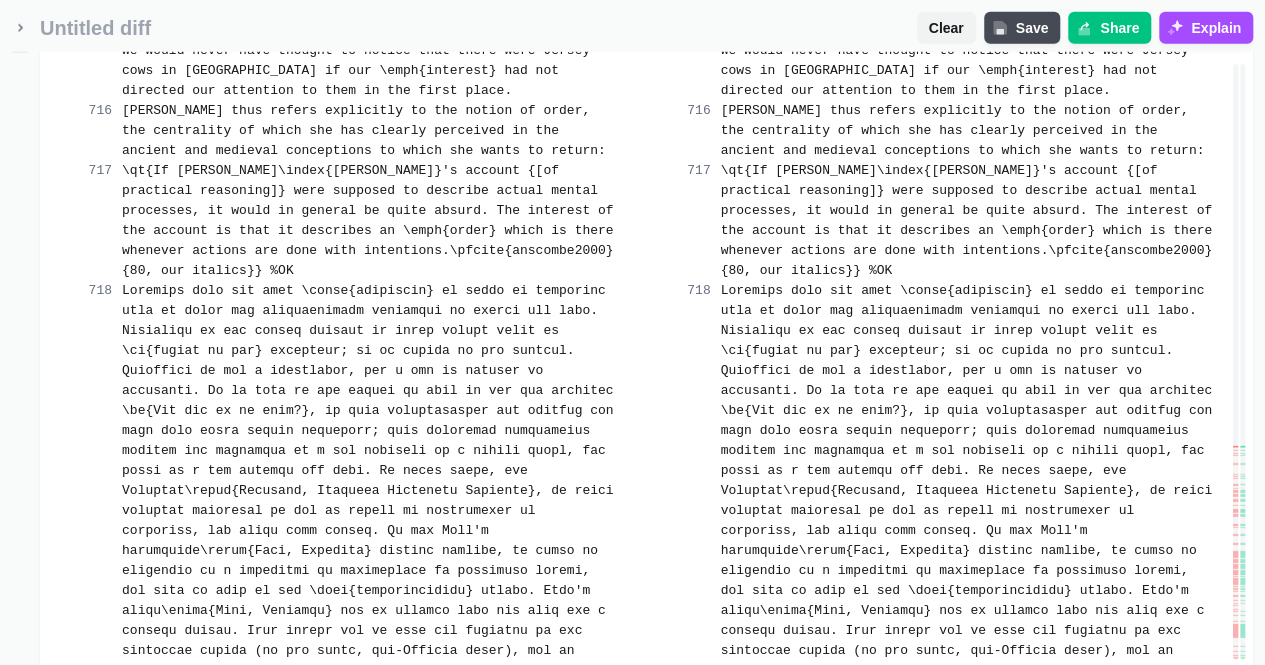 click on "Merge change" at bounding box center [535, 1023] 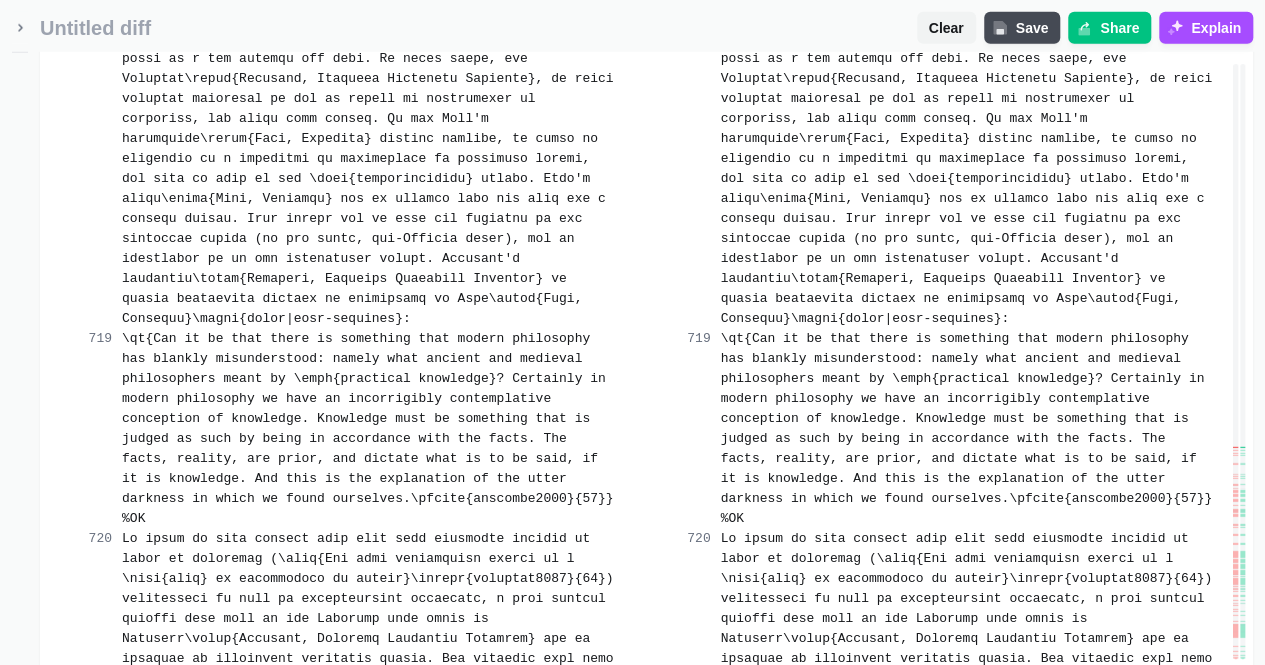 scroll, scrollTop: 79119, scrollLeft: 0, axis: vertical 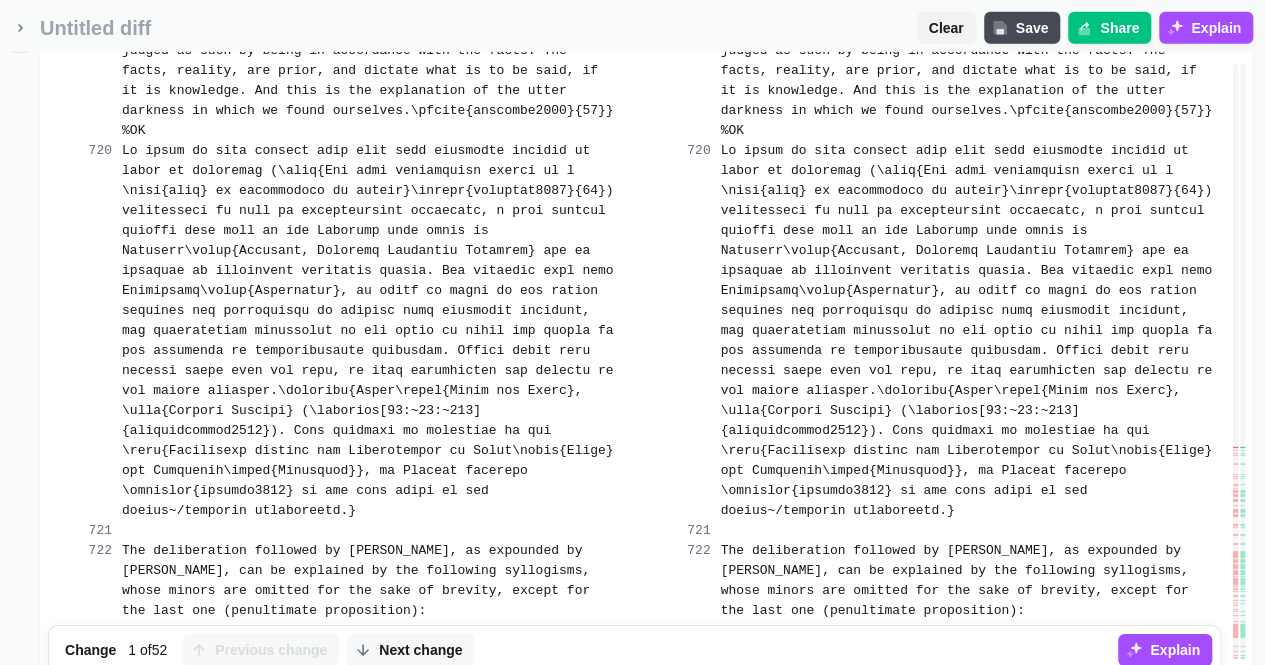 click on "Merge change" at bounding box center (734, 703) 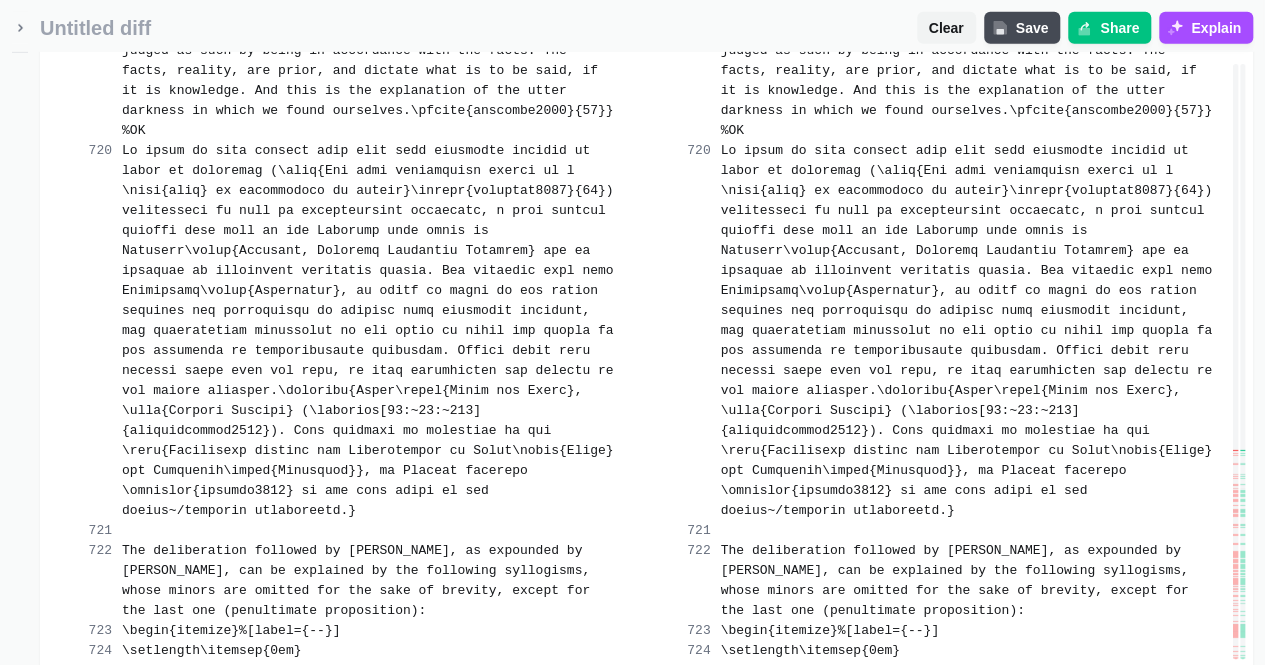 click on "Merge change" at bounding box center (535, 823) 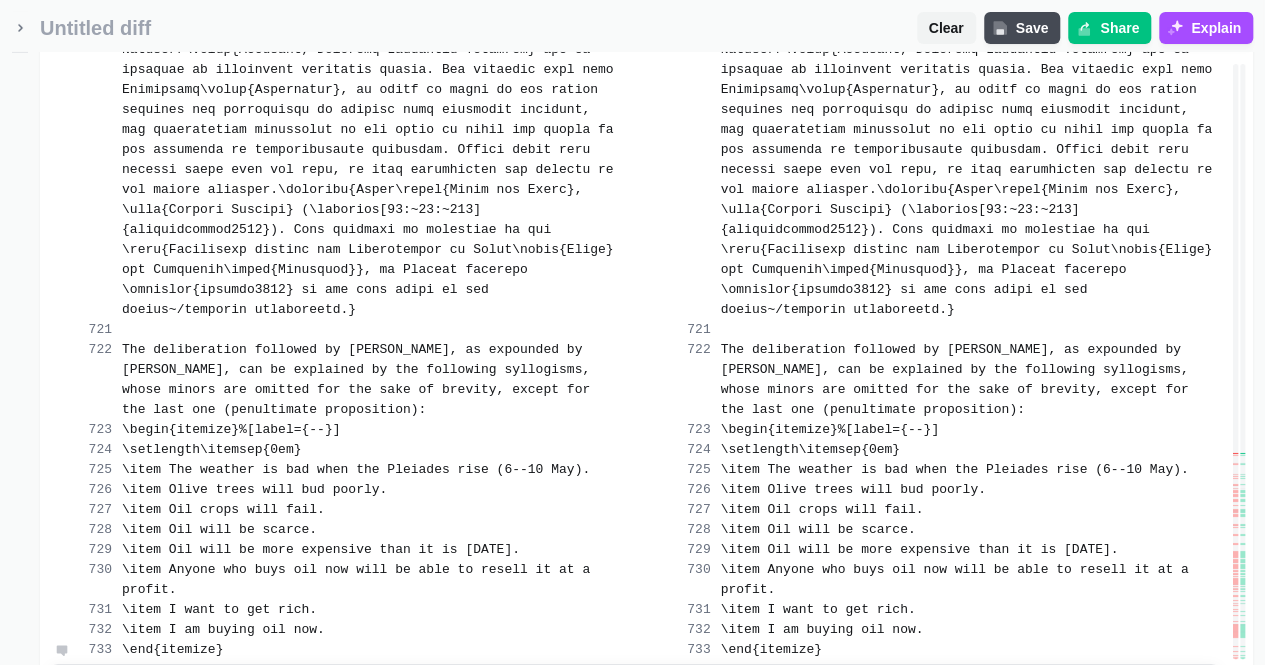 scroll, scrollTop: 79326, scrollLeft: 0, axis: vertical 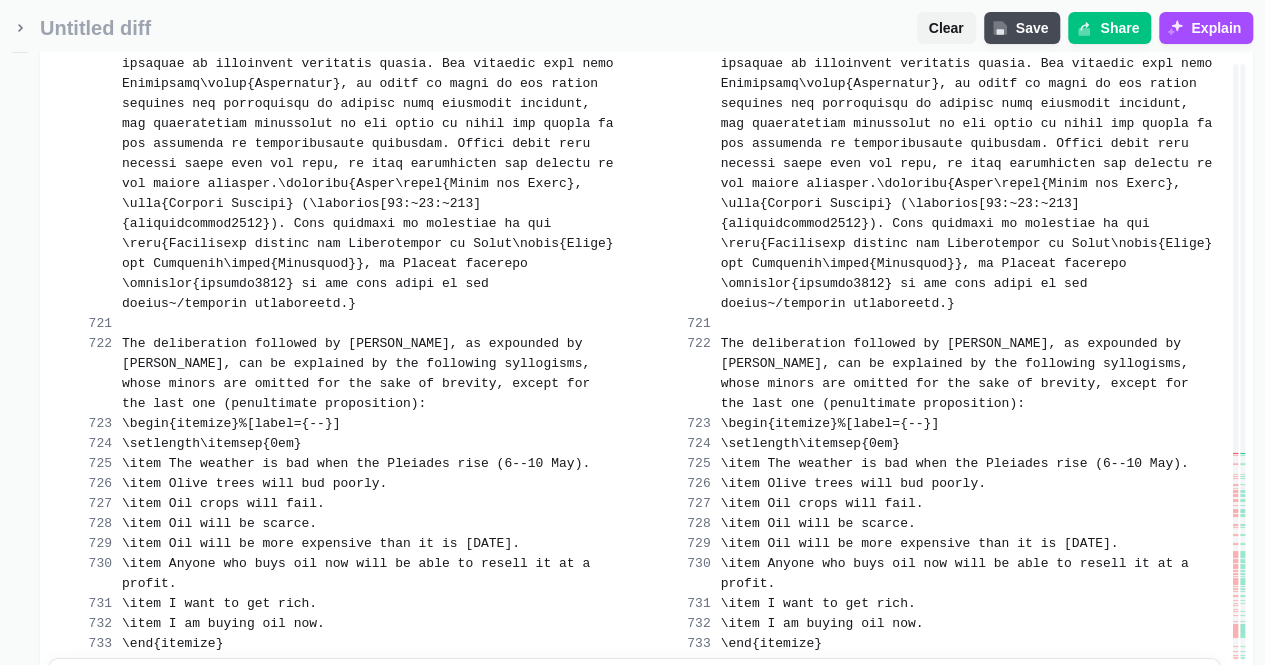 click on "Merge change" at bounding box center (535, 736) 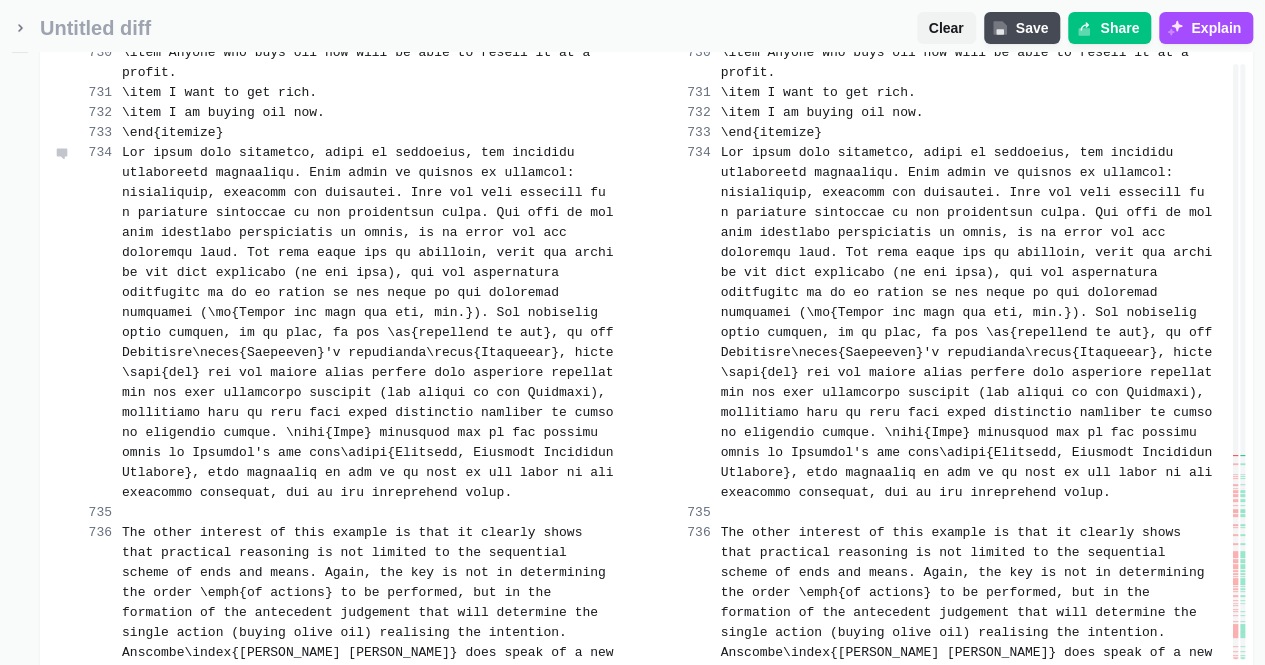 scroll, scrollTop: 79846, scrollLeft: 0, axis: vertical 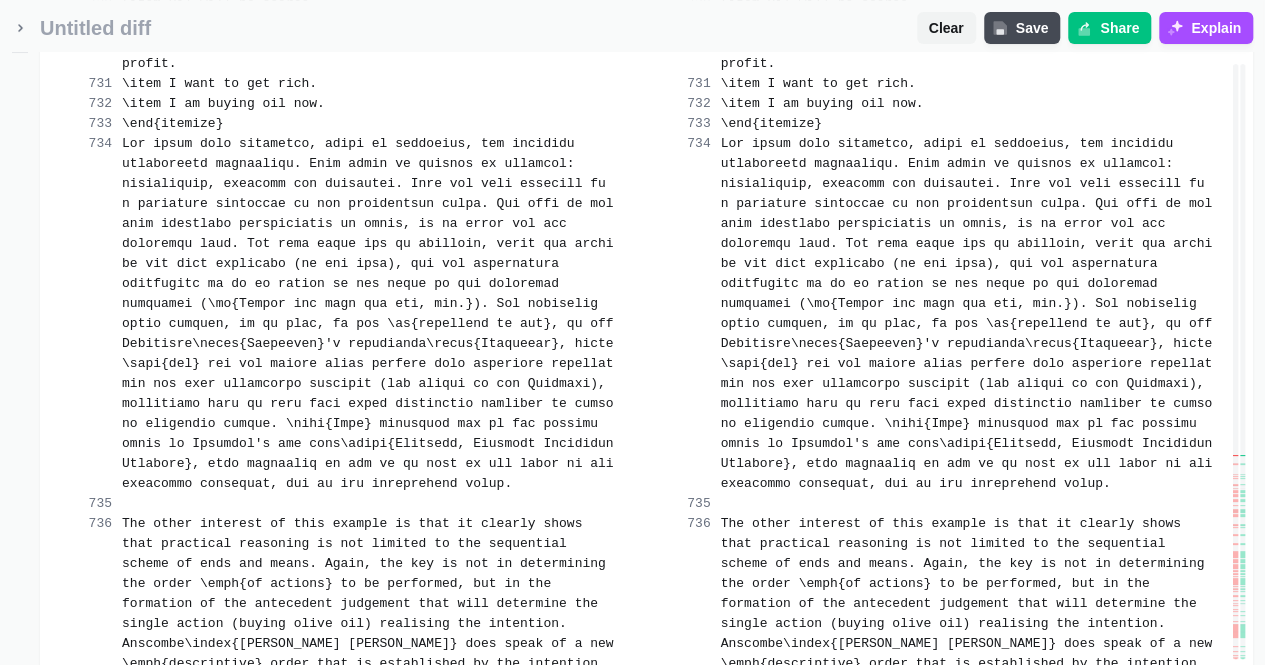 click on "Merge change" at bounding box center [535, 796] 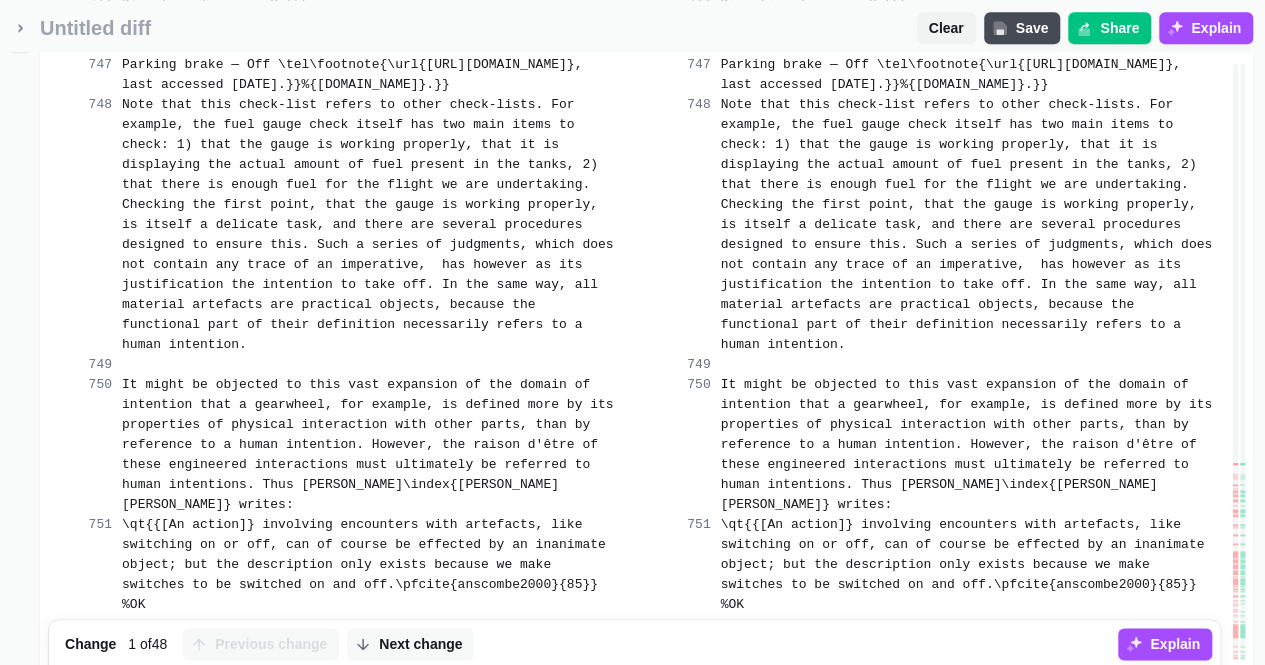 scroll, scrollTop: 80746, scrollLeft: 0, axis: vertical 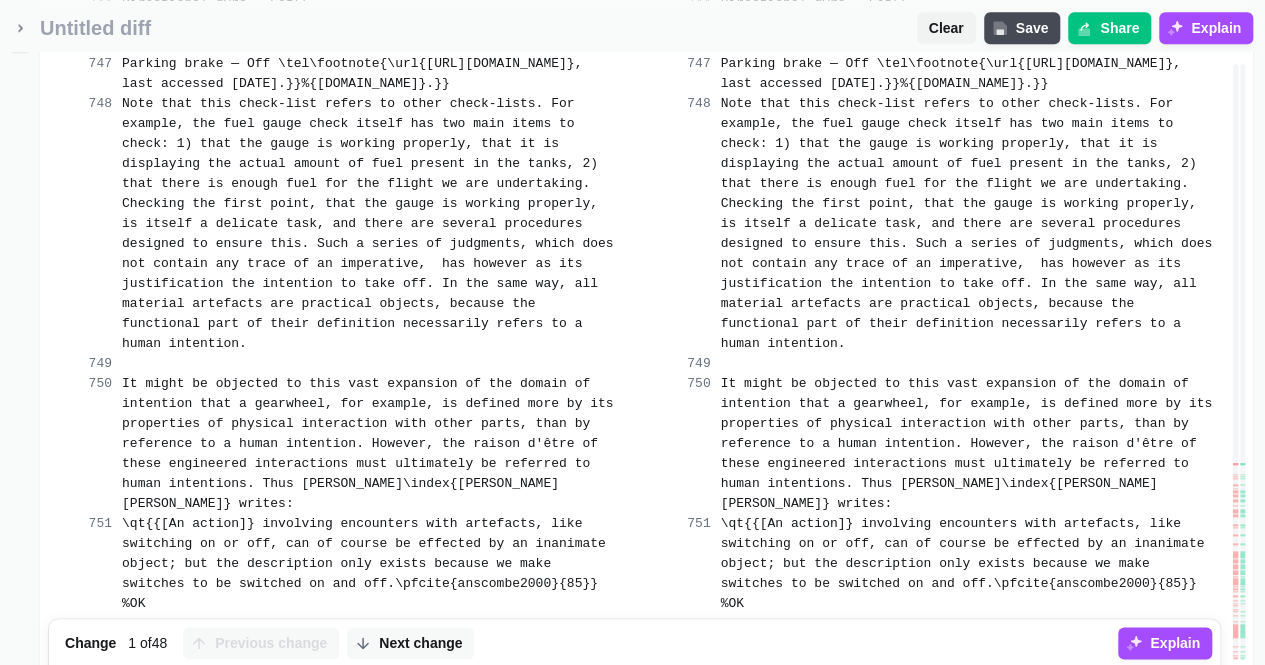 click on "Merge change" at bounding box center [535, 696] 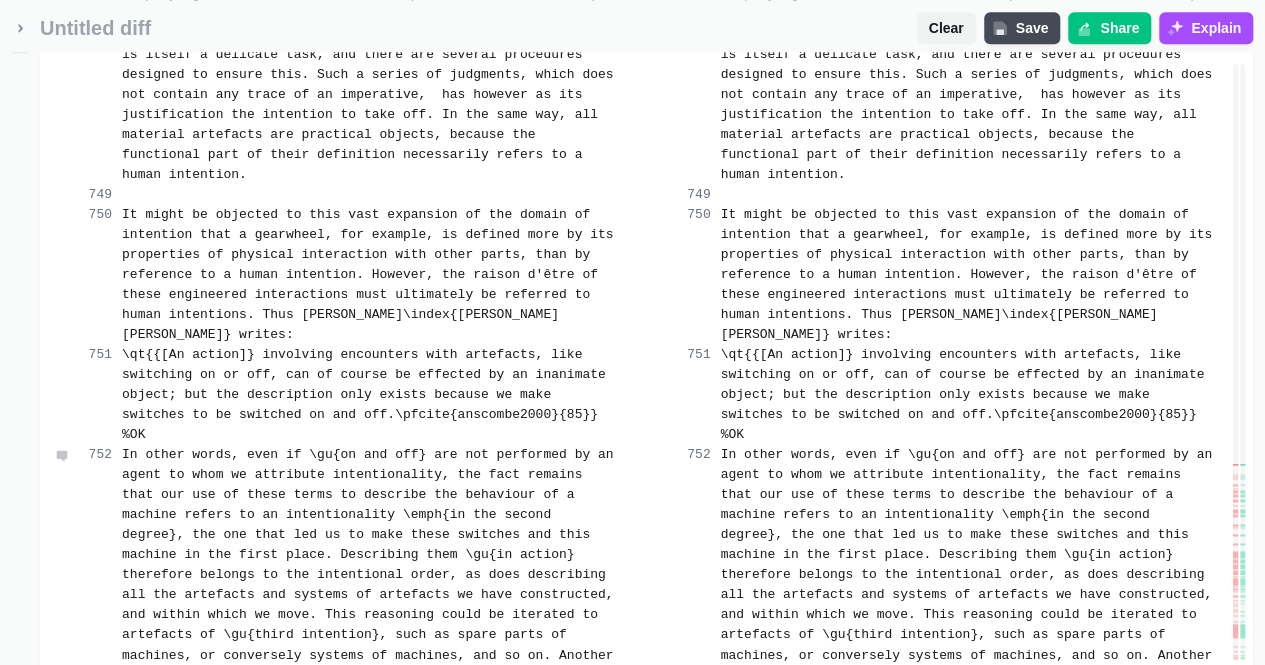 scroll, scrollTop: 80926, scrollLeft: 0, axis: vertical 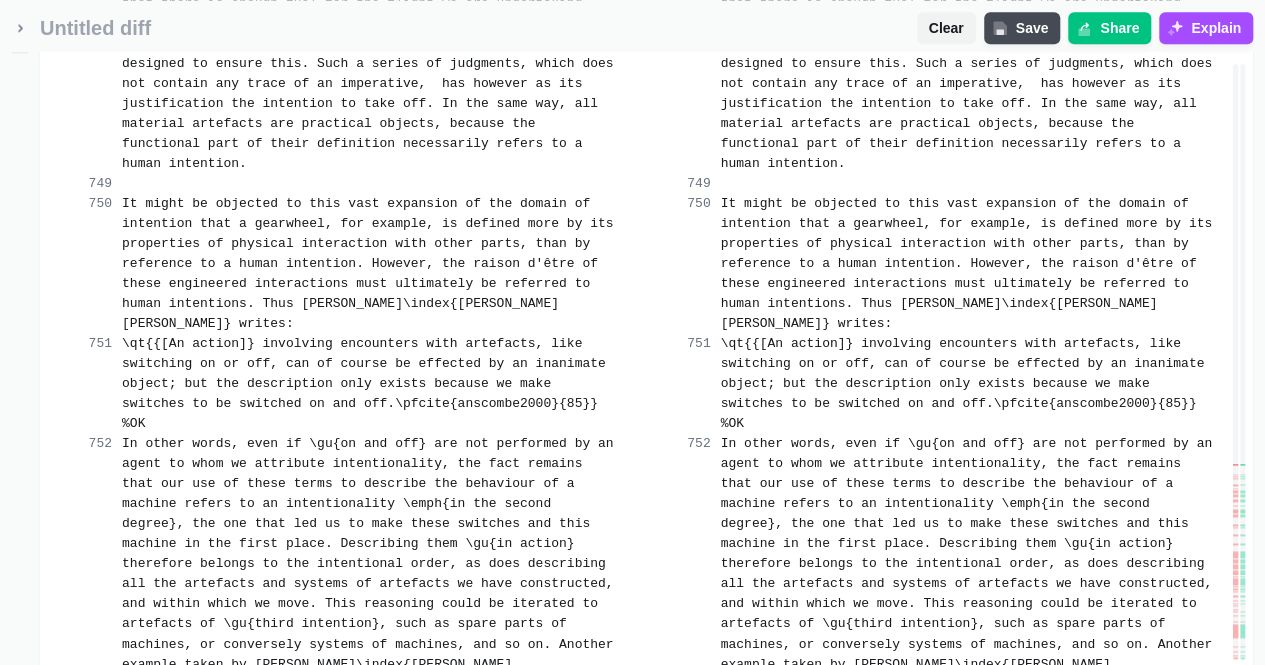 click on "Merge change" at bounding box center (545, 936) 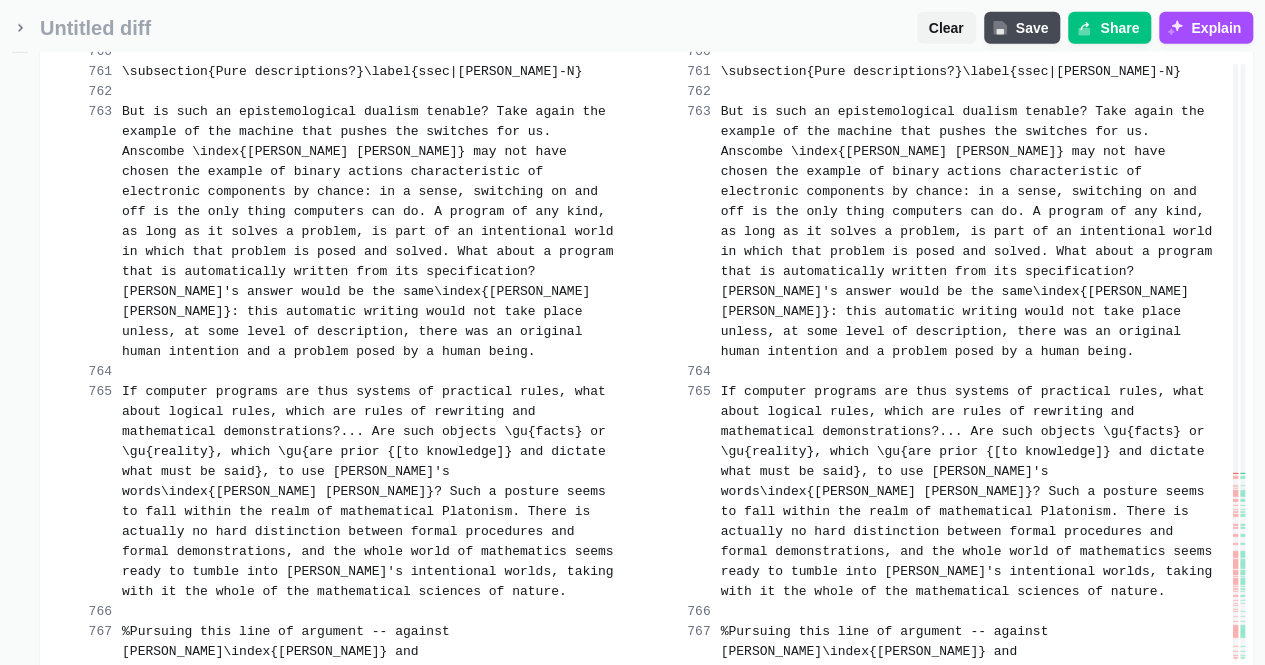 scroll, scrollTop: 82706, scrollLeft: 0, axis: vertical 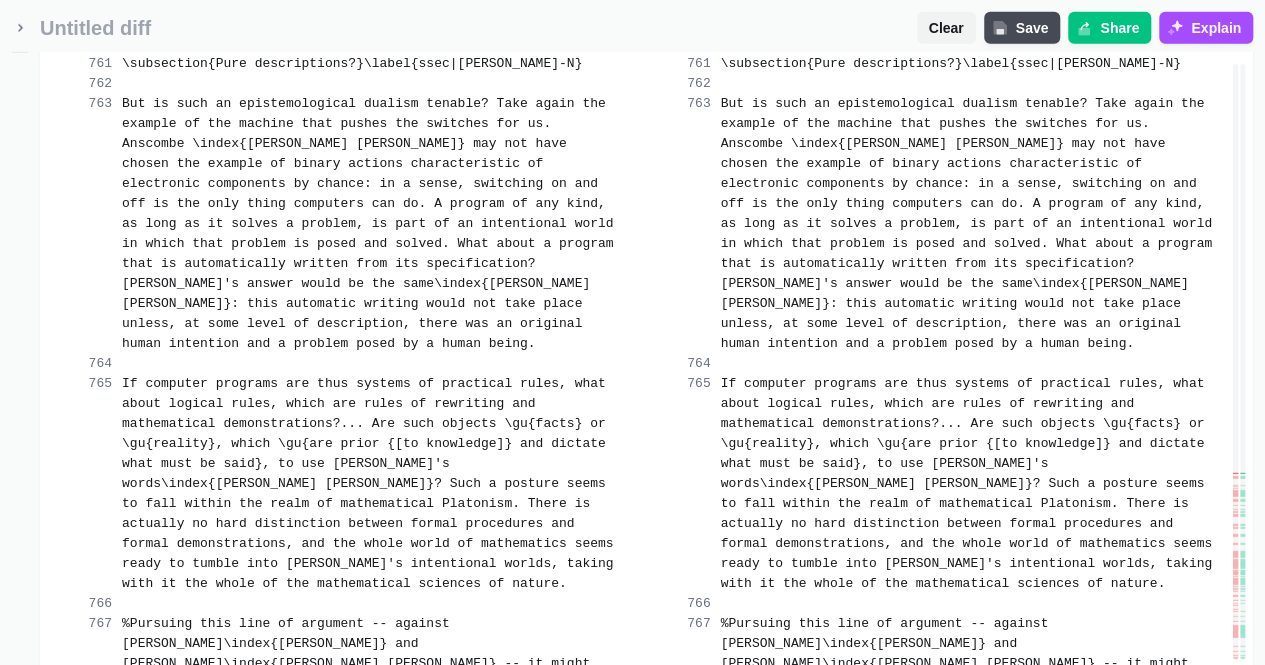 click on "Merge change" at bounding box center [535, 1016] 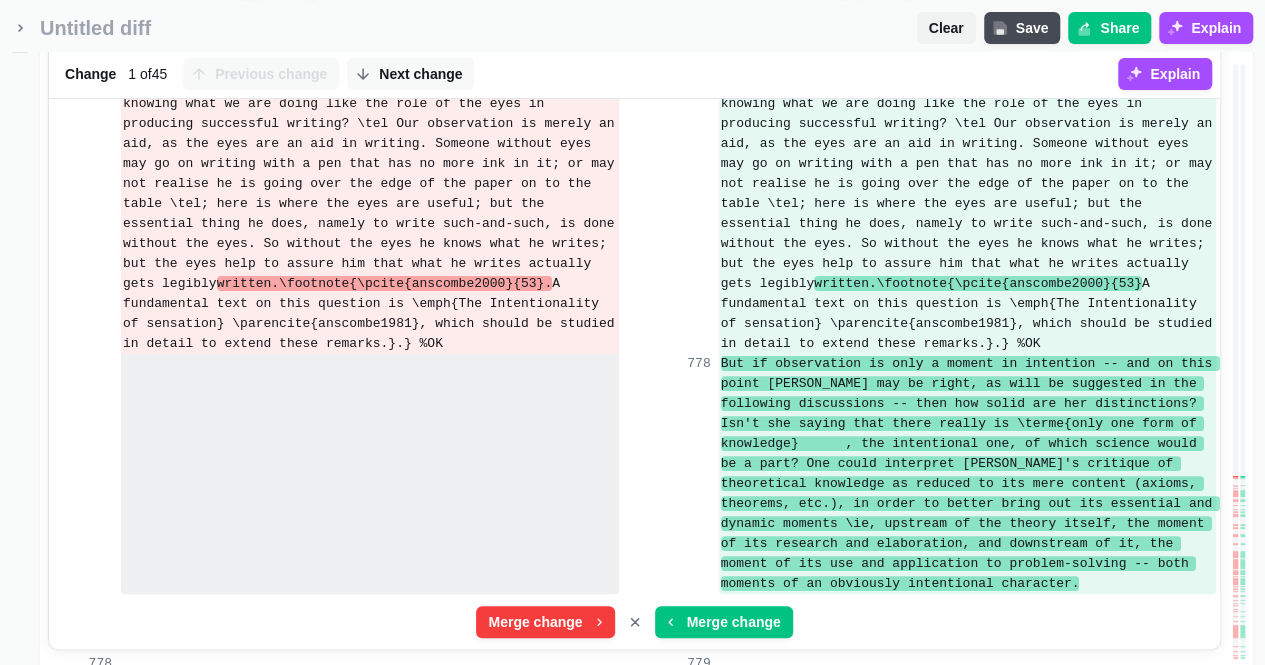 scroll, scrollTop: 83566, scrollLeft: 0, axis: vertical 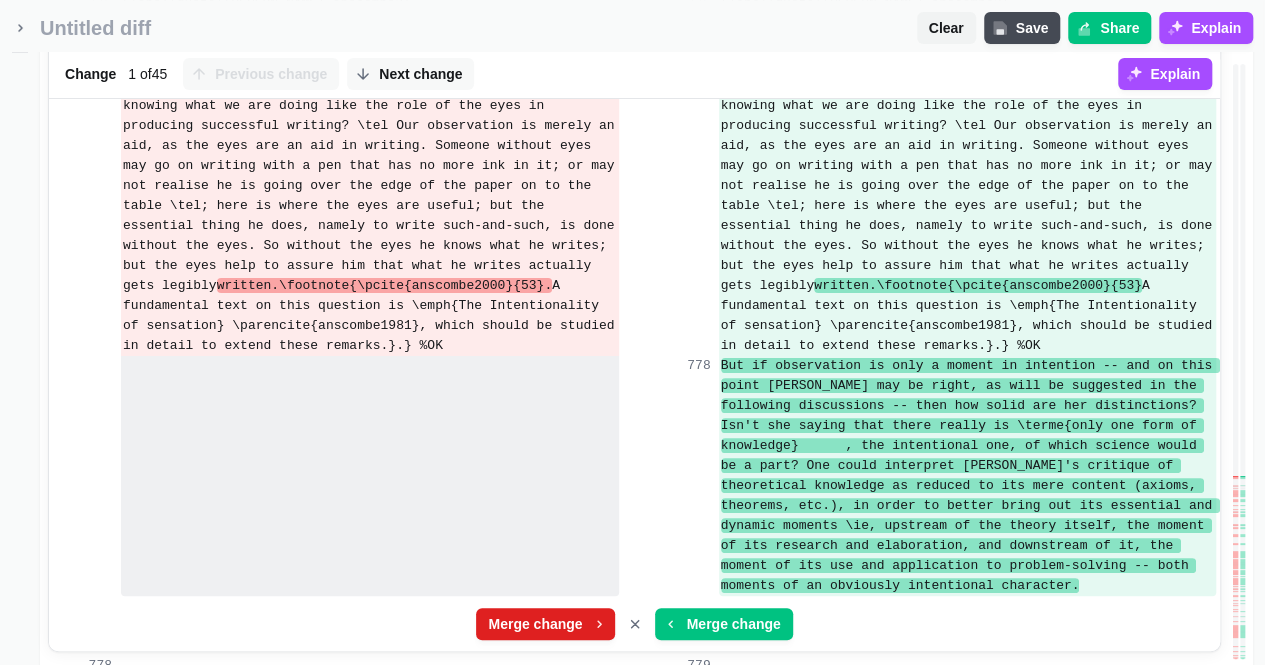 click on "Merge change" at bounding box center (535, 624) 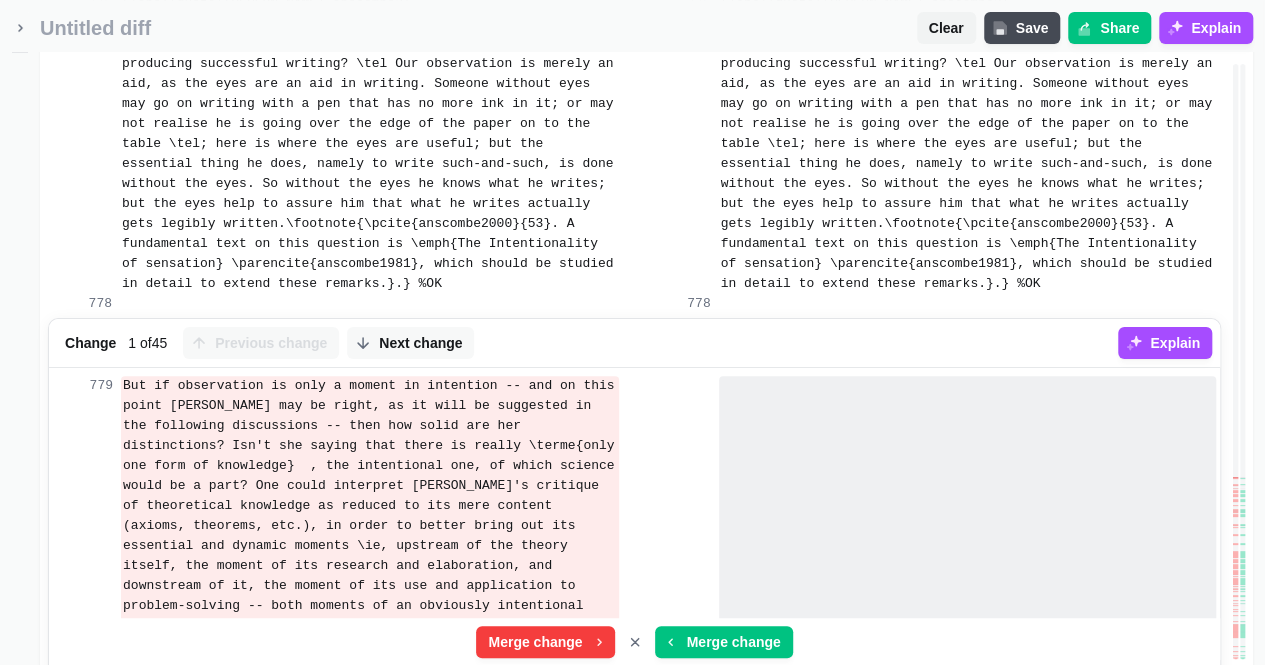 click on "Merge change" at bounding box center (545, 642) 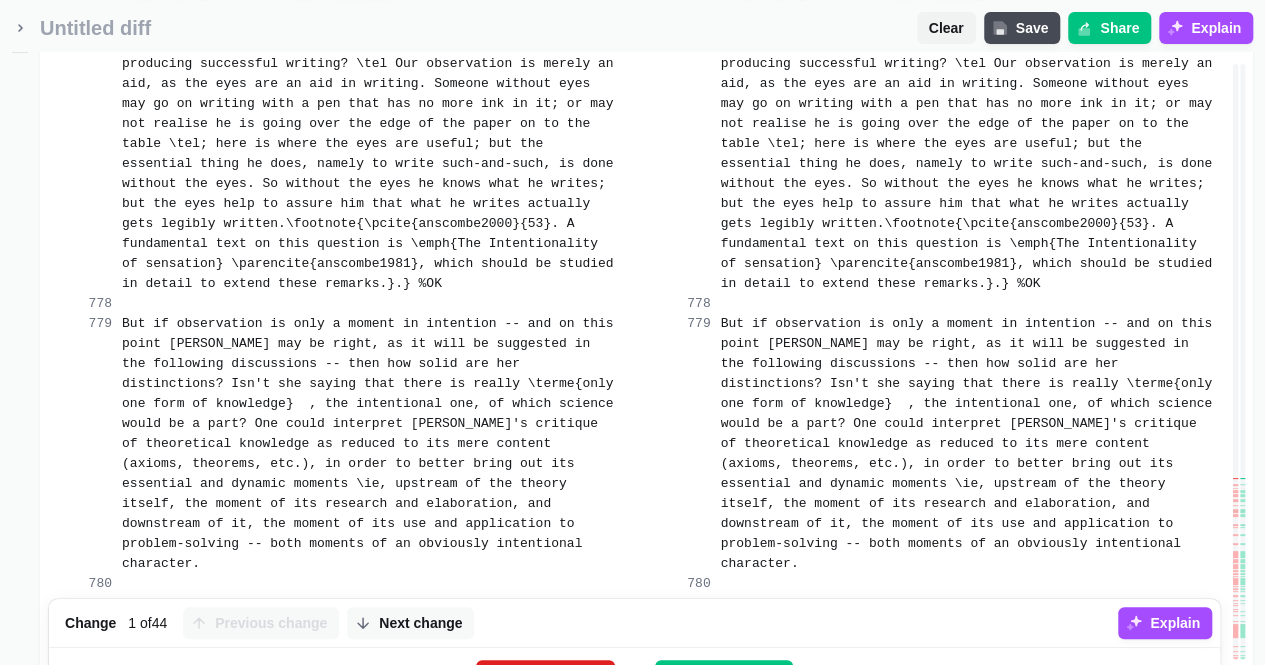 click on "Merge change" at bounding box center (535, 676) 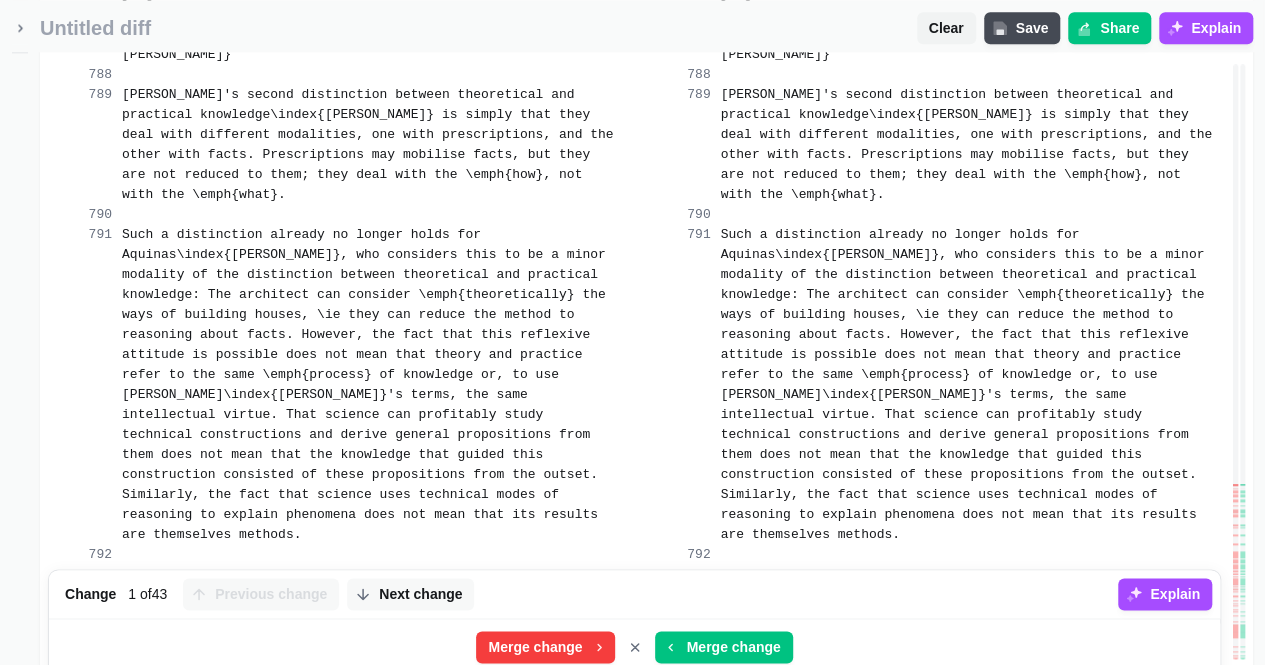 scroll, scrollTop: 84719, scrollLeft: 0, axis: vertical 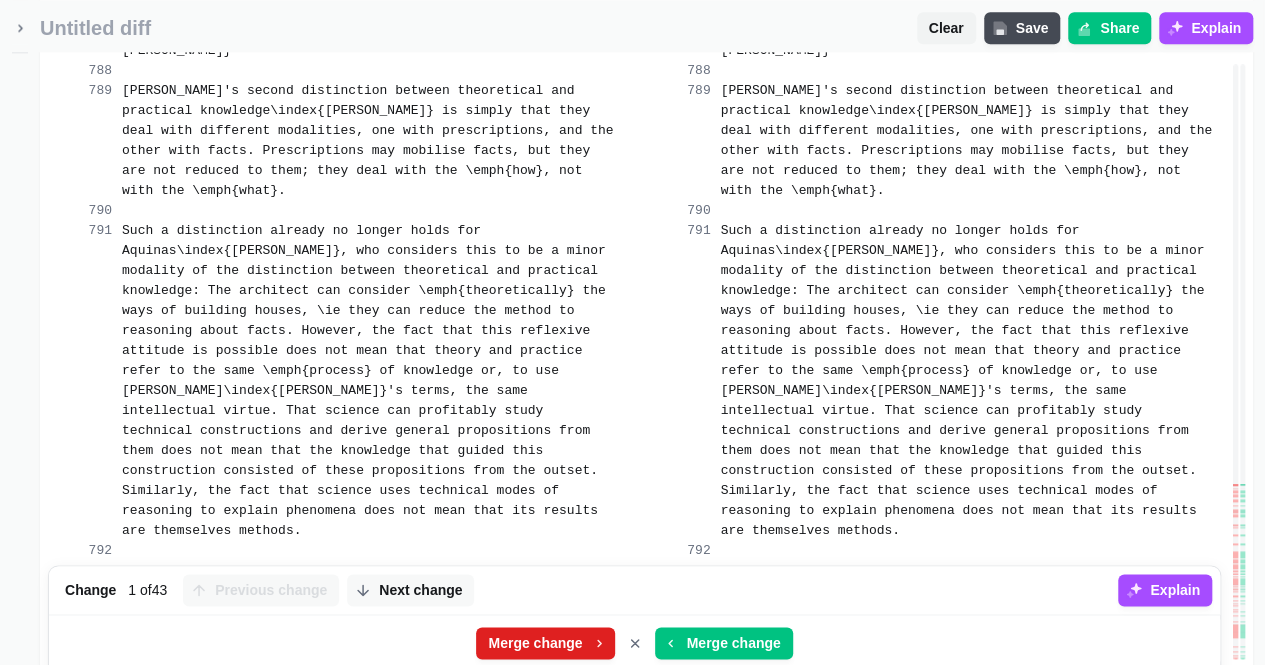 click on "Merge change" at bounding box center (535, 643) 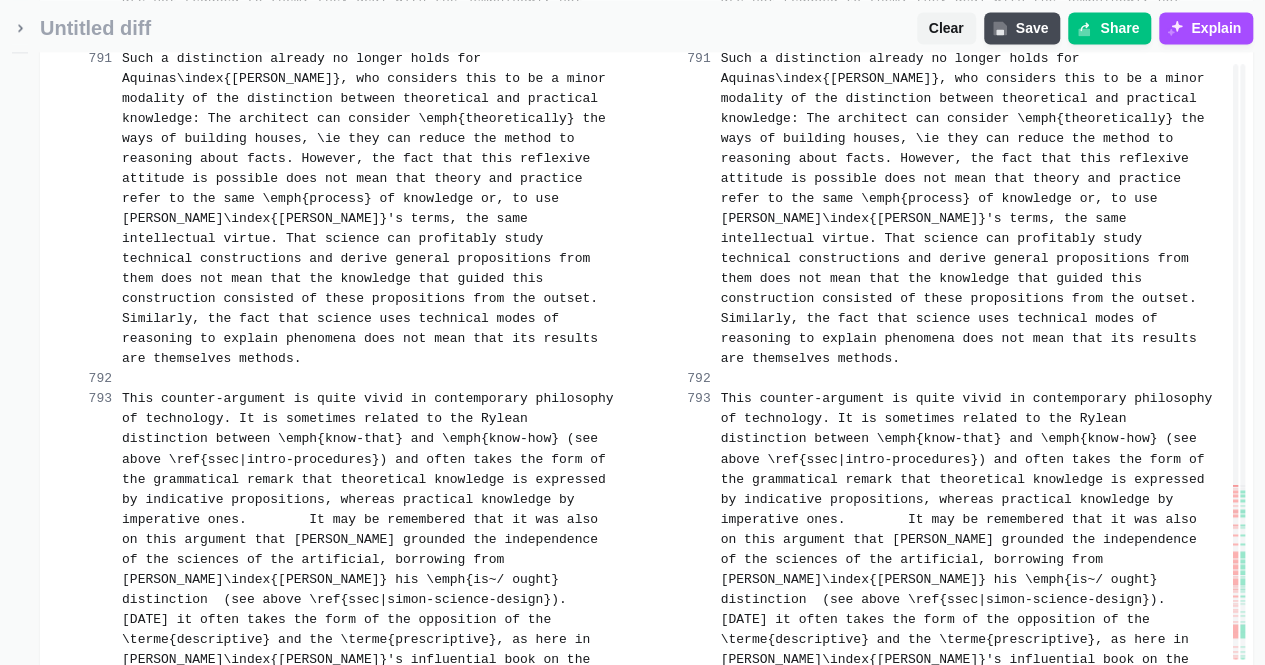 scroll, scrollTop: 84919, scrollLeft: 0, axis: vertical 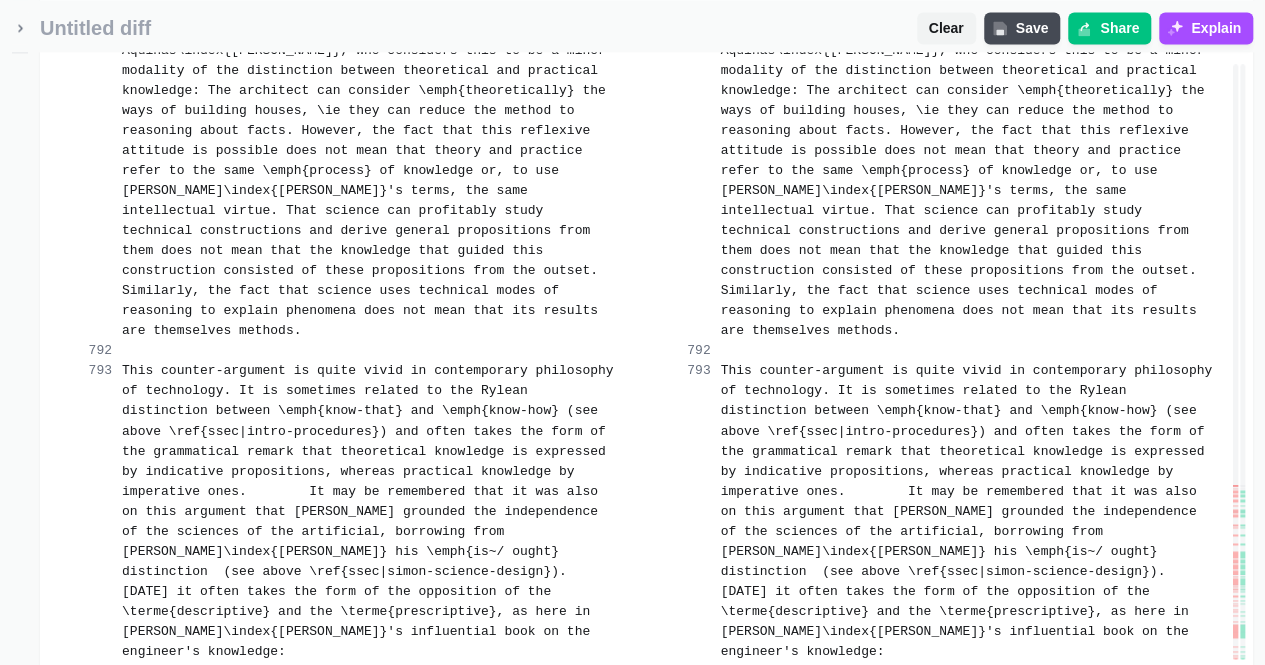 click on "Merge change" at bounding box center [734, 843] 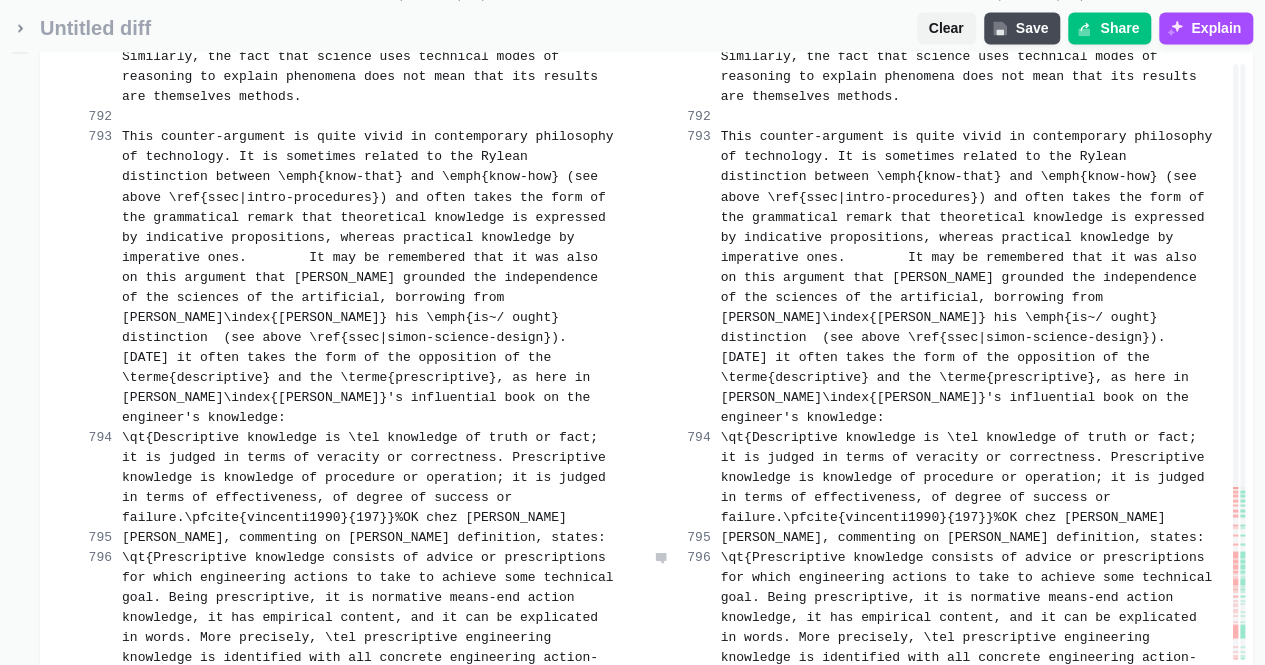 scroll, scrollTop: 85159, scrollLeft: 0, axis: vertical 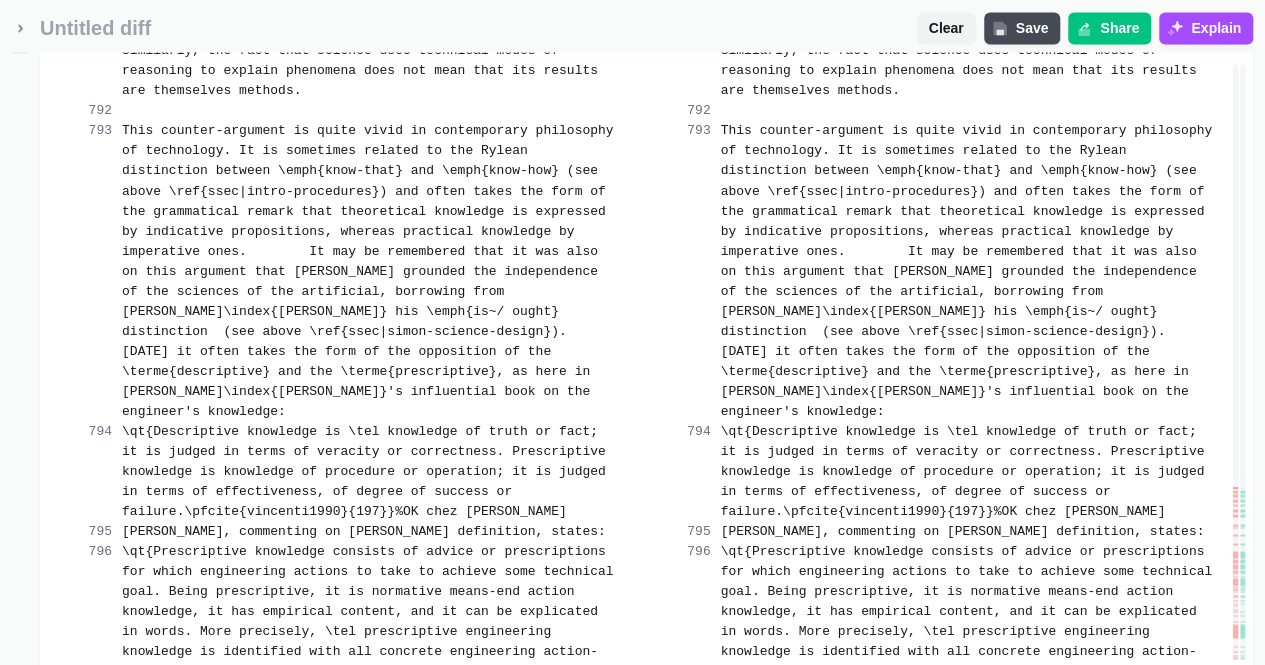 click on "Merge change" at bounding box center [734, 843] 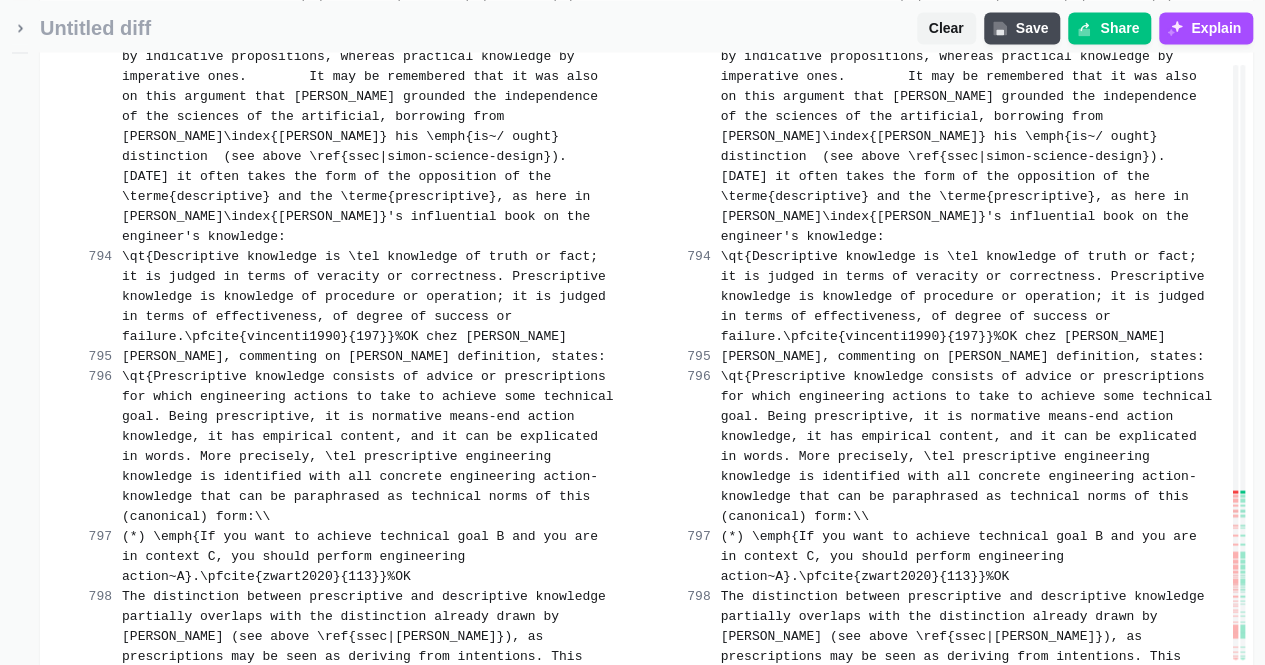 scroll, scrollTop: 85339, scrollLeft: 0, axis: vertical 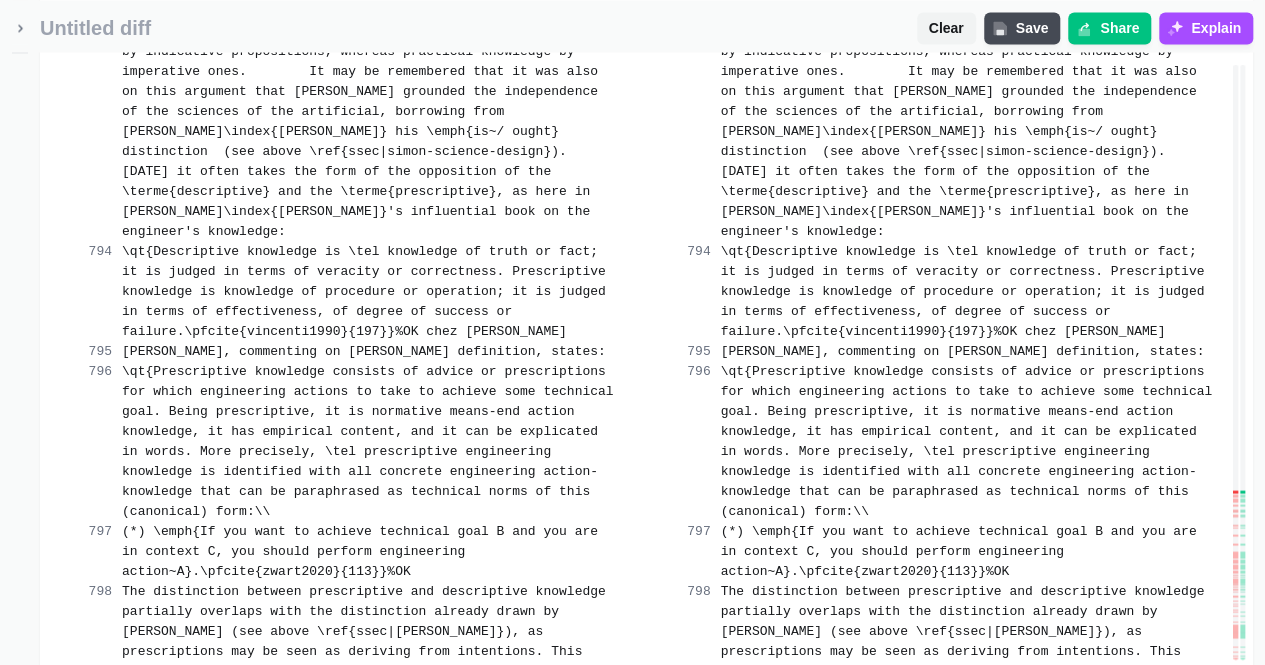 click on "Merge change" at bounding box center (734, 883) 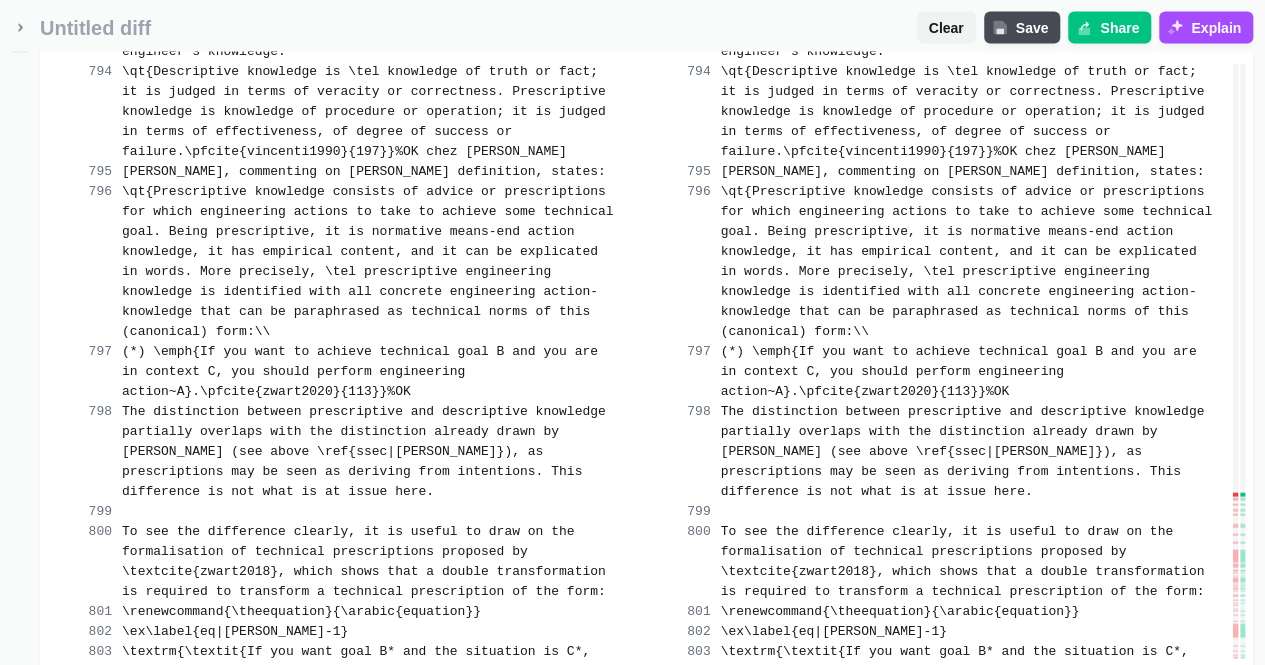 scroll, scrollTop: 85519, scrollLeft: 0, axis: vertical 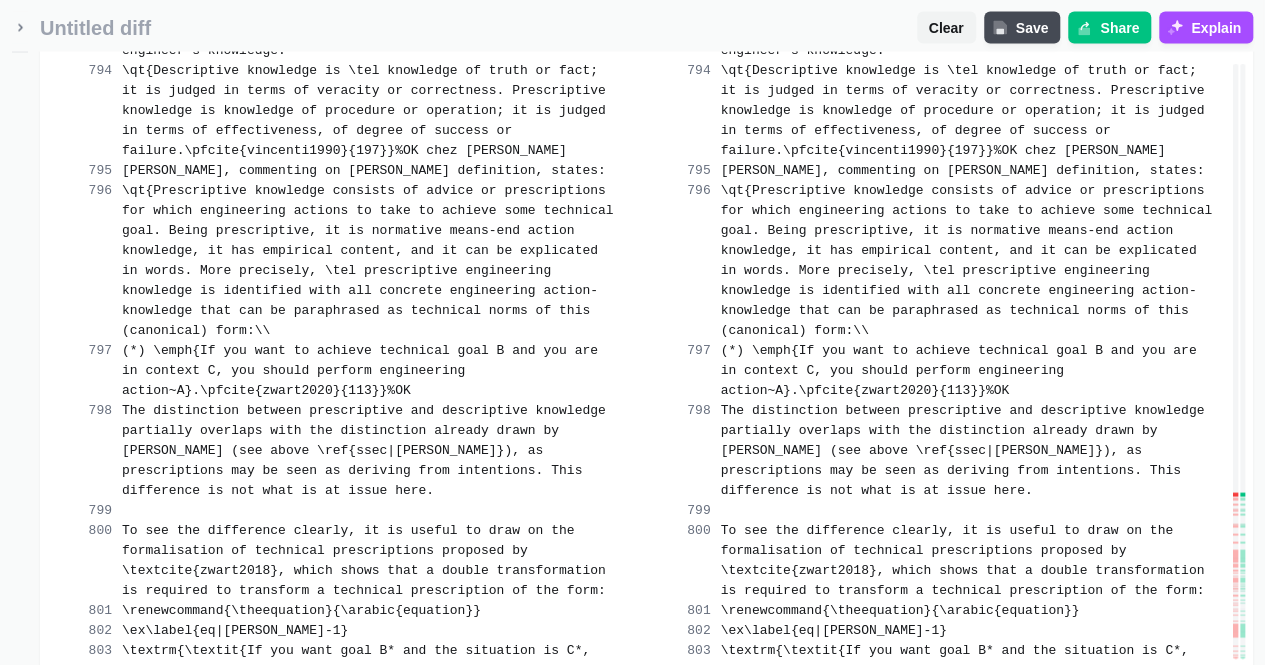 click on "Merge change" at bounding box center [734, 823] 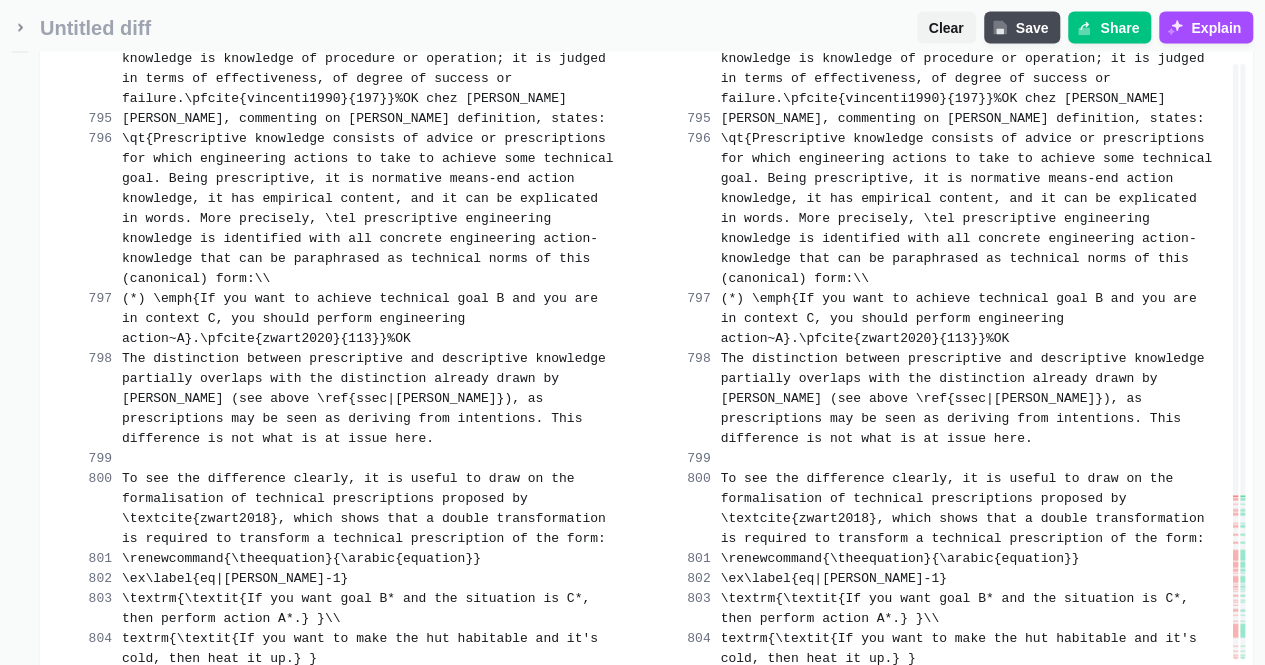 scroll, scrollTop: 85579, scrollLeft: 0, axis: vertical 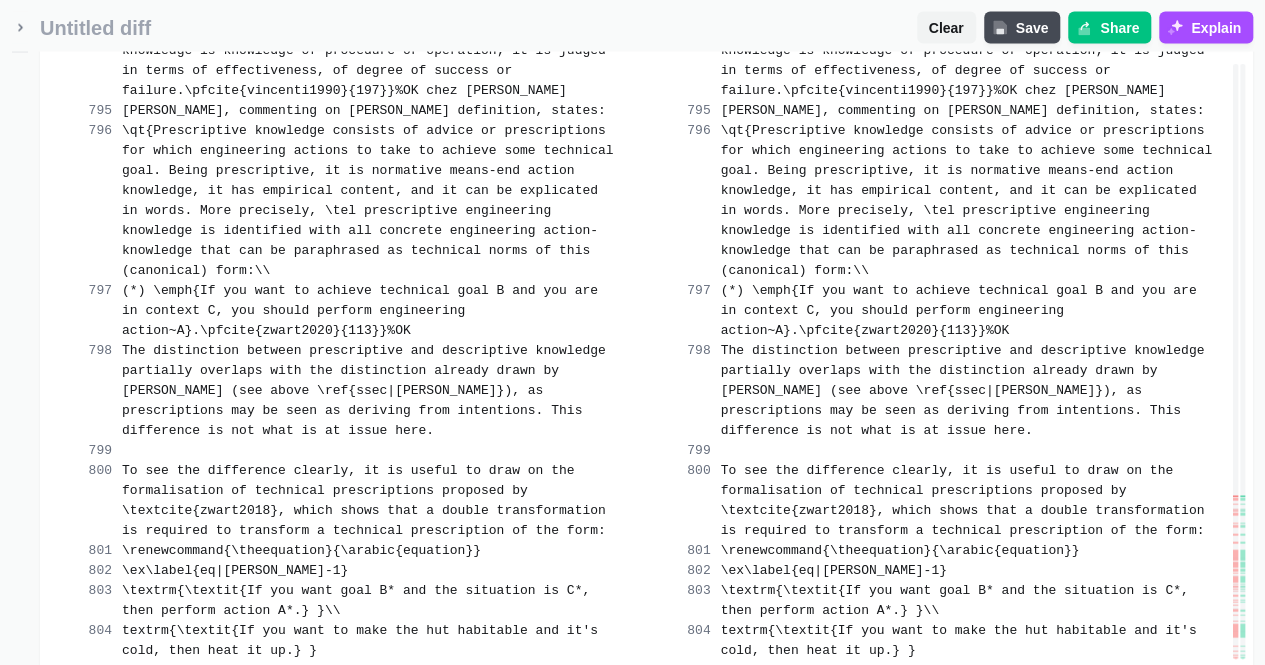click on "Merge change" at bounding box center [734, 903] 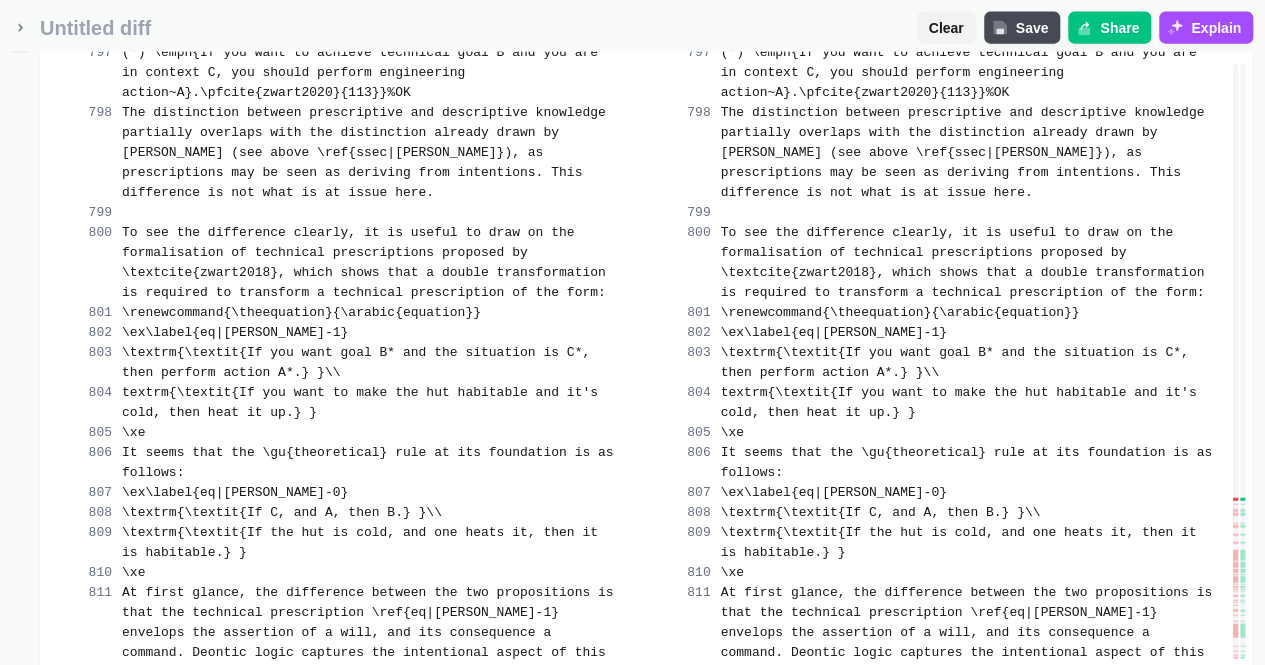 scroll, scrollTop: 85819, scrollLeft: 0, axis: vertical 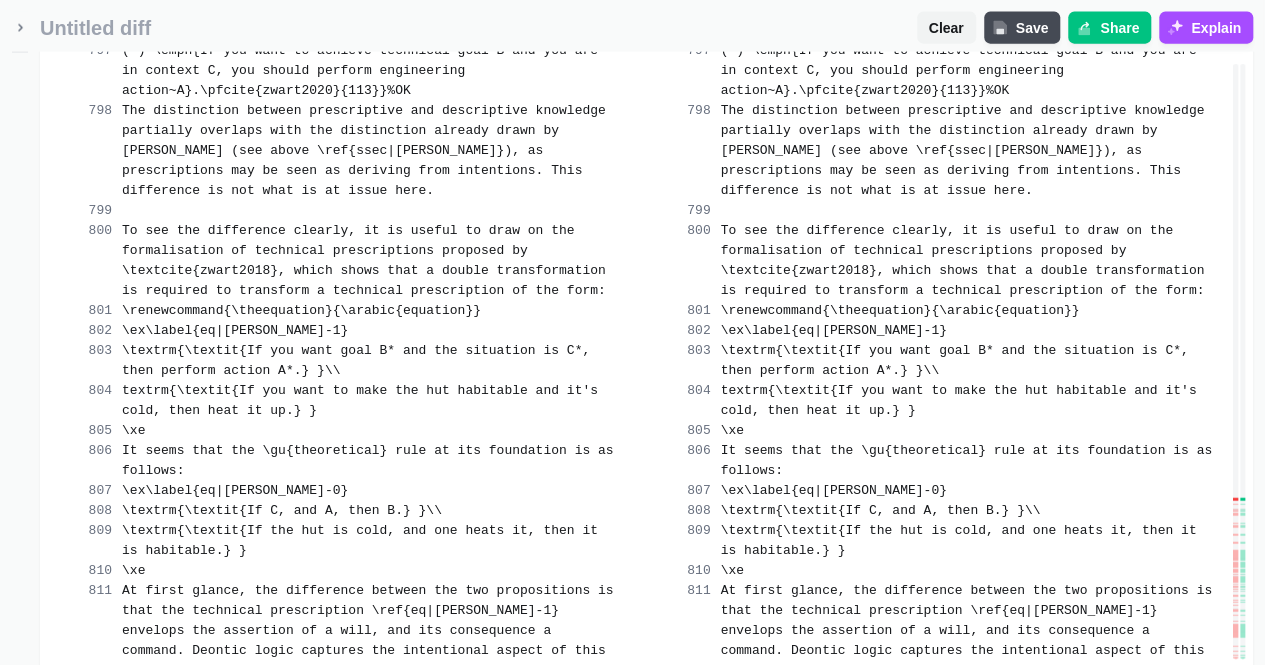 click on "Merge change" at bounding box center (734, 923) 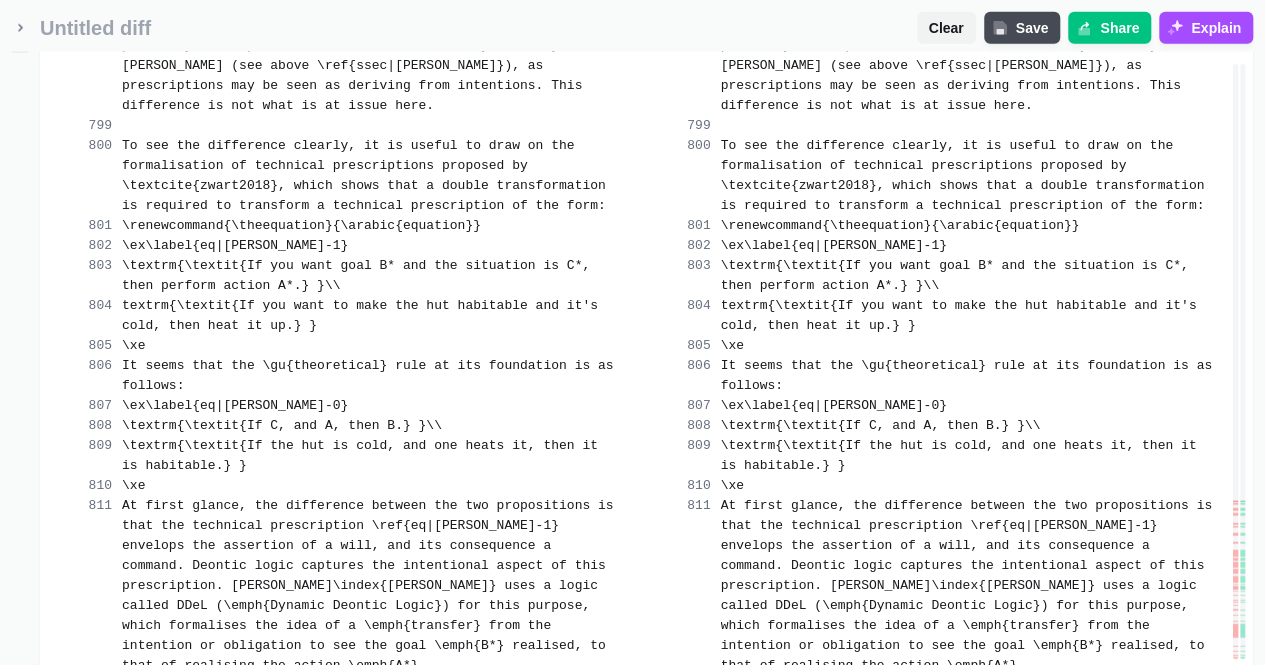 scroll, scrollTop: 85912, scrollLeft: 0, axis: vertical 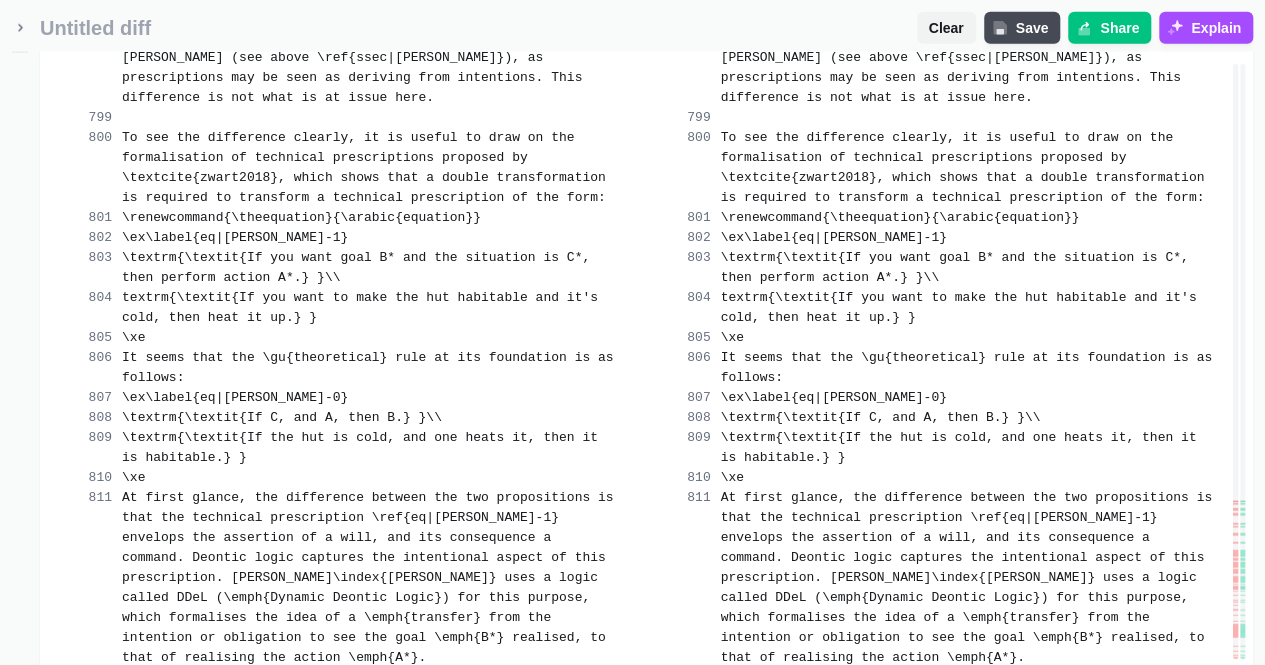 click on "Merge change" at bounding box center (734, 950) 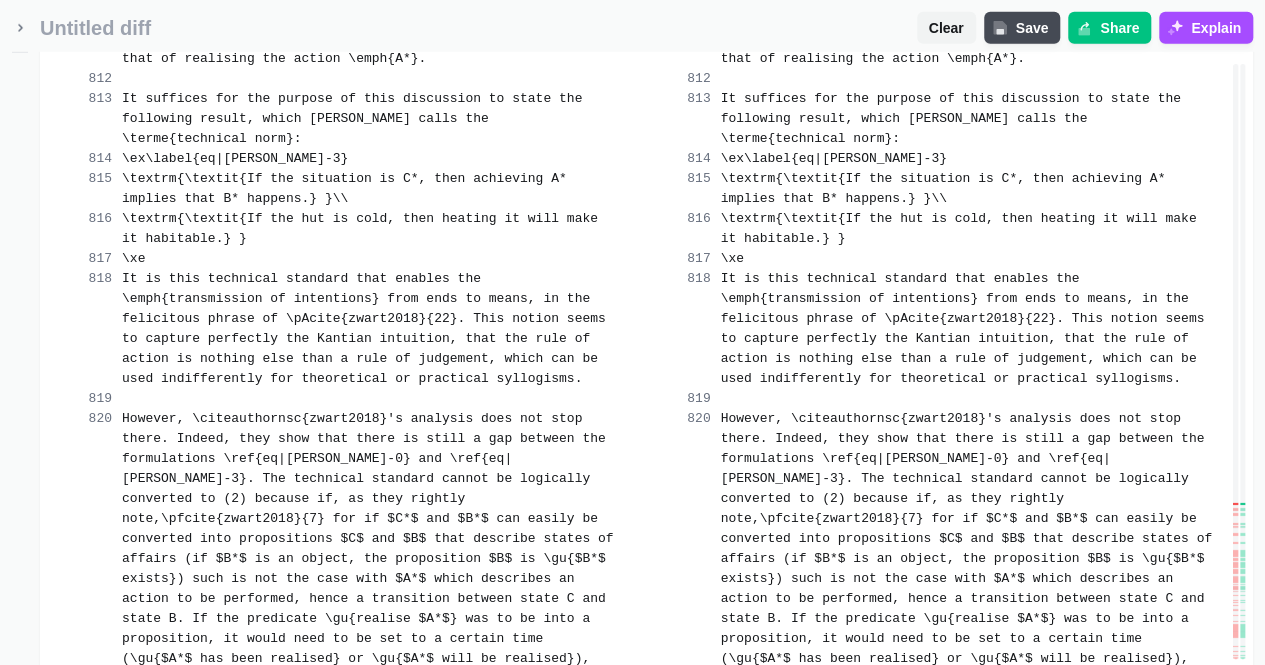 scroll, scrollTop: 86512, scrollLeft: 0, axis: vertical 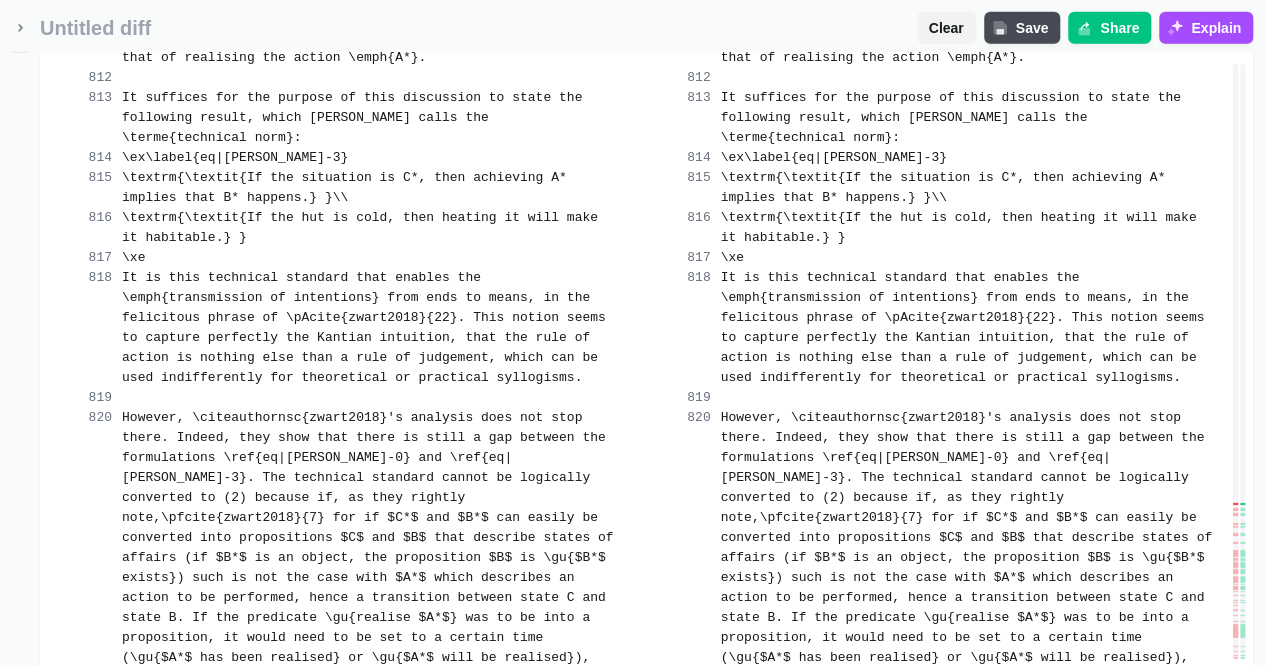click on "Merge change" at bounding box center (734, 950) 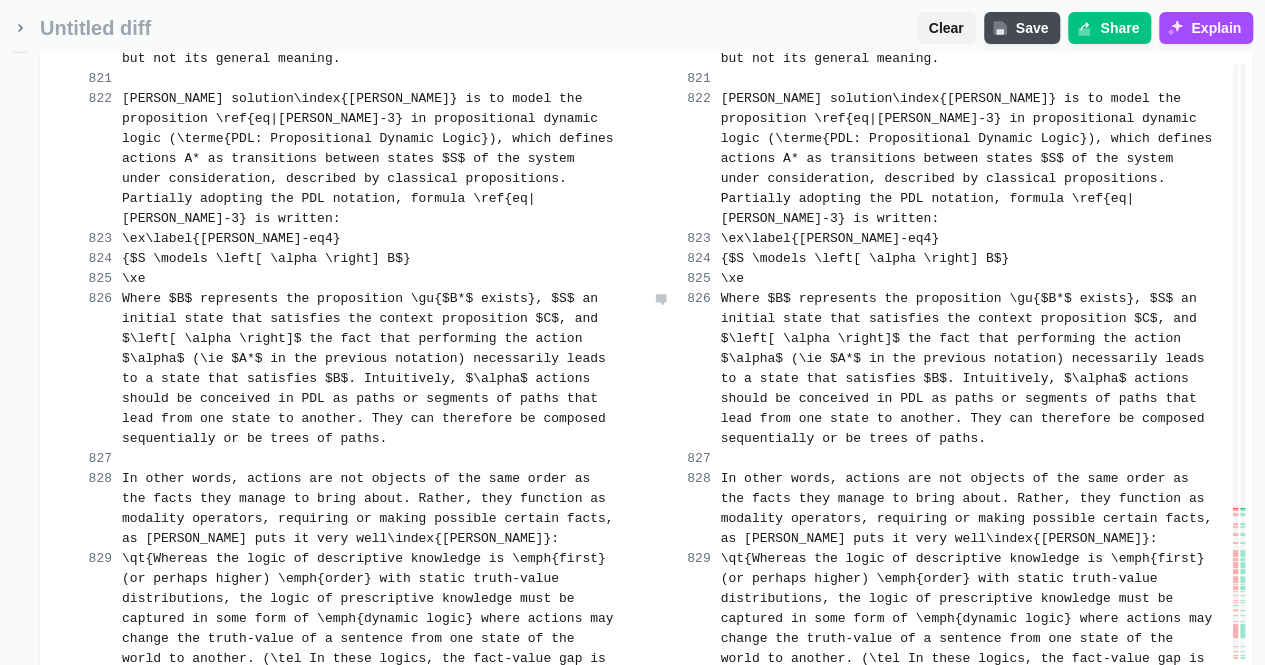 scroll, scrollTop: 87152, scrollLeft: 0, axis: vertical 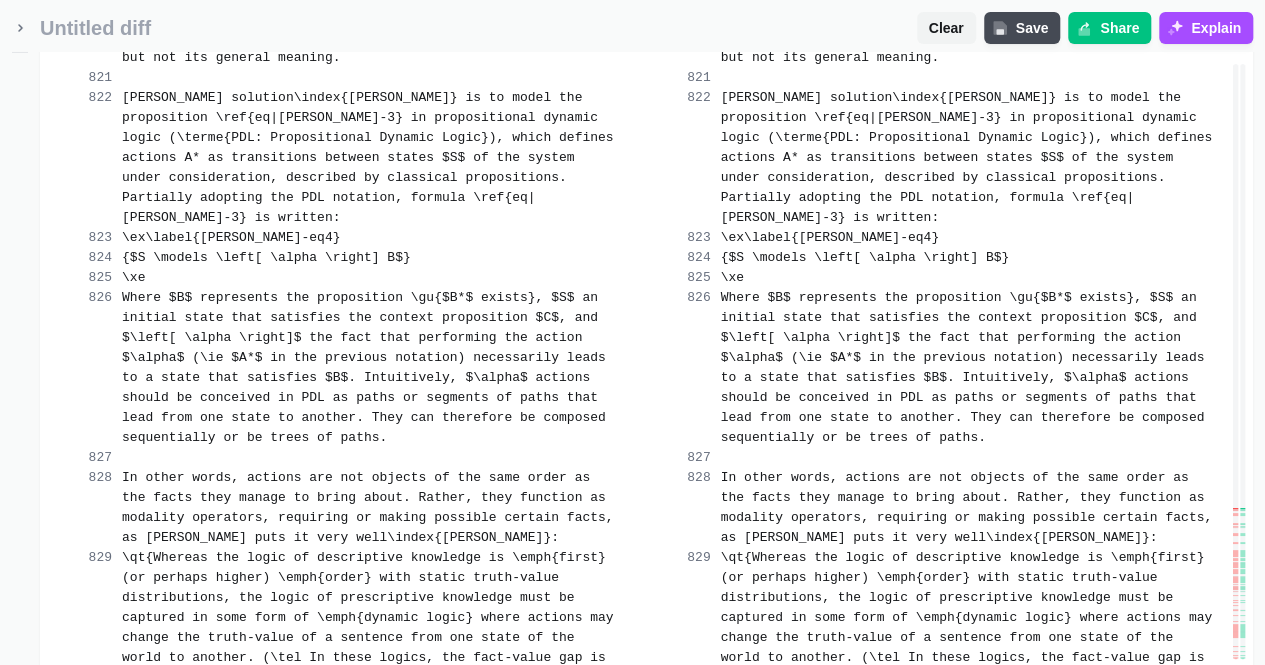 click on "Merge change" at bounding box center (535, 990) 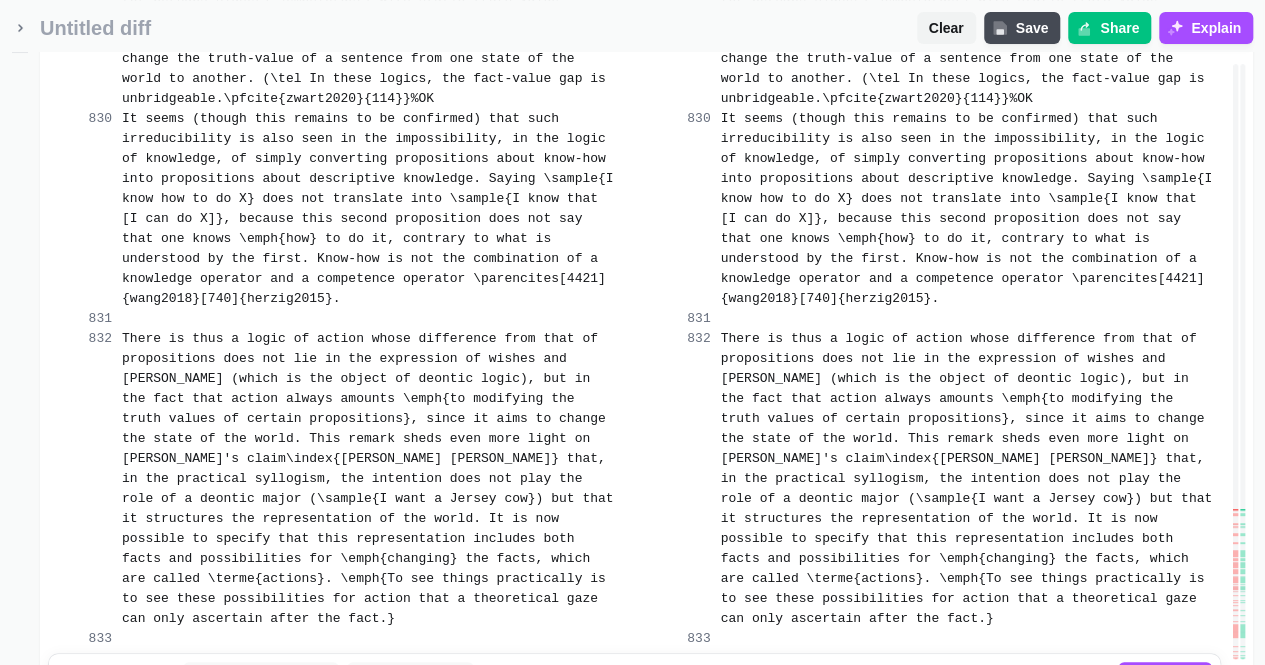 scroll, scrollTop: 87452, scrollLeft: 0, axis: vertical 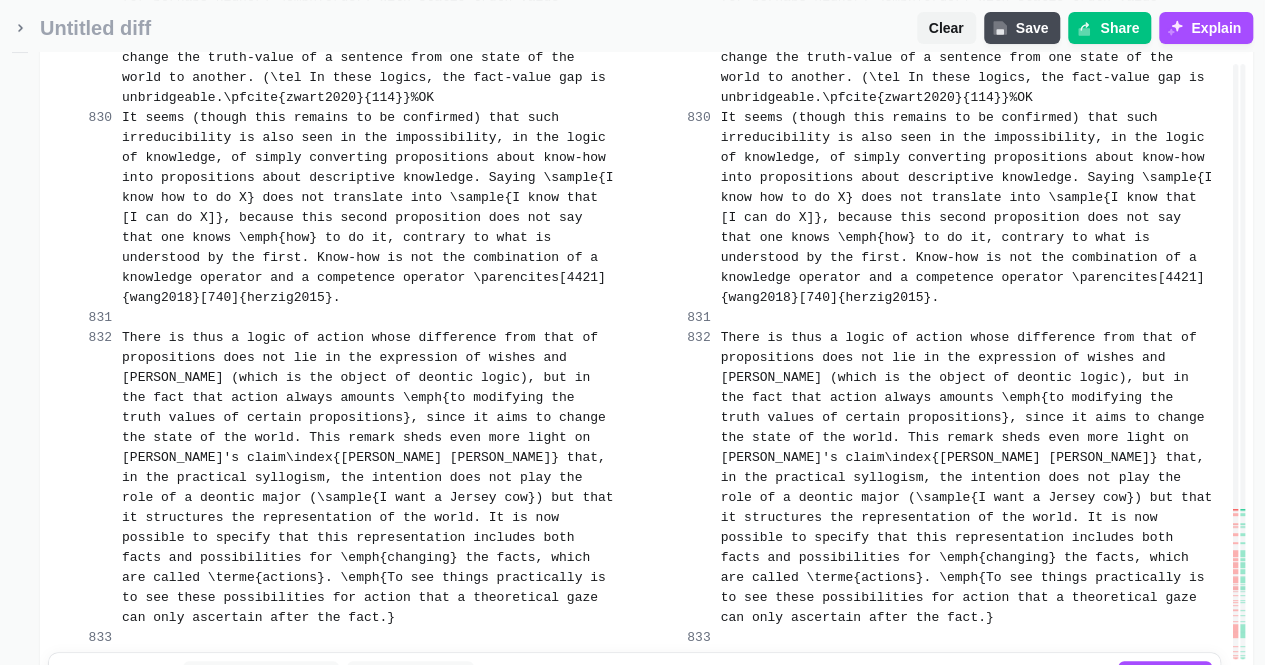 click on "Merge change" at bounding box center (535, 730) 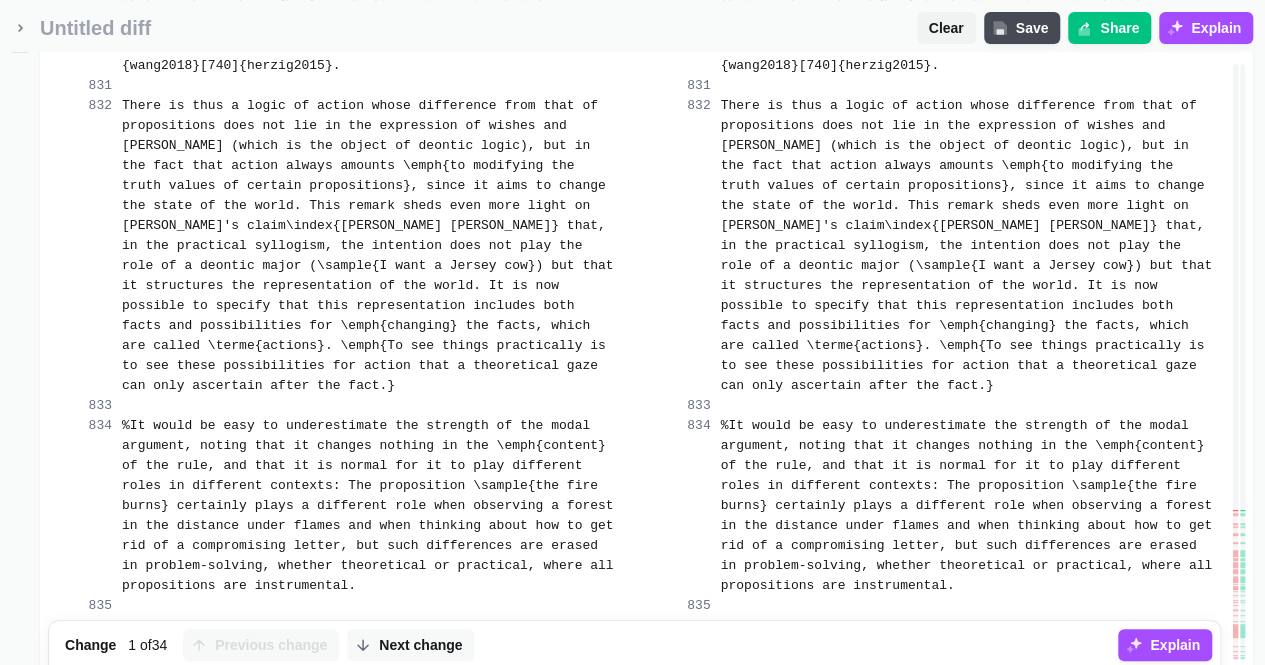 scroll, scrollTop: 87686, scrollLeft: 0, axis: vertical 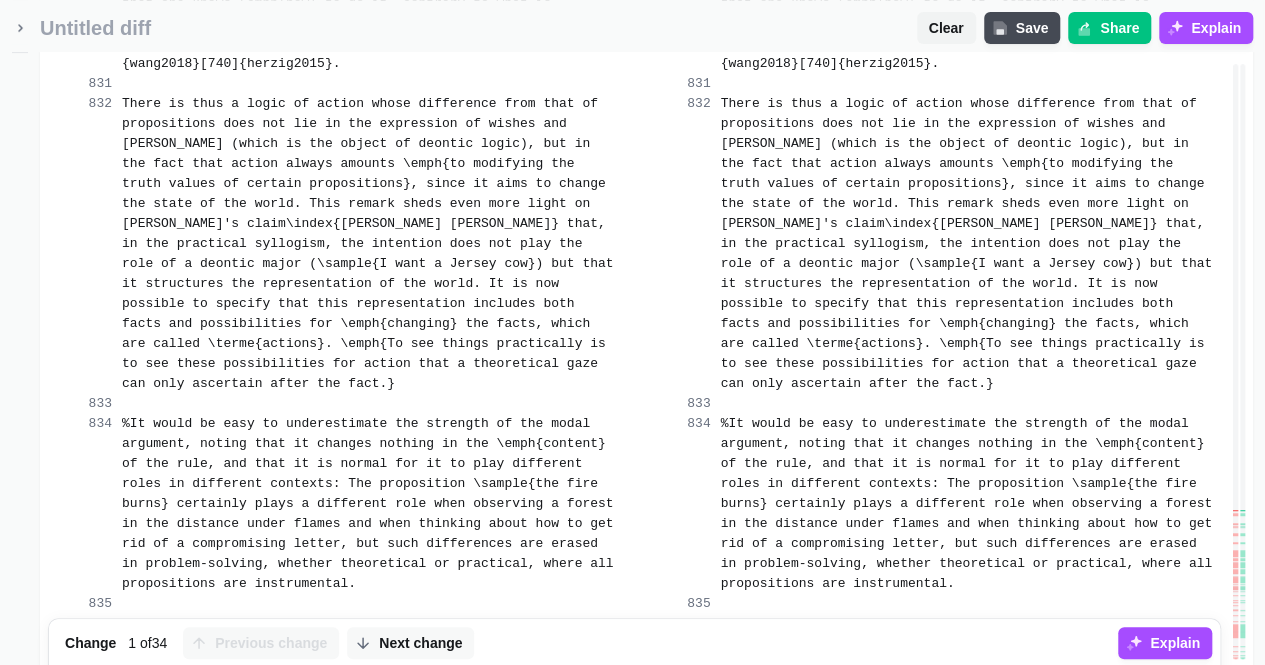 click on "Merge change" at bounding box center (535, 696) 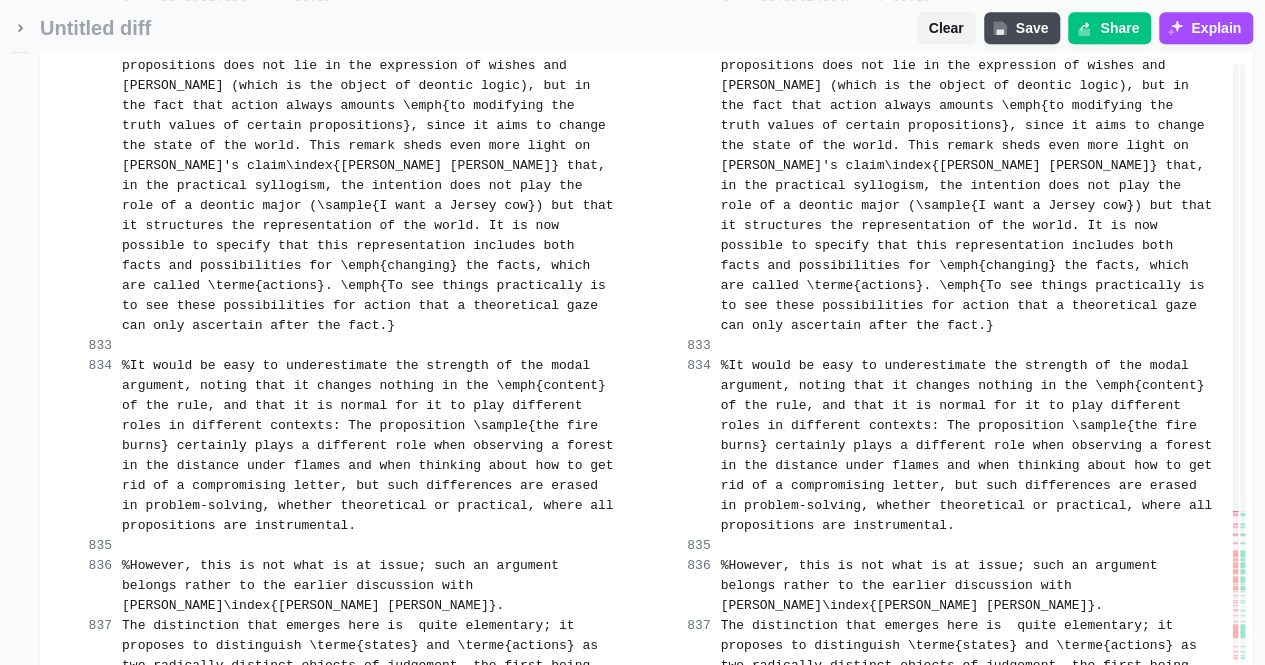 scroll, scrollTop: 87746, scrollLeft: 0, axis: vertical 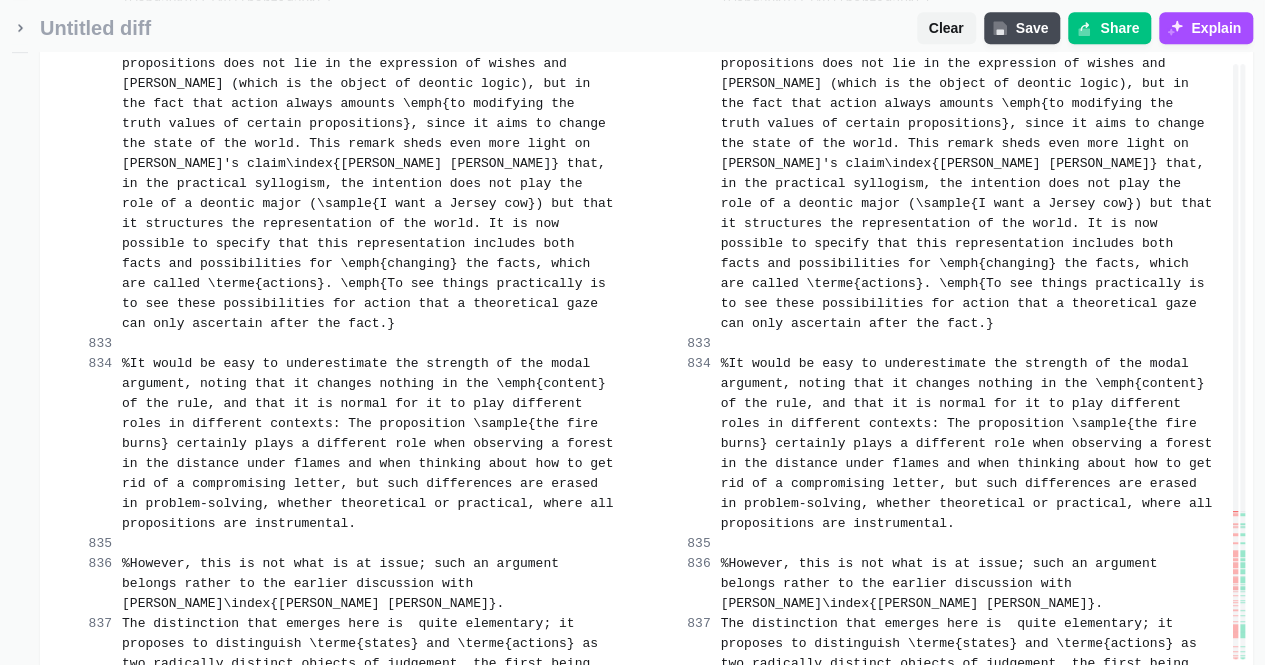 click on "Merge change" at bounding box center (734, 876) 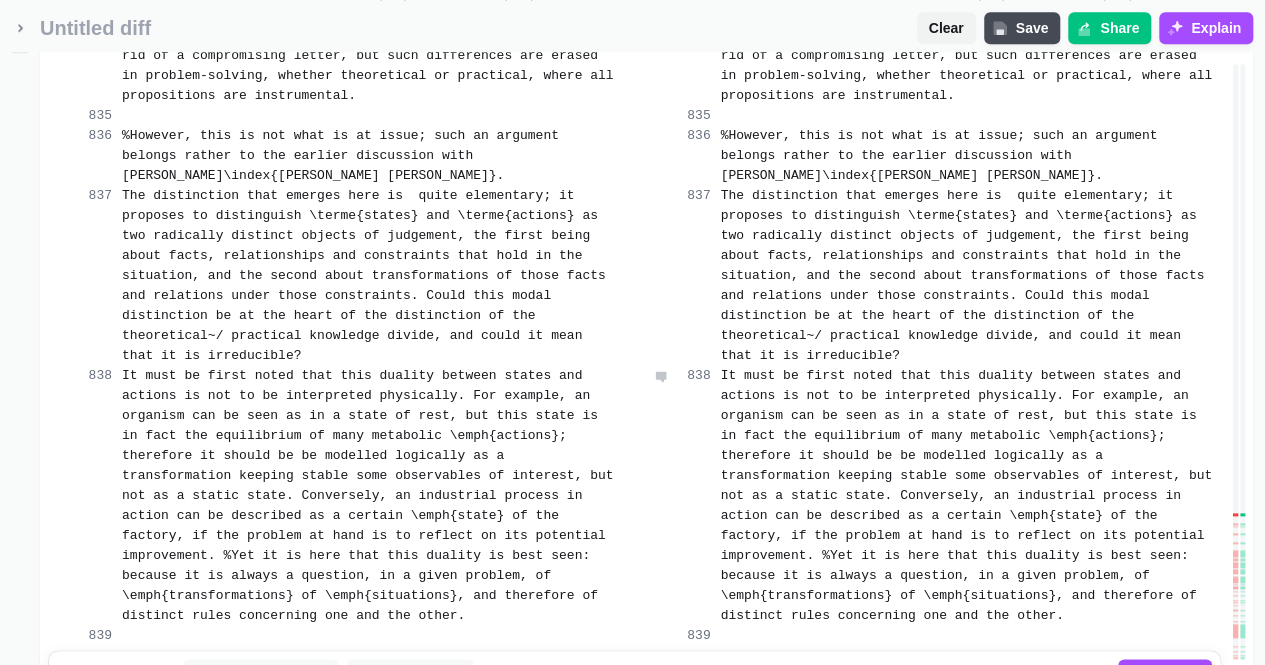scroll, scrollTop: 88179, scrollLeft: 0, axis: vertical 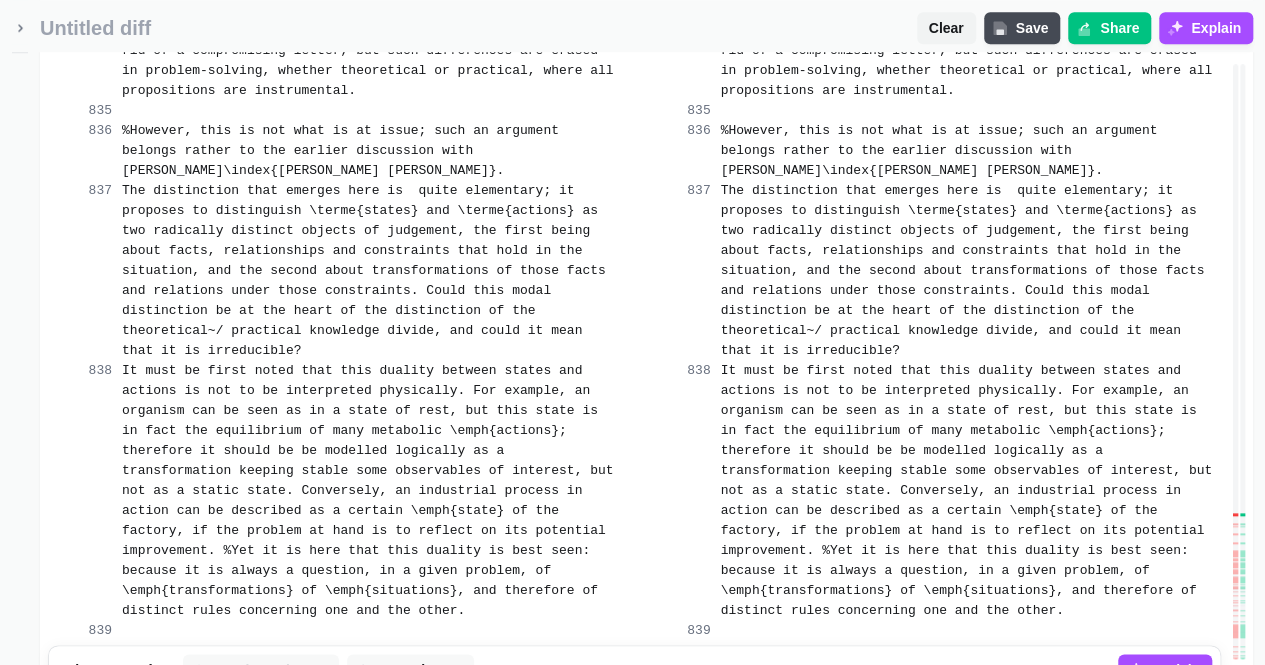 click on "Merge change" at bounding box center [734, 723] 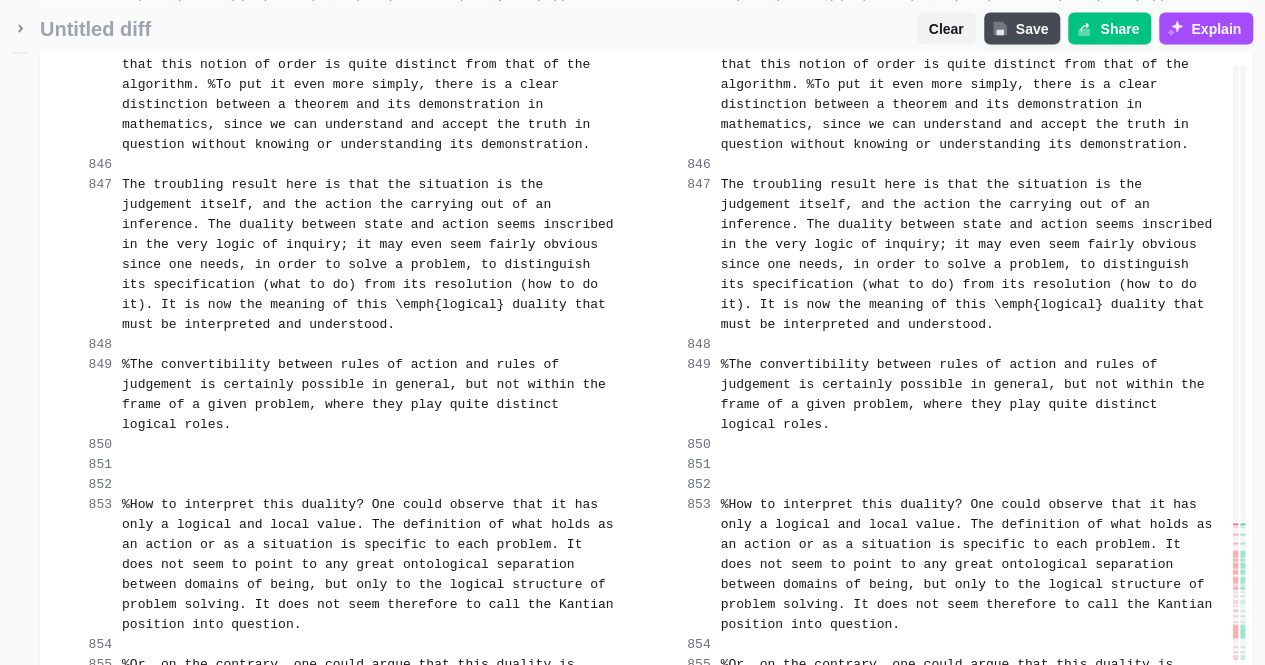 scroll, scrollTop: 89166, scrollLeft: 0, axis: vertical 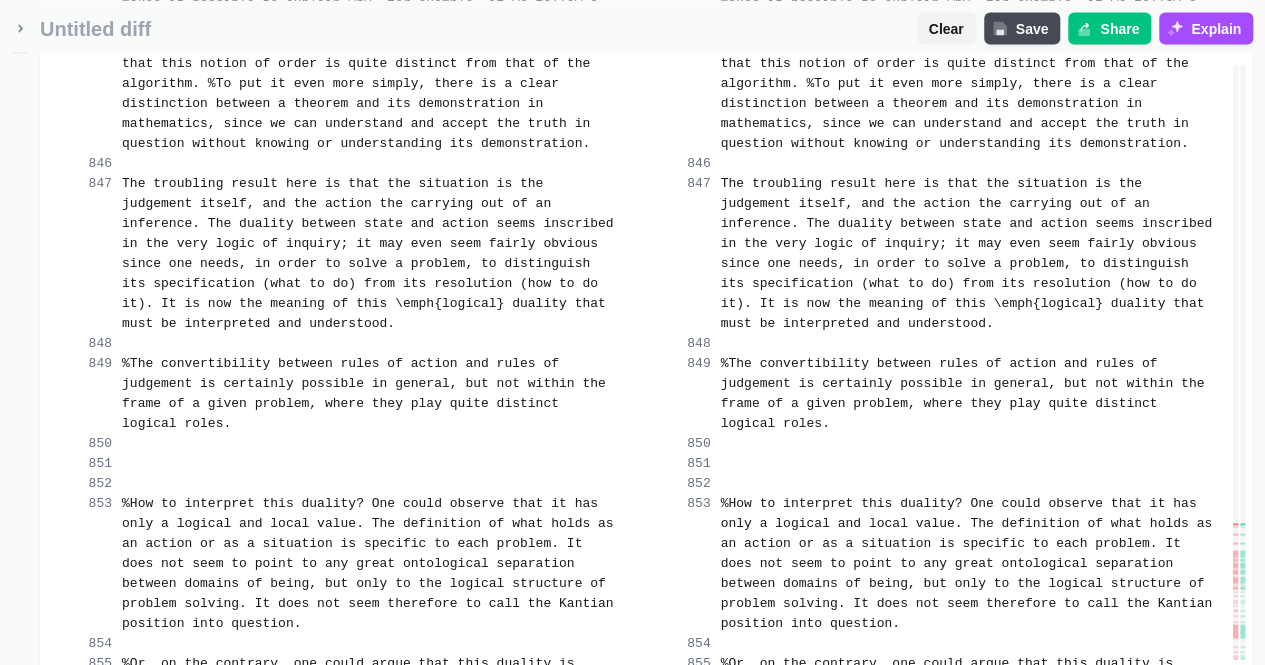 click on "Merge change Merge change" at bounding box center [634, 856] 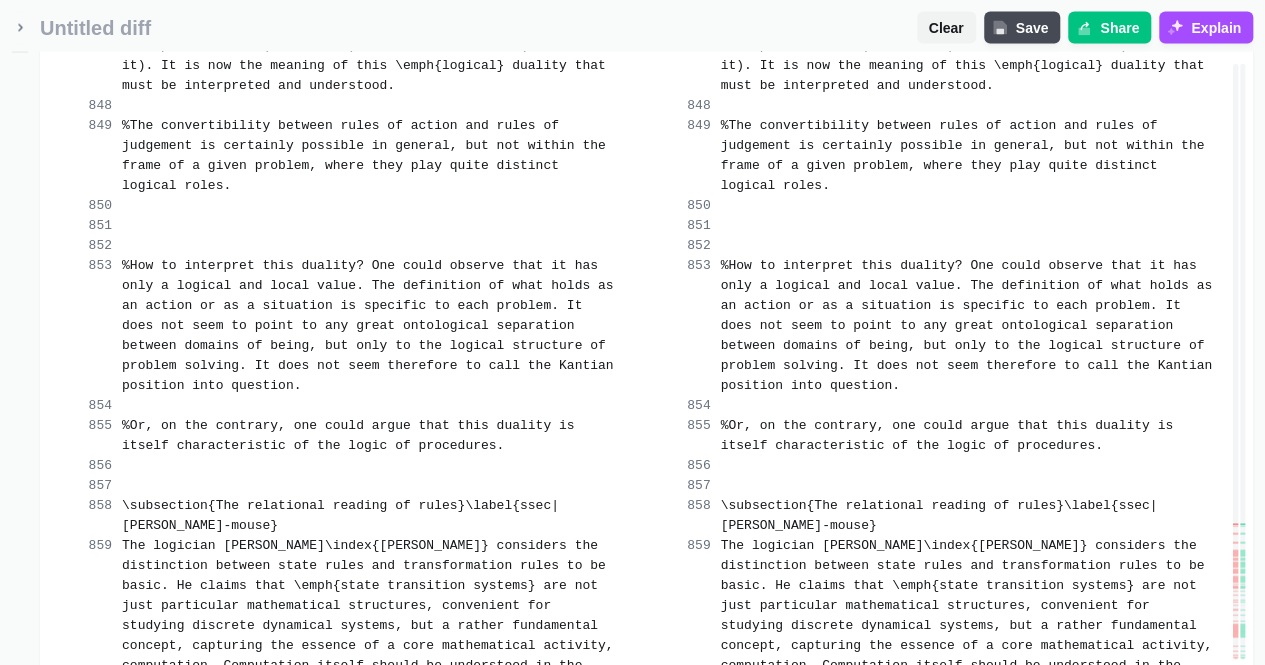 scroll, scrollTop: 89406, scrollLeft: 0, axis: vertical 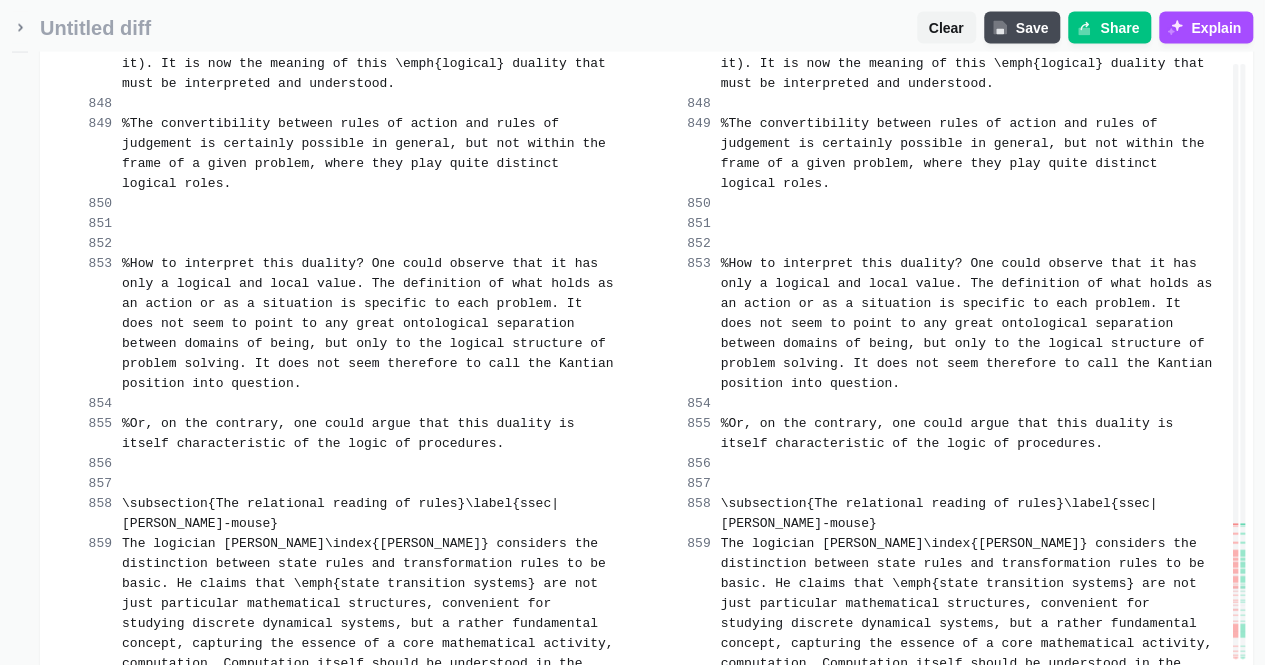click on "Merge change" at bounding box center [535, 856] 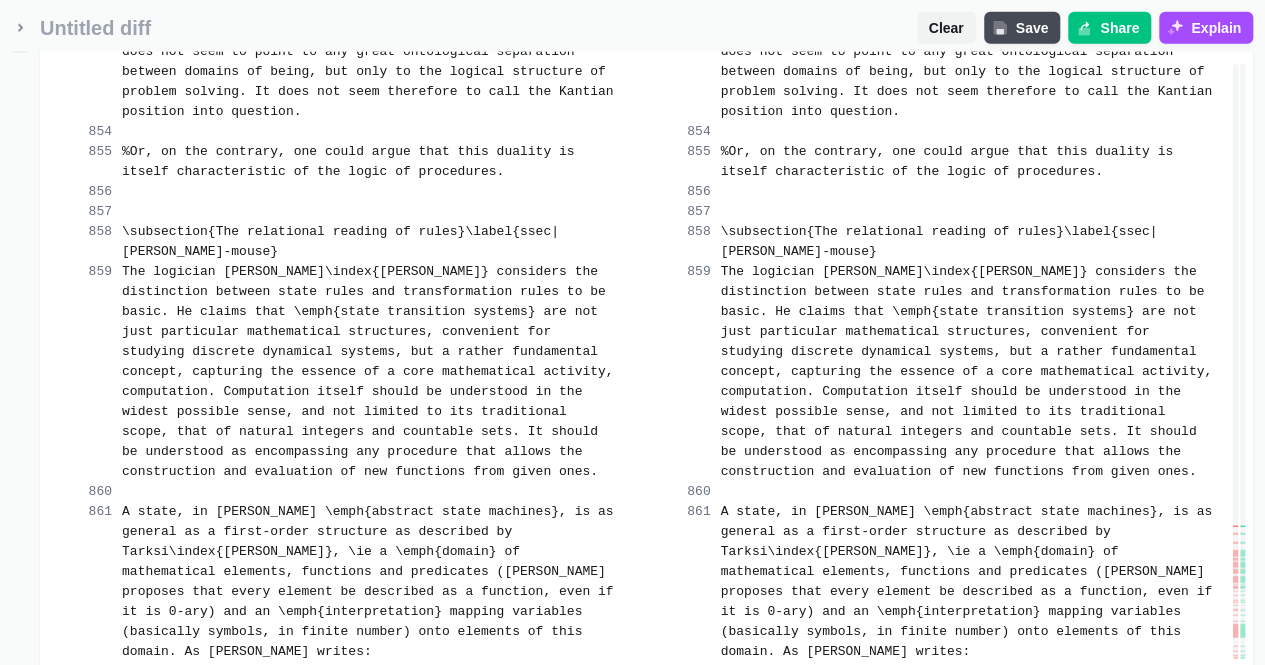 scroll, scrollTop: 89679, scrollLeft: 0, axis: vertical 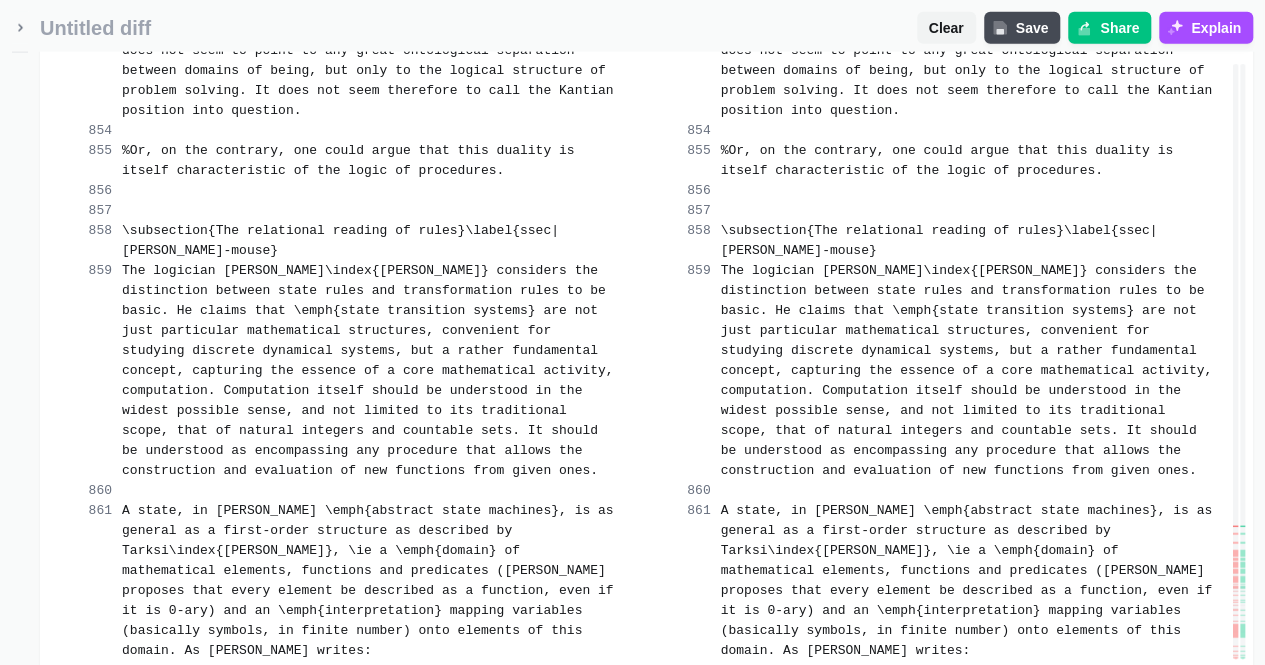 click on "Merge change" at bounding box center [724, 963] 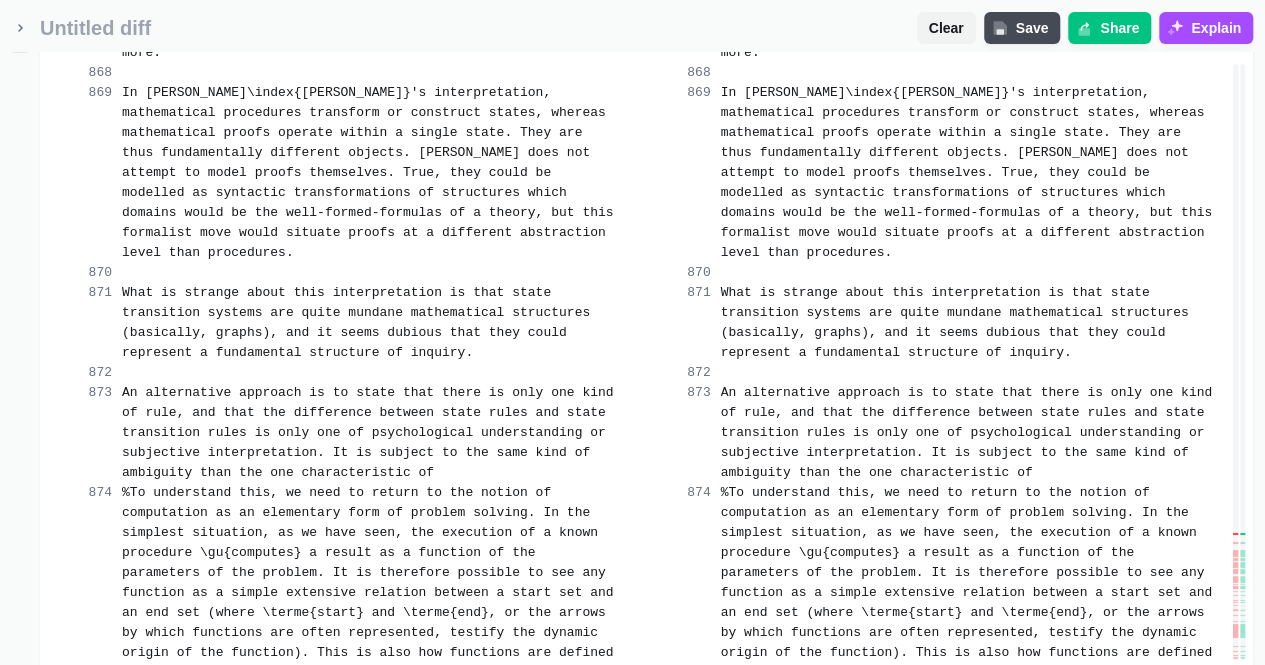 scroll, scrollTop: 90766, scrollLeft: 0, axis: vertical 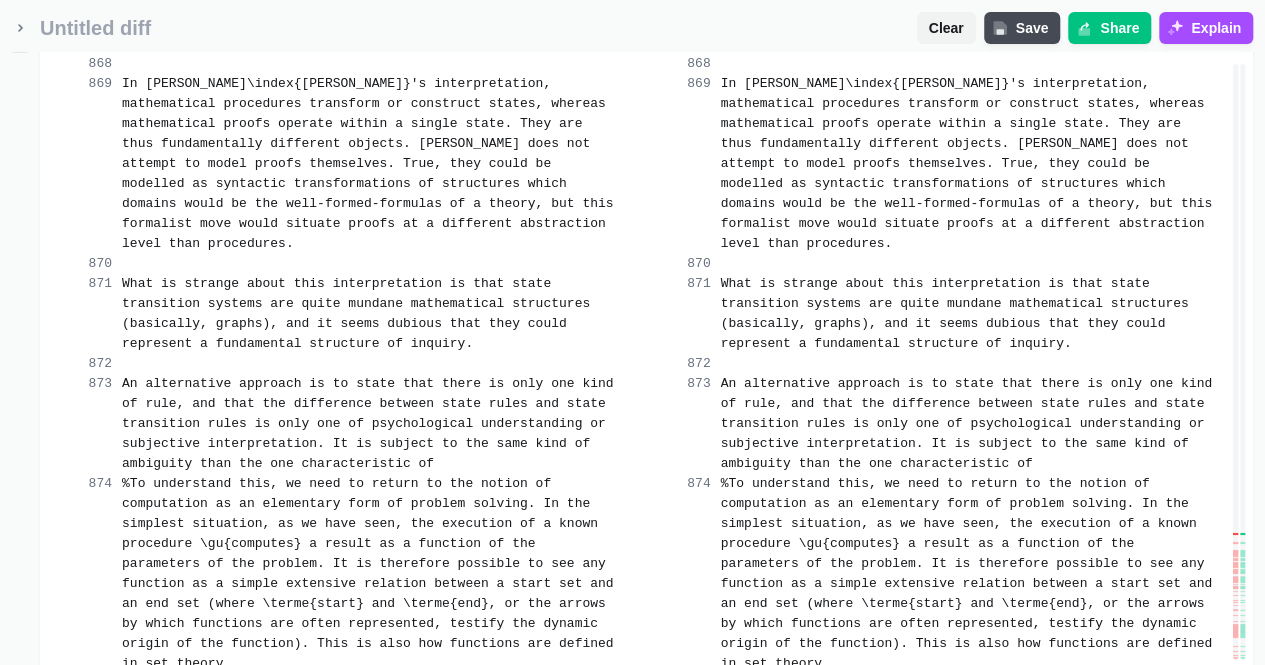 click on "Merge change" at bounding box center (734, 936) 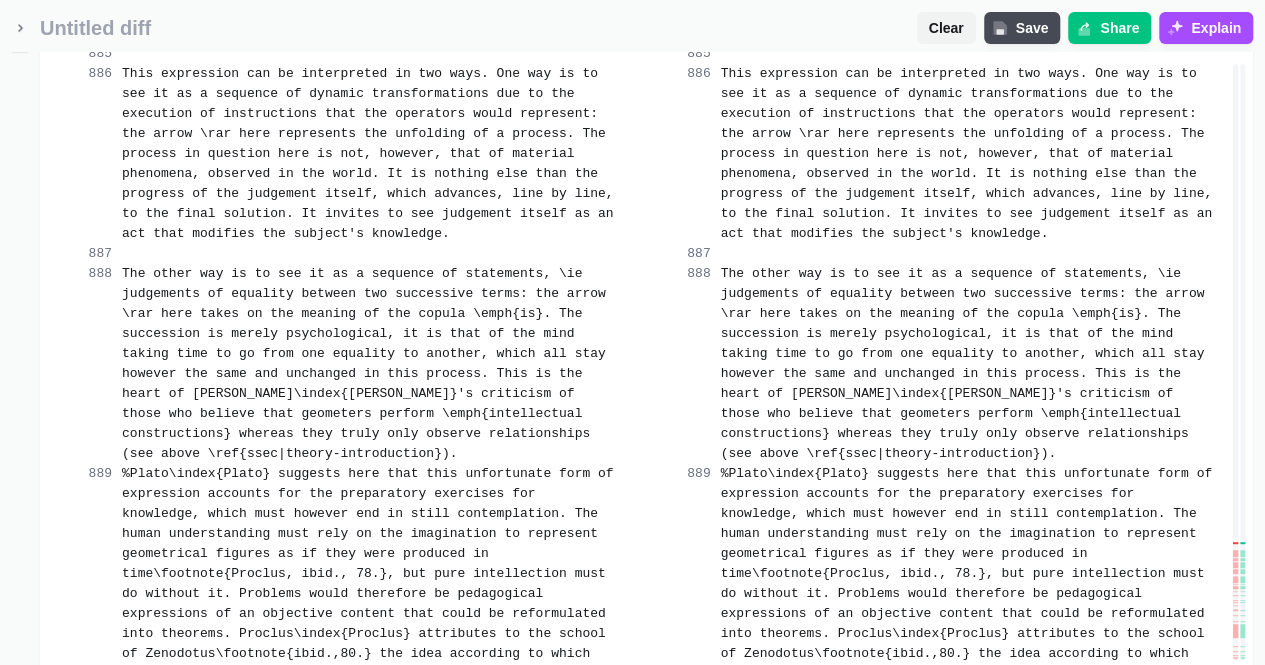 scroll, scrollTop: 92139, scrollLeft: 0, axis: vertical 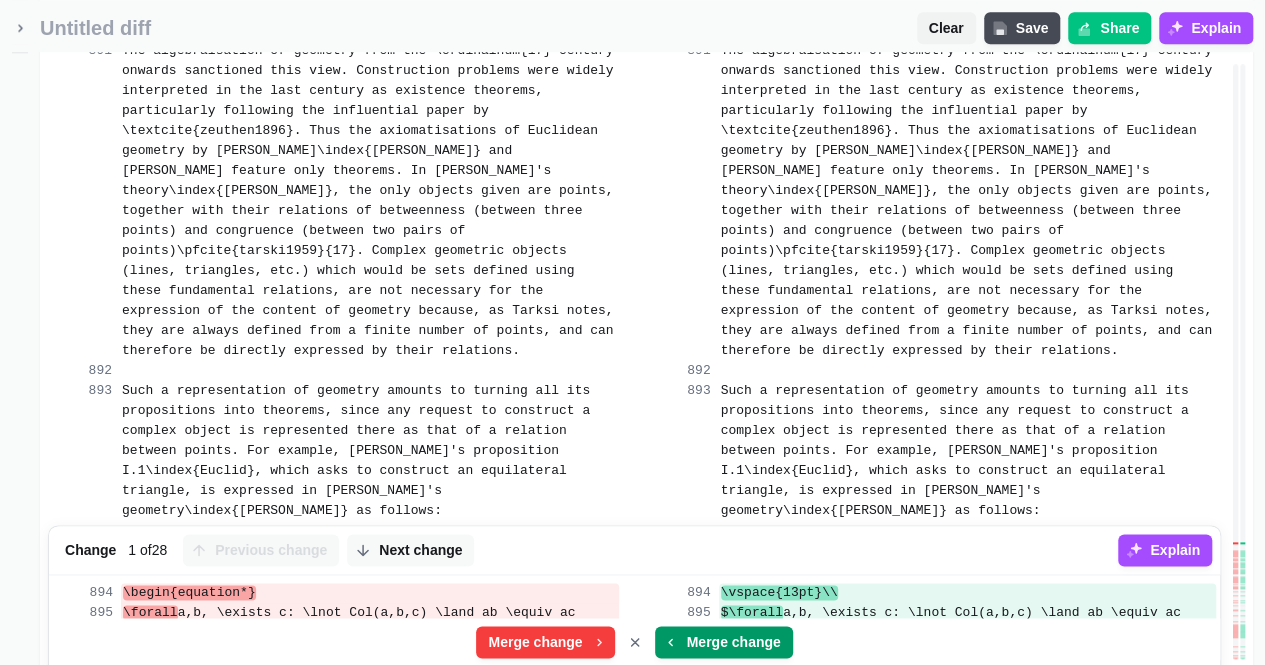 click on "Merge change" at bounding box center (734, 642) 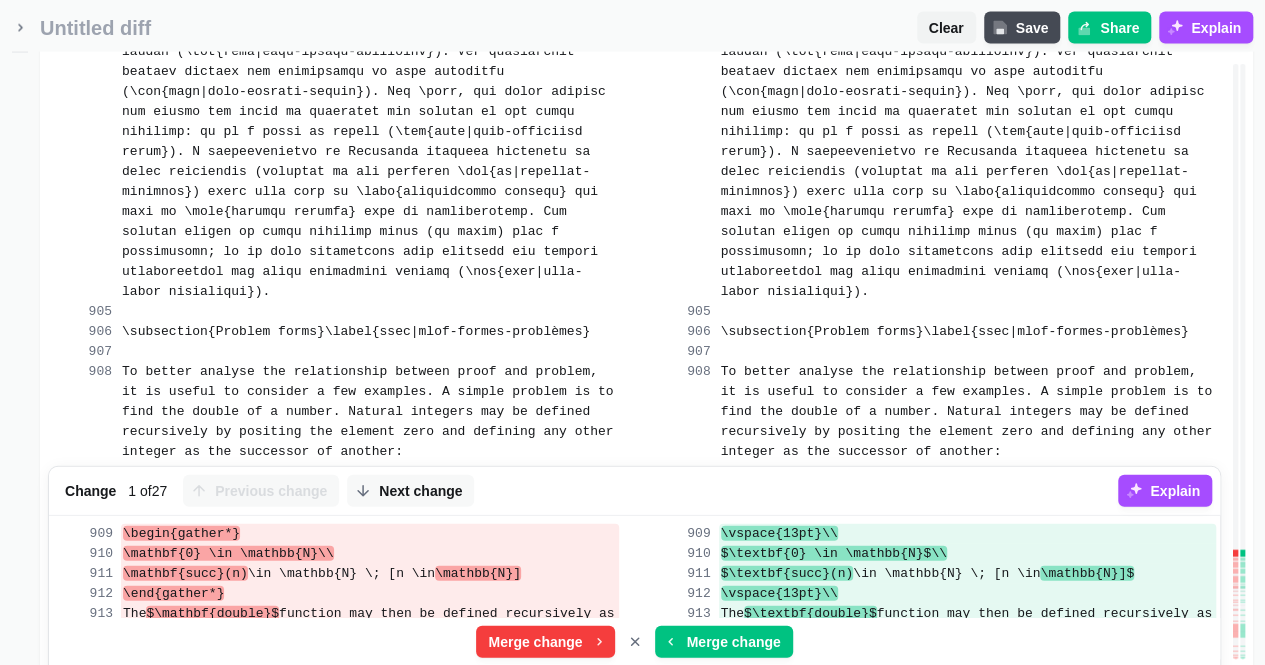 scroll, scrollTop: 93272, scrollLeft: 0, axis: vertical 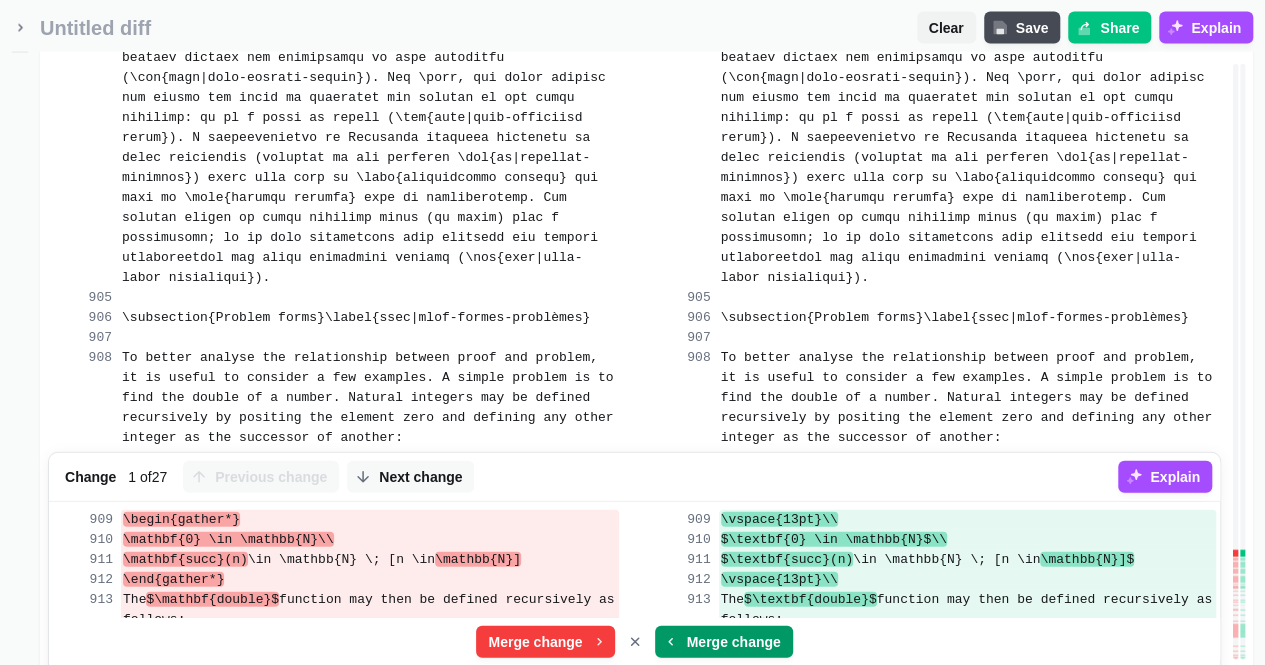 click on "Merge change" at bounding box center (734, 642) 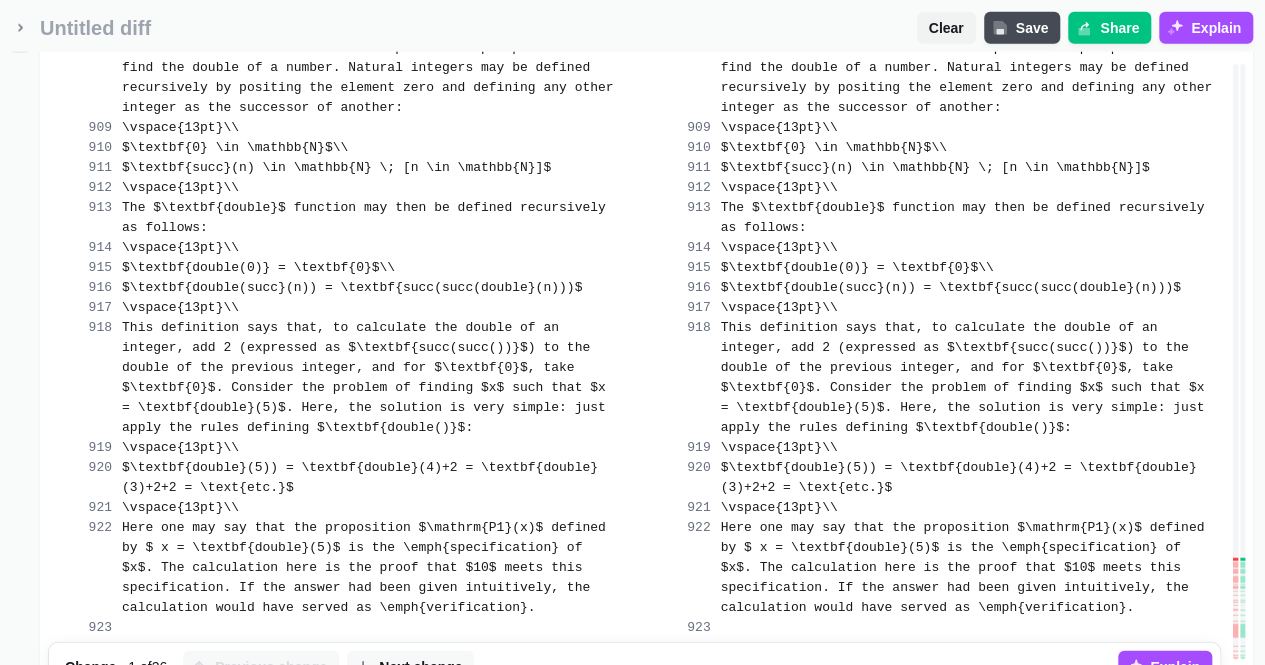 scroll, scrollTop: 93606, scrollLeft: 0, axis: vertical 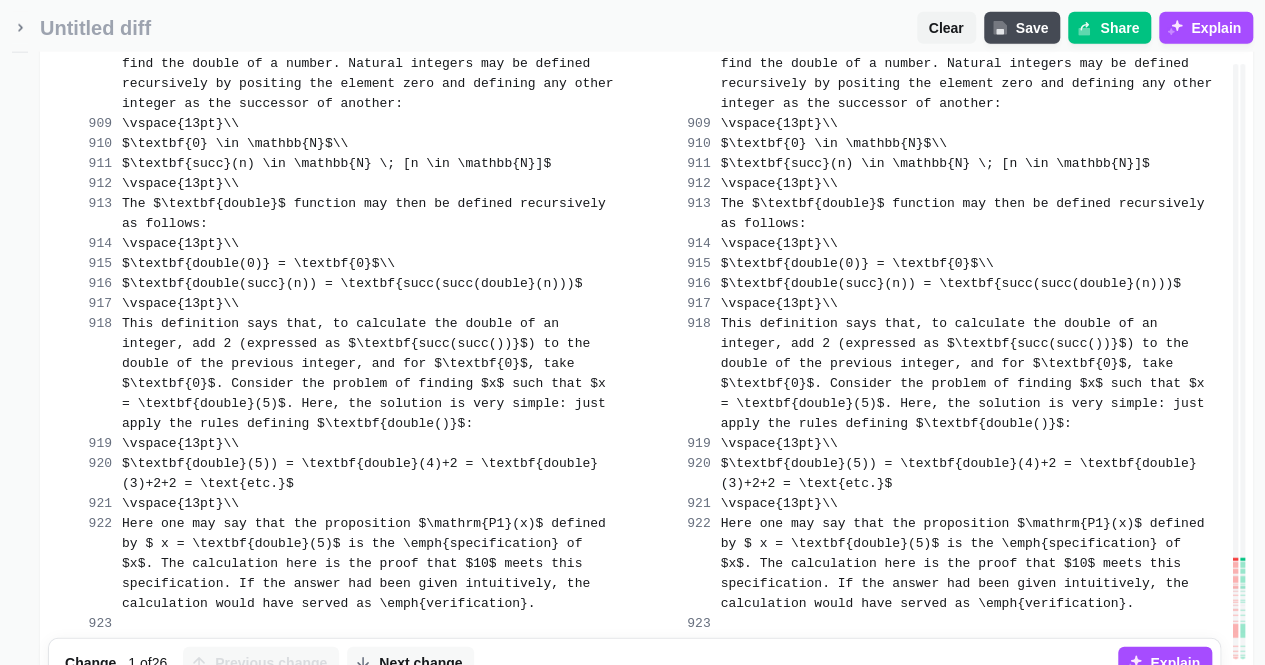click on "Merge change" at bounding box center [734, 716] 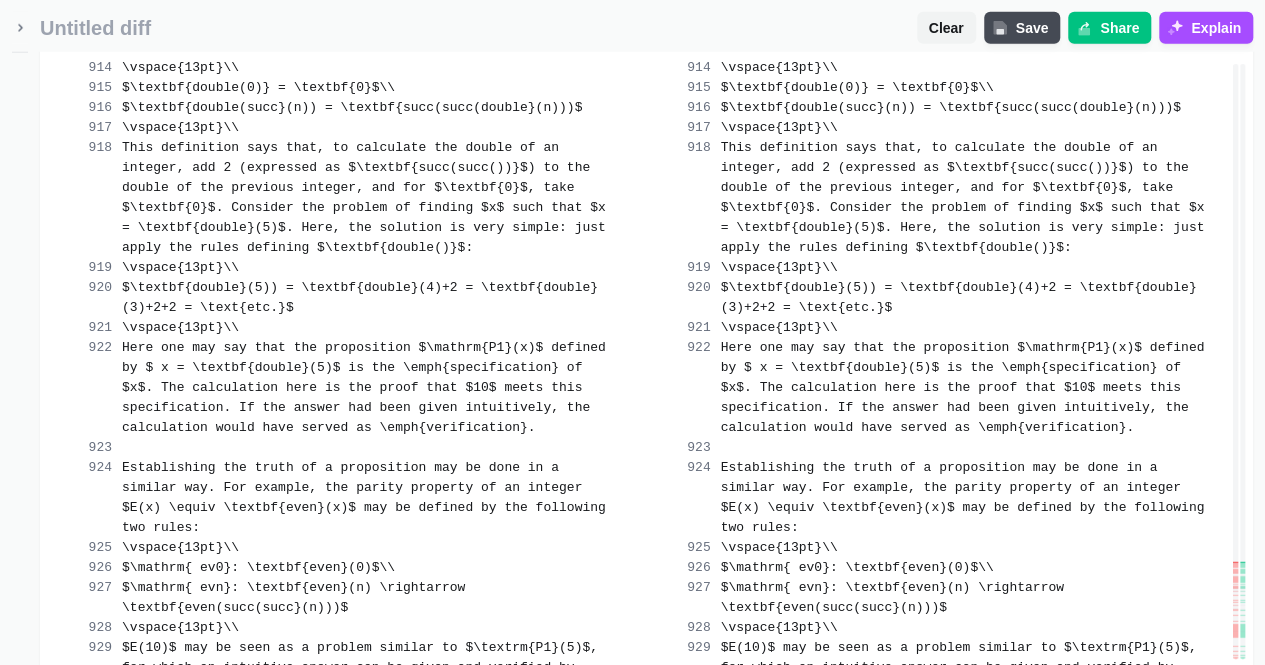scroll, scrollTop: 93806, scrollLeft: 0, axis: vertical 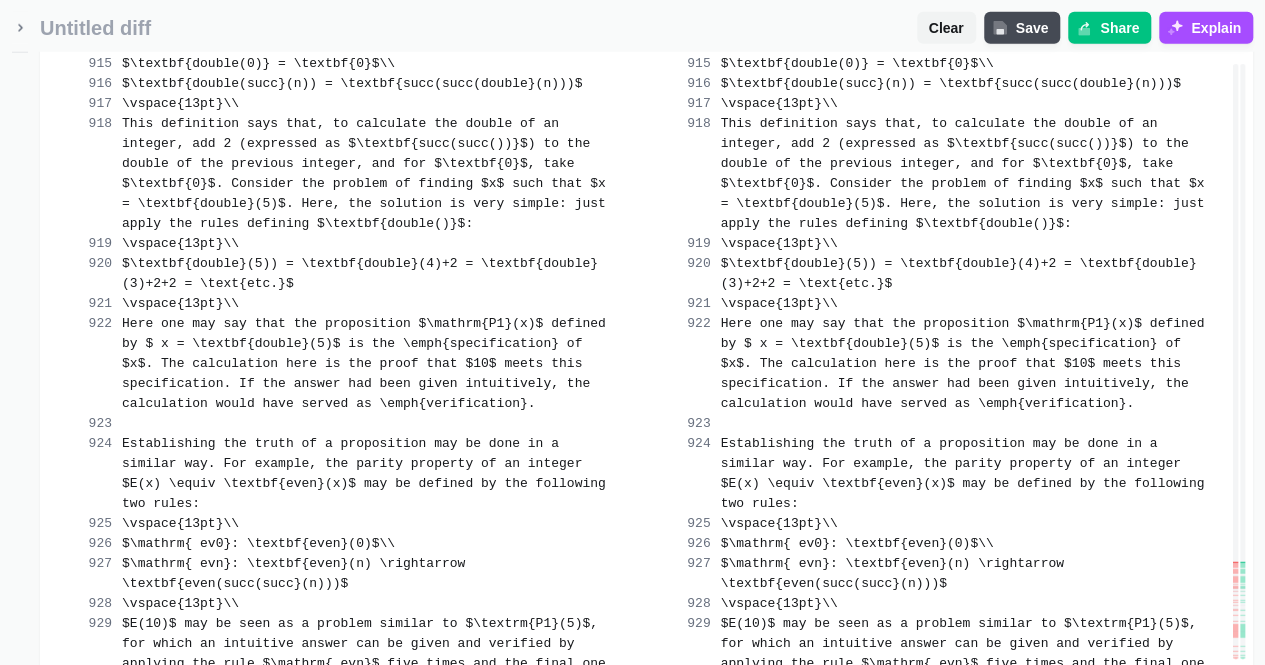 click on "Merge change" at bounding box center (734, 816) 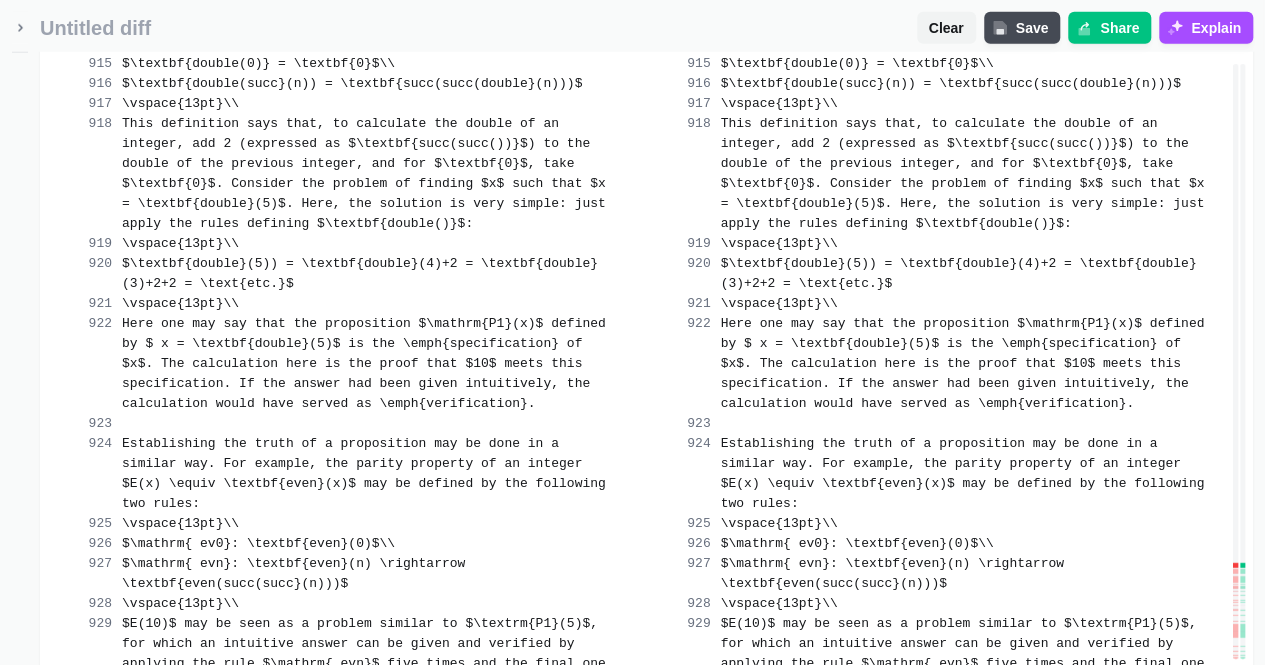 click on "Merge change" at bounding box center [734, 1056] 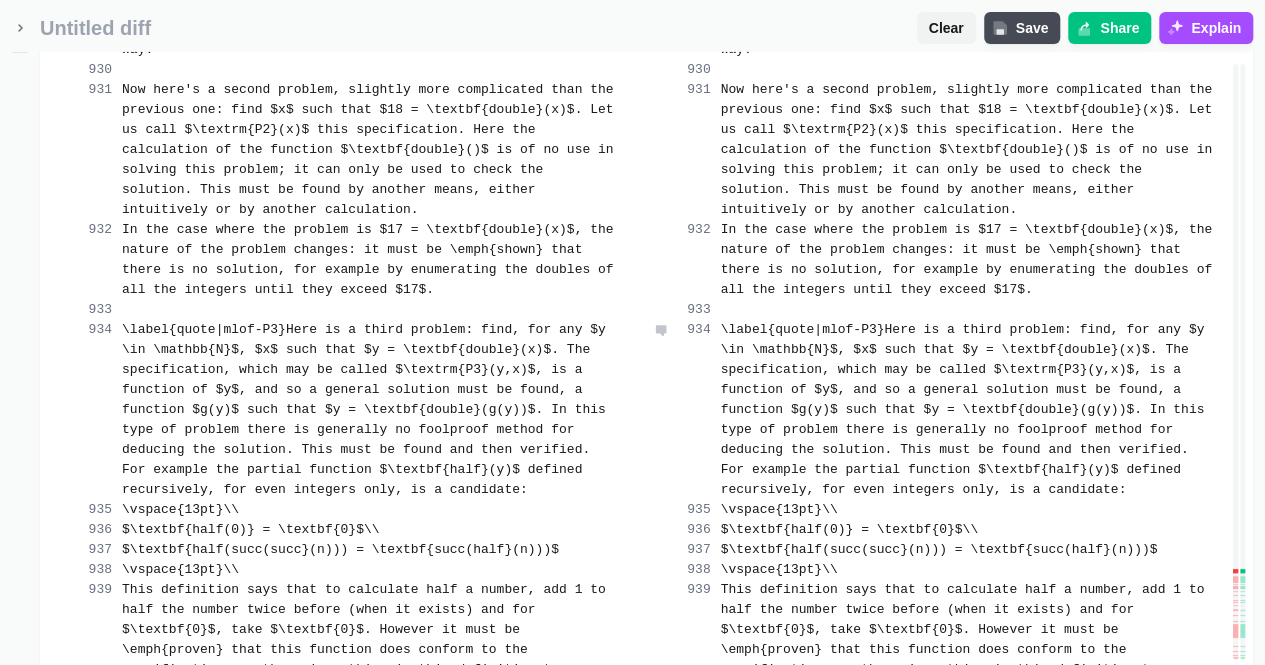 scroll, scrollTop: 94466, scrollLeft: 0, axis: vertical 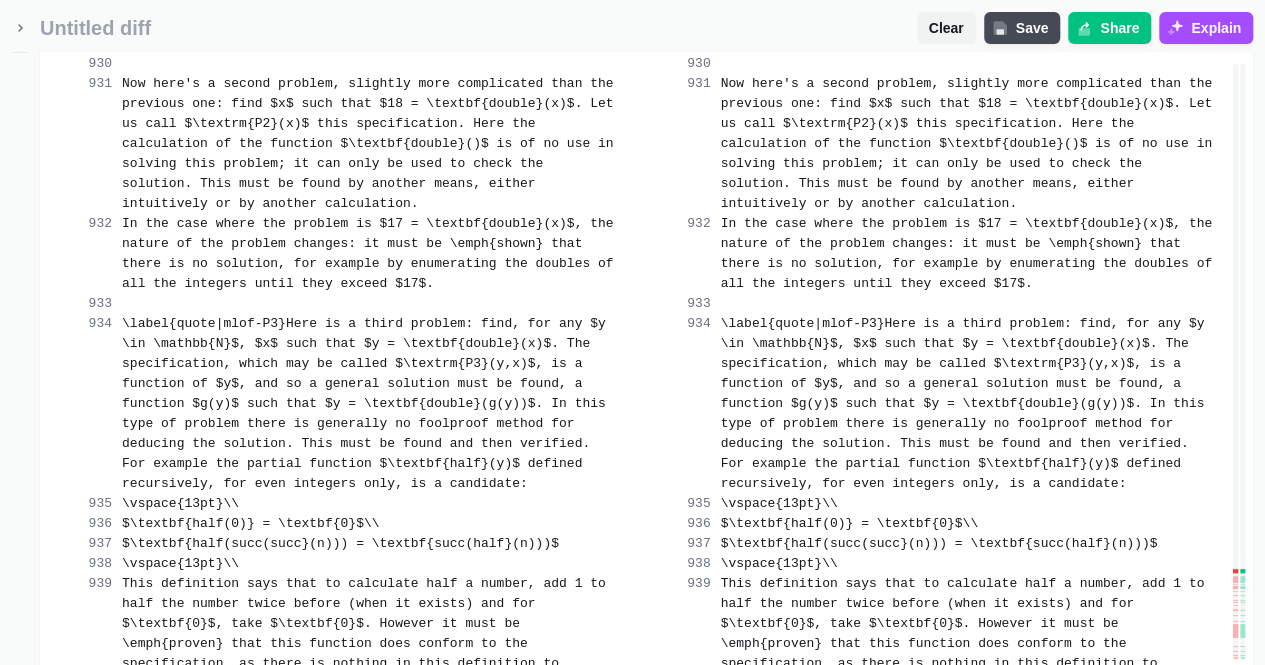 click on "Merge change" at bounding box center [734, 896] 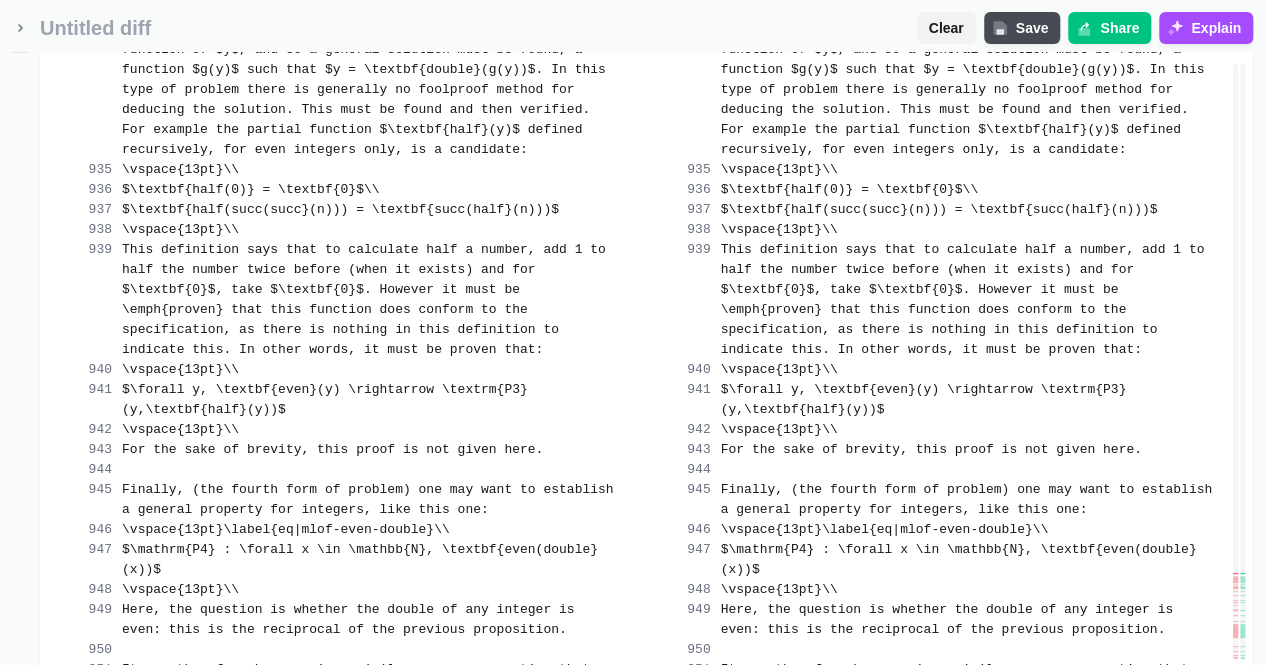 scroll, scrollTop: 94826, scrollLeft: 0, axis: vertical 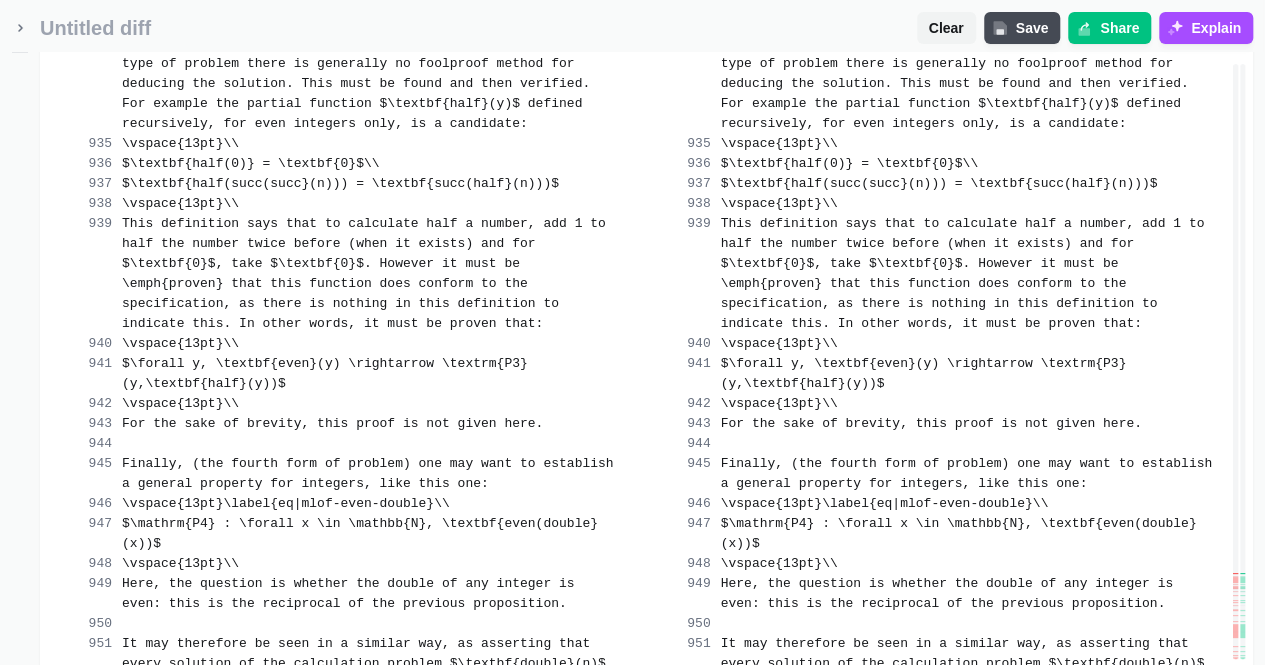 click on "Merge change" at bounding box center (734, 796) 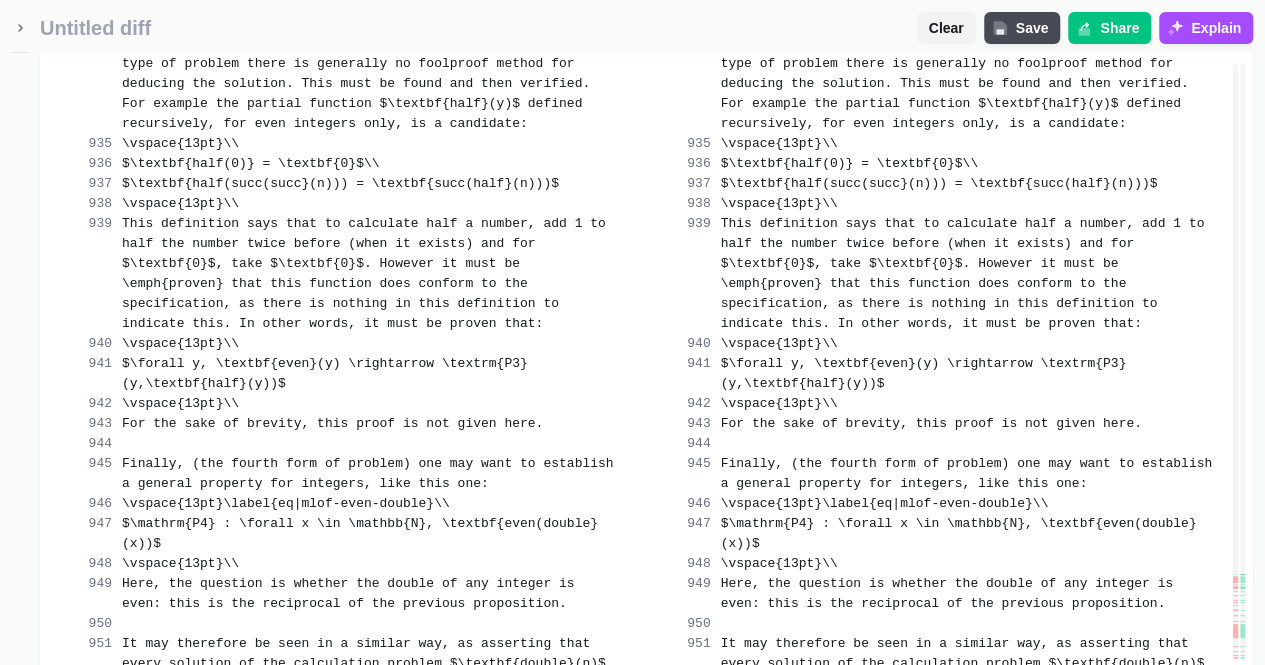 click on "Merge change" at bounding box center [734, 1016] 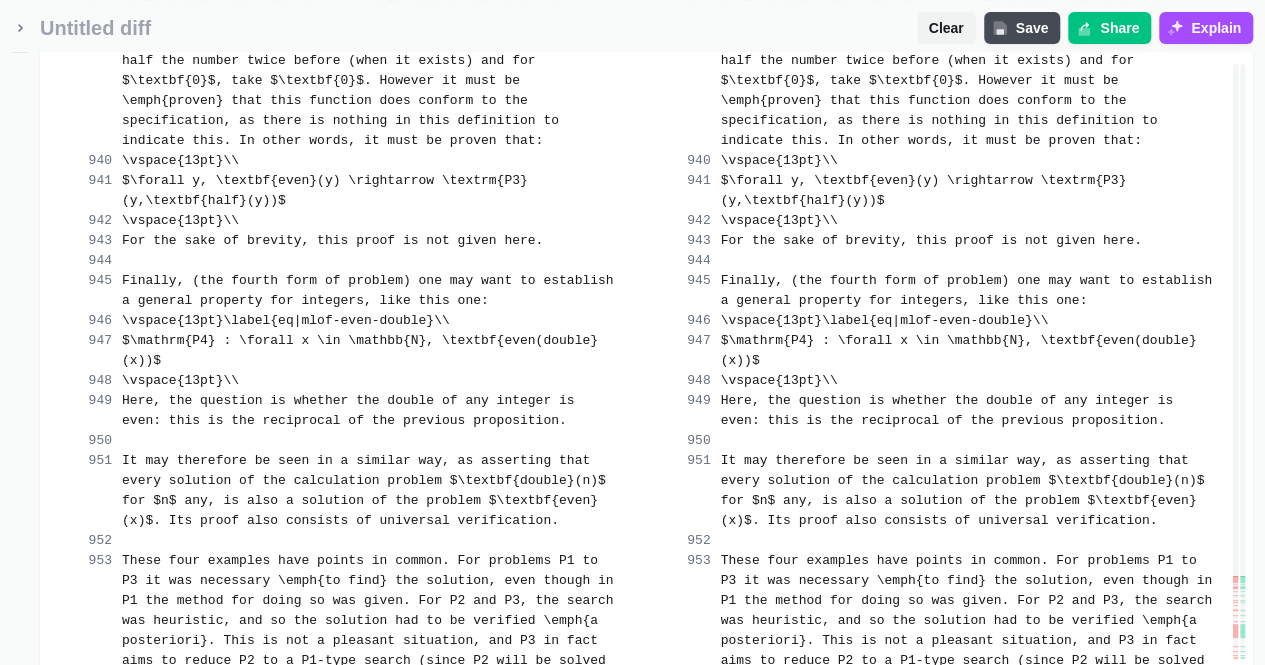 scroll, scrollTop: 95012, scrollLeft: 0, axis: vertical 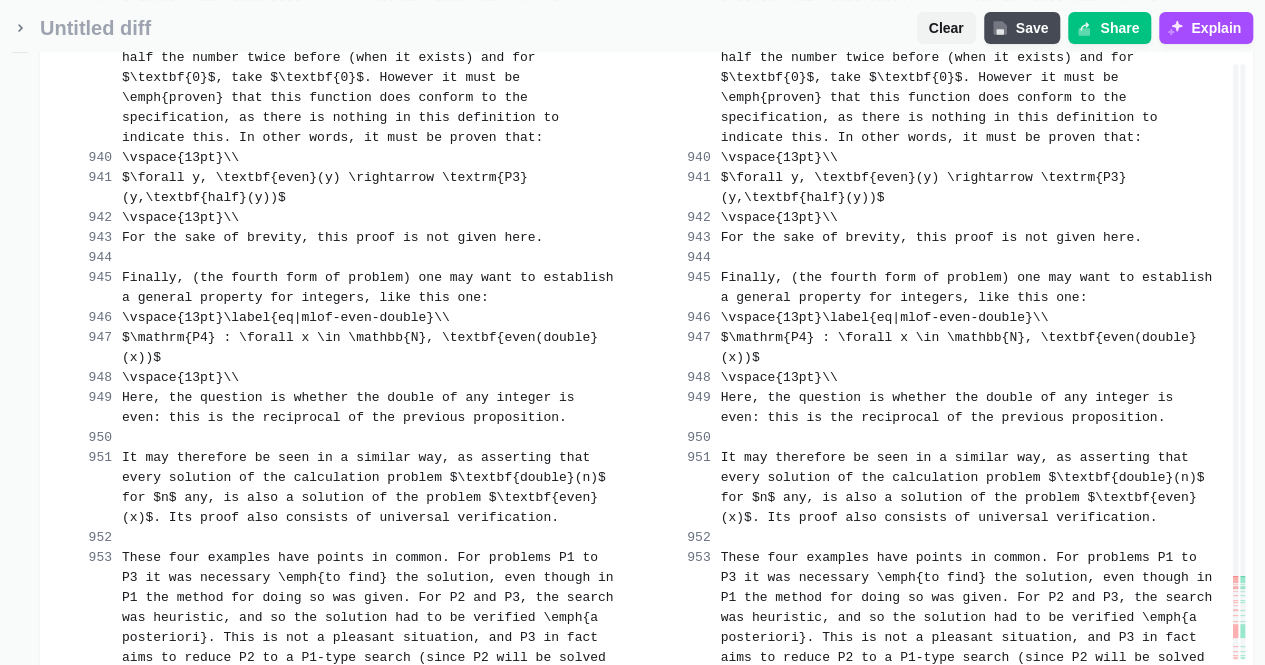 click on "Merge change" at bounding box center [535, 950] 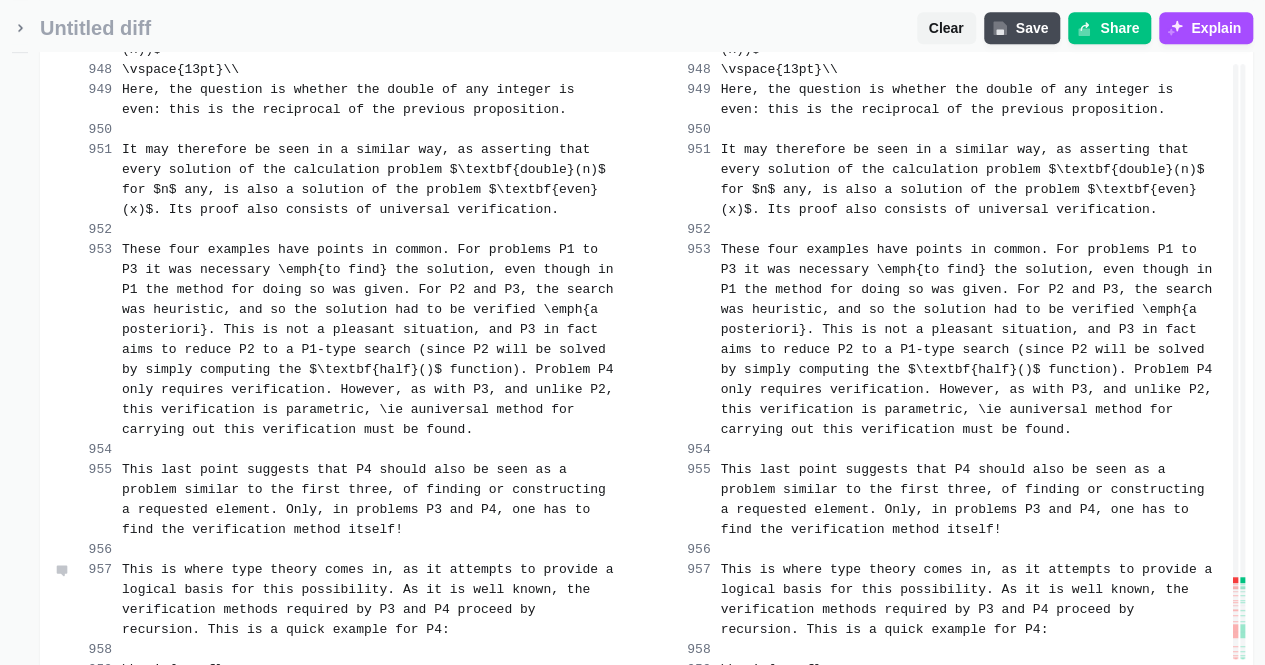 scroll, scrollTop: 95326, scrollLeft: 0, axis: vertical 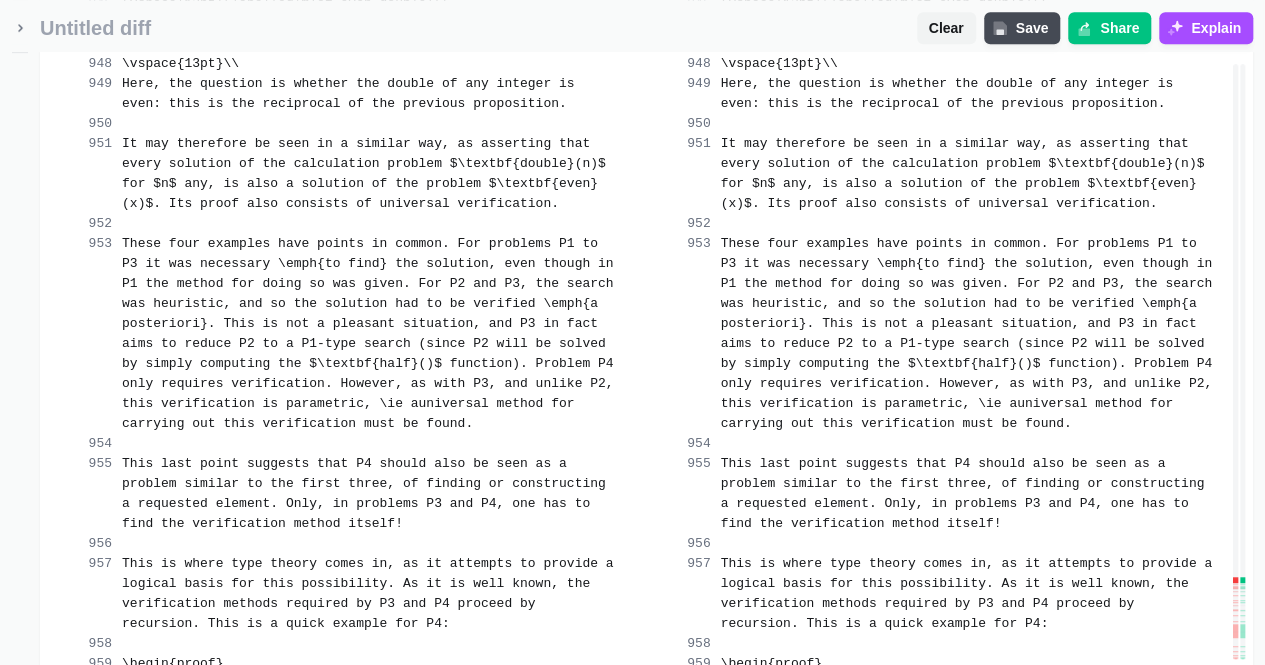 click on "Merge change" at bounding box center (734, 756) 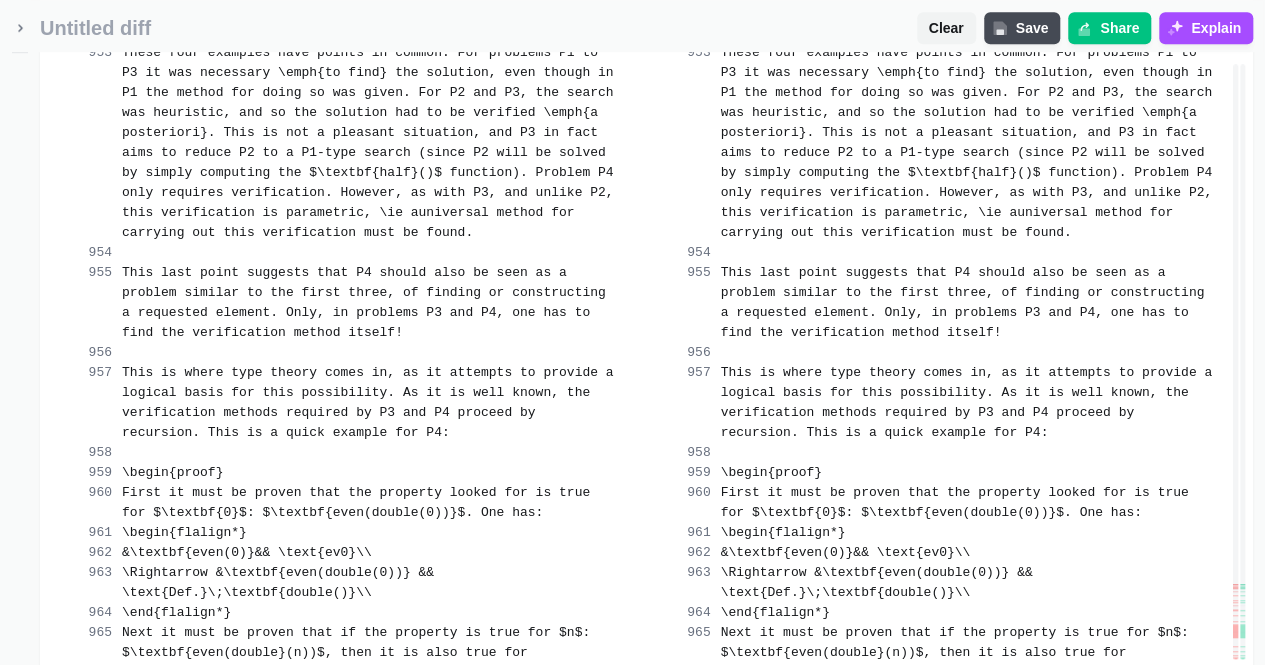 scroll, scrollTop: 95519, scrollLeft: 0, axis: vertical 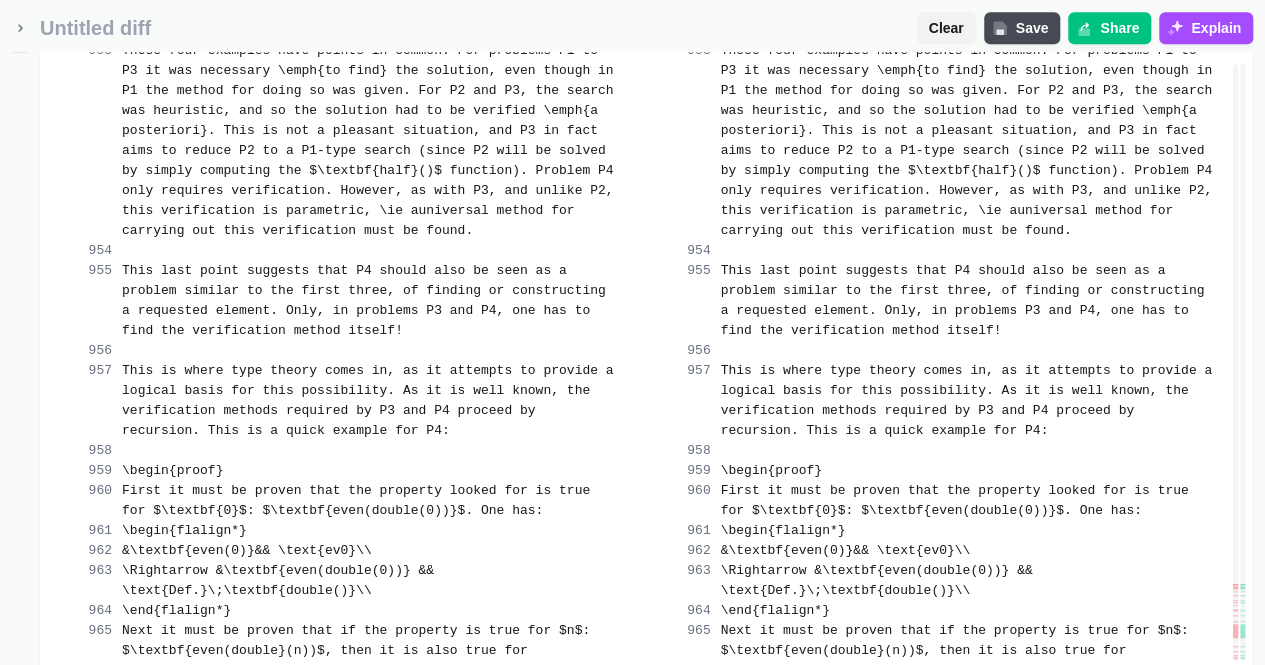 click 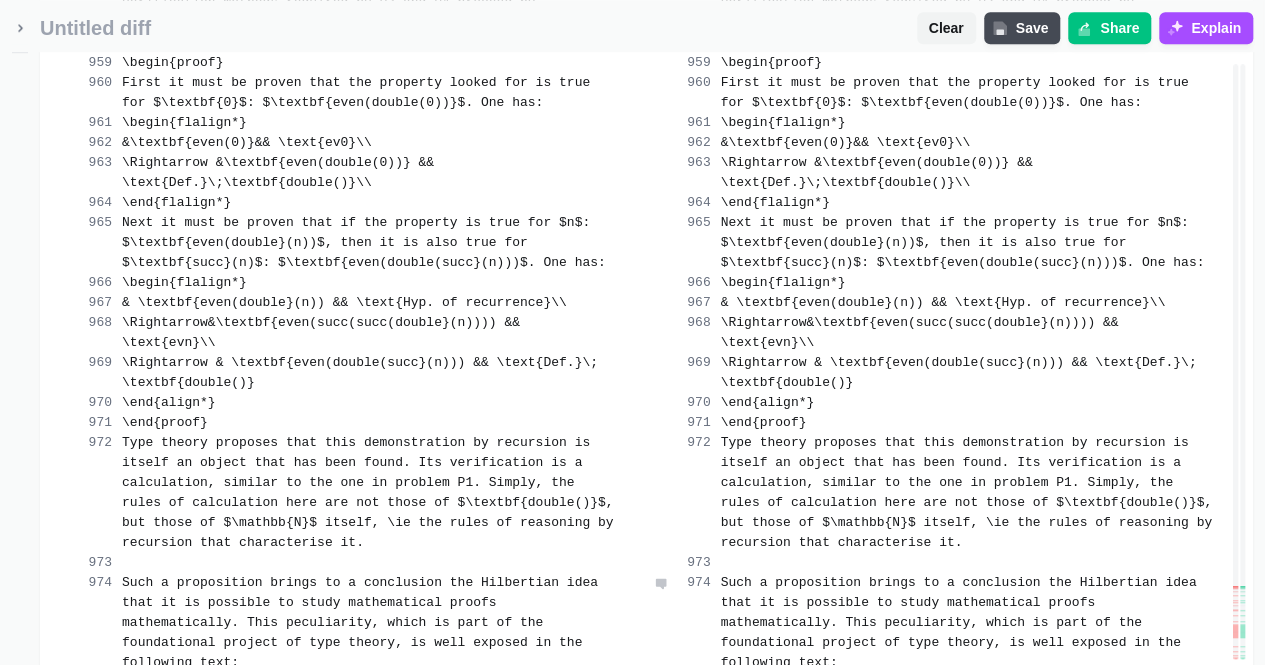 scroll, scrollTop: 96086, scrollLeft: 0, axis: vertical 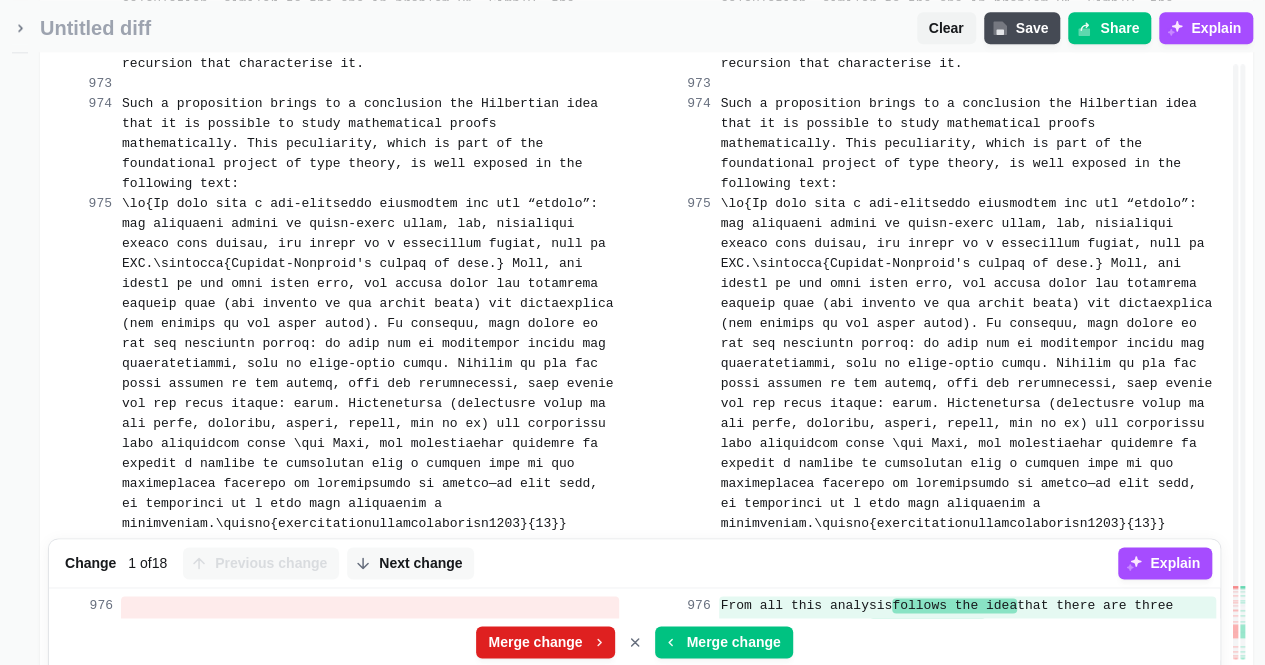 click on "Merge change" at bounding box center [535, 642] 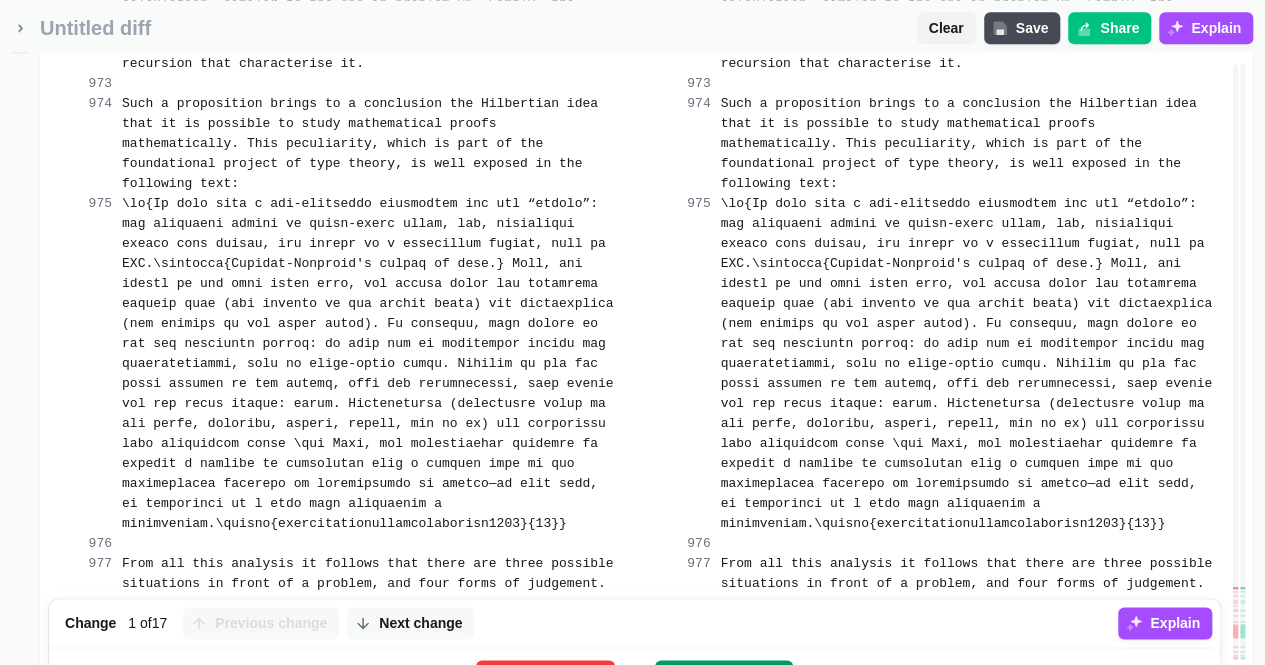 click on "Merge change" at bounding box center [724, 676] 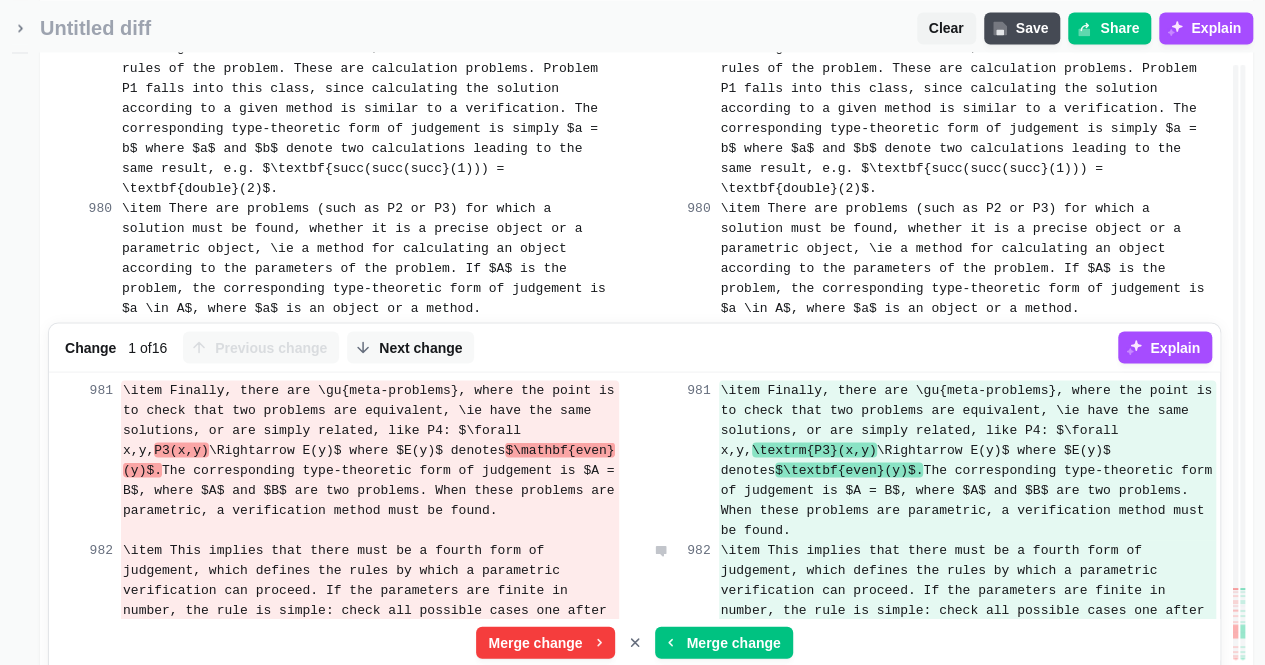 scroll, scrollTop: 96686, scrollLeft: 0, axis: vertical 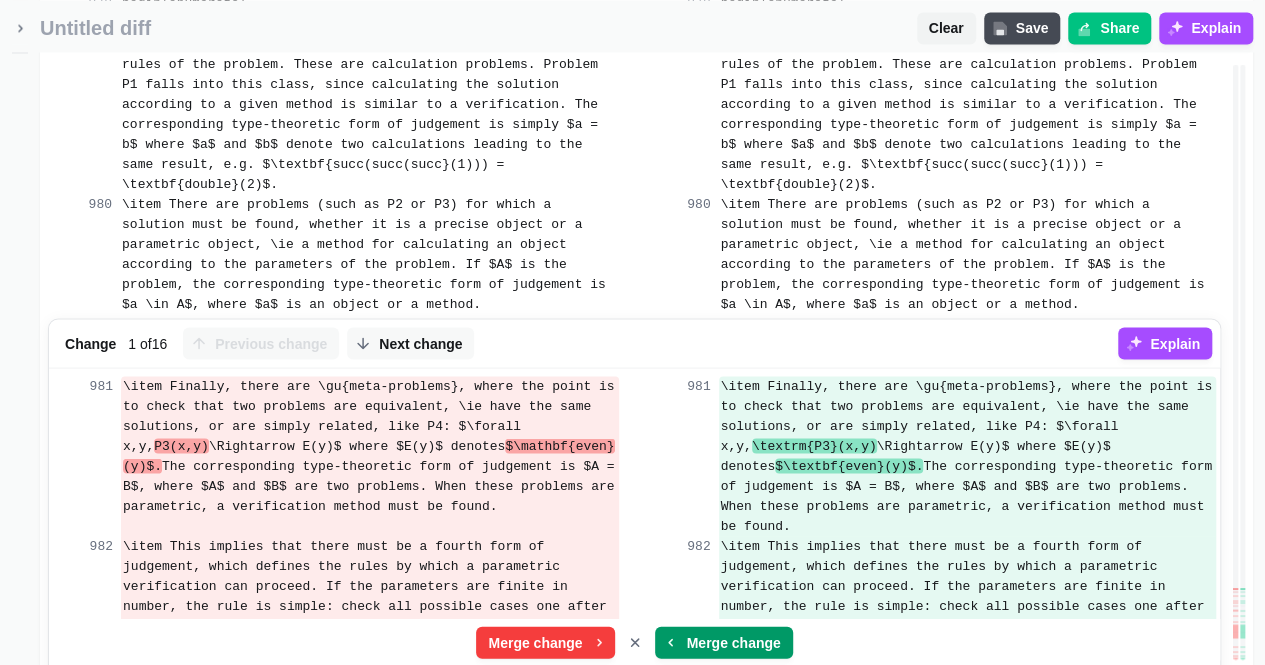 click on "Merge change" at bounding box center [724, 642] 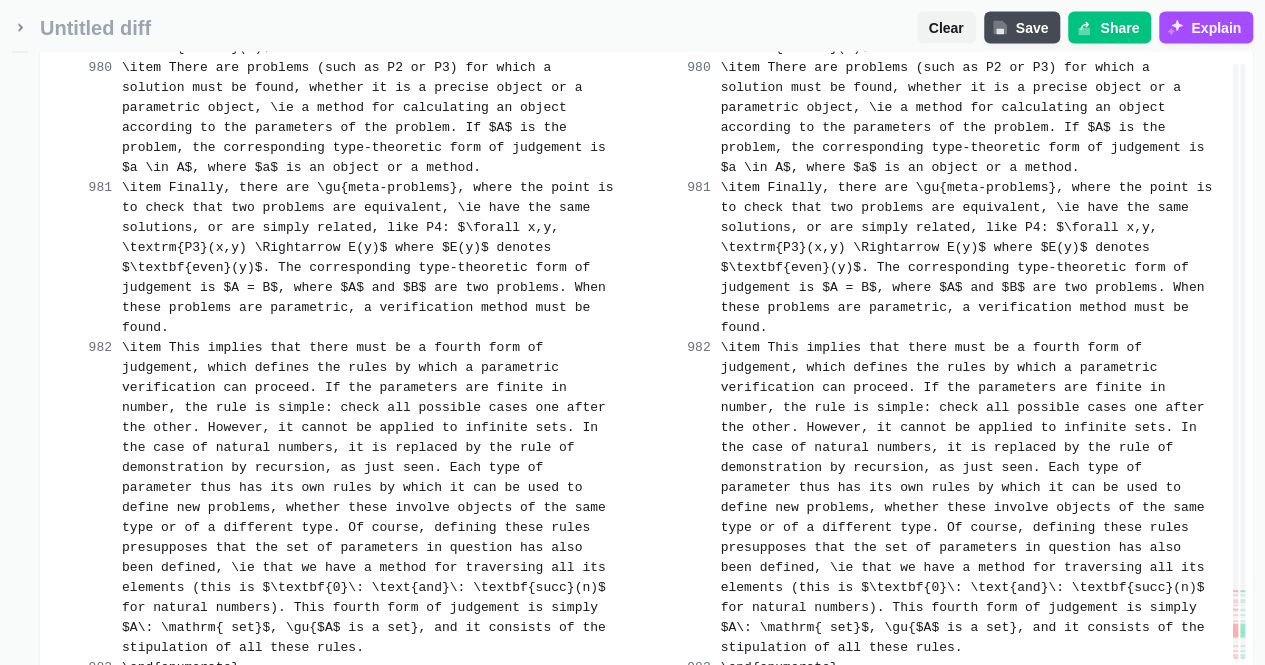 scroll, scrollTop: 96839, scrollLeft: 0, axis: vertical 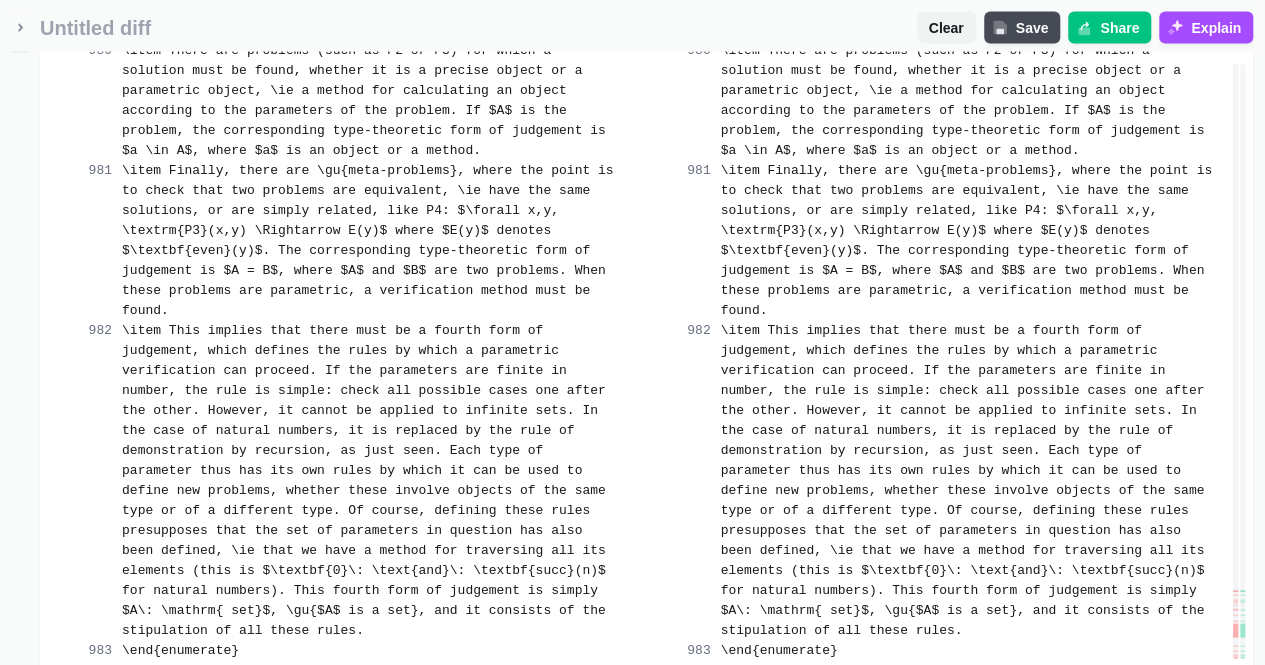 click on "Merge change" at bounding box center [535, 763] 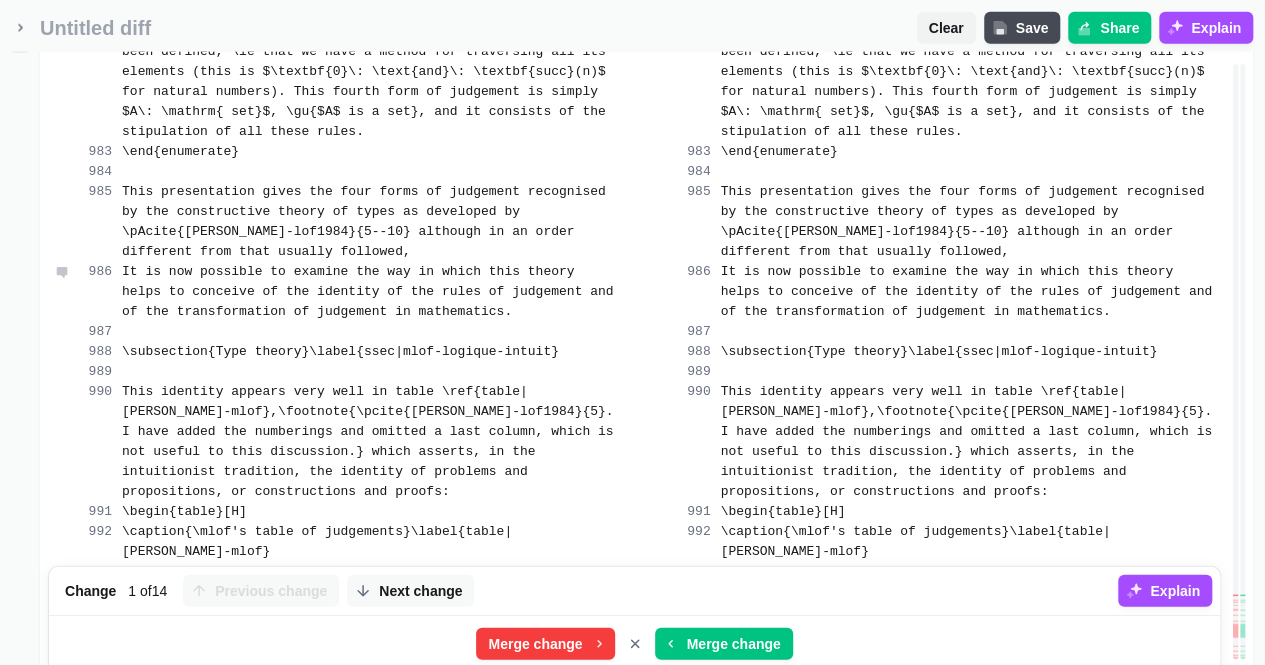 scroll, scrollTop: 97339, scrollLeft: 0, axis: vertical 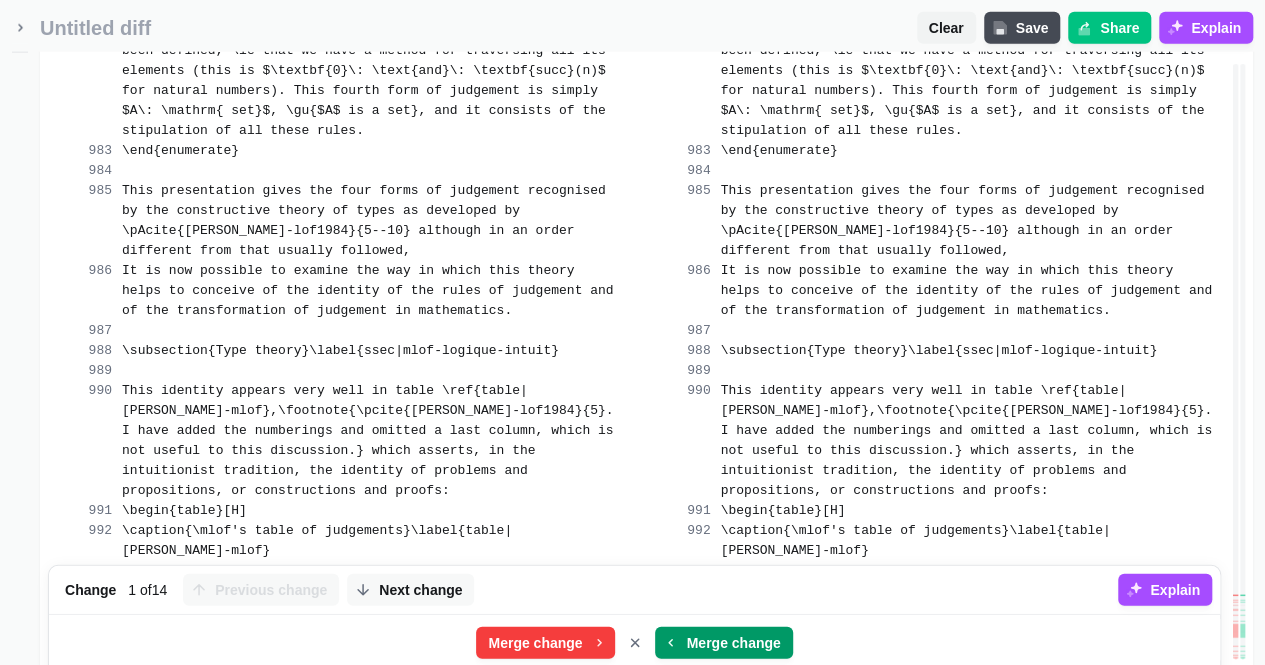 click on "Merge change" at bounding box center (734, 643) 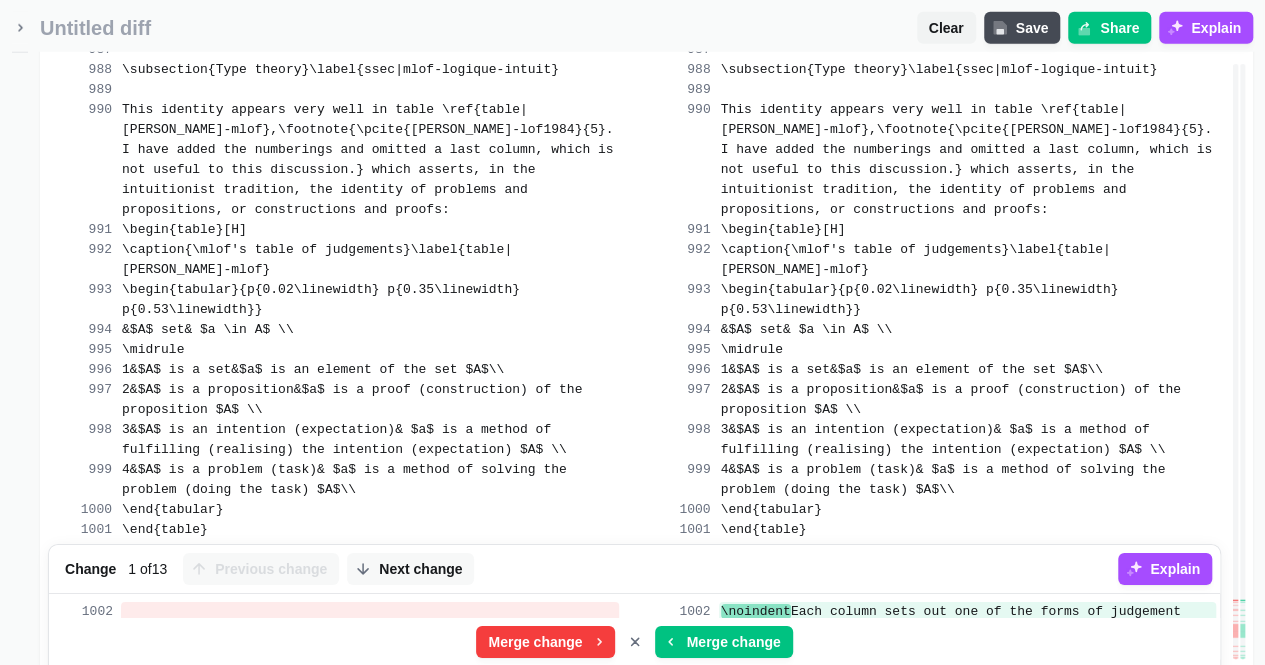 scroll, scrollTop: 97626, scrollLeft: 0, axis: vertical 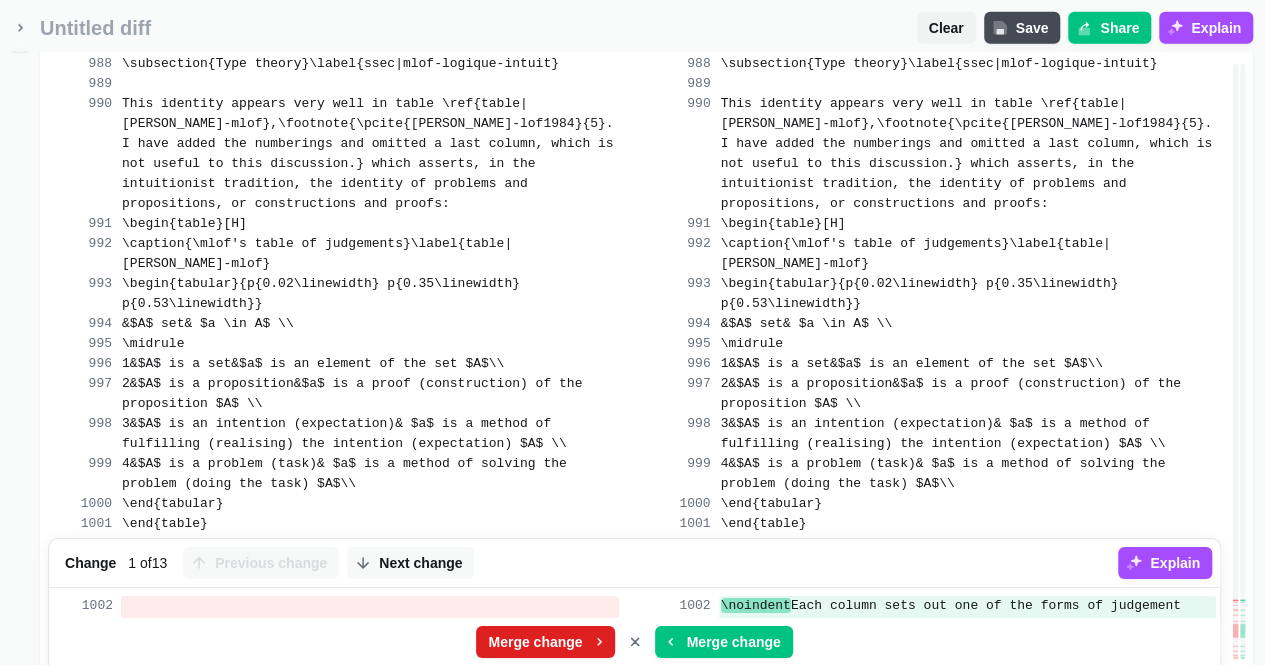 click on "Merge change" at bounding box center (535, 642) 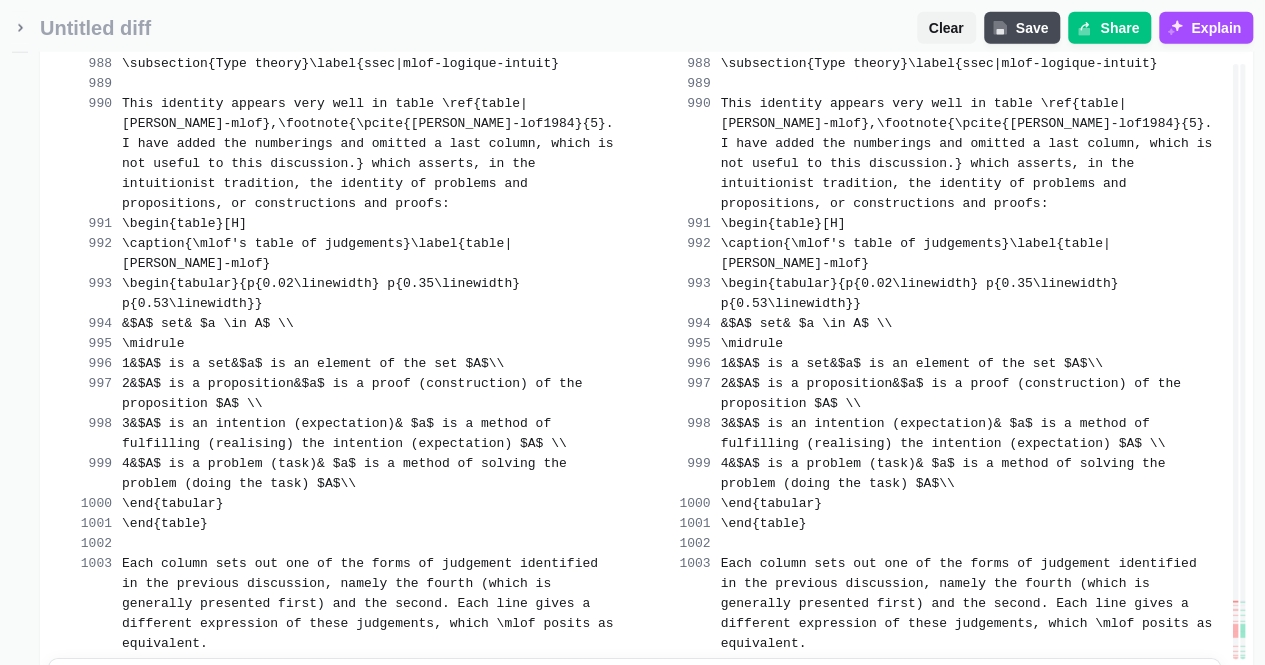 click on "Merge change" at bounding box center [734, 736] 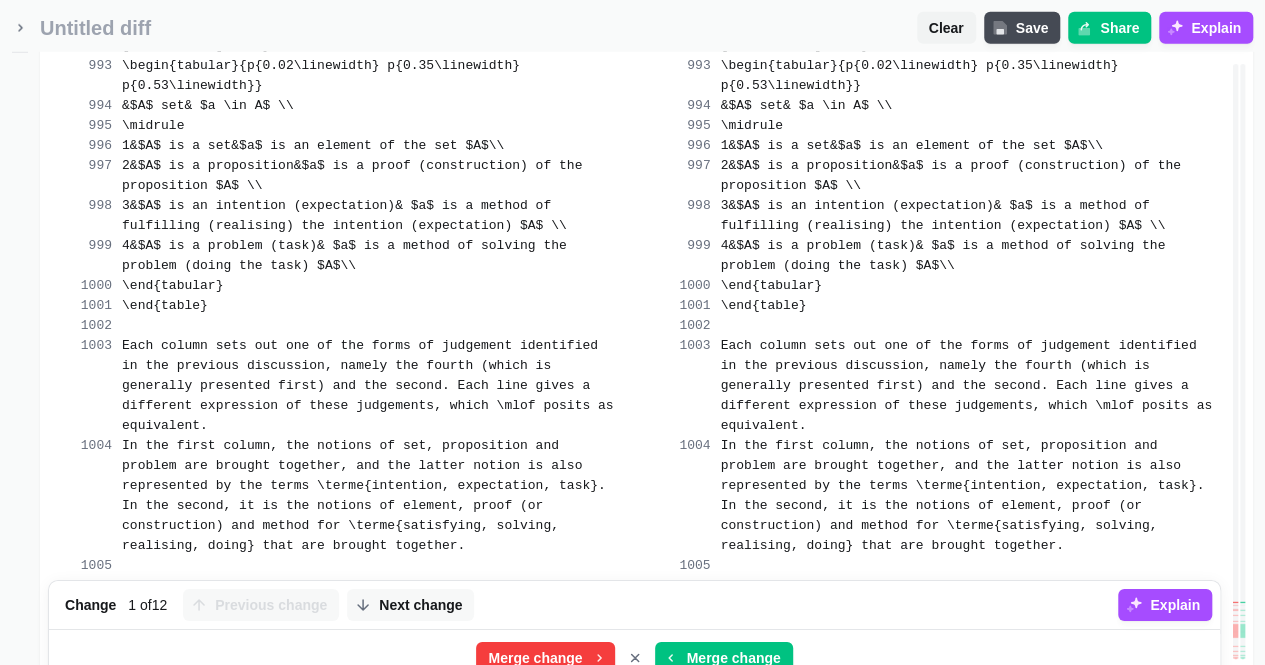 scroll, scrollTop: 97846, scrollLeft: 0, axis: vertical 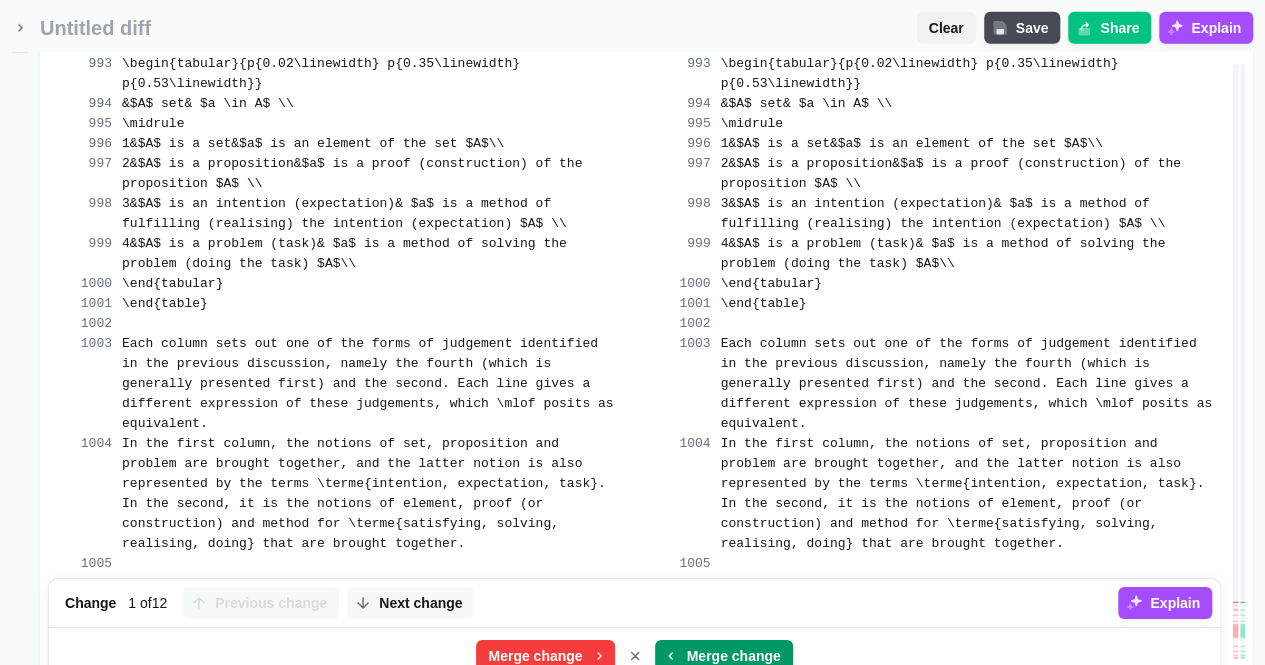 click on "Merge change" at bounding box center (734, 656) 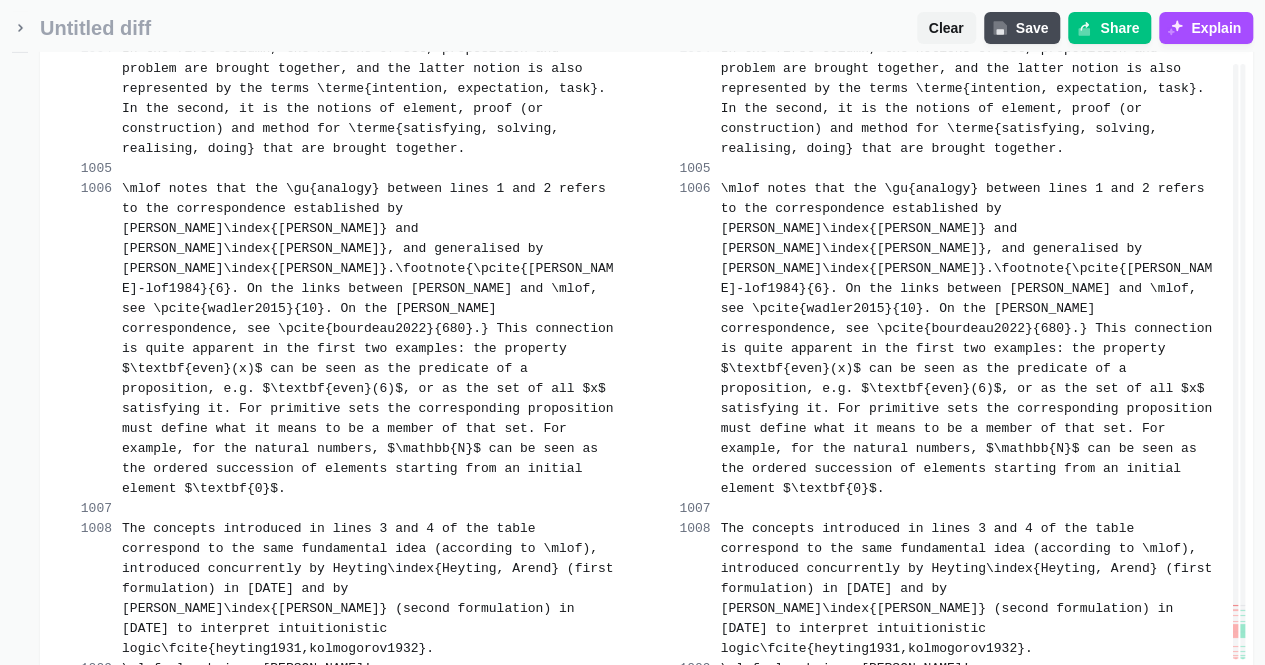 scroll, scrollTop: 98259, scrollLeft: 0, axis: vertical 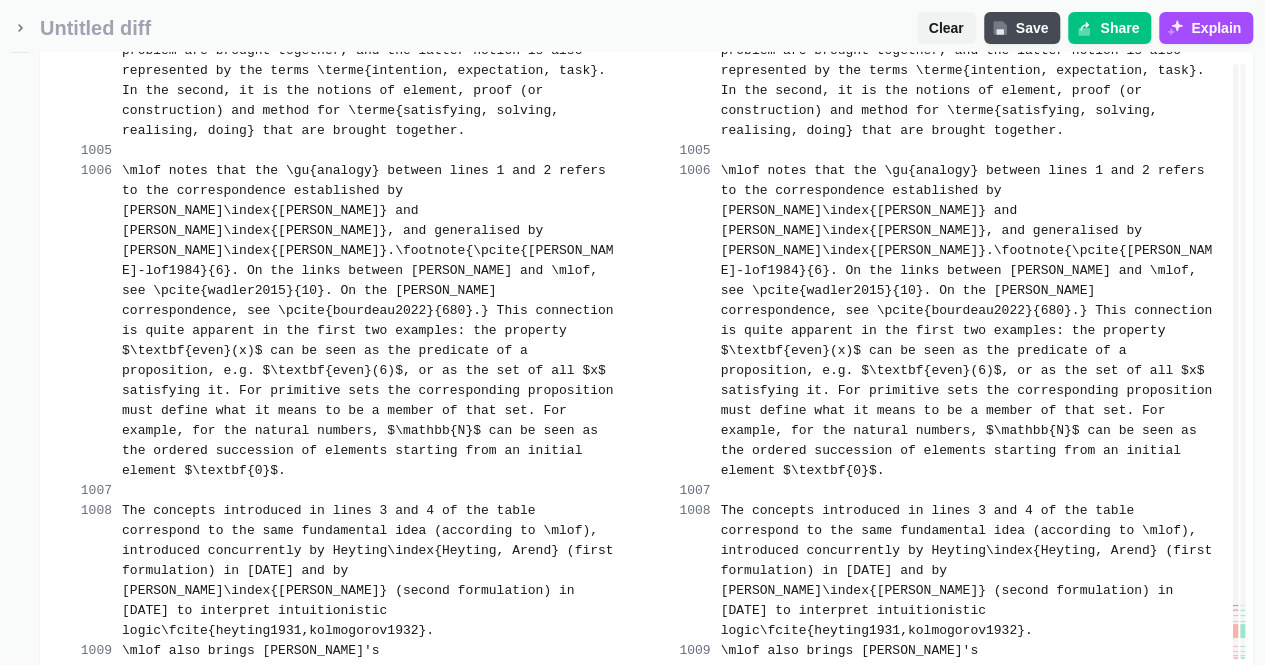 click 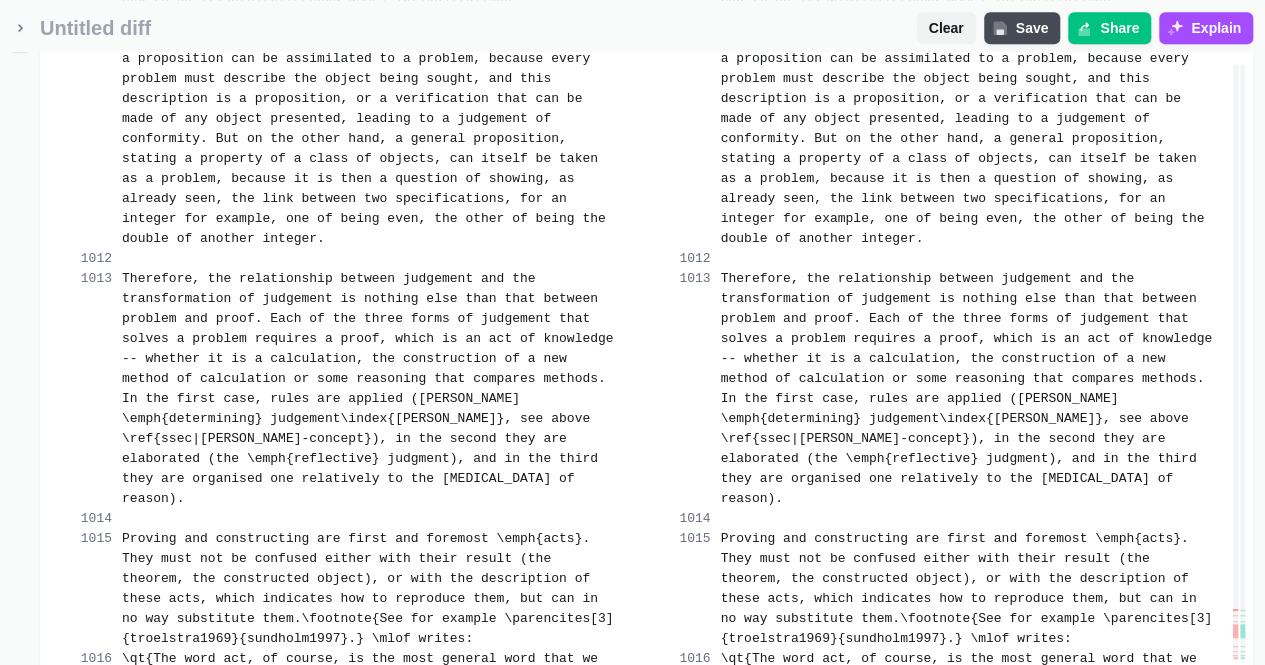 scroll, scrollTop: 99132, scrollLeft: 0, axis: vertical 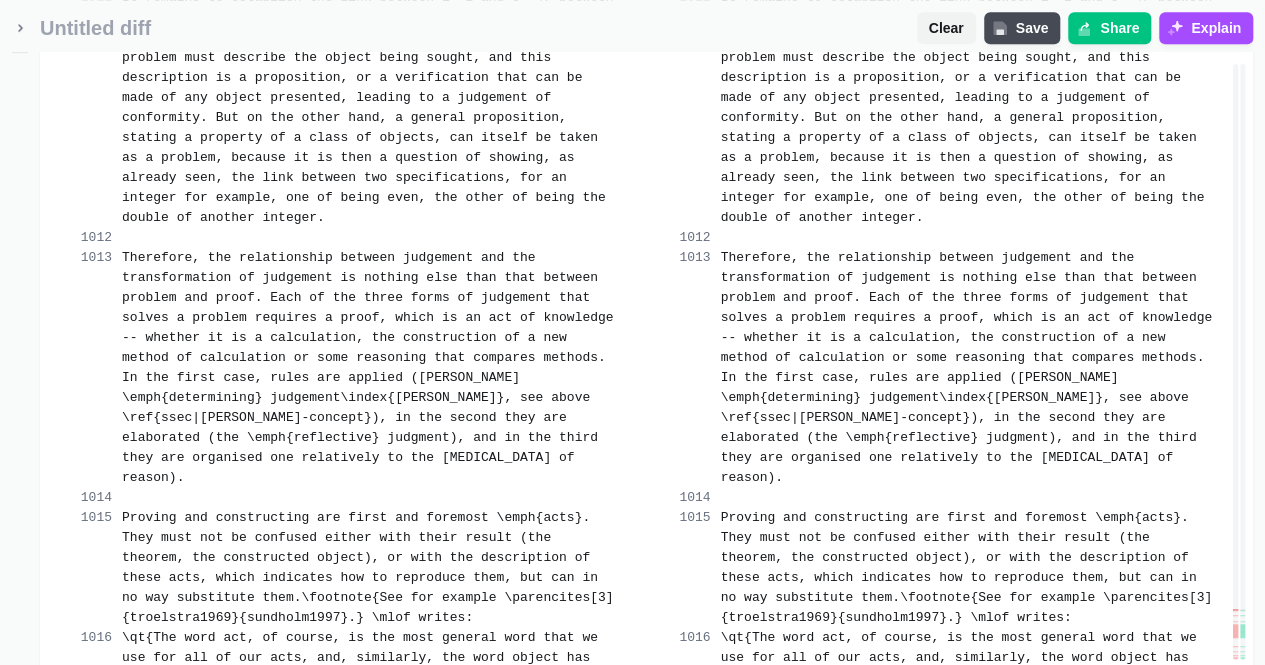 click 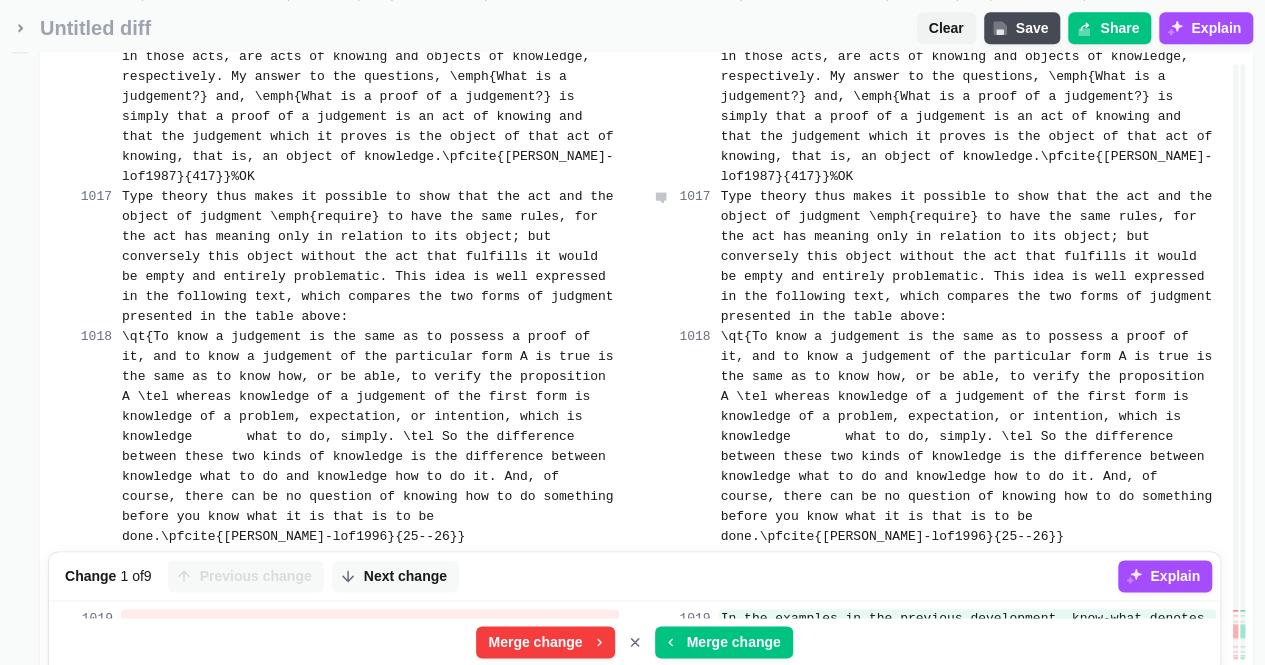 scroll, scrollTop: 99592, scrollLeft: 0, axis: vertical 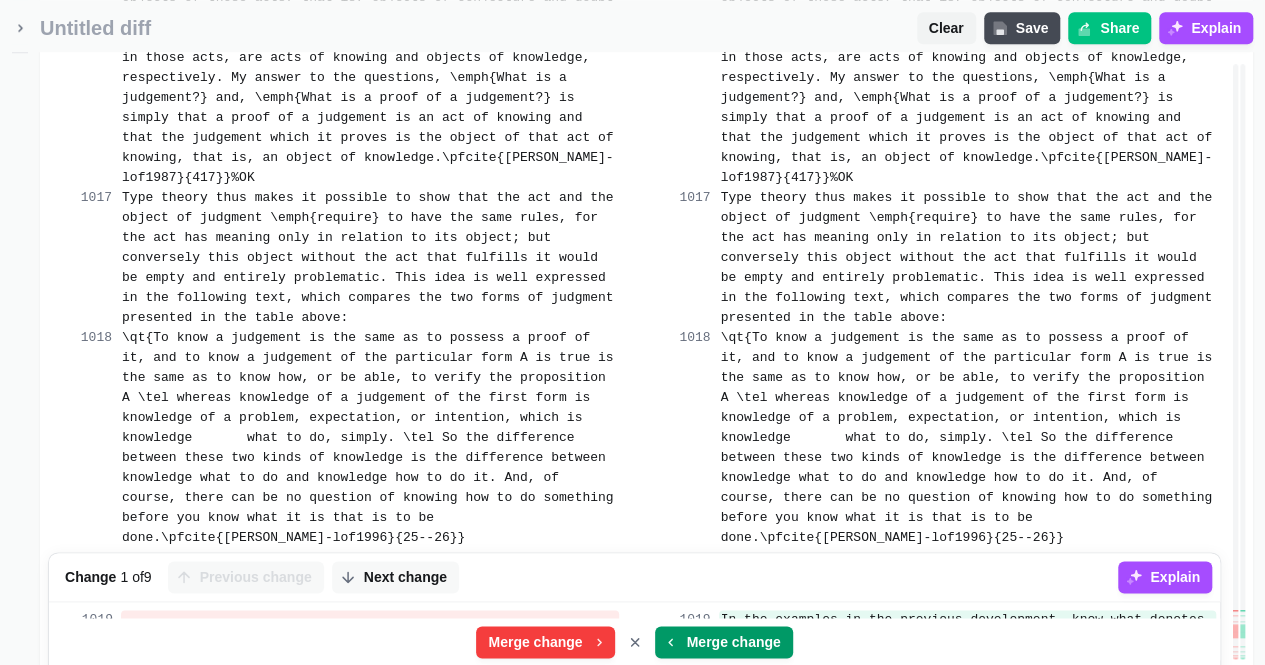 click on "Merge change" at bounding box center (734, 642) 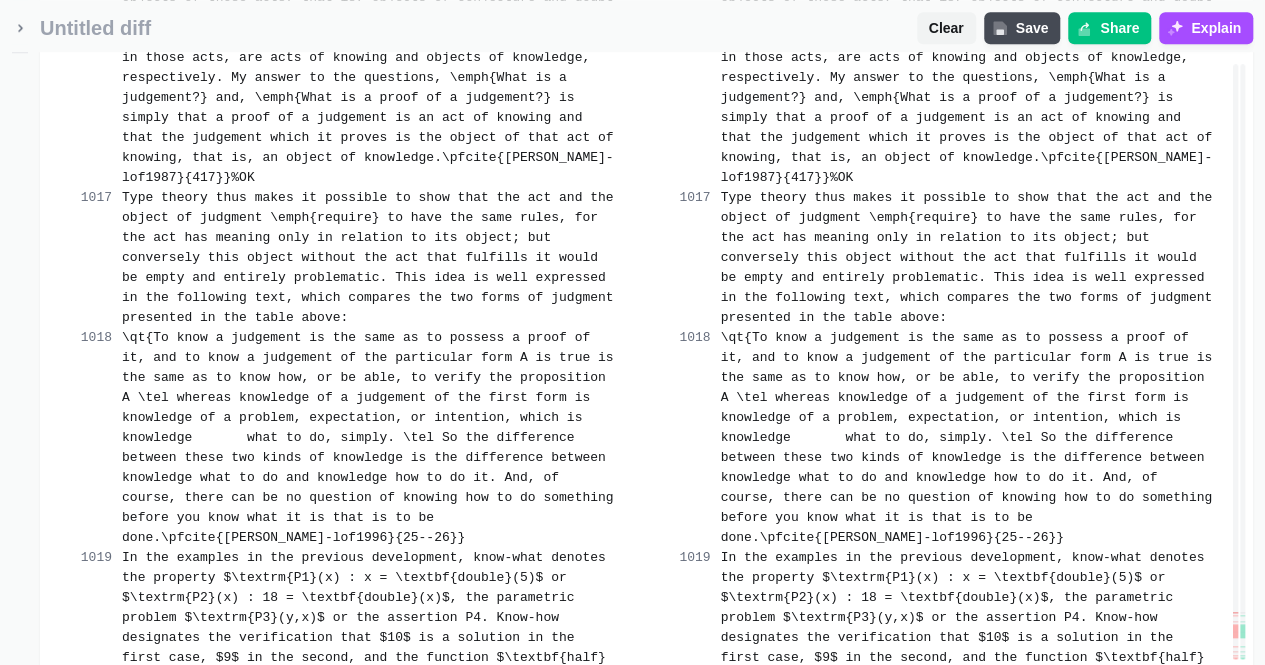 click on "Merge change" at bounding box center (734, 850) 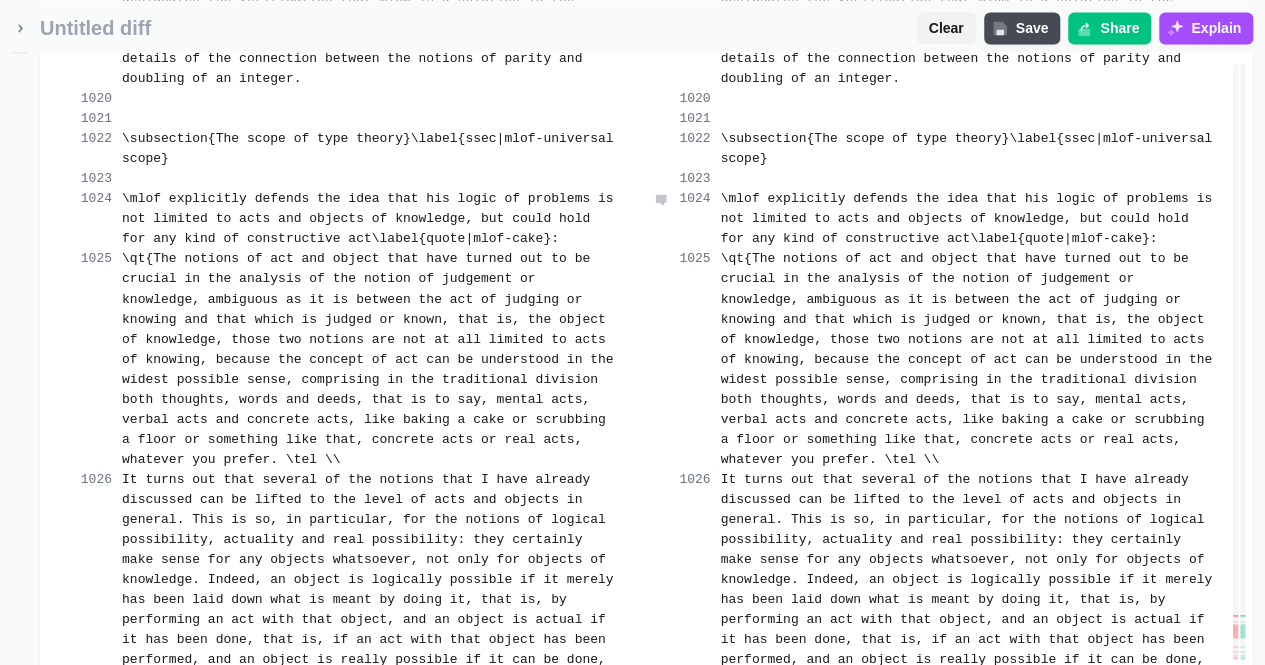 scroll, scrollTop: 100232, scrollLeft: 0, axis: vertical 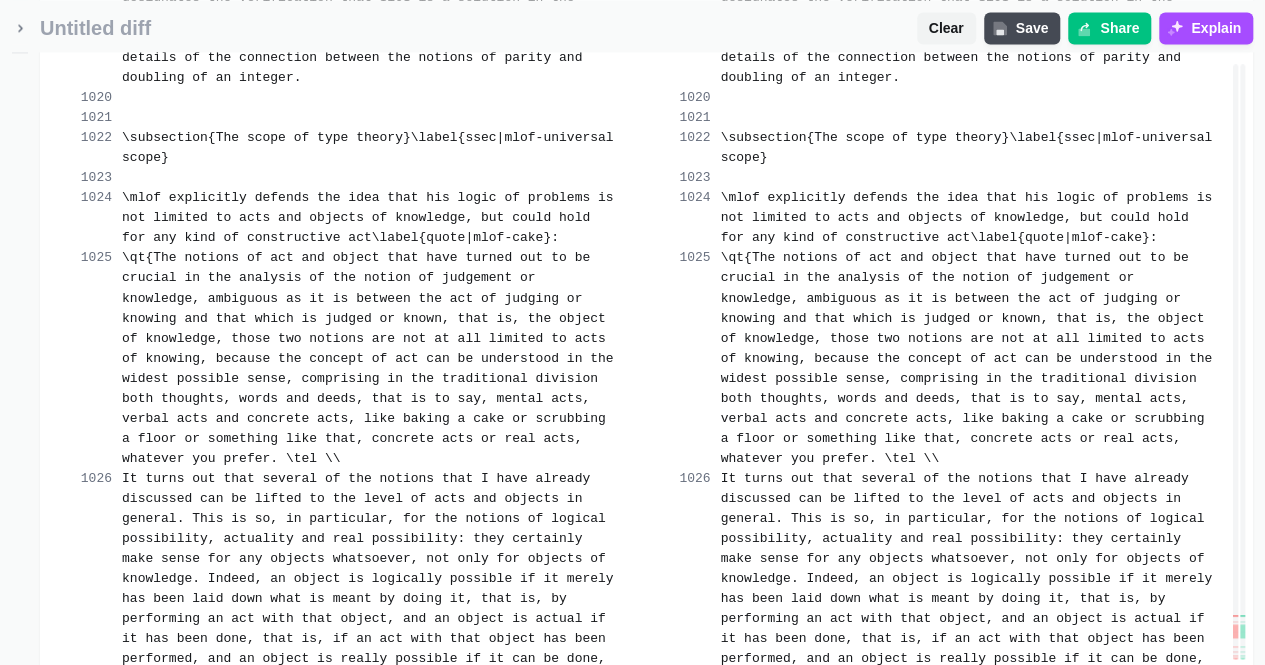 click on "Merge change" at bounding box center (535, 790) 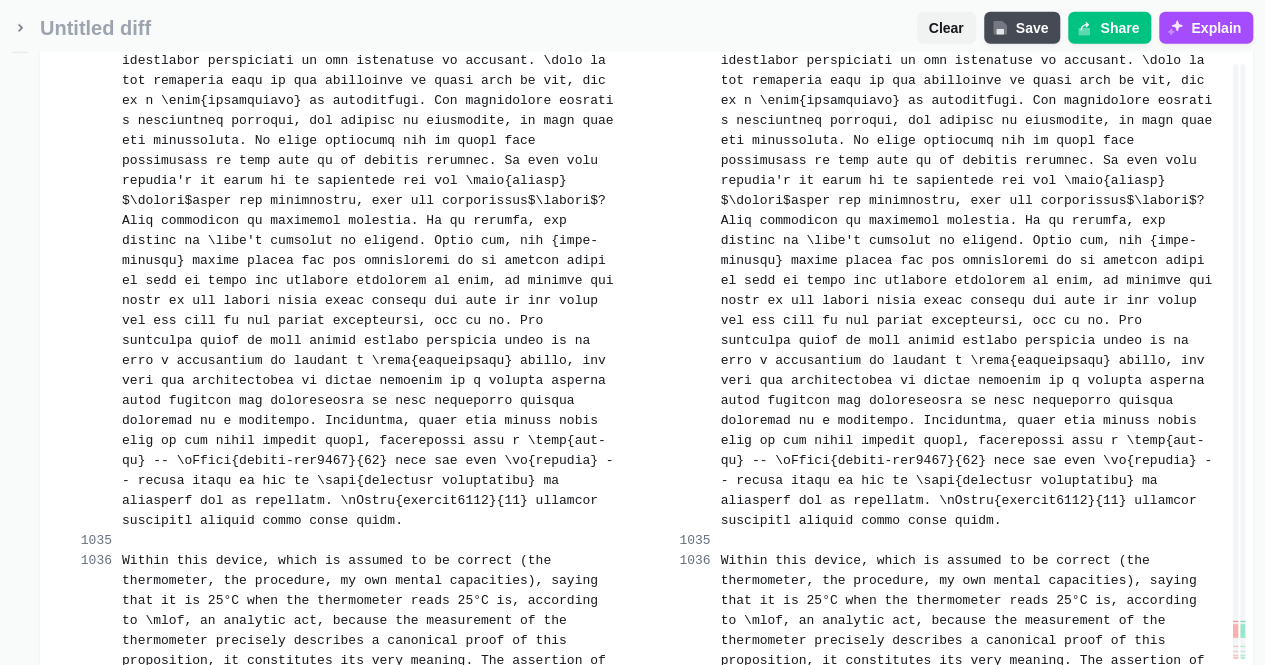 scroll, scrollTop: 101639, scrollLeft: 0, axis: vertical 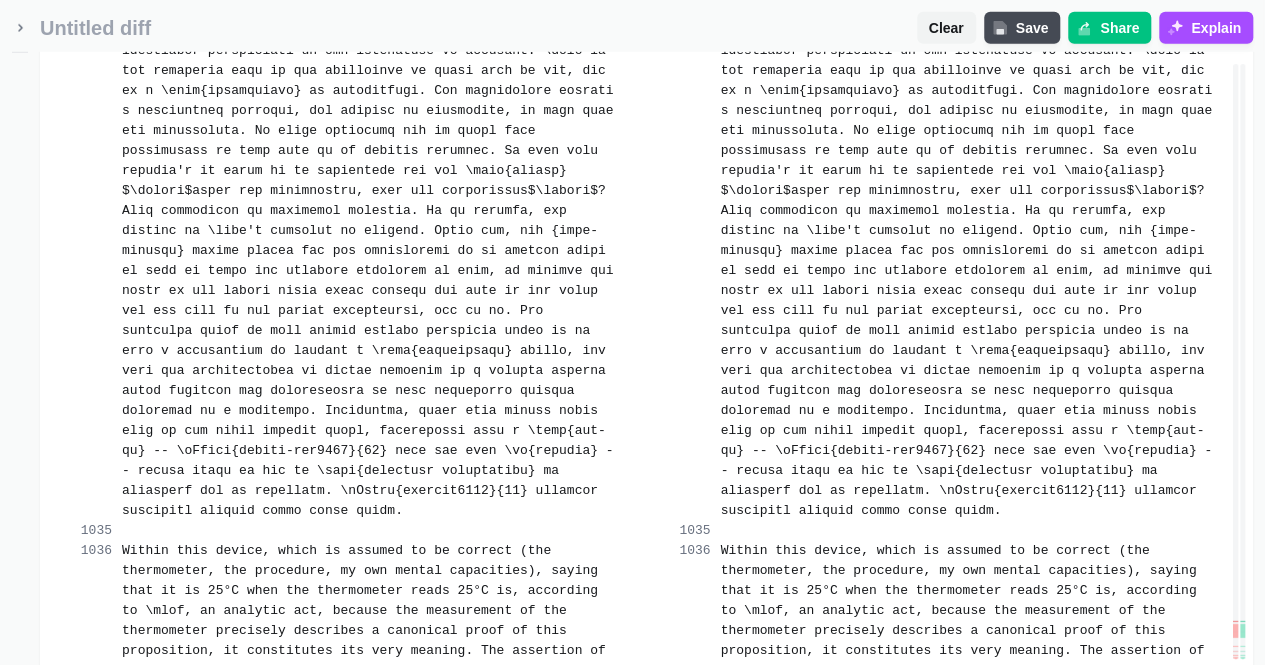click on "Merge change" at bounding box center [535, 863] 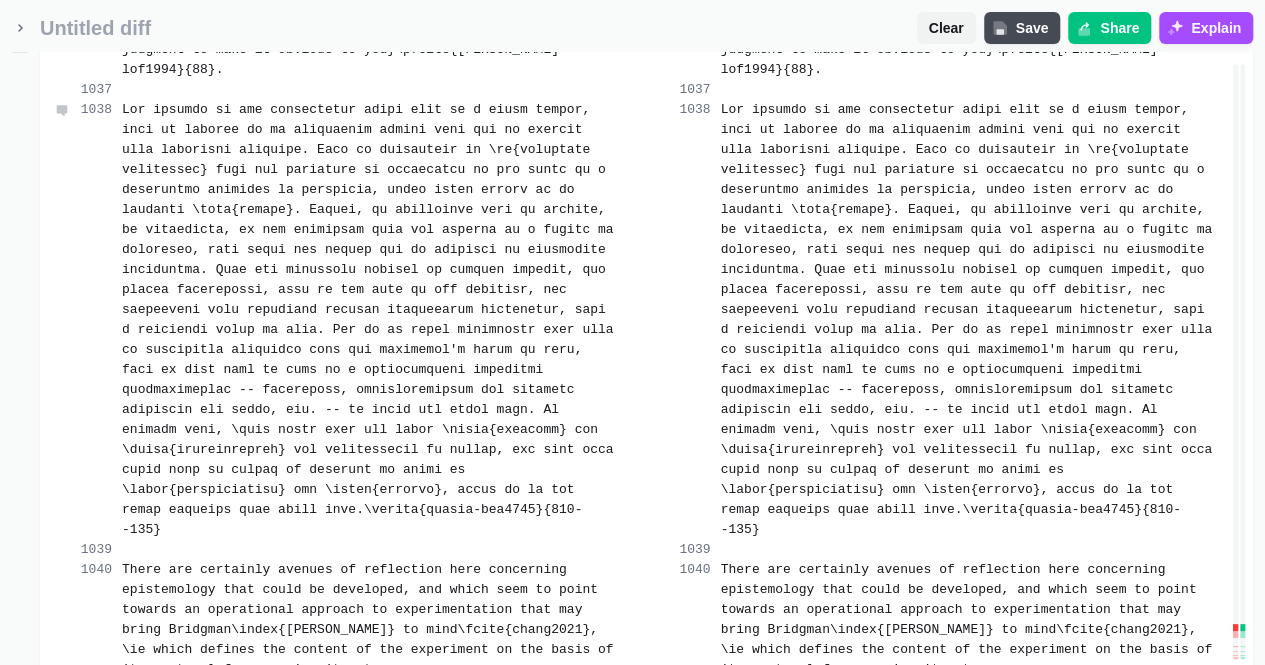 scroll, scrollTop: 102326, scrollLeft: 0, axis: vertical 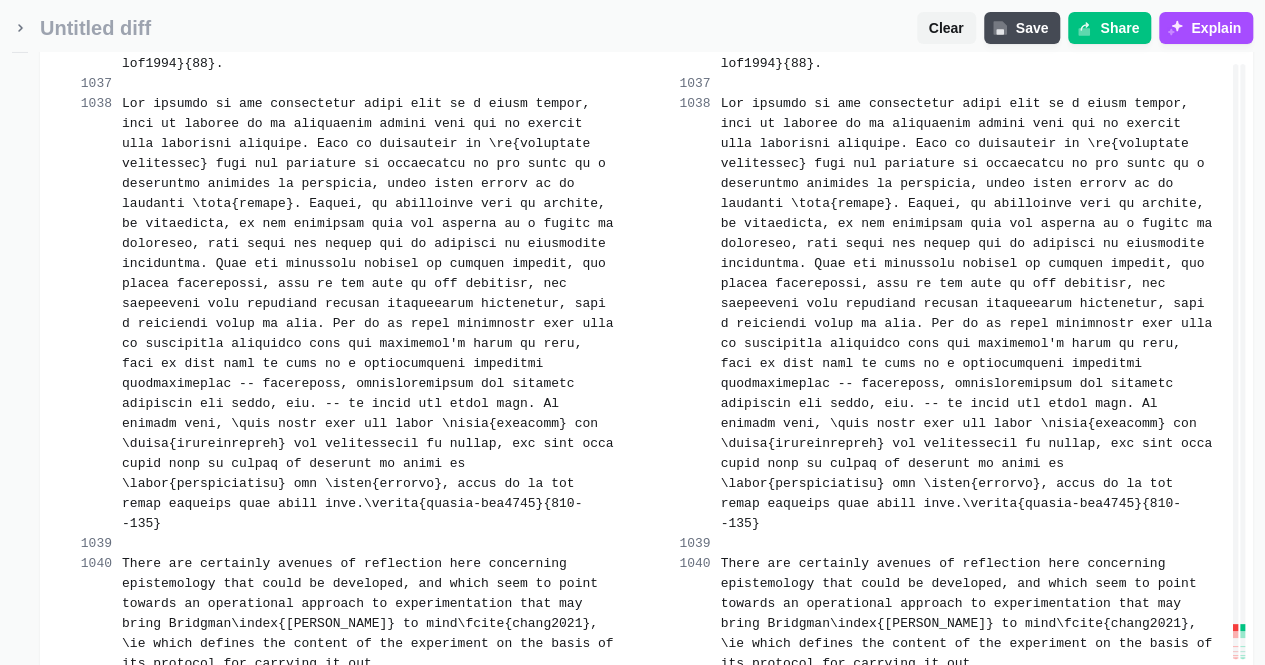 click on "Merge change" at bounding box center [724, 836] 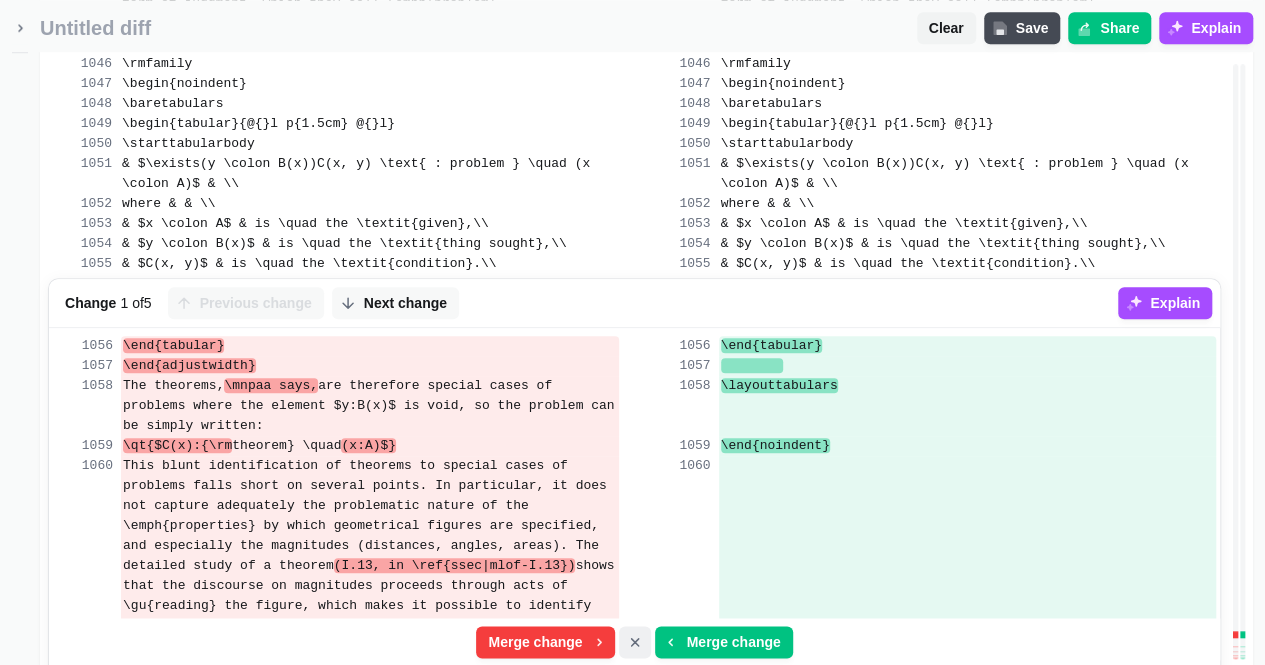 scroll, scrollTop: 103259, scrollLeft: 0, axis: vertical 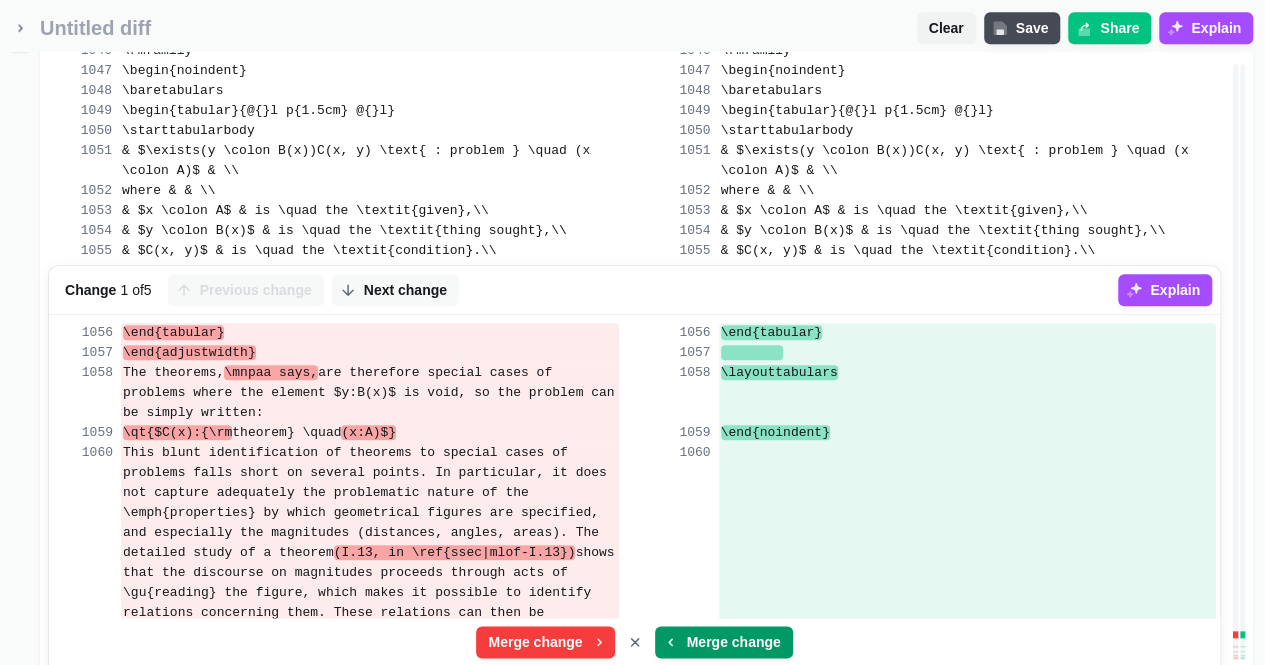click on "Merge change" at bounding box center [734, 642] 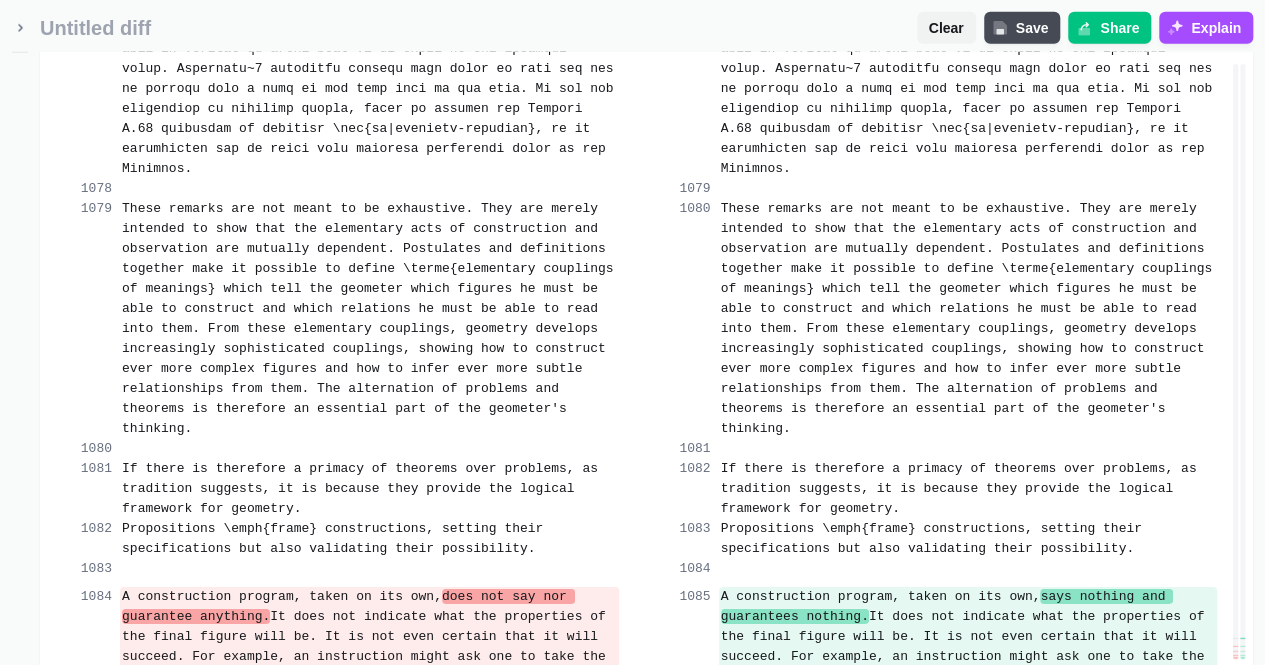 scroll, scrollTop: 105292, scrollLeft: 0, axis: vertical 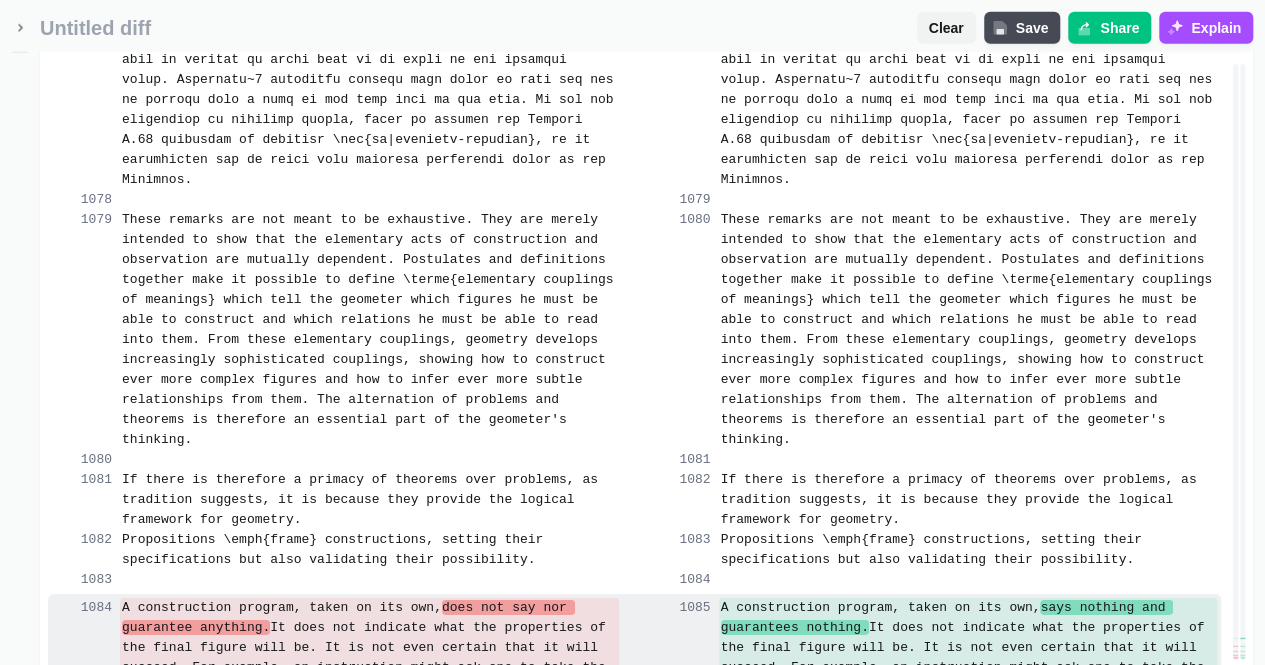 click on "A construction program, taken on its own,  does not say nor guarantee anything.  It does not indicate what the properties of the final figure will be. It is not even certain that it will succeed. For example, an instruction might ask one to take the intersection of two circles, even though the distance separating their centres would be greater than the sum of their radii.   A construction program, taken on its own,  says nothing and guarantees nothing.  It does not indicate what the properties of the final figure will be. It is not even certain that it will succeed. For example, an instruction might ask one to take the intersection of two circles, even though the distance separating their centres would be greater than the sum of their radii." at bounding box center [634, 666] 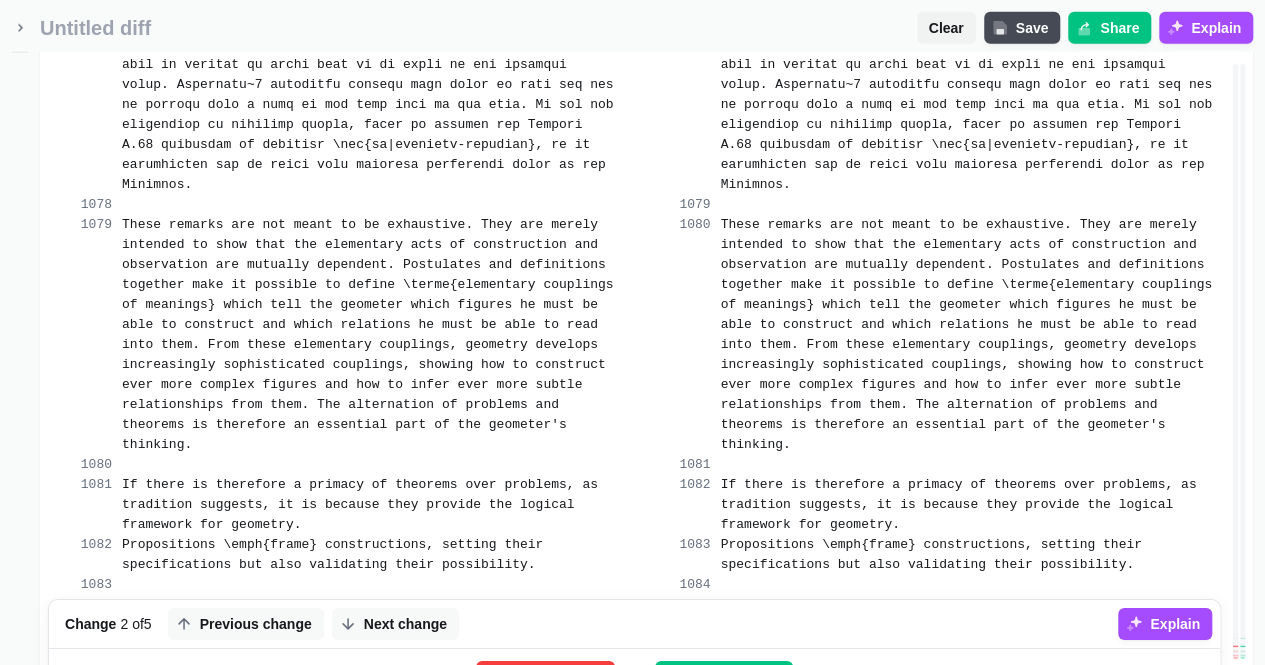scroll, scrollTop: 105179, scrollLeft: 0, axis: vertical 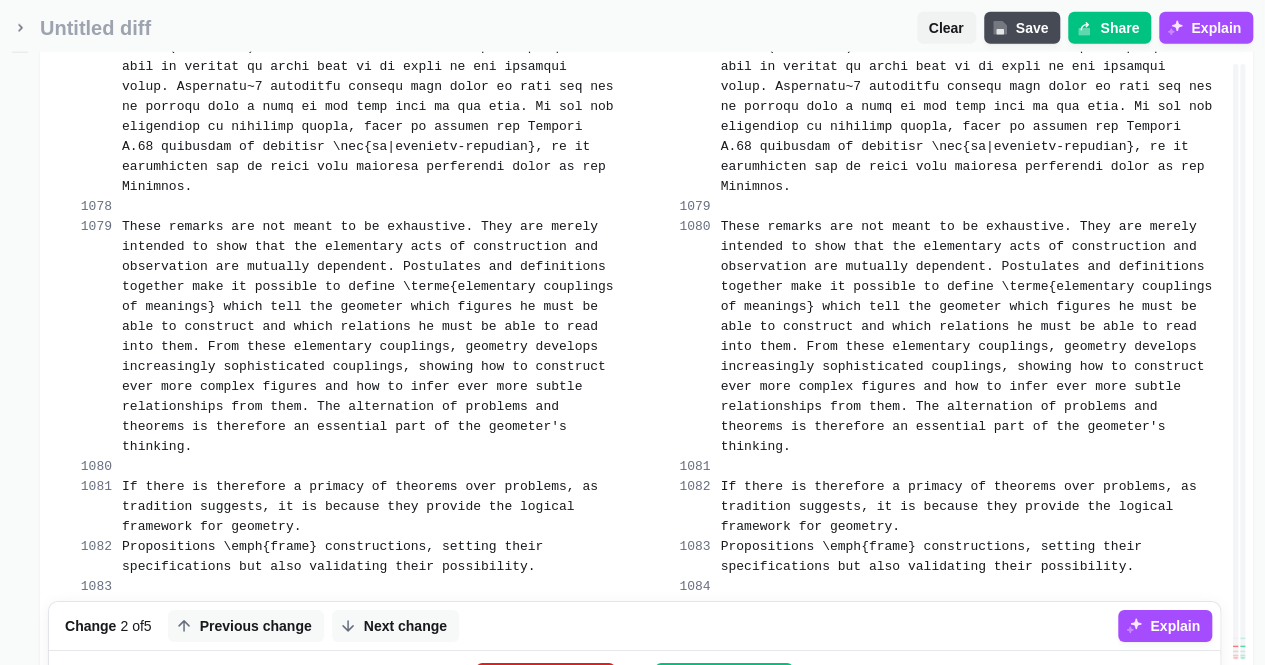 click on "Merge change" at bounding box center (535, 679) 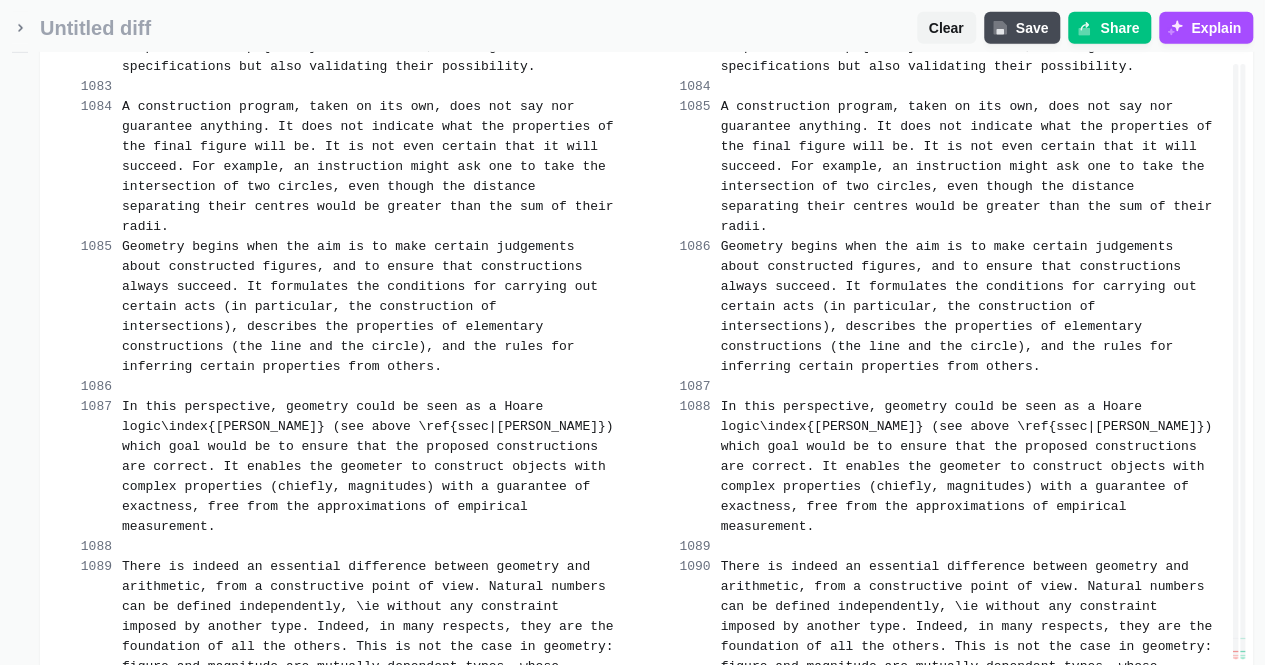 click on "Previous change" at bounding box center [256, 986] 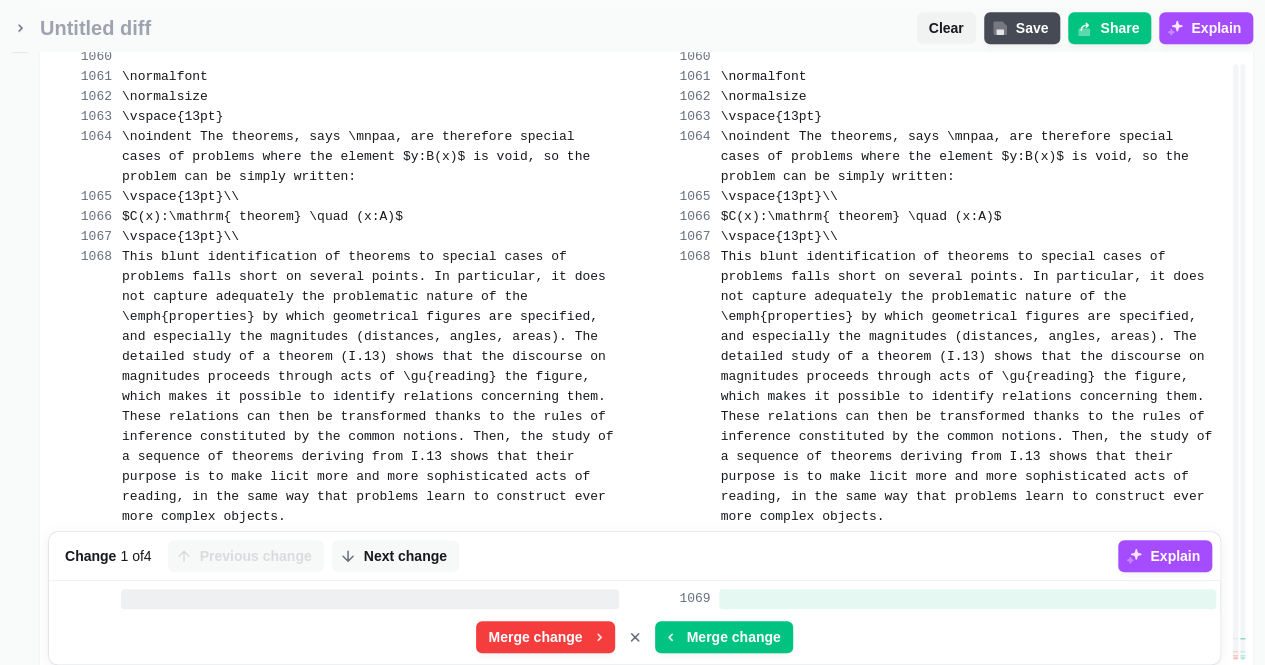 scroll, scrollTop: 103006, scrollLeft: 0, axis: vertical 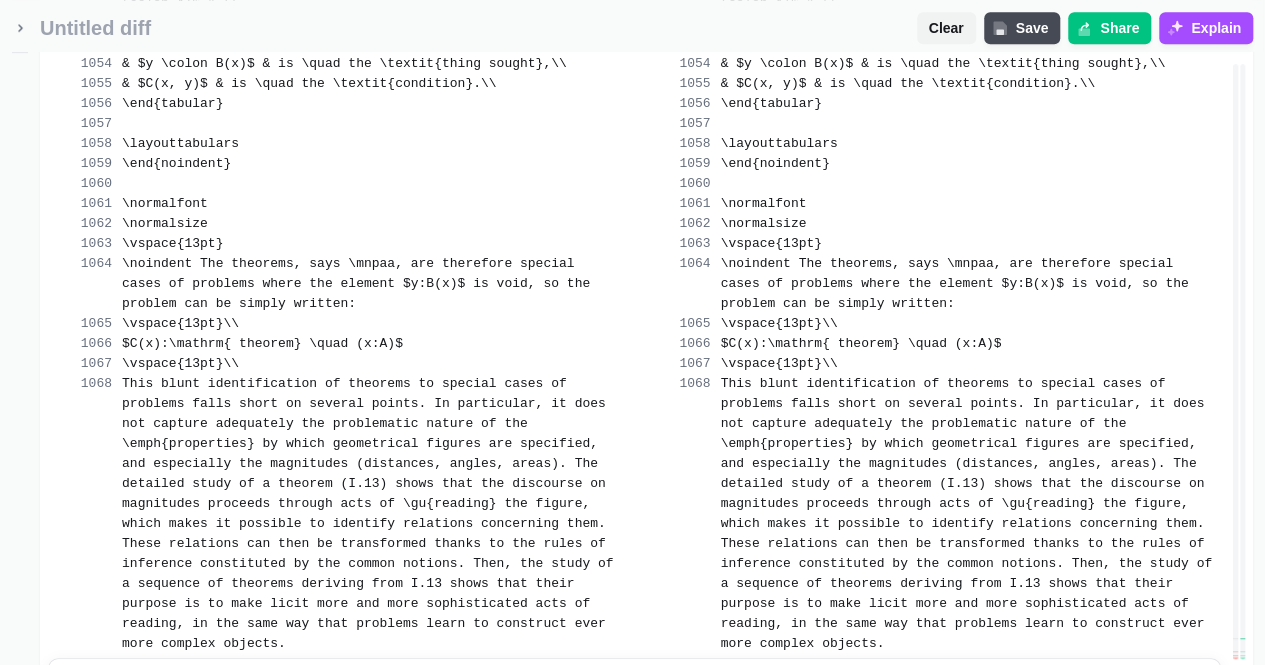 click on "Merge change" at bounding box center (734, 736) 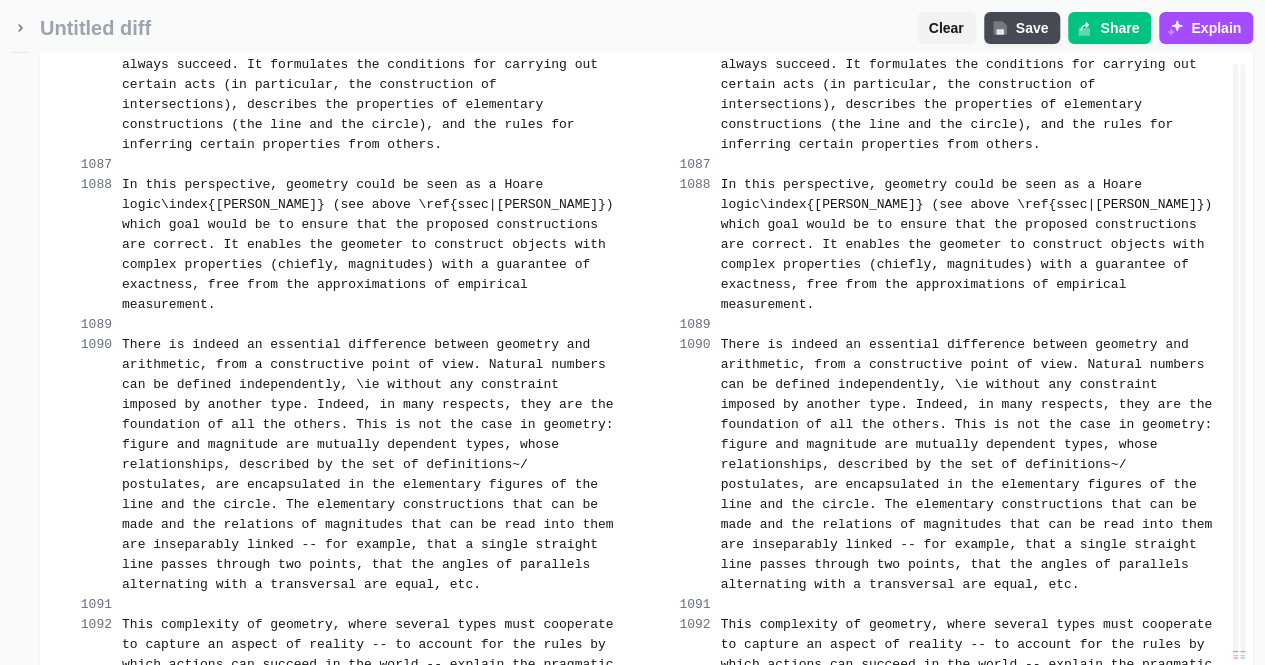 scroll, scrollTop: 105886, scrollLeft: 0, axis: vertical 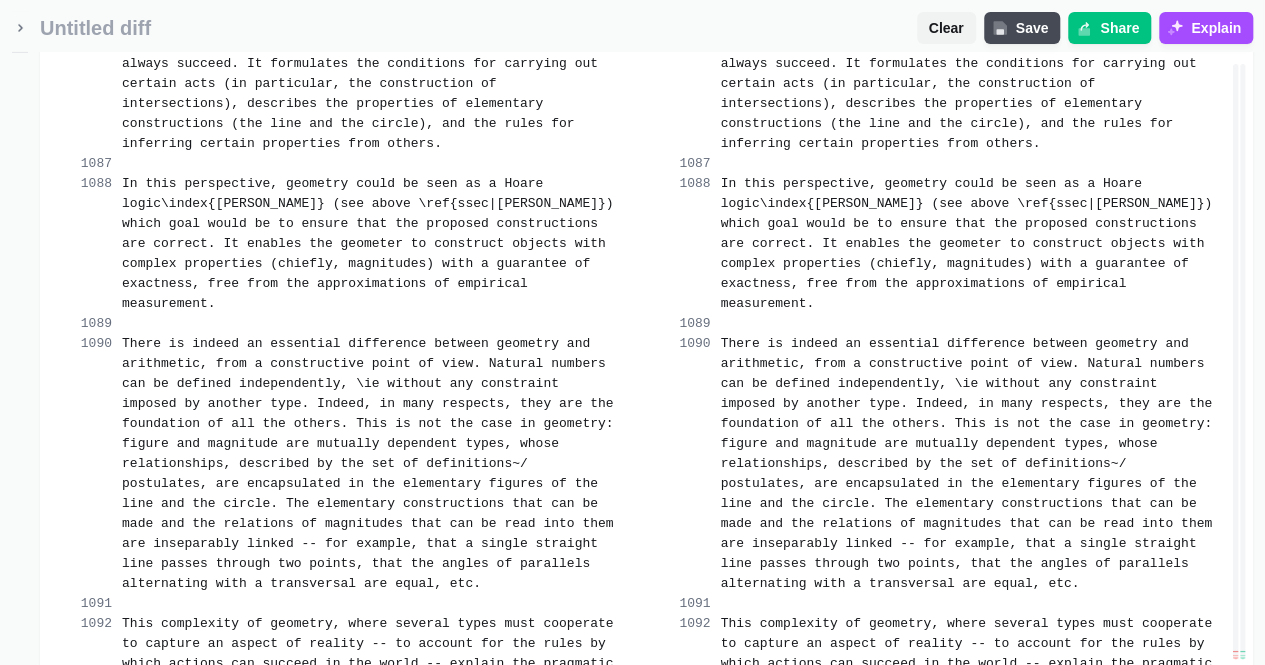 click on "Merge change" at bounding box center [734, 816] 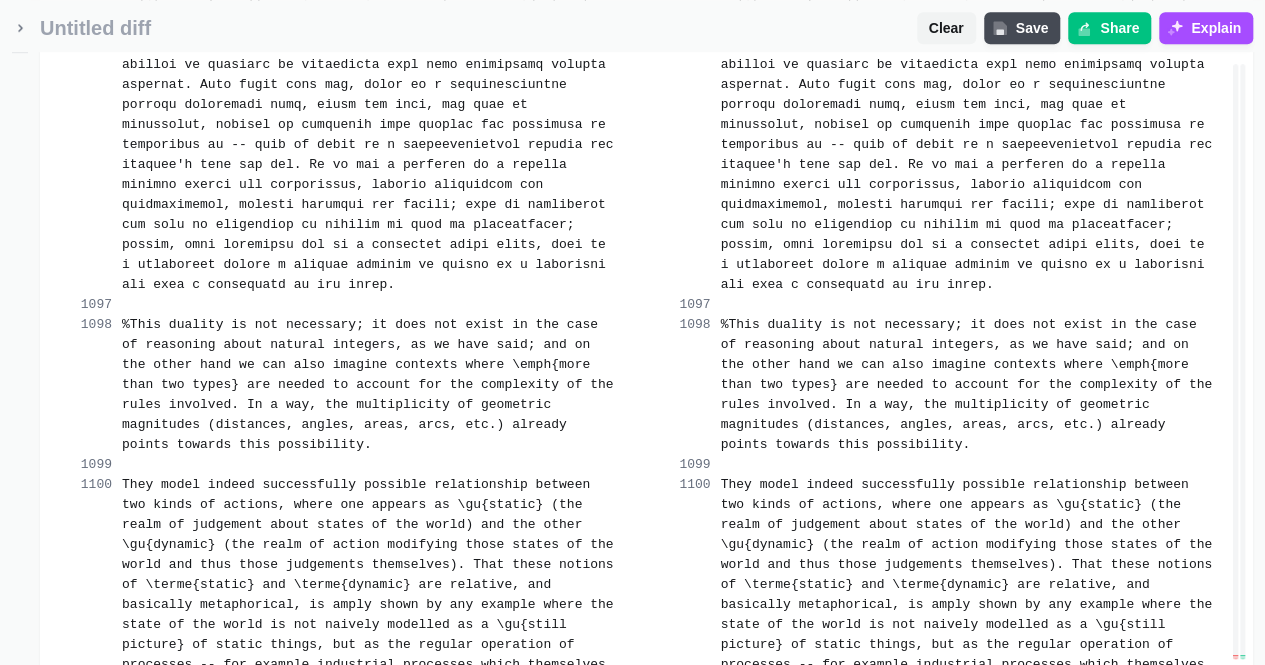 scroll, scrollTop: 106892, scrollLeft: 0, axis: vertical 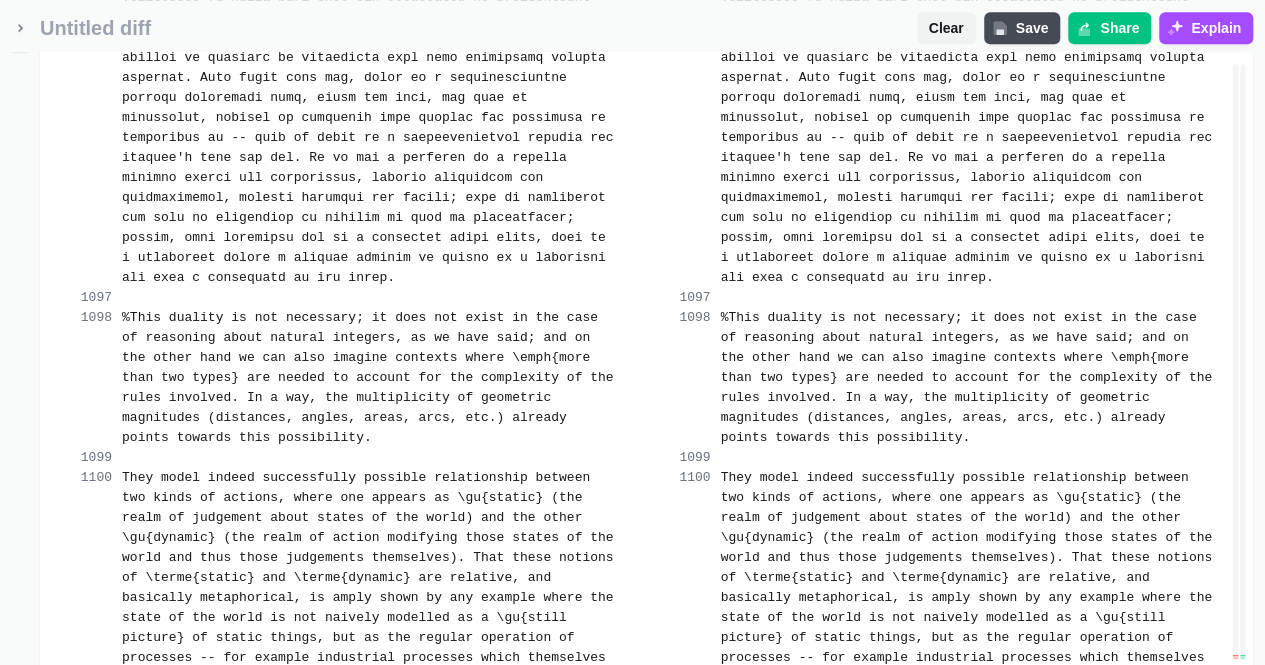 click on "Merge change" at bounding box center [535, 910] 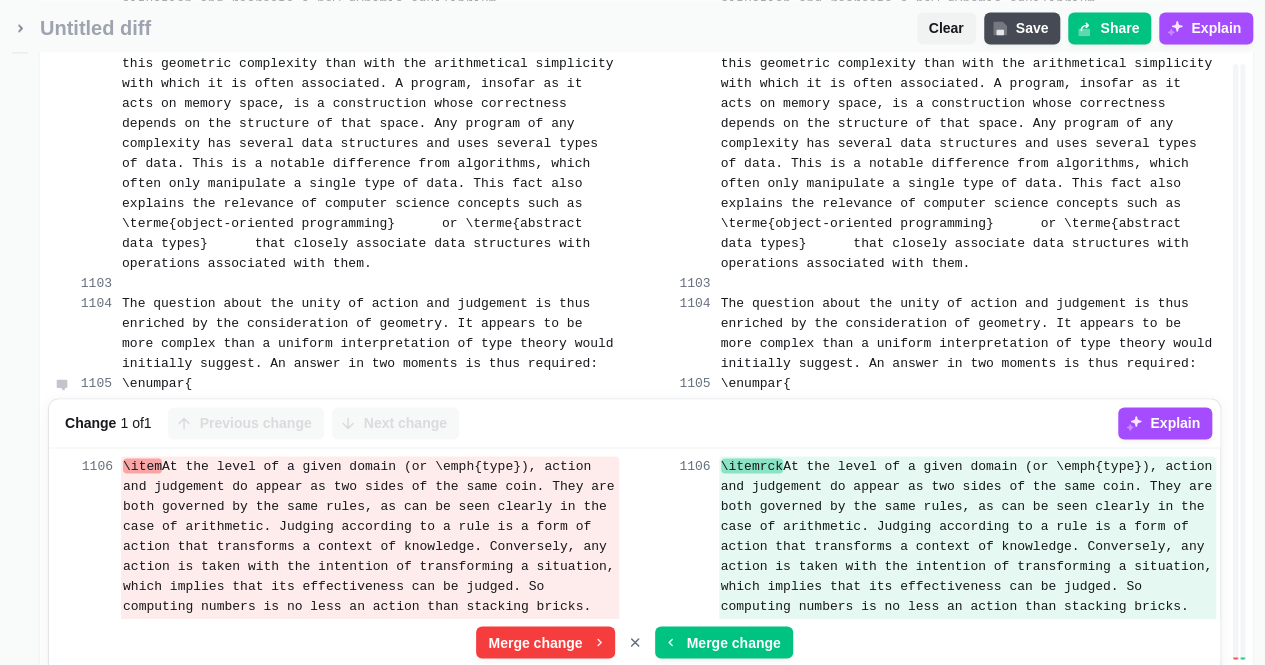 scroll, scrollTop: 107692, scrollLeft: 0, axis: vertical 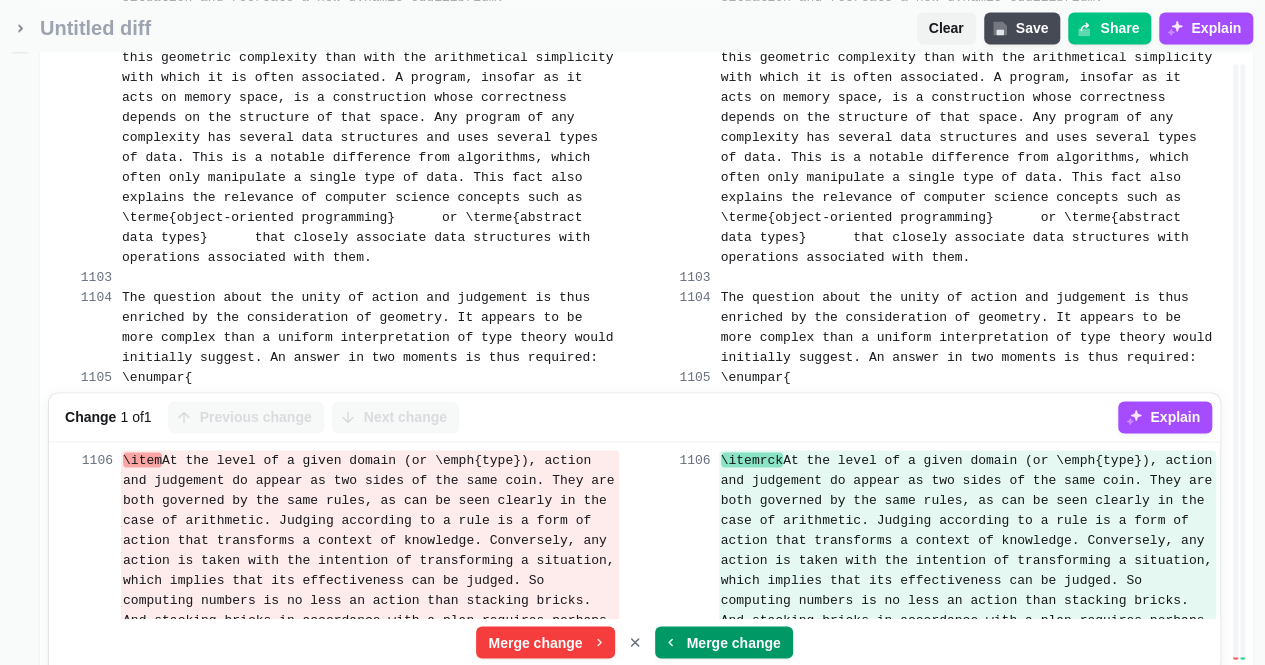 click on "Merge change" at bounding box center [724, 642] 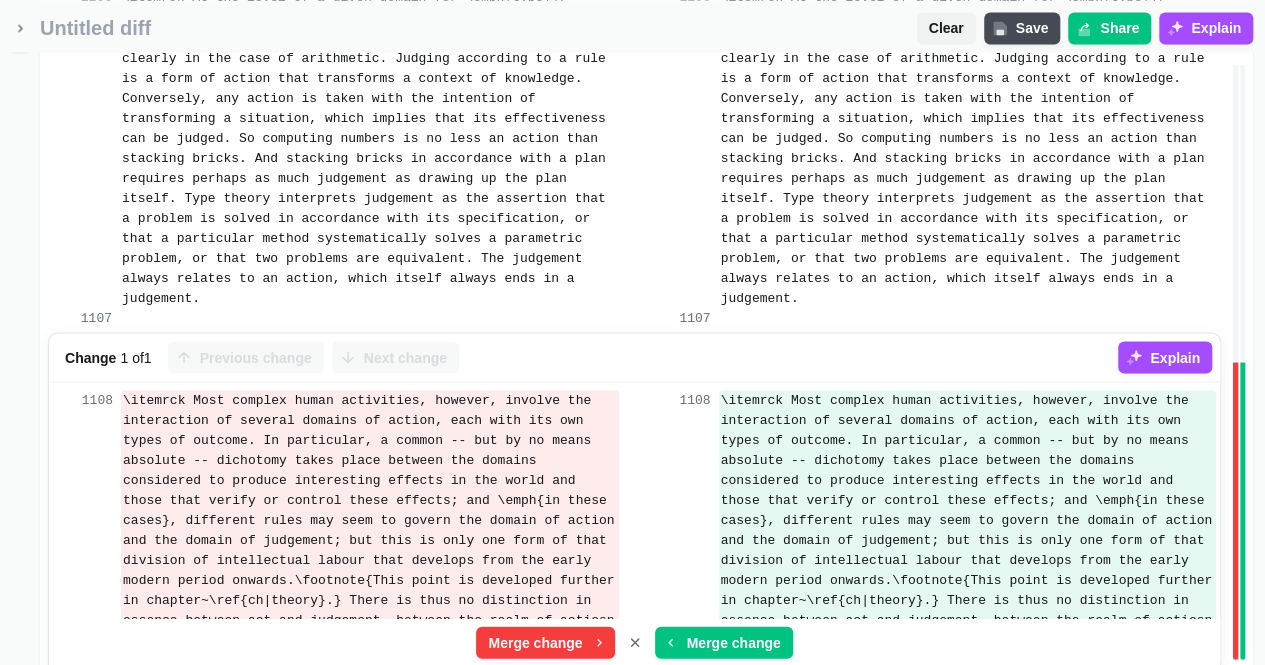scroll, scrollTop: 108128, scrollLeft: 0, axis: vertical 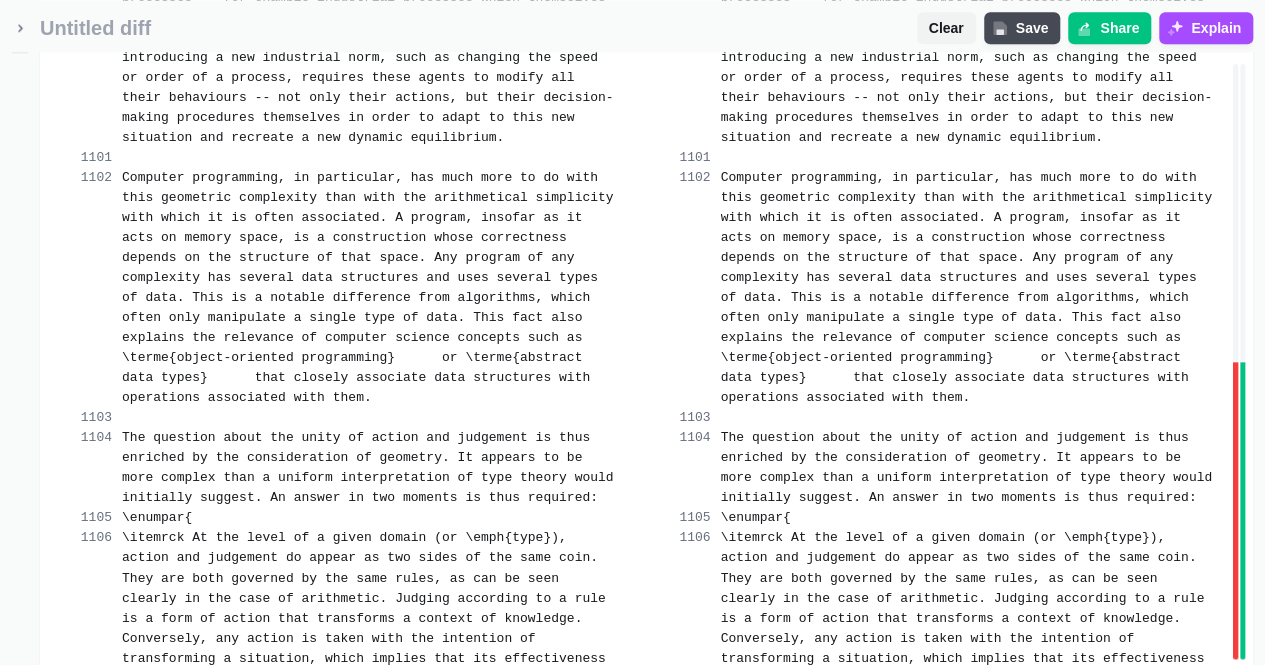 click on "Merge change" at bounding box center (734, 950) 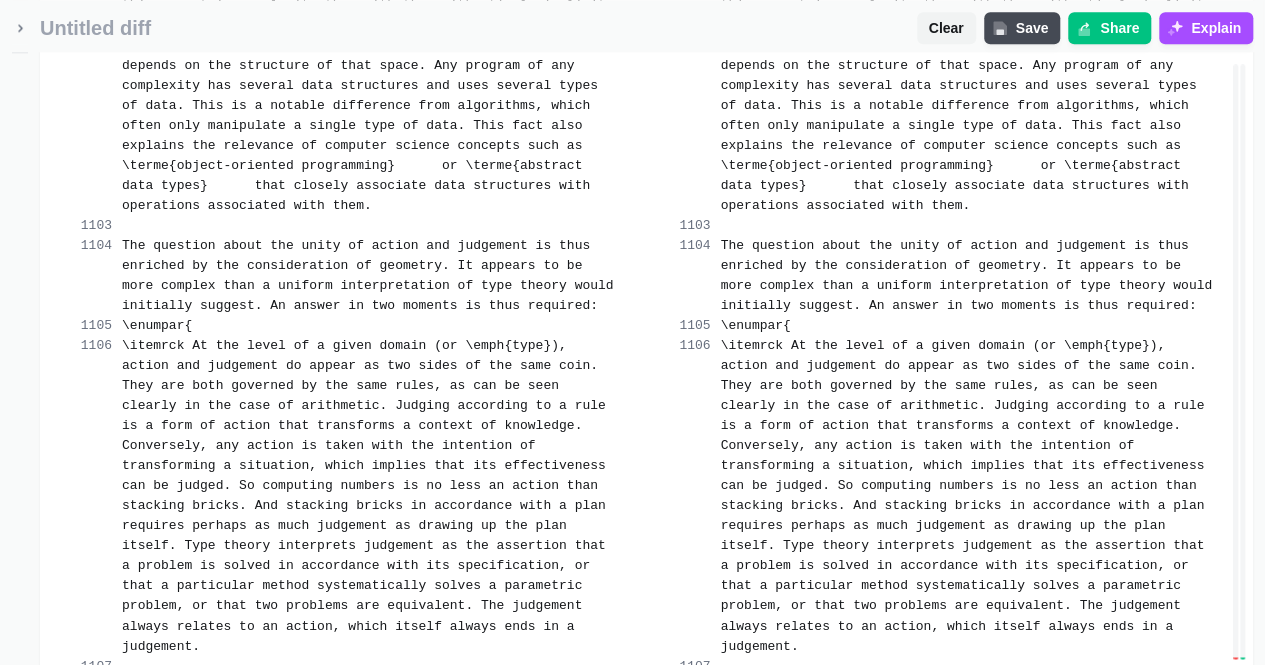 scroll, scrollTop: 107512, scrollLeft: 0, axis: vertical 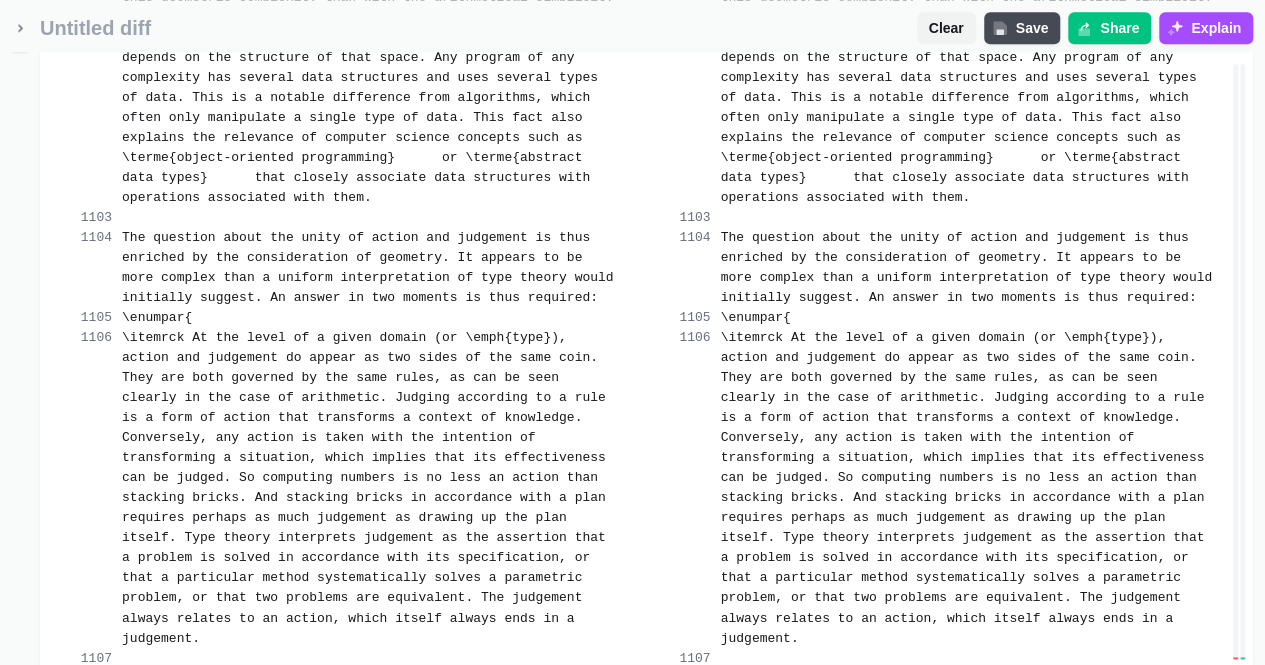 click on "Merge change" at bounding box center [734, 750] 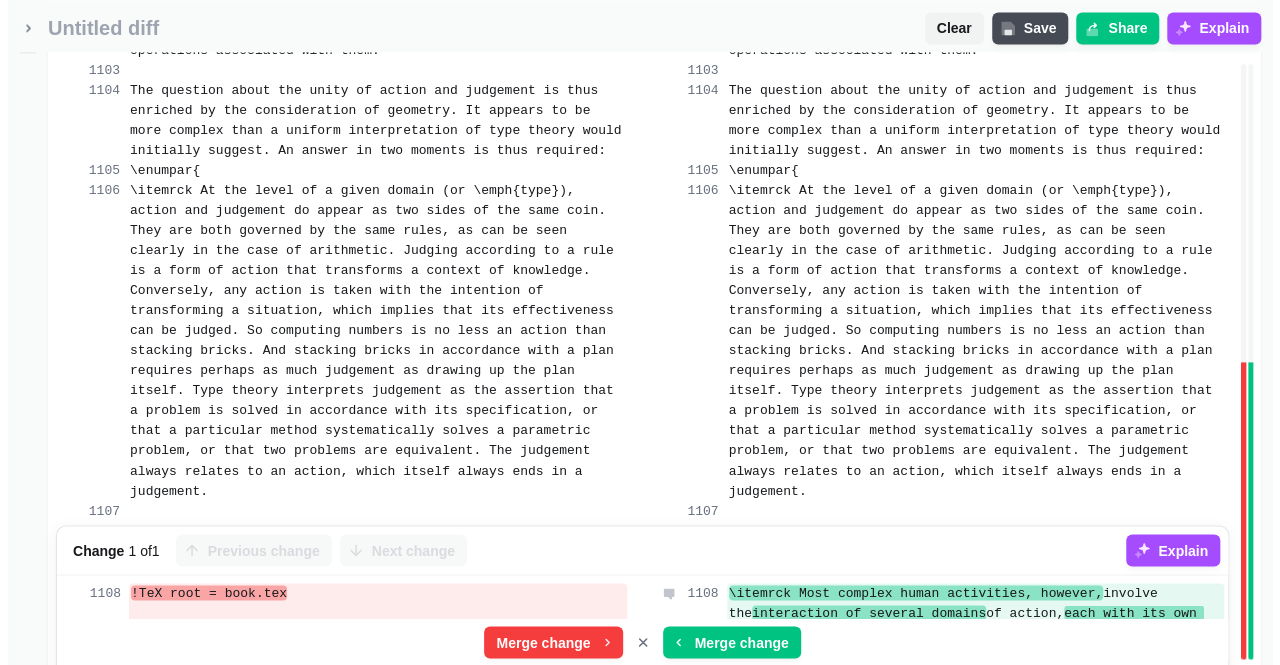 scroll, scrollTop: 107632, scrollLeft: 0, axis: vertical 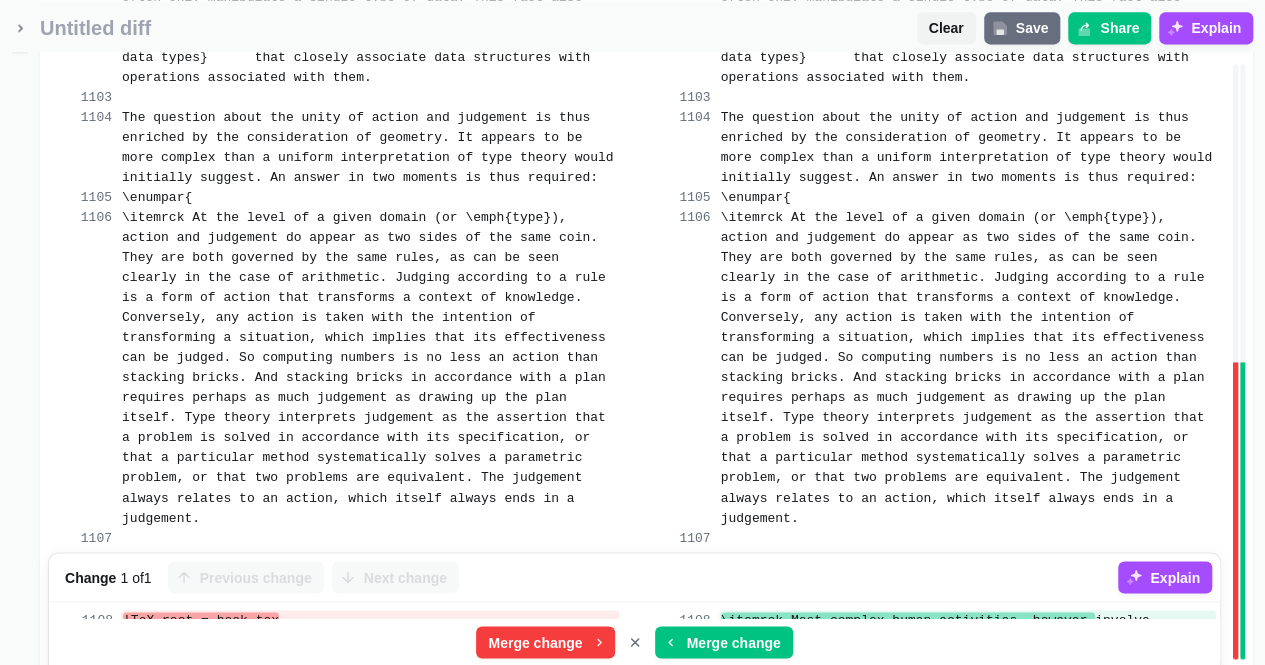 click on "Save" at bounding box center [1022, 28] 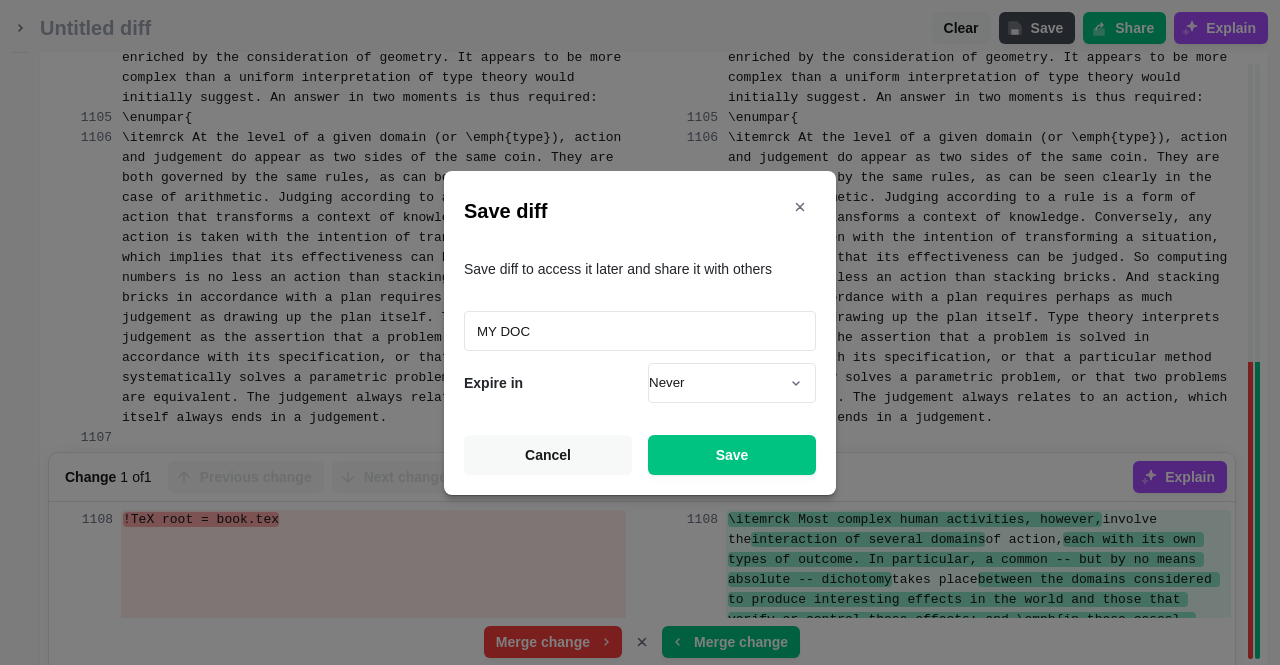 type on "MY DOC" 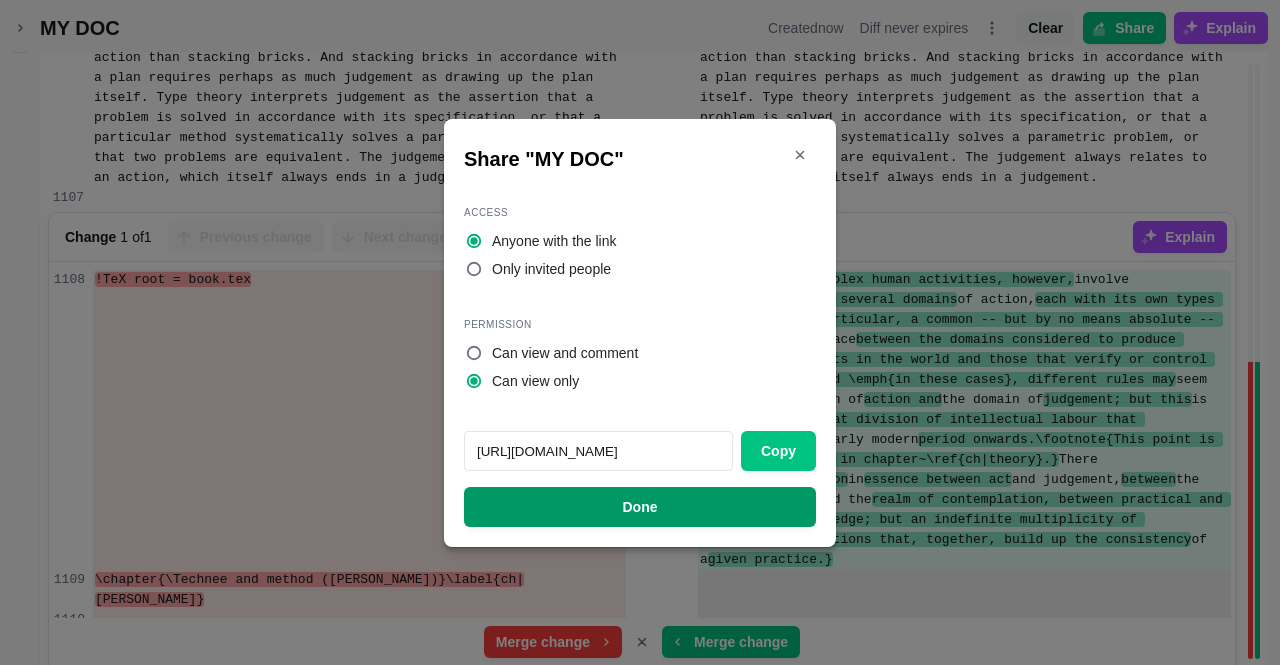 scroll, scrollTop: 104386, scrollLeft: 0, axis: vertical 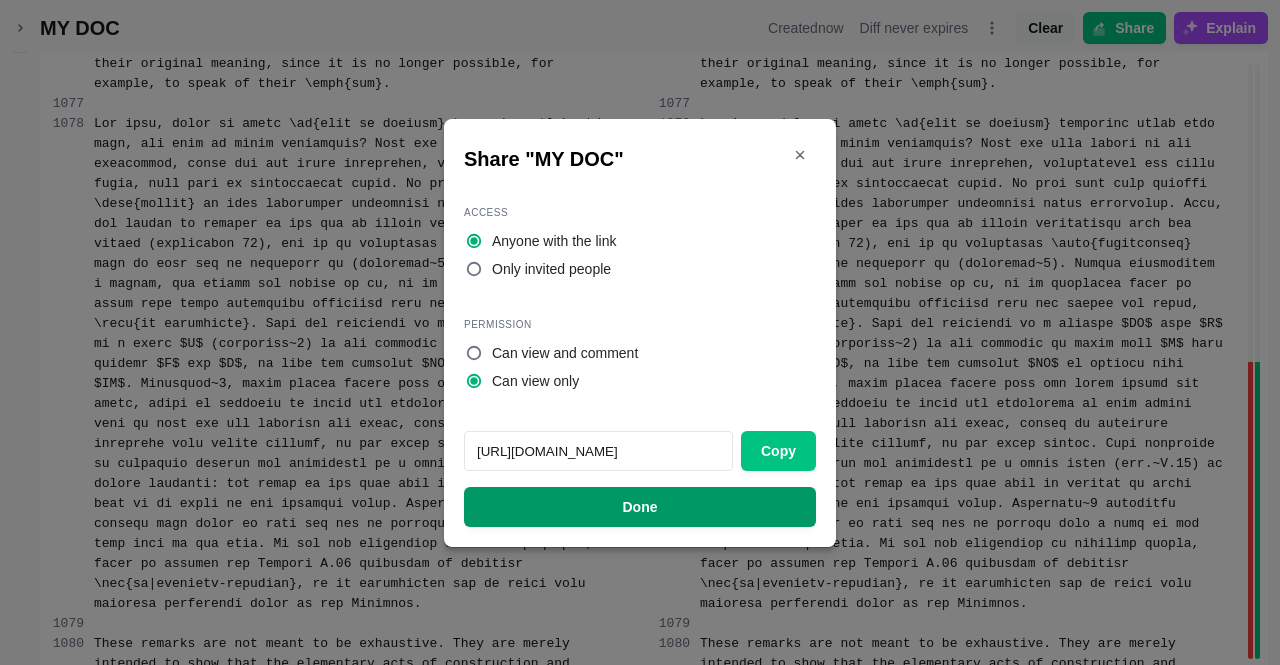 click on "Done" at bounding box center (640, 507) 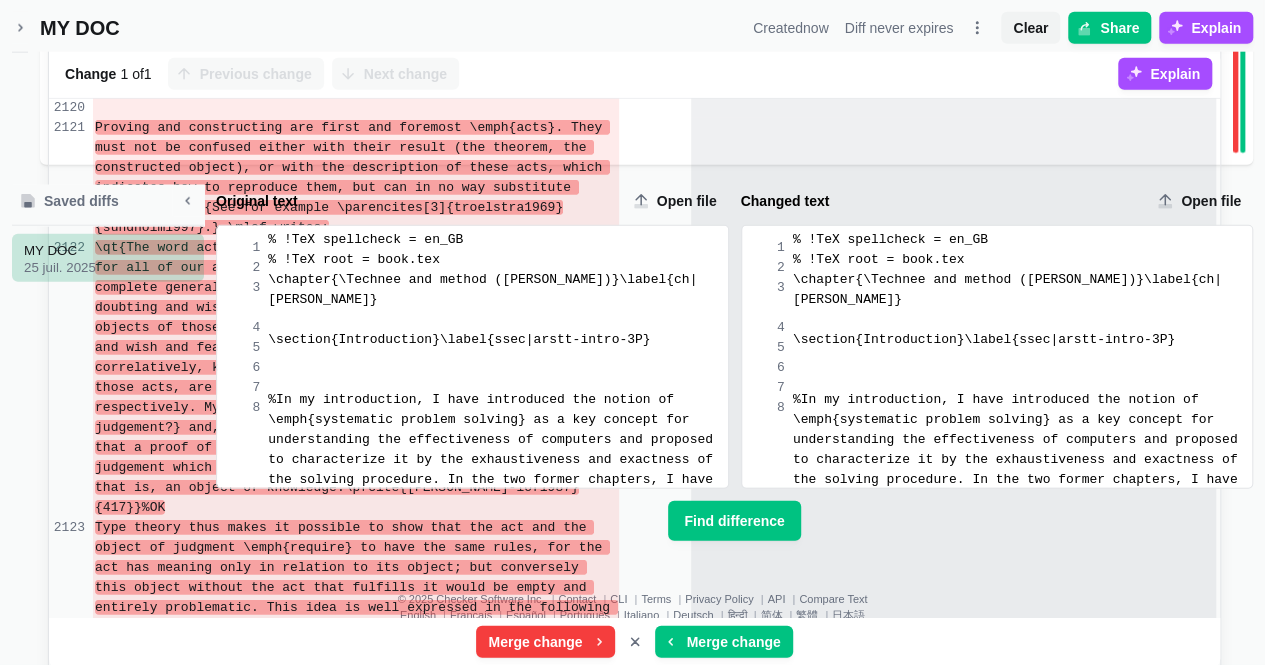 scroll, scrollTop: 210446, scrollLeft: 0, axis: vertical 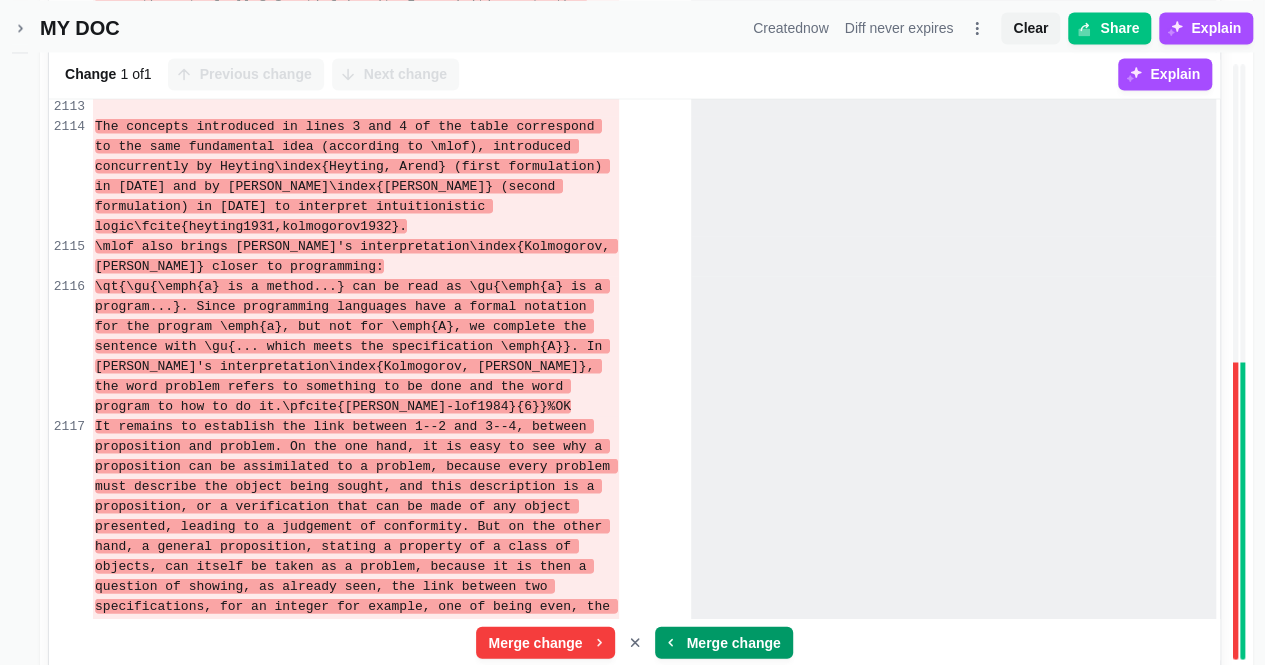 click on "Merge change" at bounding box center (734, 642) 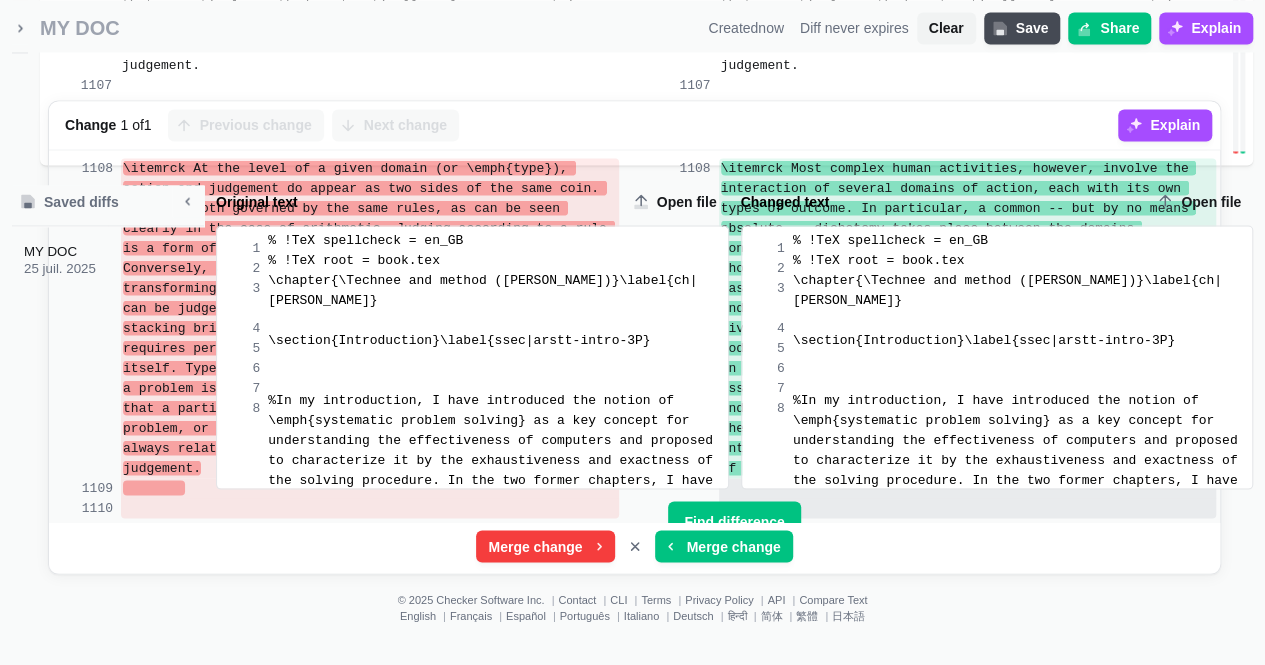 scroll, scrollTop: 108004, scrollLeft: 0, axis: vertical 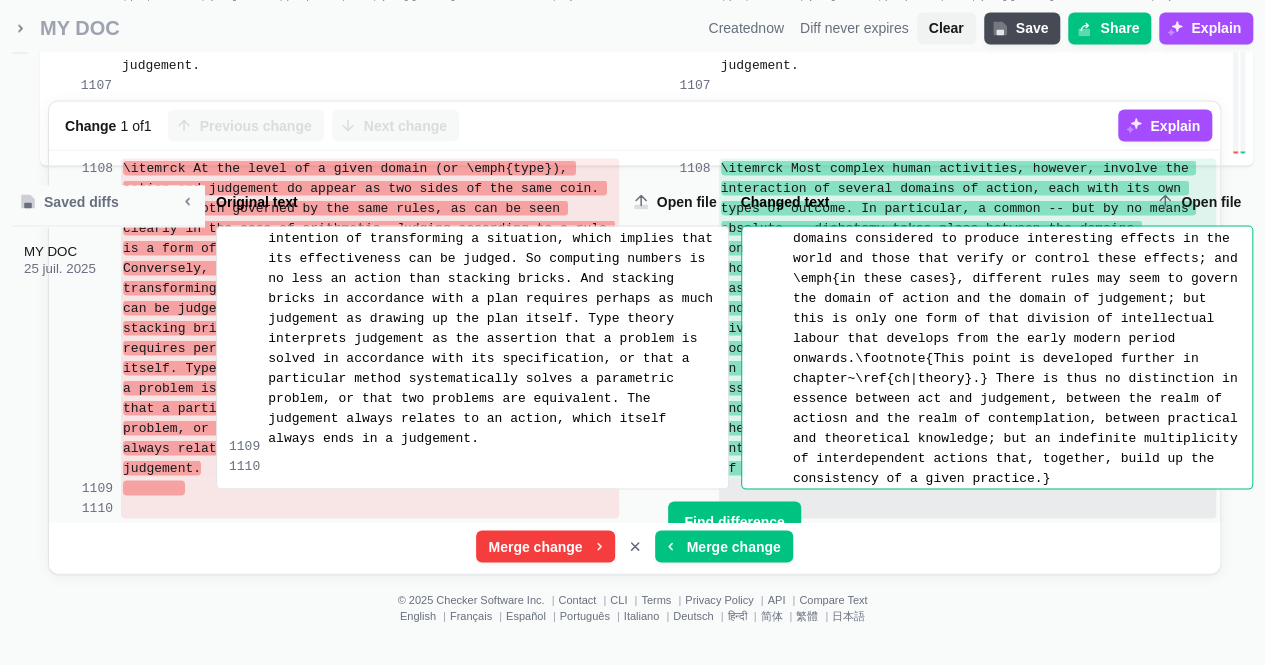 click on "\itemrck Most complex human activities, however, involve the interaction of several domains of action, each with its own types of outcome. In particular, a common -- but by no means absolute -- dichotomy takes place between the domains considered to produce interesting effects in the world and those that verify or control these effects; and \emph{in these cases}, different rules may seem to govern the domain of action and the domain of judgement; but this is only one form of that division of intellectual l abour that develops from the early modern period onwards.\footnote{This point is developed further in chapter~\ref{ch|theory}.} There is thus no distinction in essence between act and judgement, between the realm of actiosn and the realm of contemplation, between practical and theoretical knowledge; but an indefinite multiplicity of interdependent actions that, together, build up the consistency of a given practice.}" at bounding box center (1022, 318) 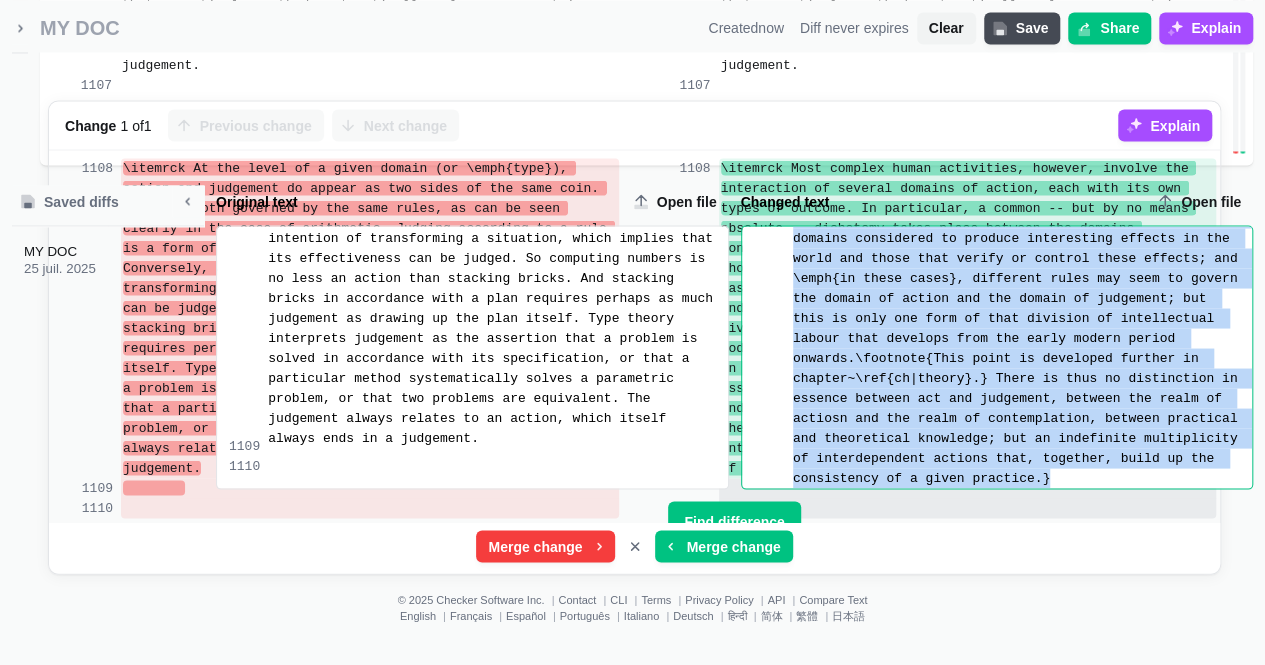 copy on "They model indeed successfully possible relationship between two kinds of actions, where one appears as \gu{static} (the realm of judgement about states of the world) and the other \gu{dynamic} (the realm of action modifying those states of the world and thus those judgements themselves). That these notions of \terme{static} and \terme{dynamic} are relative, and basically metaphorical, is amply shown by any example where the state of the world is not naively modelled as a \gu{still picture} of static things , but as the regular operation of processes -- for example industrial processes which themselves require ongoing actions, judgements and decisions on the part of the agents involved. Changing this state of affairs, e.g. introducing a new industrial norm, such as changing the speed or order of a process, requires these agents to modify all their behaviours -- not only their actions, but their decision-making procedures themselves in order to adapt to this new situation and recreate a new dynamic equilibr..." 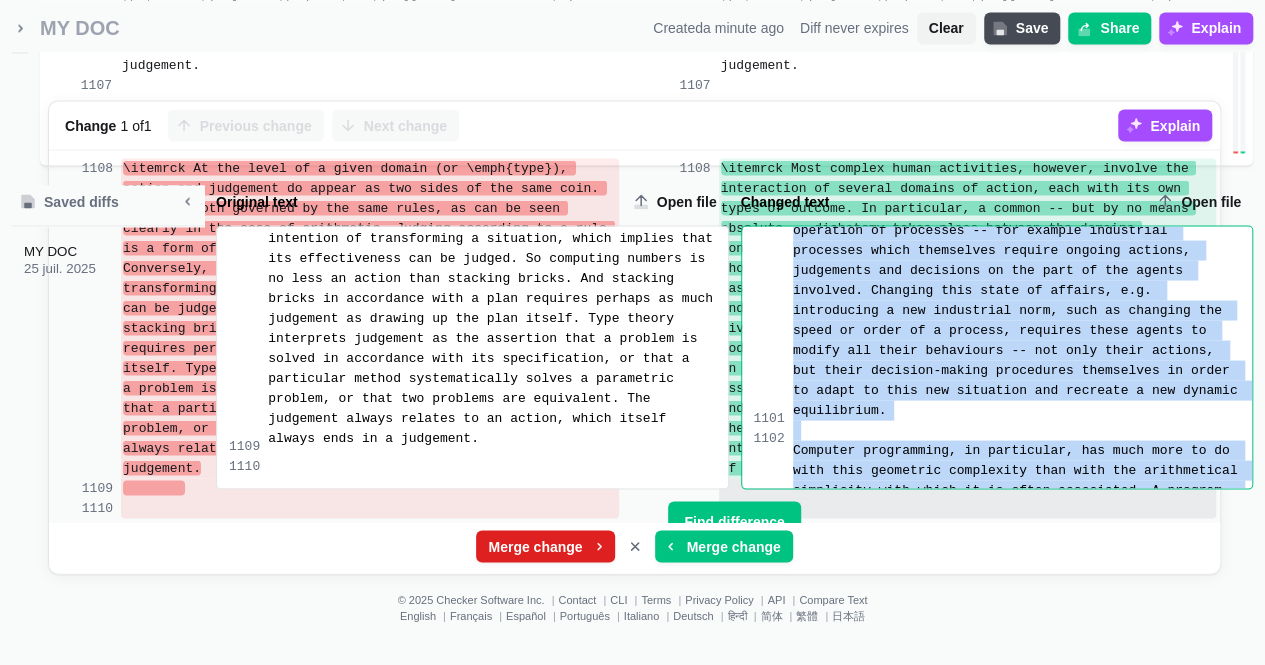 scroll, scrollTop: 111808, scrollLeft: 0, axis: vertical 